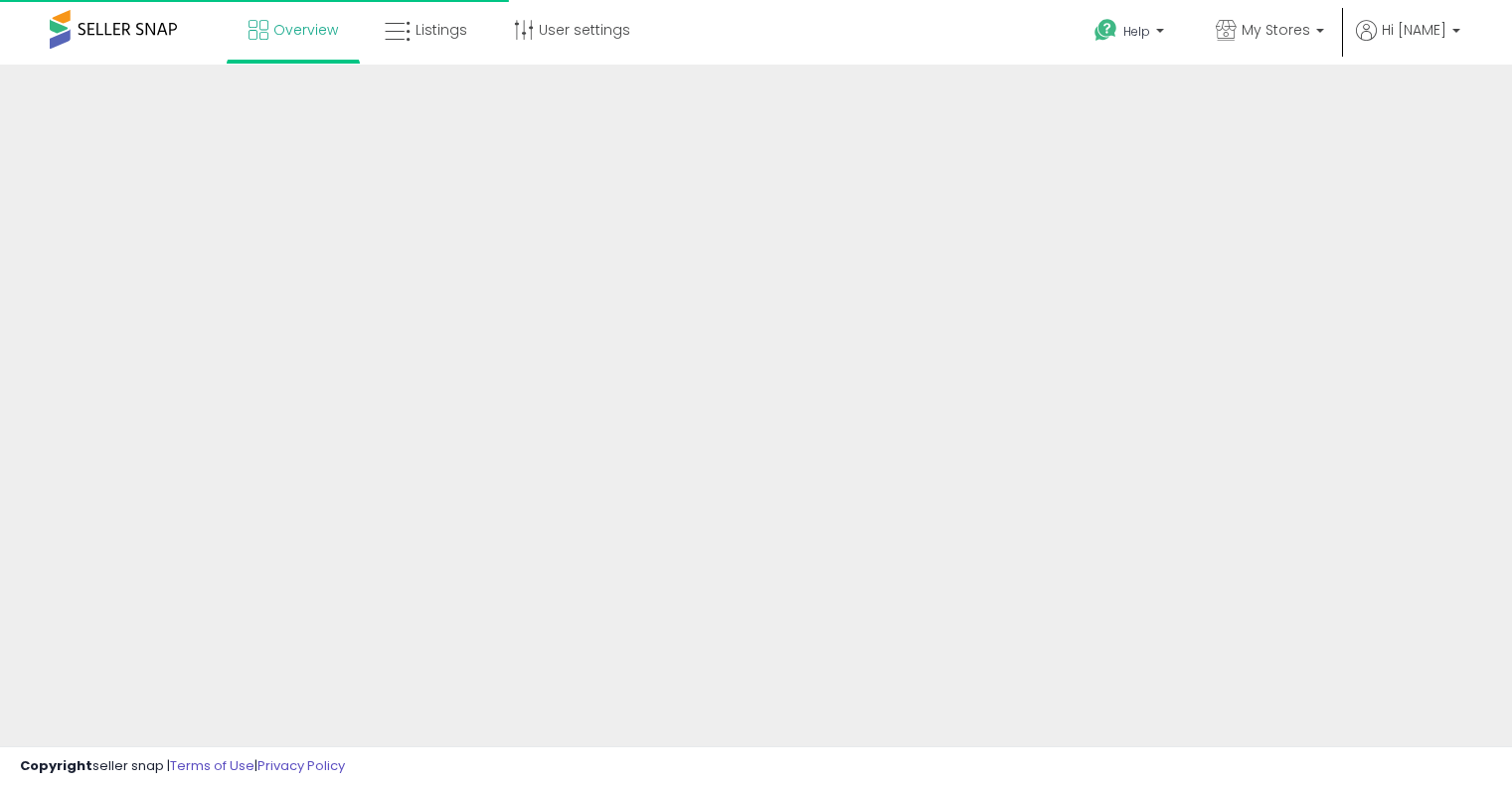 scroll, scrollTop: 0, scrollLeft: 0, axis: both 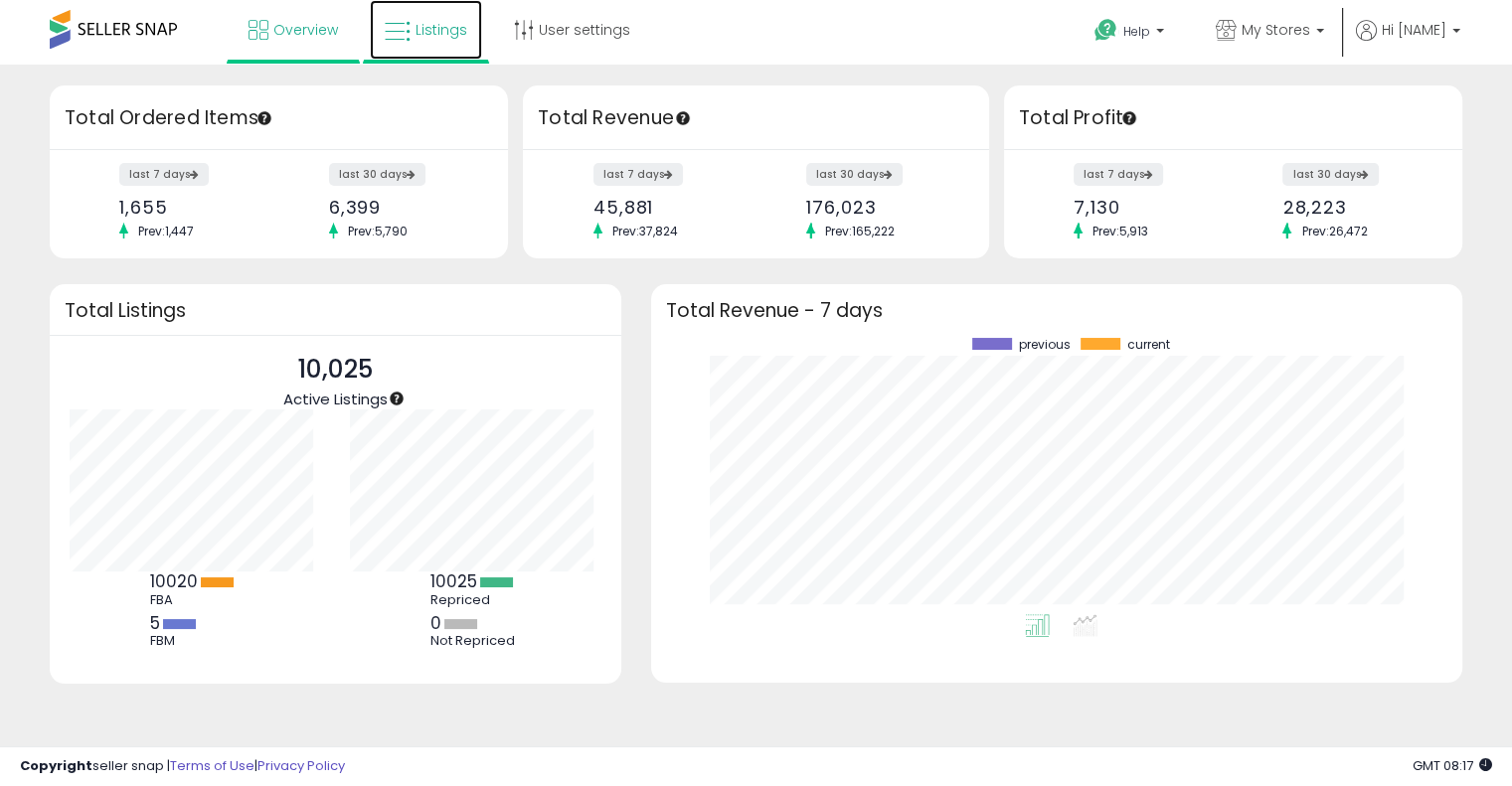 click on "Listings" at bounding box center (425, 30) 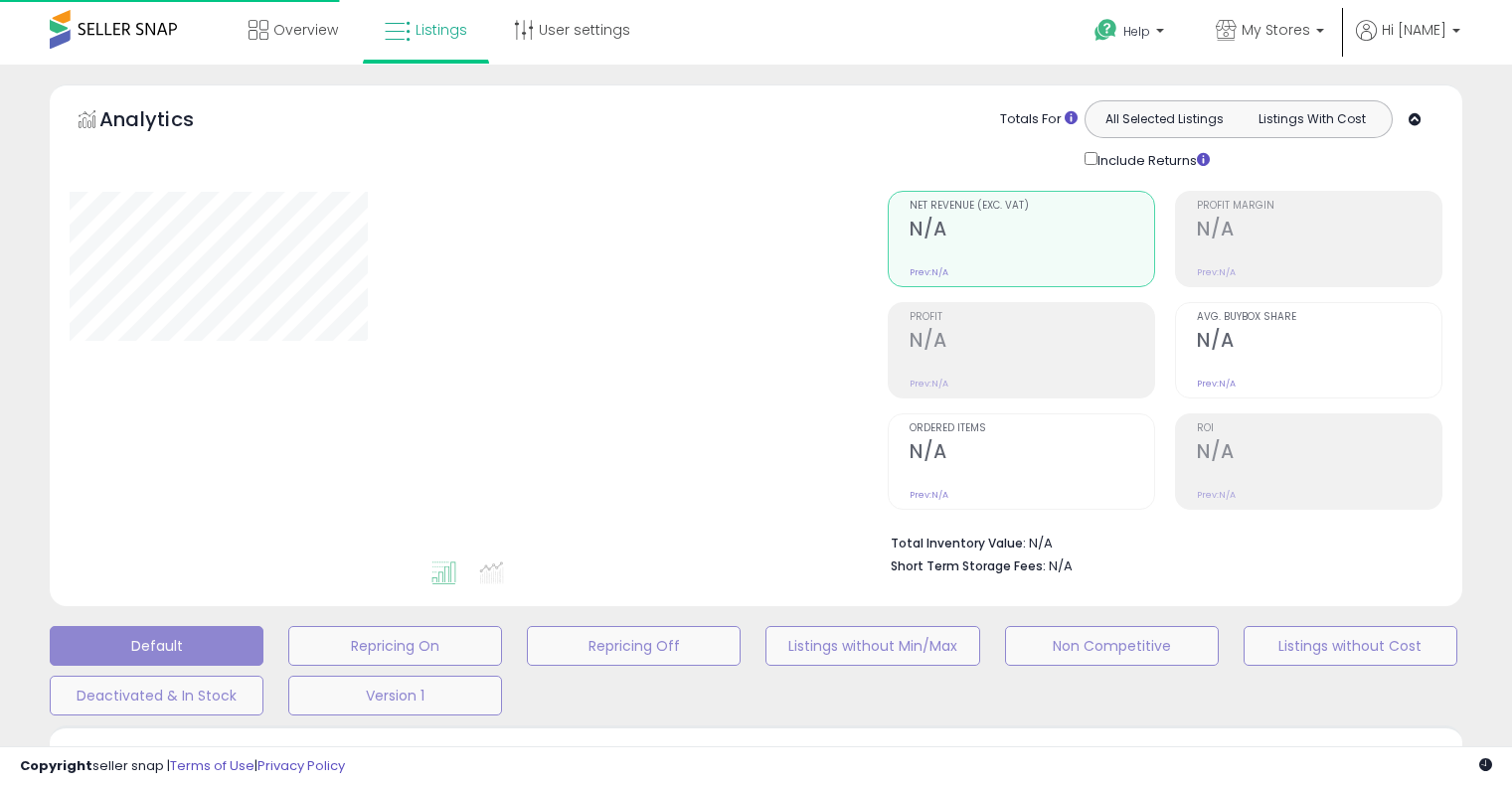 scroll, scrollTop: 0, scrollLeft: 0, axis: both 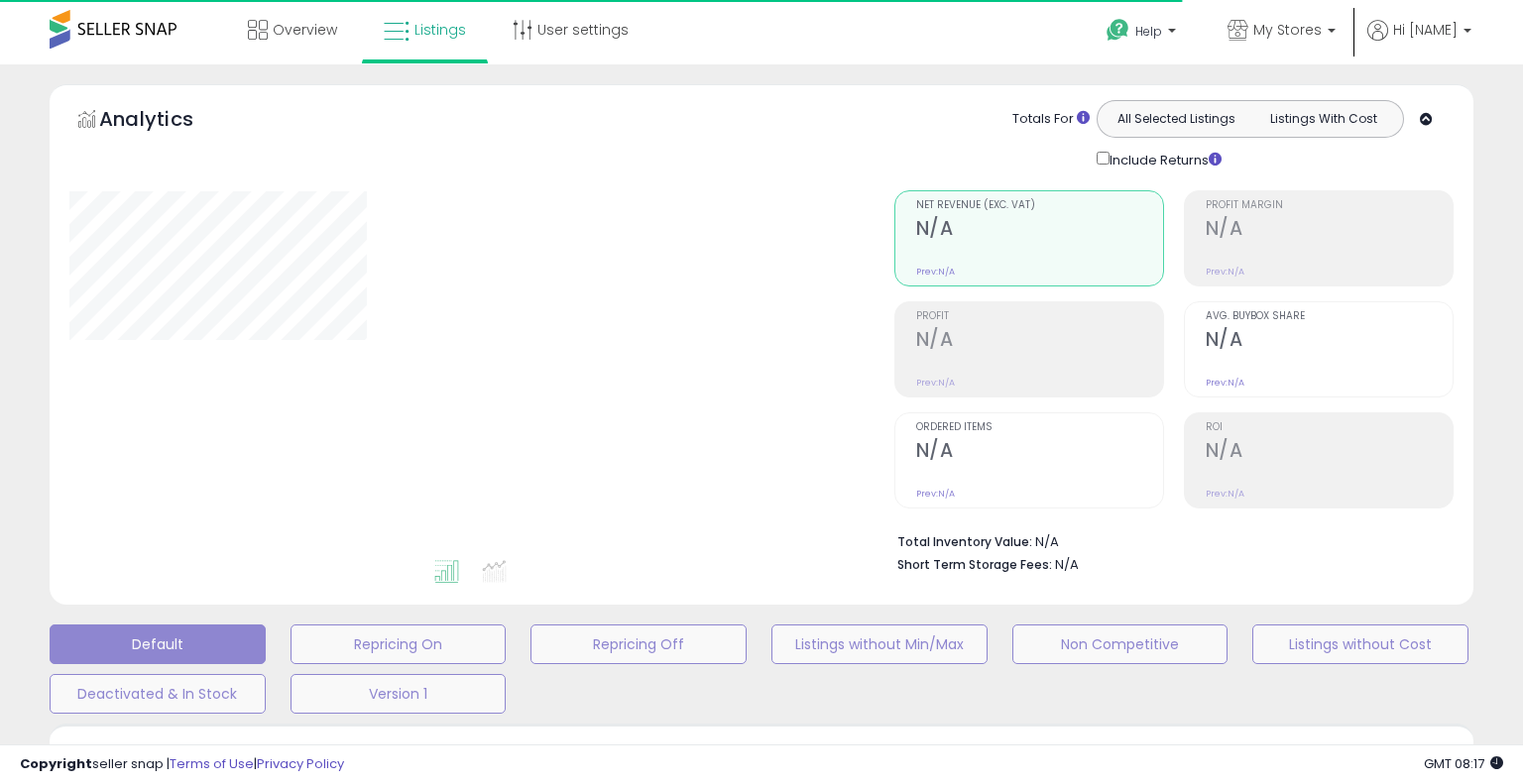 click at bounding box center (1426, 119) 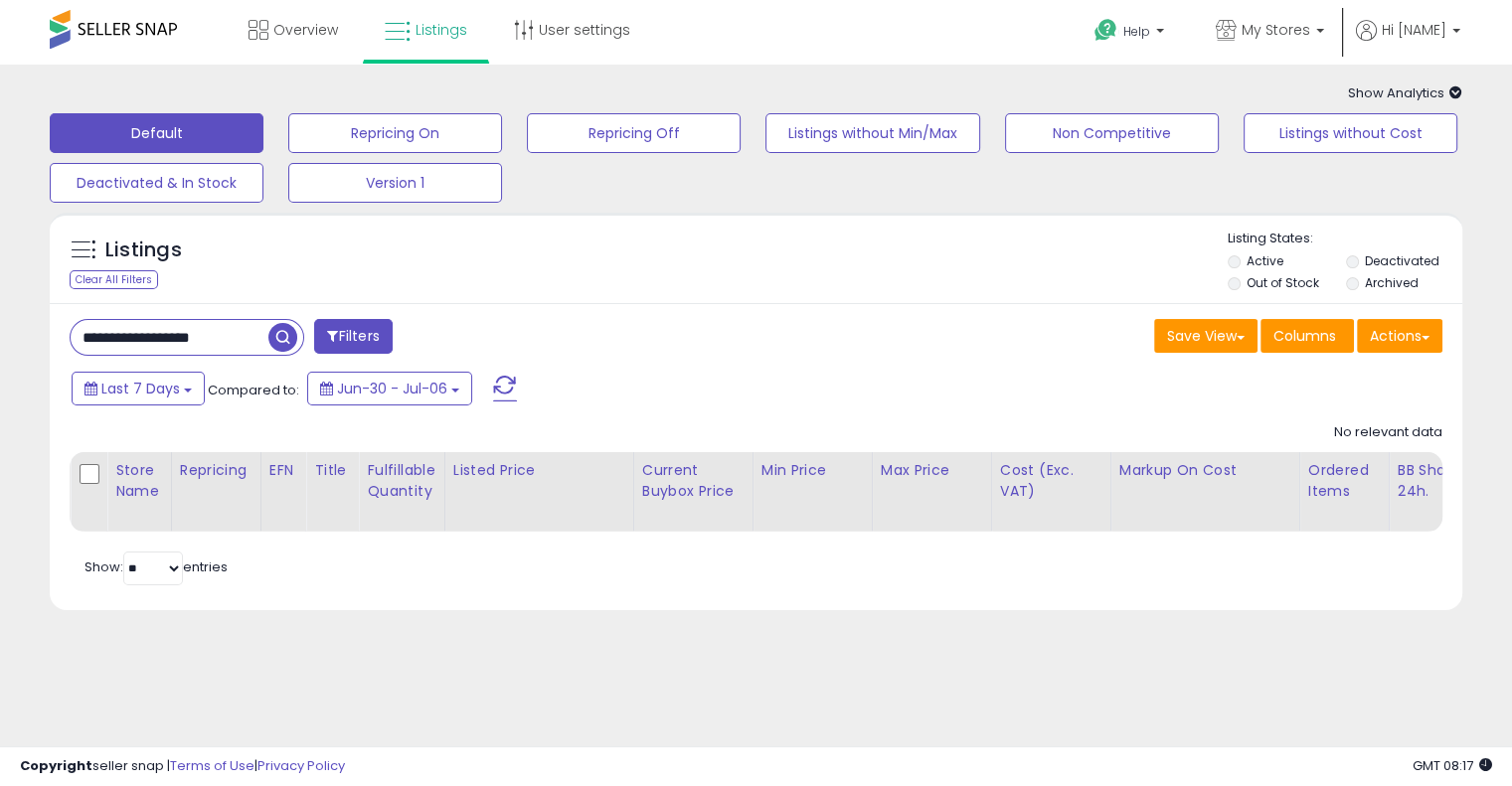 click on "**********" at bounding box center [756, 456] 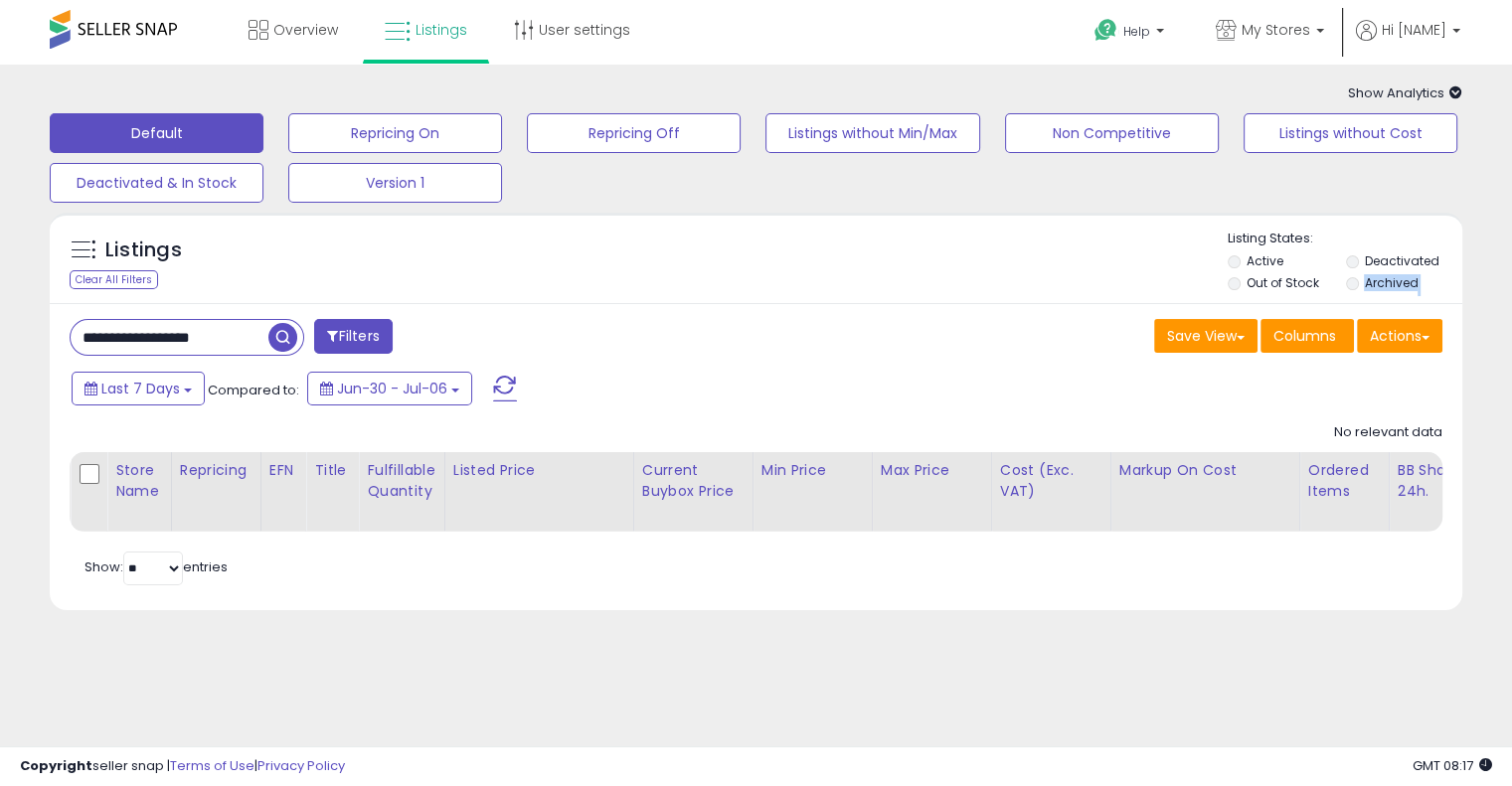 click on "**********" at bounding box center (756, 456) 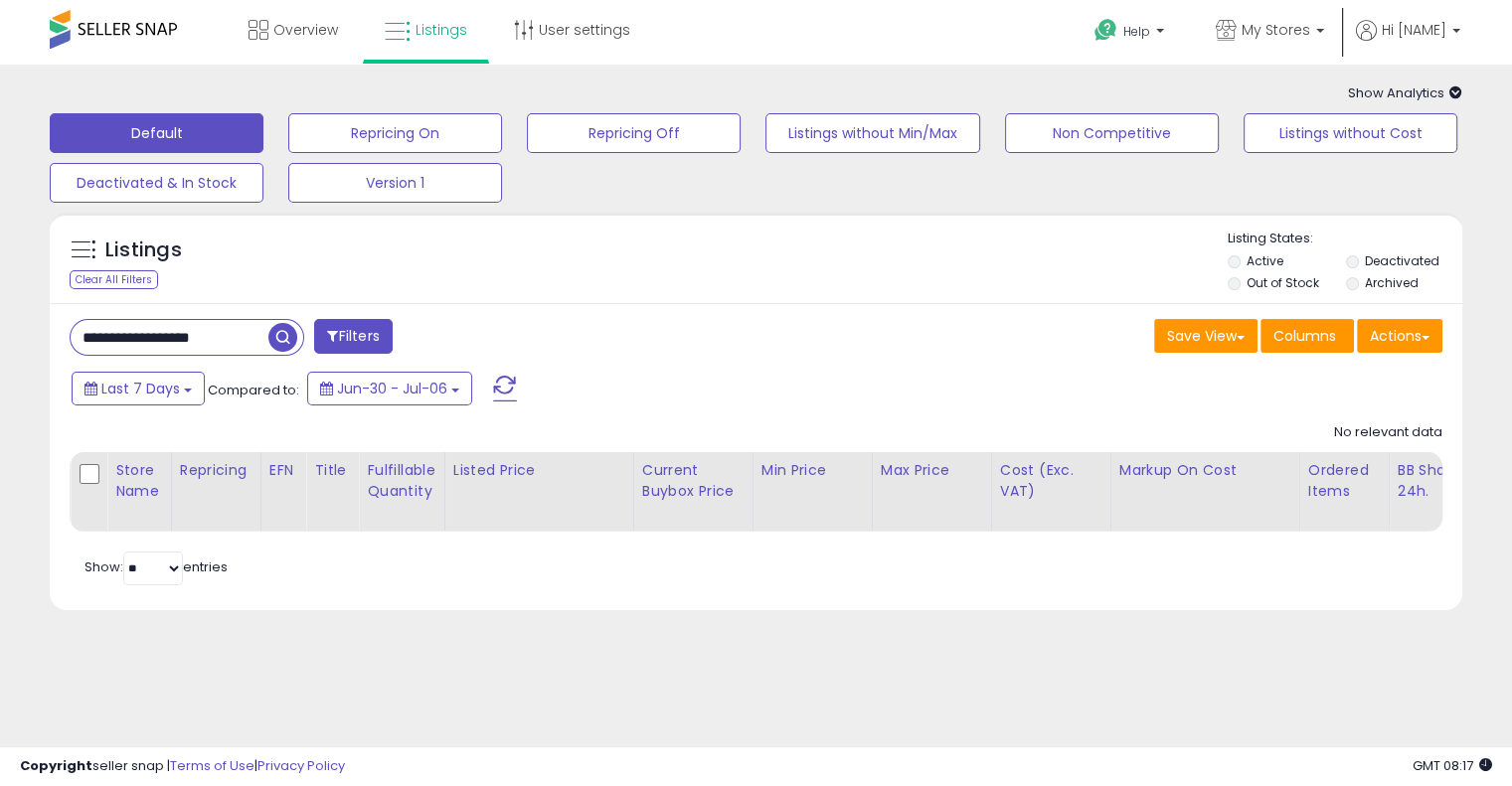 click on "**********" at bounding box center [169, 337] 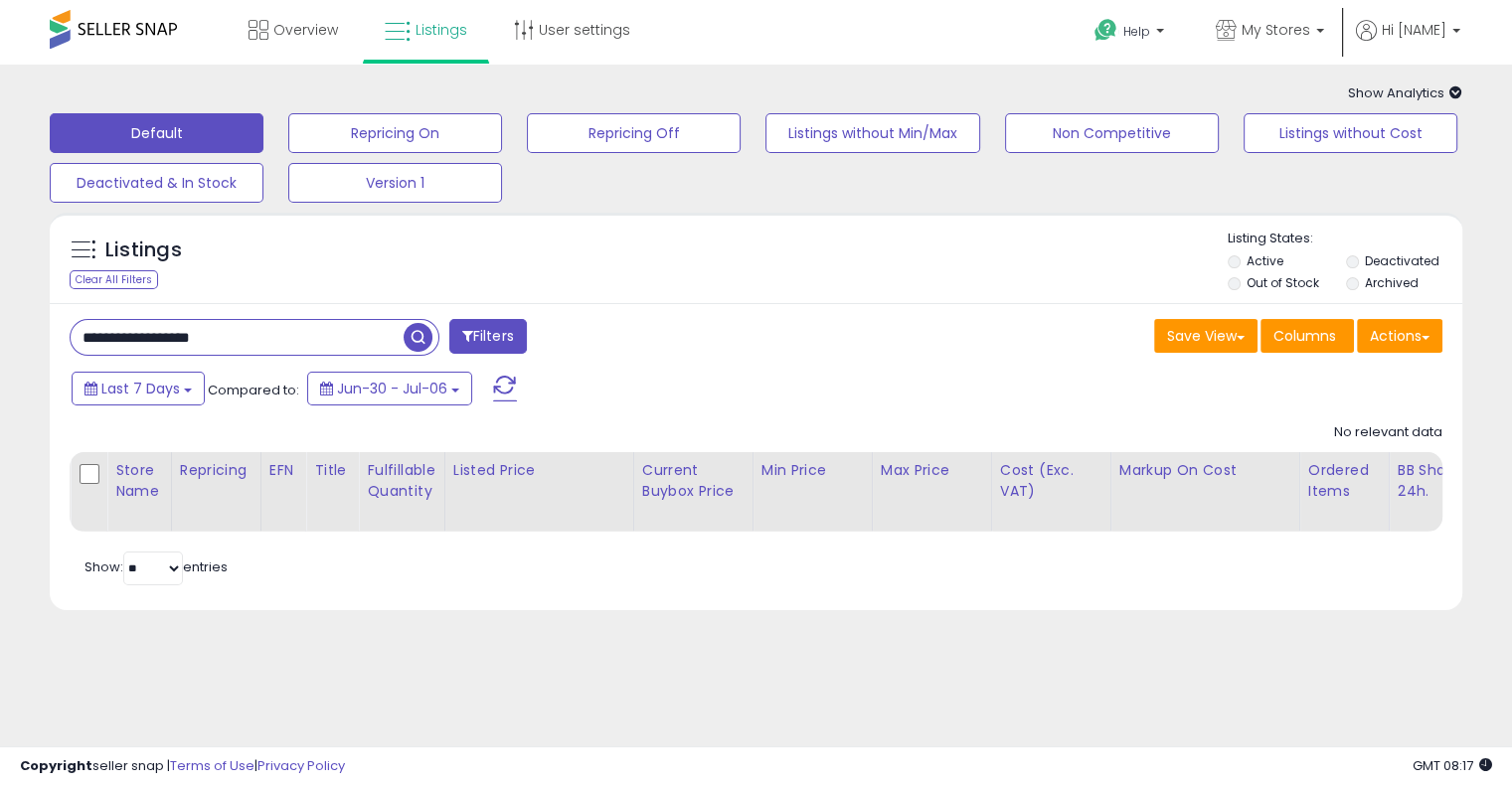 click on "**********" at bounding box center [237, 337] 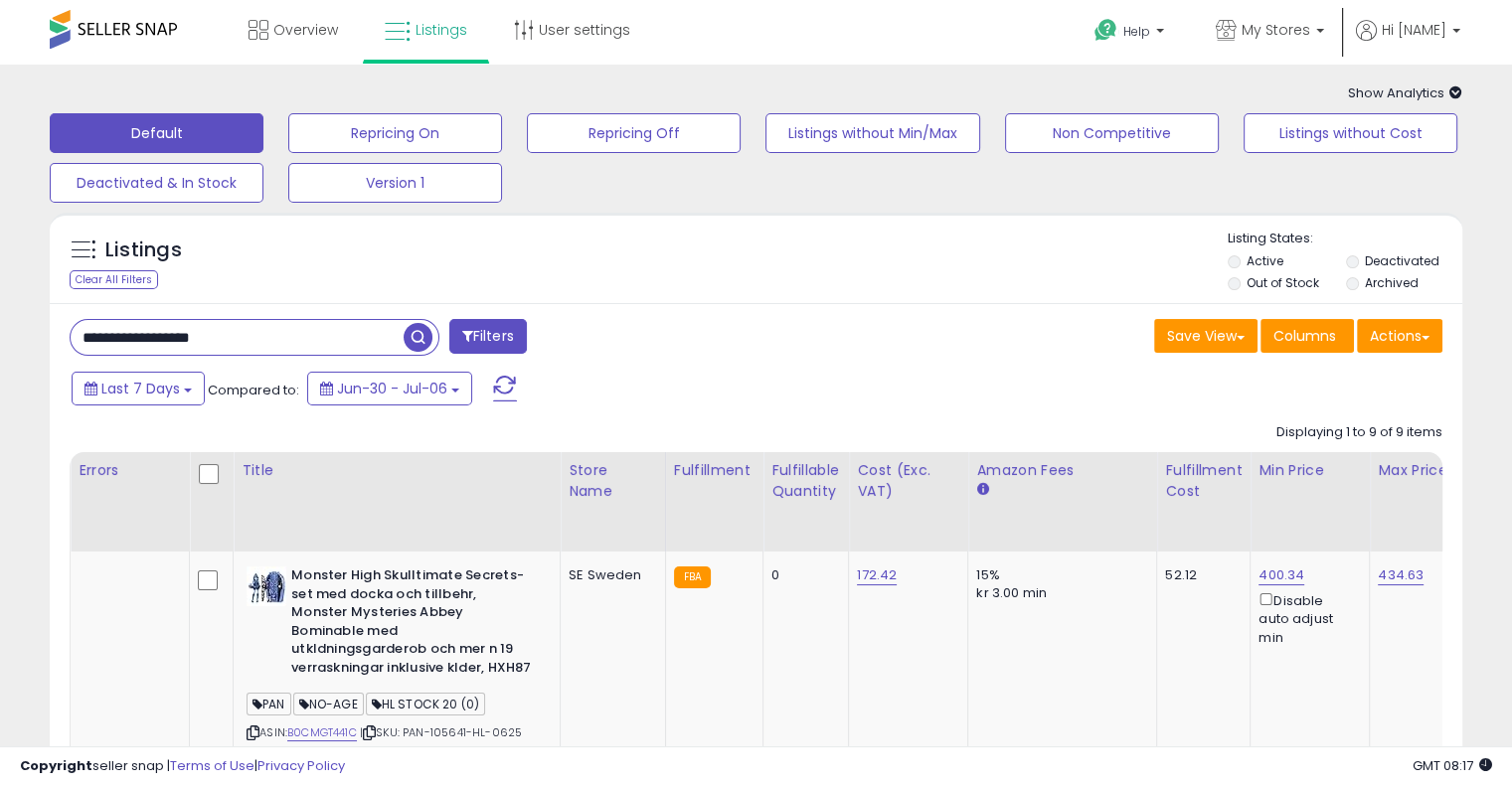 click on "Last 7 Days
Compared to:
Jun-30 - Jul-06" at bounding box center [582, 391] 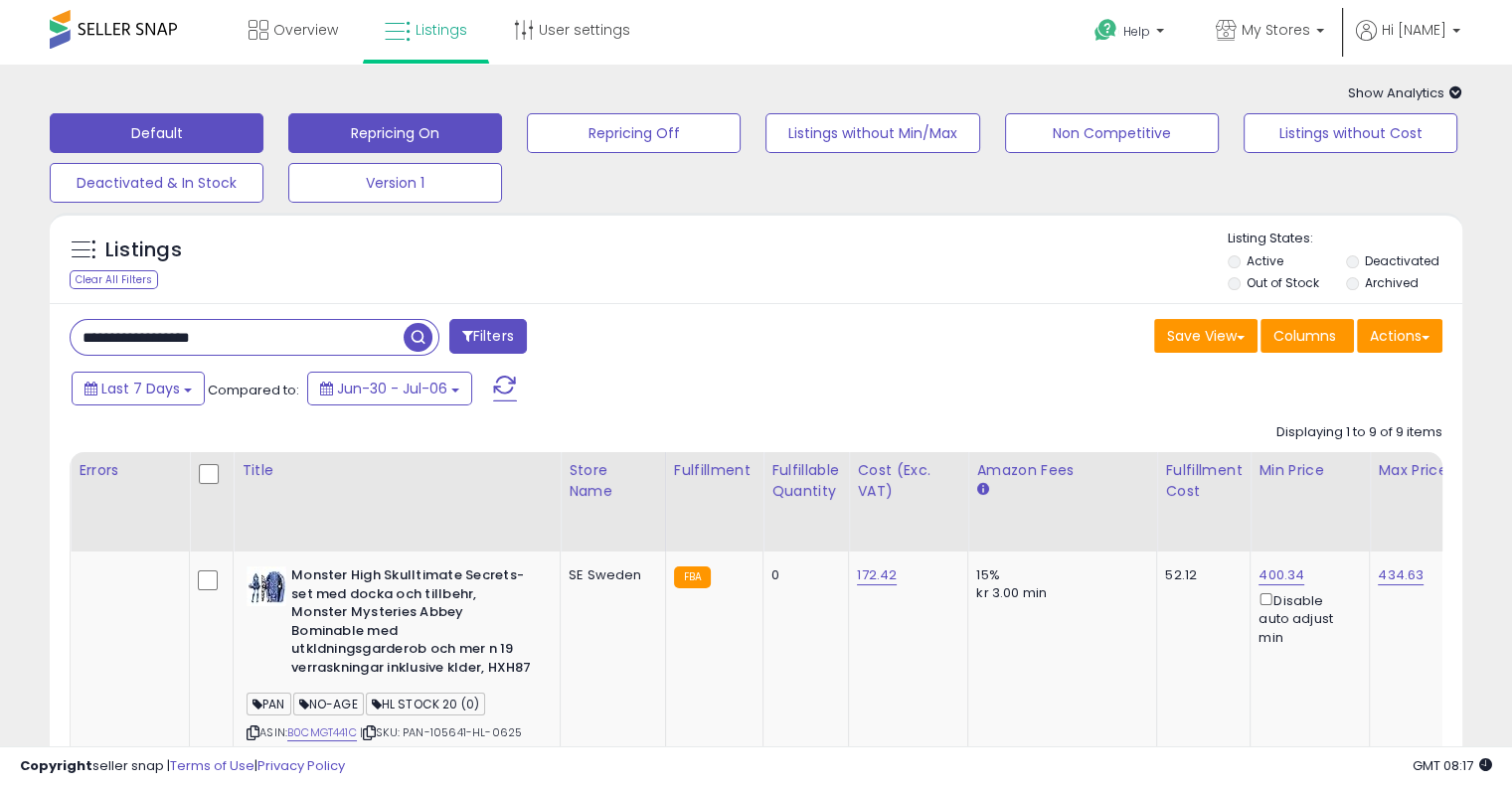 click on "Repricing On" at bounding box center (395, 133) 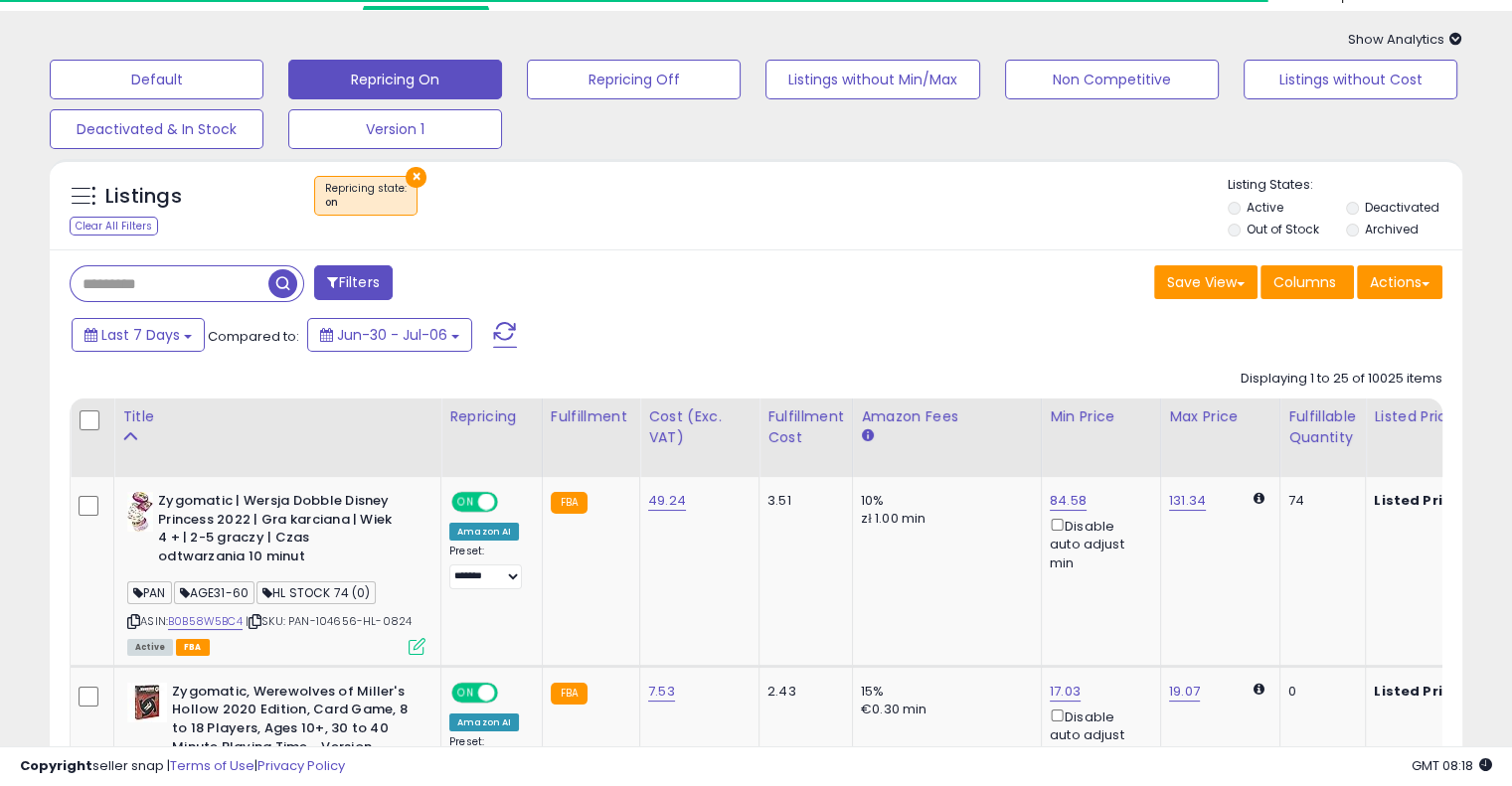 scroll, scrollTop: 0, scrollLeft: 0, axis: both 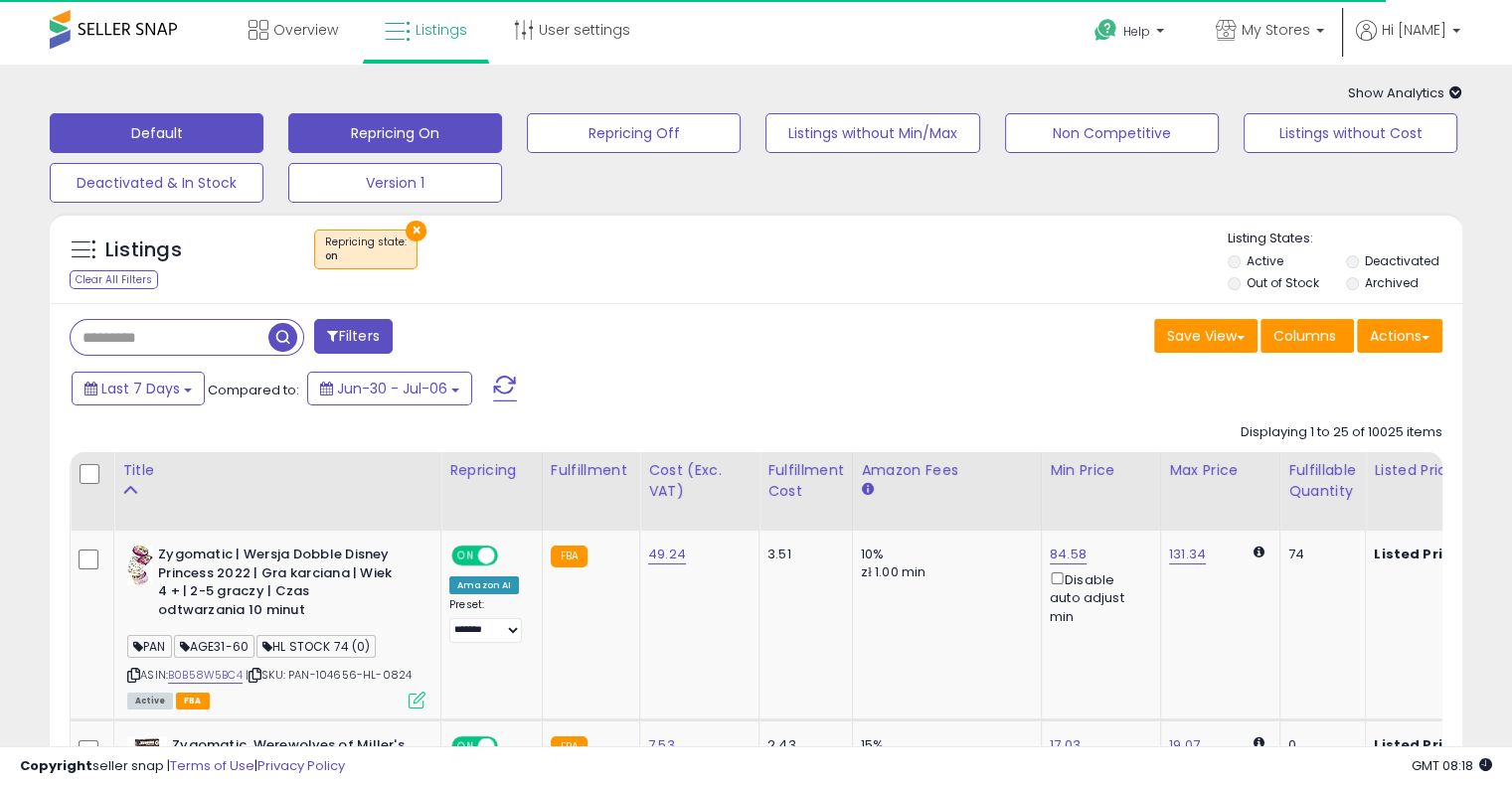 click on "Default" at bounding box center (156, 133) 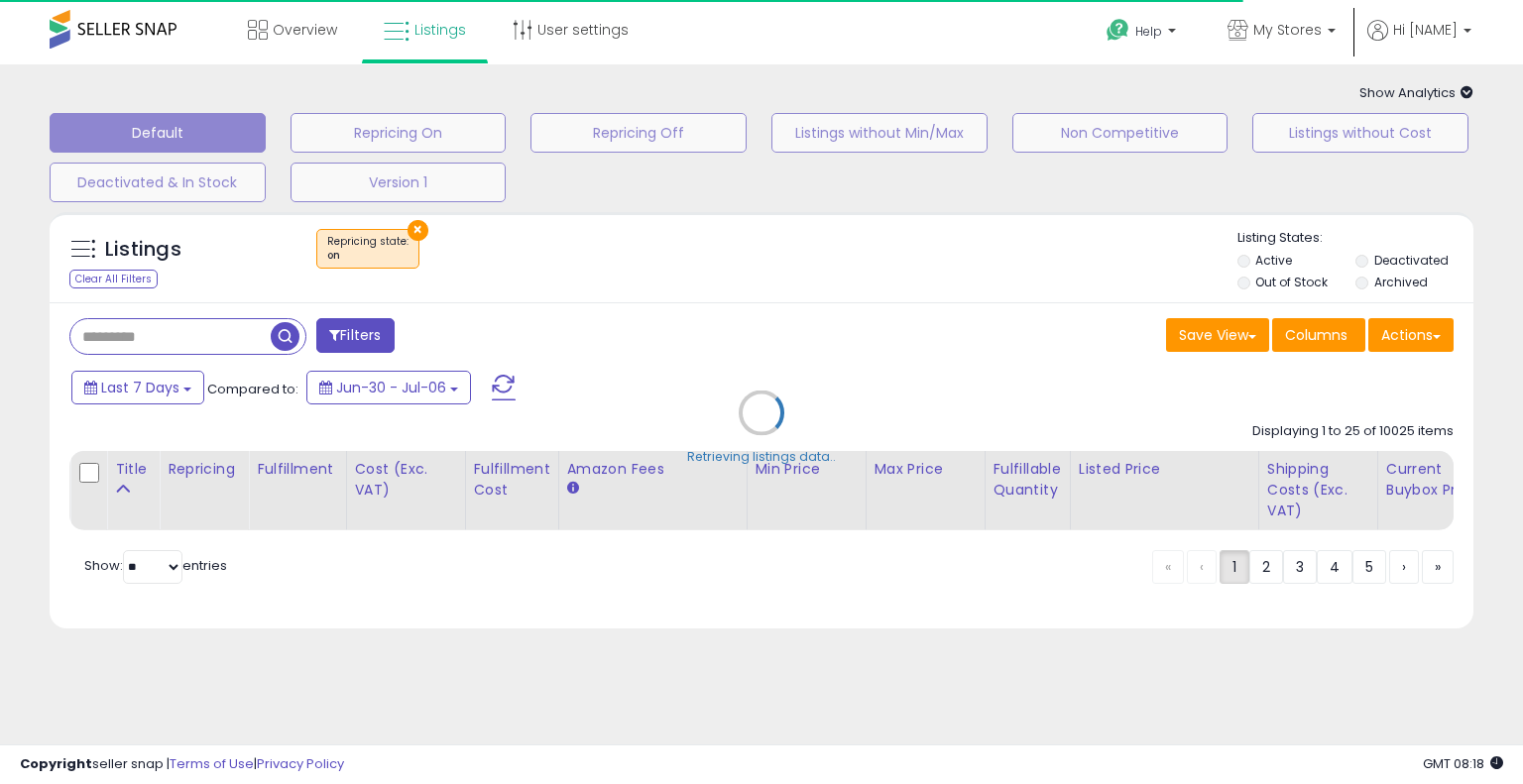 type on "**********" 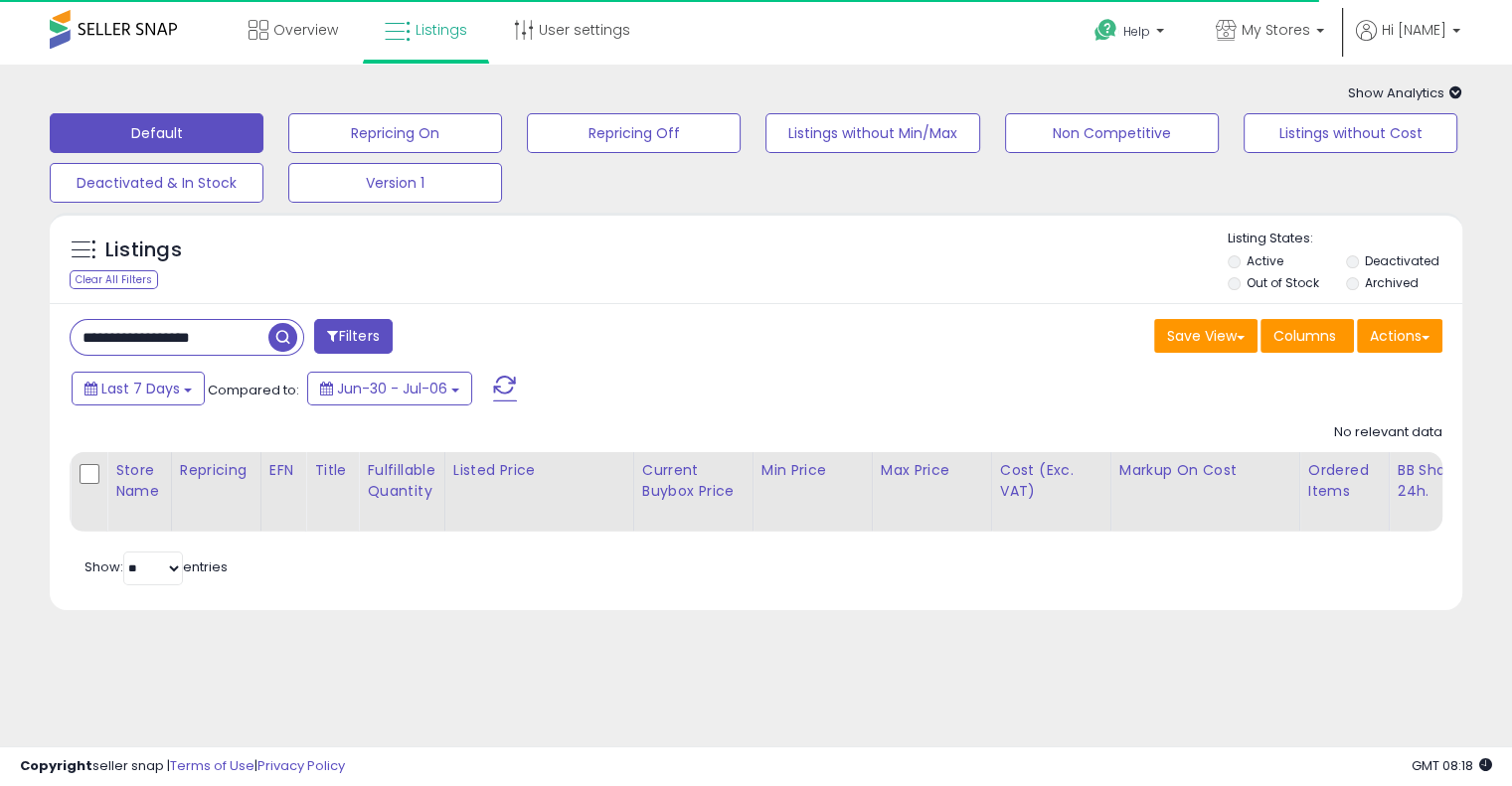 scroll, scrollTop: 103, scrollLeft: 0, axis: vertical 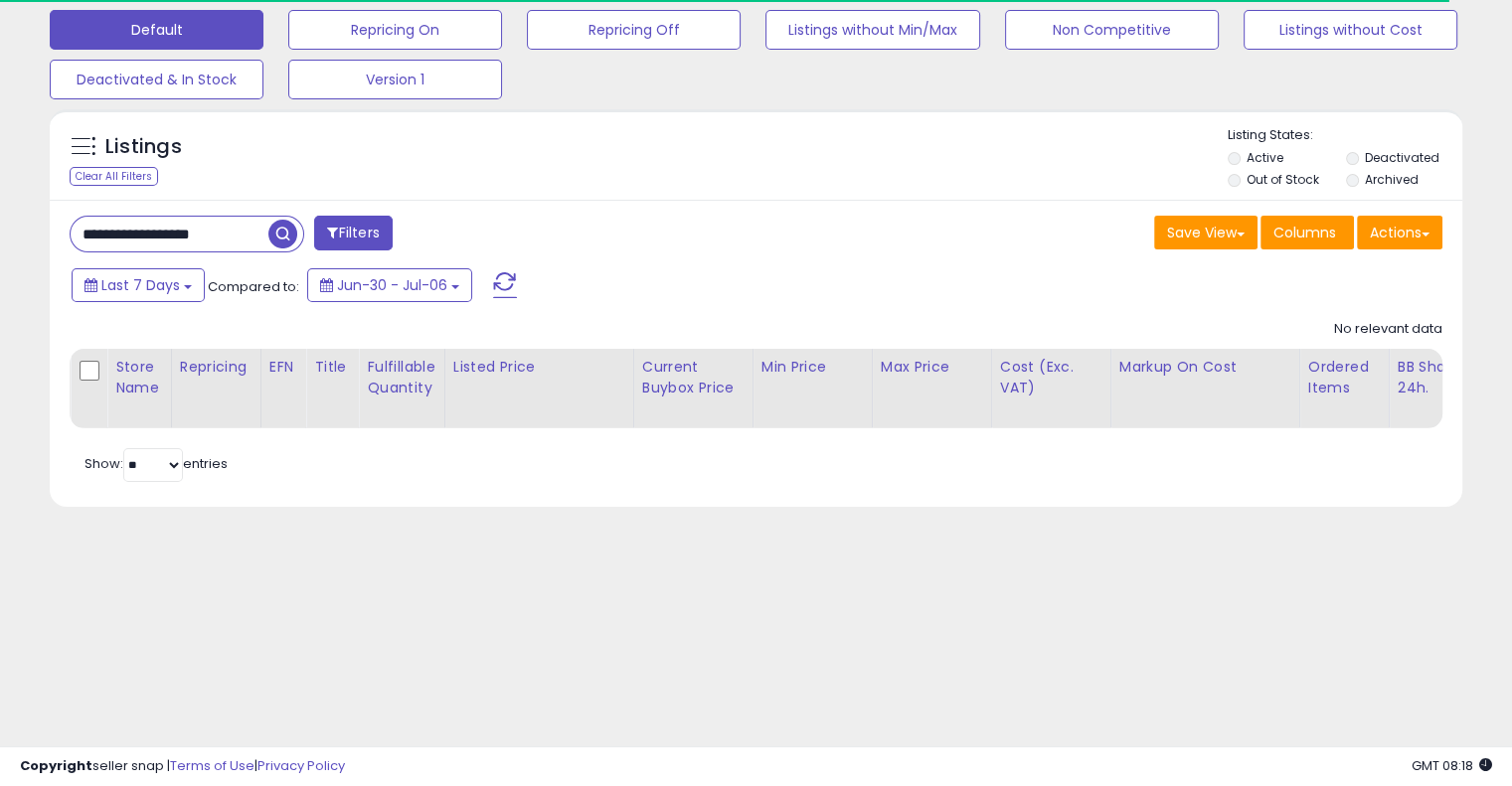 click at bounding box center (282, 234) 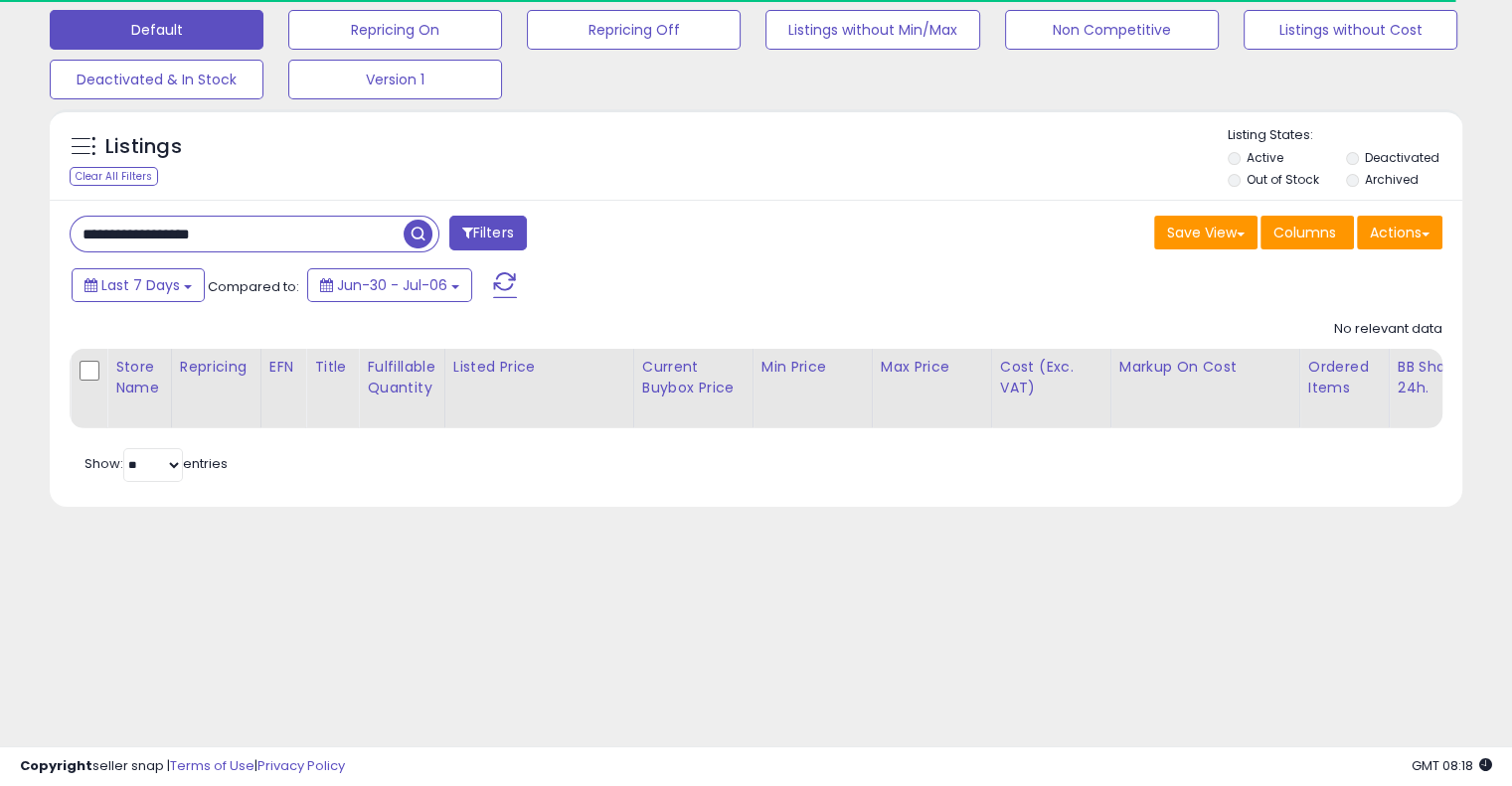 click on "**********" at bounding box center [237, 234] 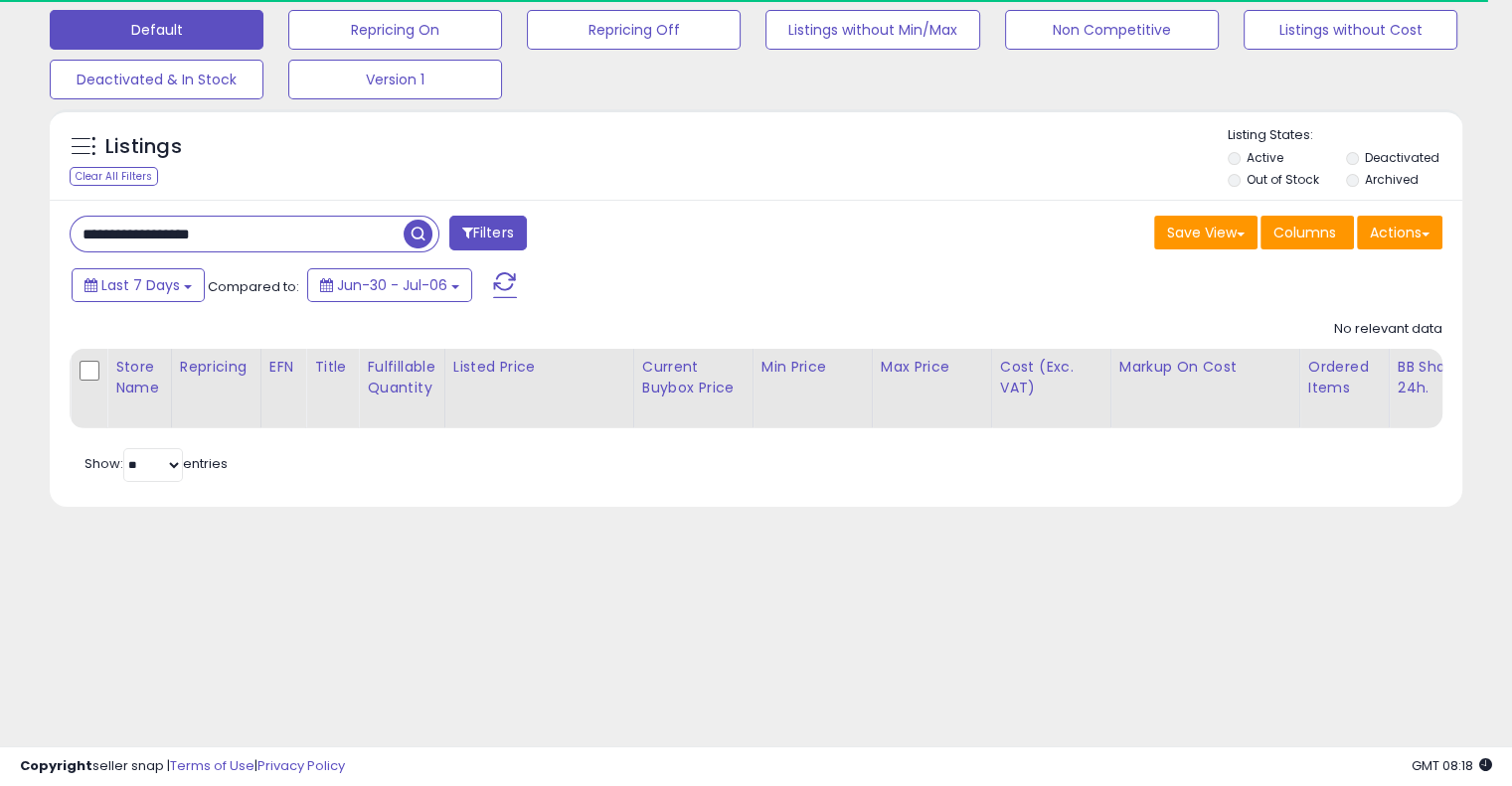 click on "Listings
Clear All Filters
Listing States:" at bounding box center [756, 160] 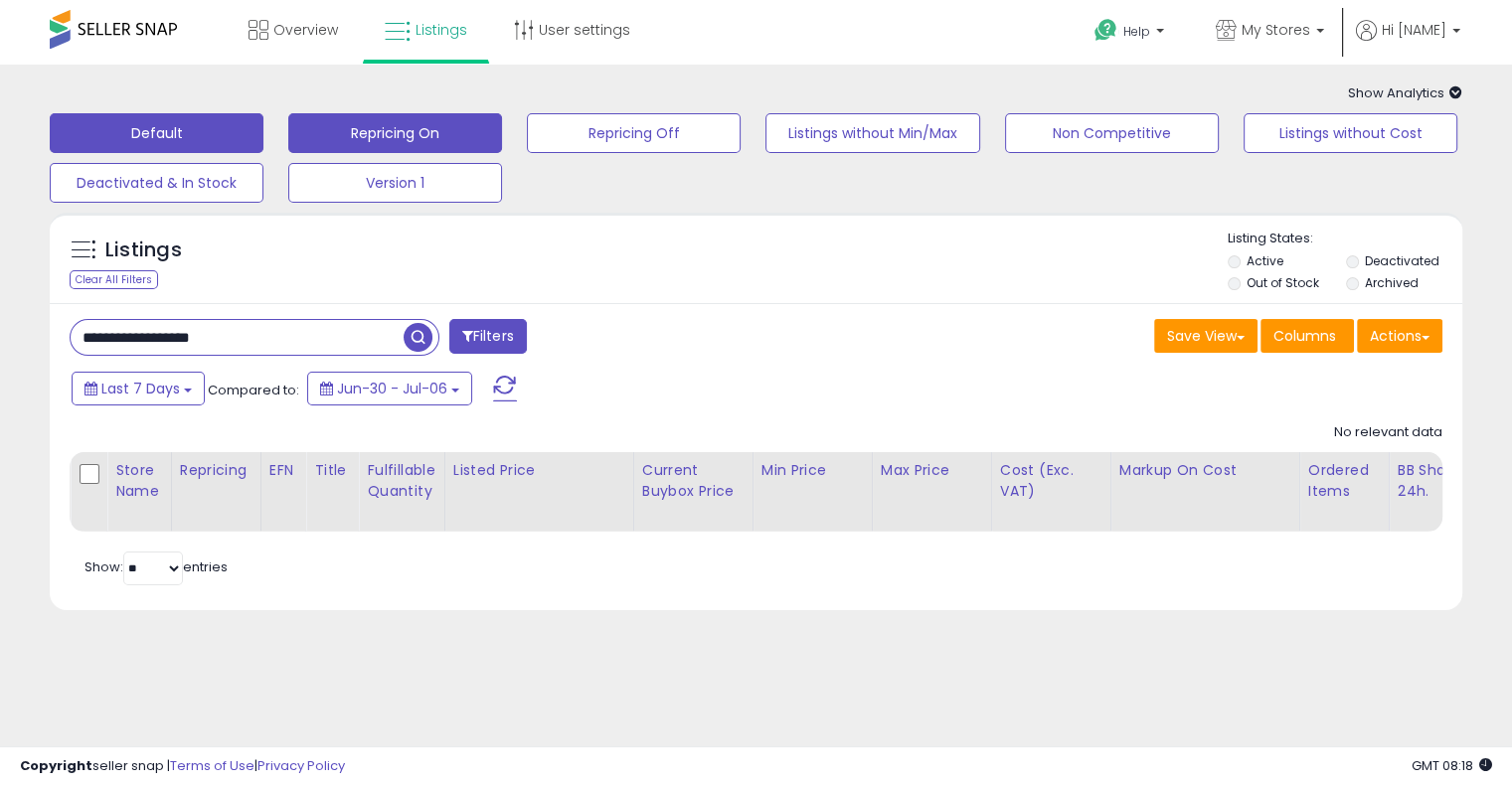 scroll, scrollTop: 0, scrollLeft: 0, axis: both 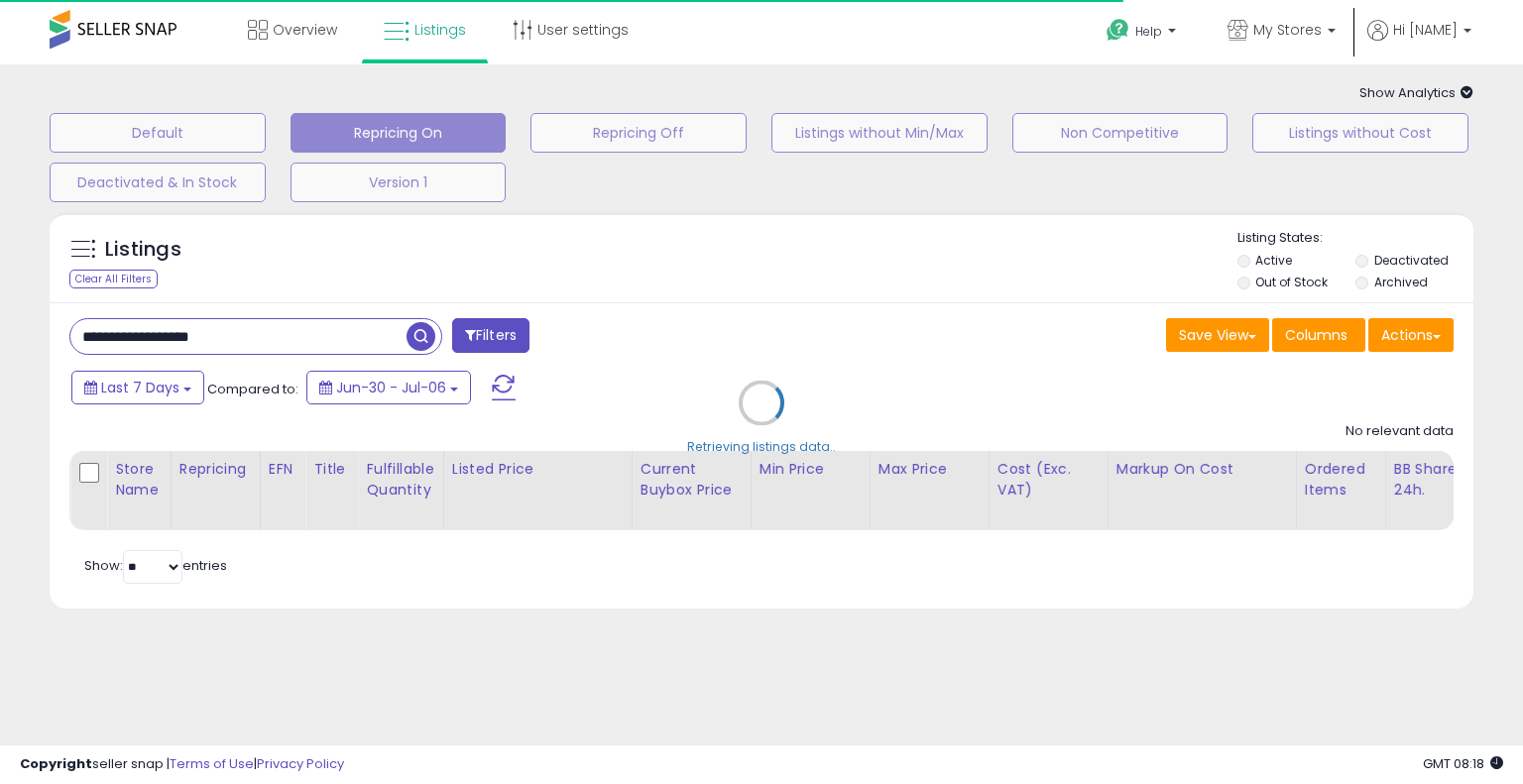 type 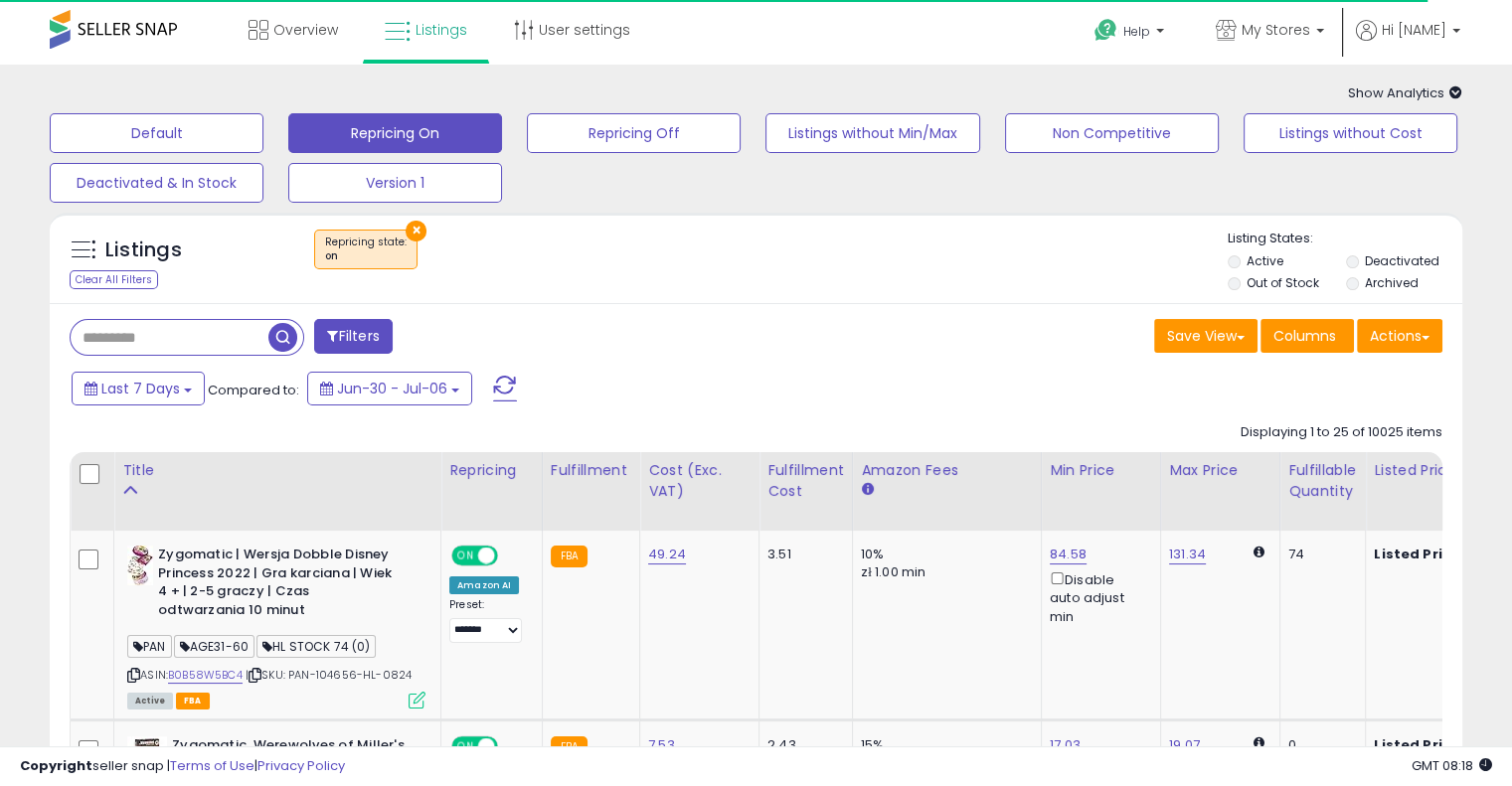 scroll, scrollTop: 2, scrollLeft: 0, axis: vertical 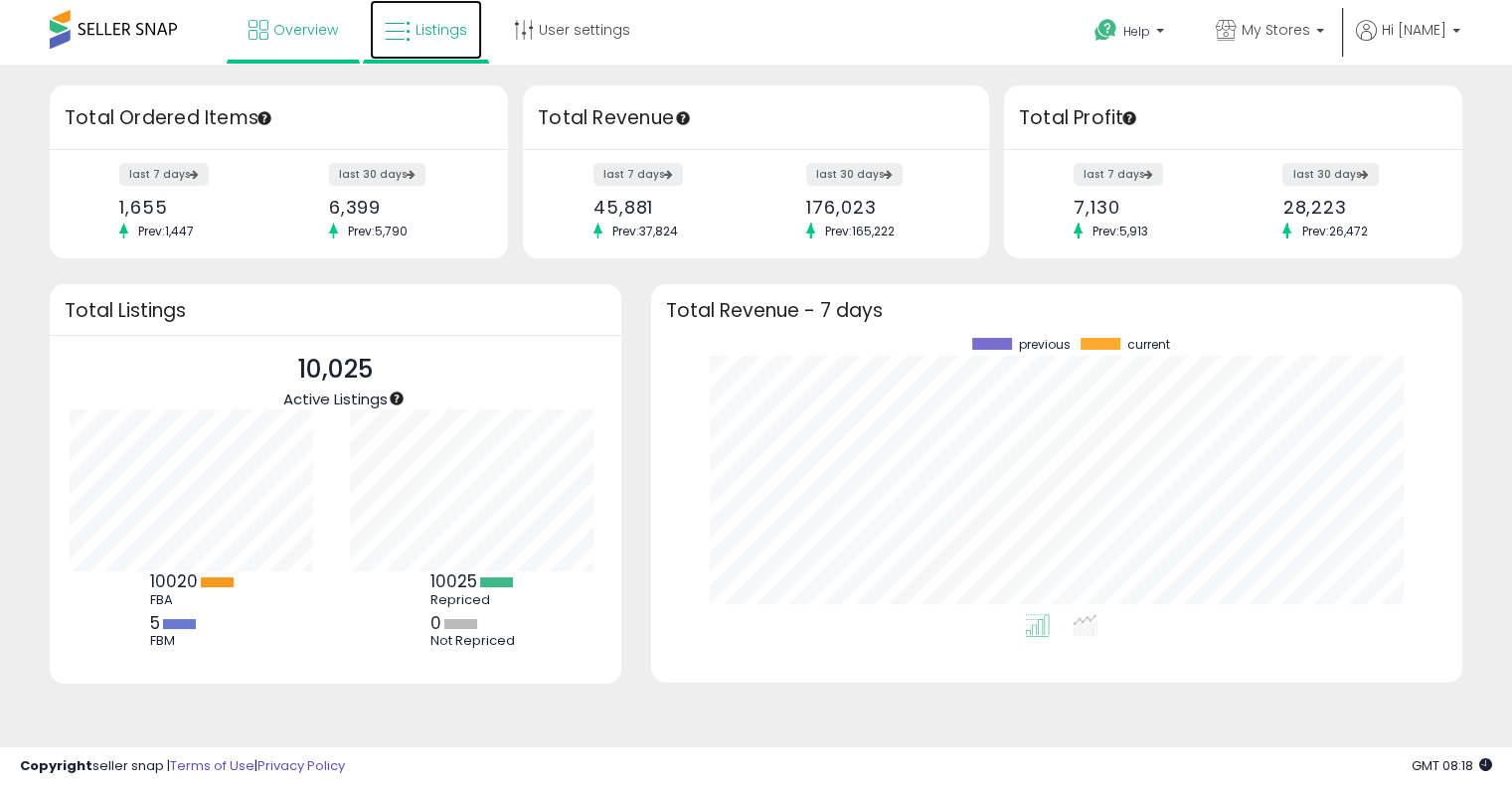 click at bounding box center (398, 32) 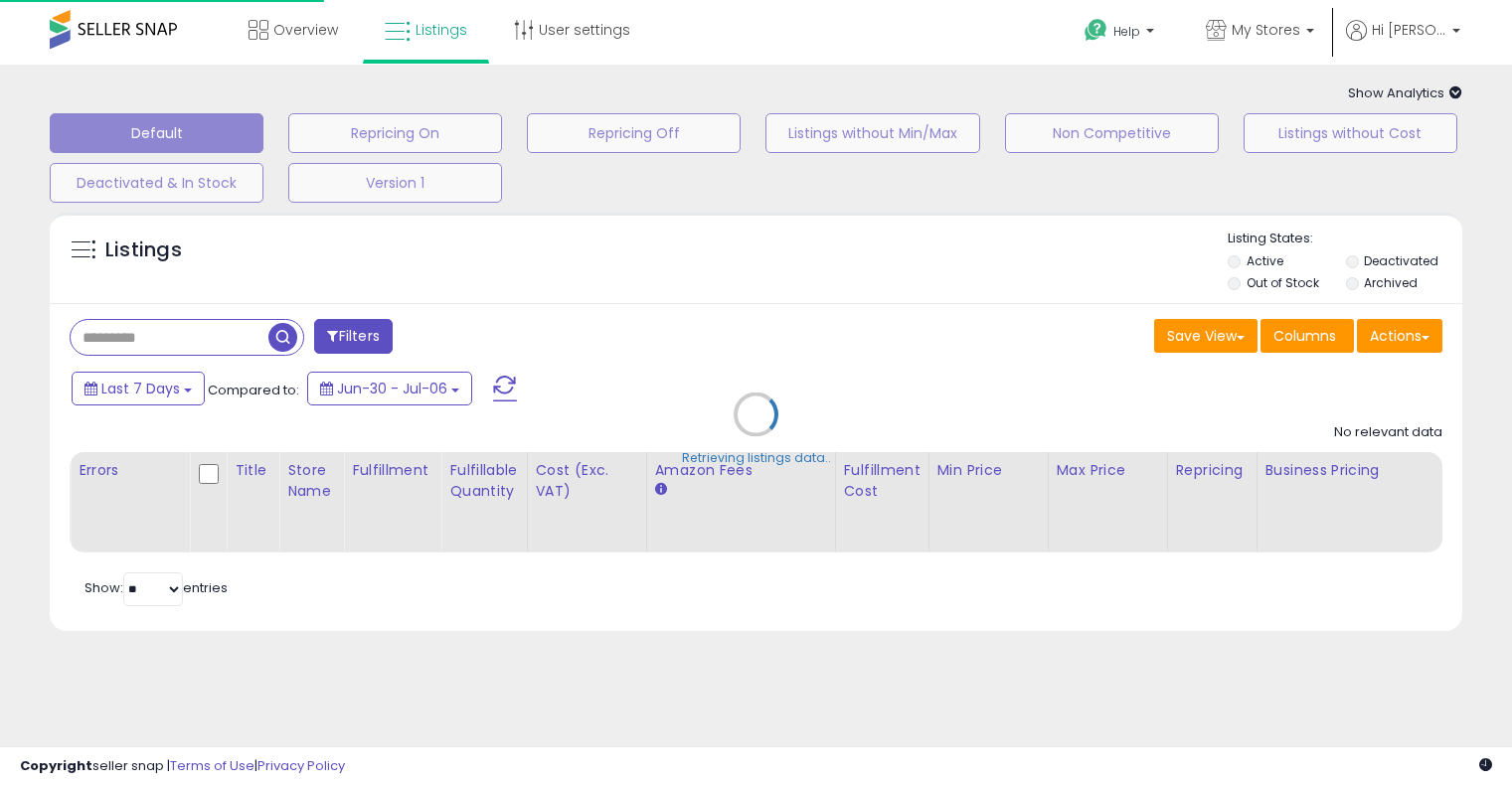 scroll, scrollTop: 0, scrollLeft: 0, axis: both 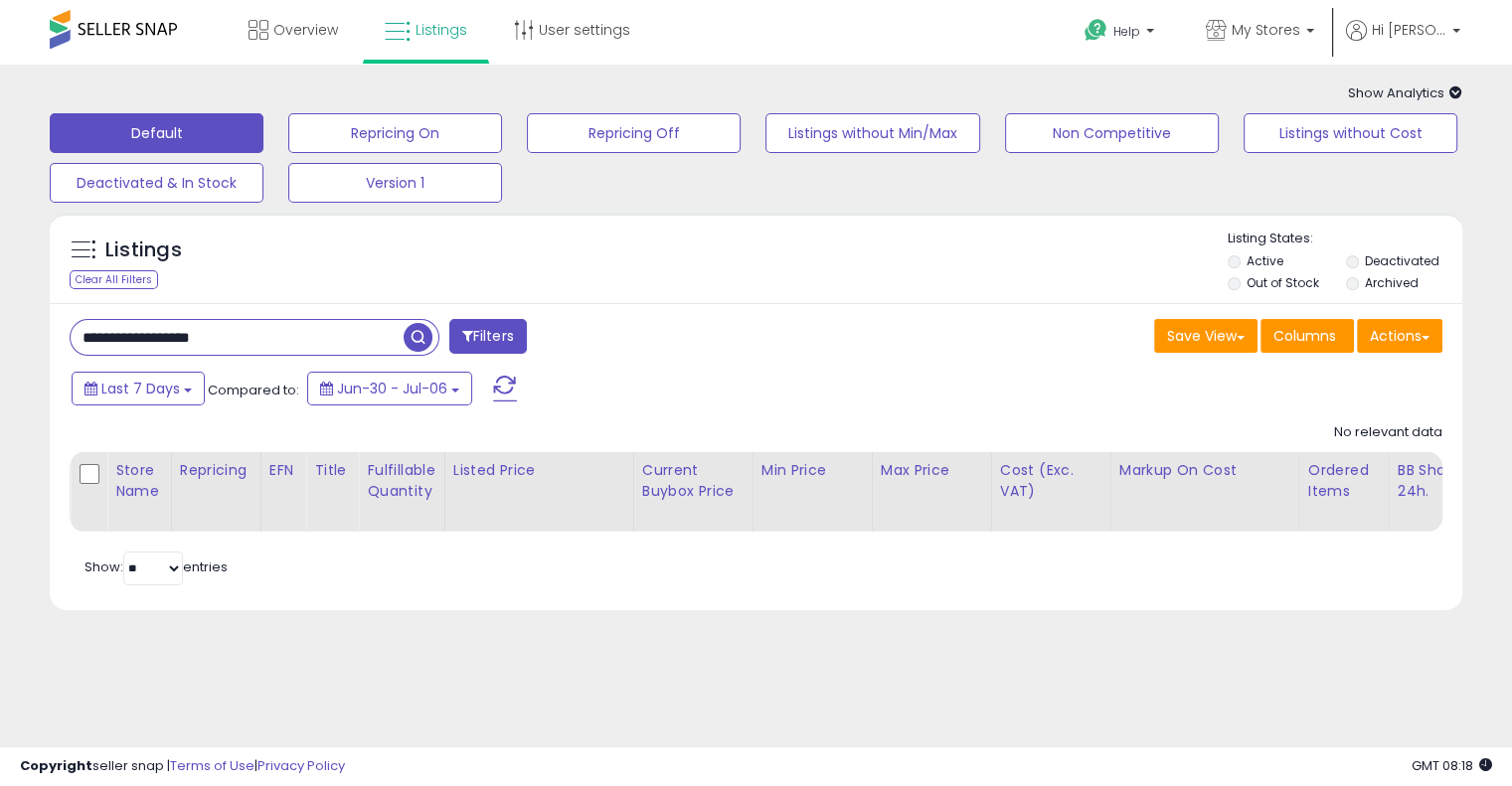 click on "**********" at bounding box center (237, 337) 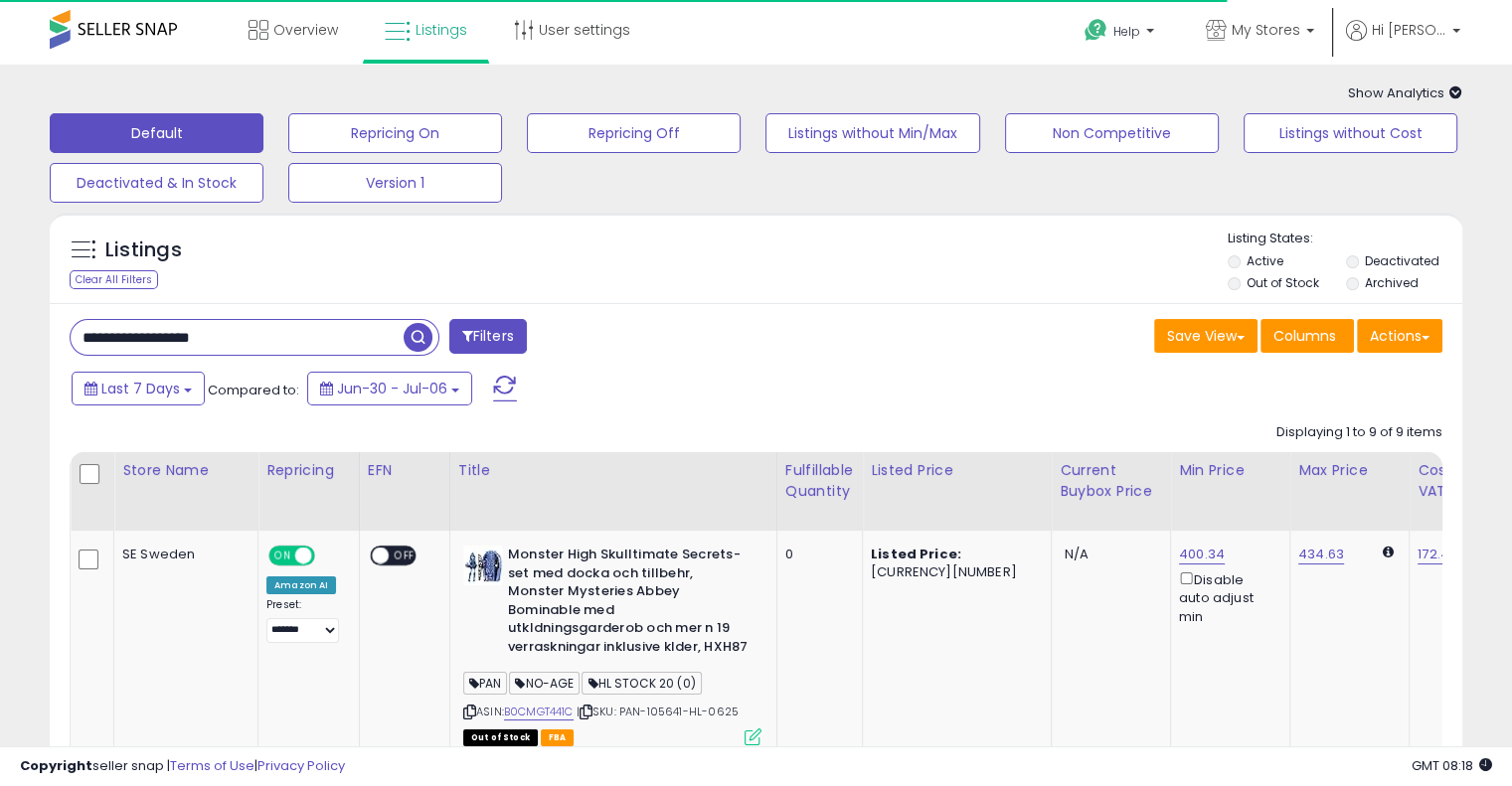 click on "**********" at bounding box center [756, 1433] 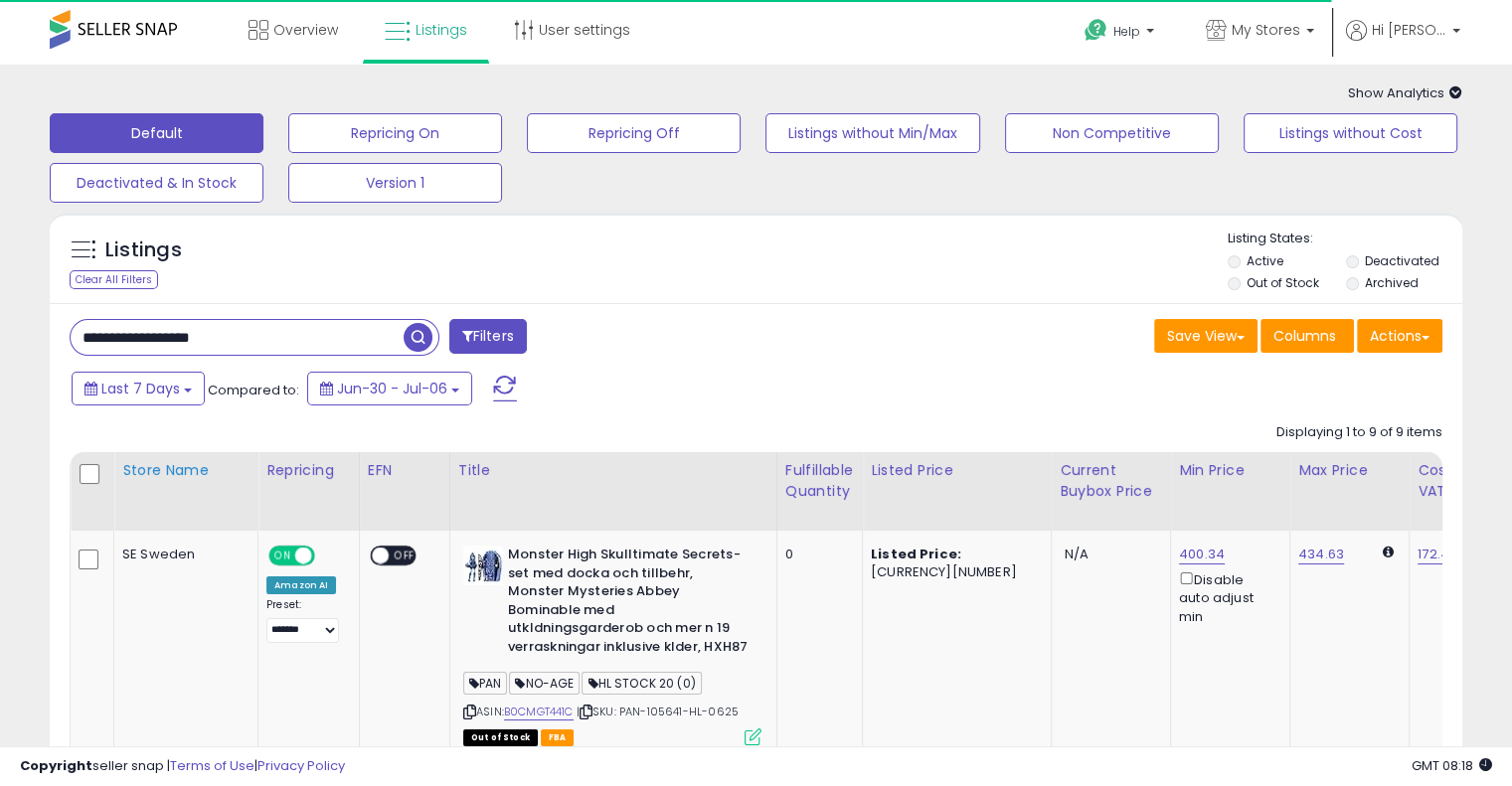 click on "Store Name" at bounding box center (186, 470) 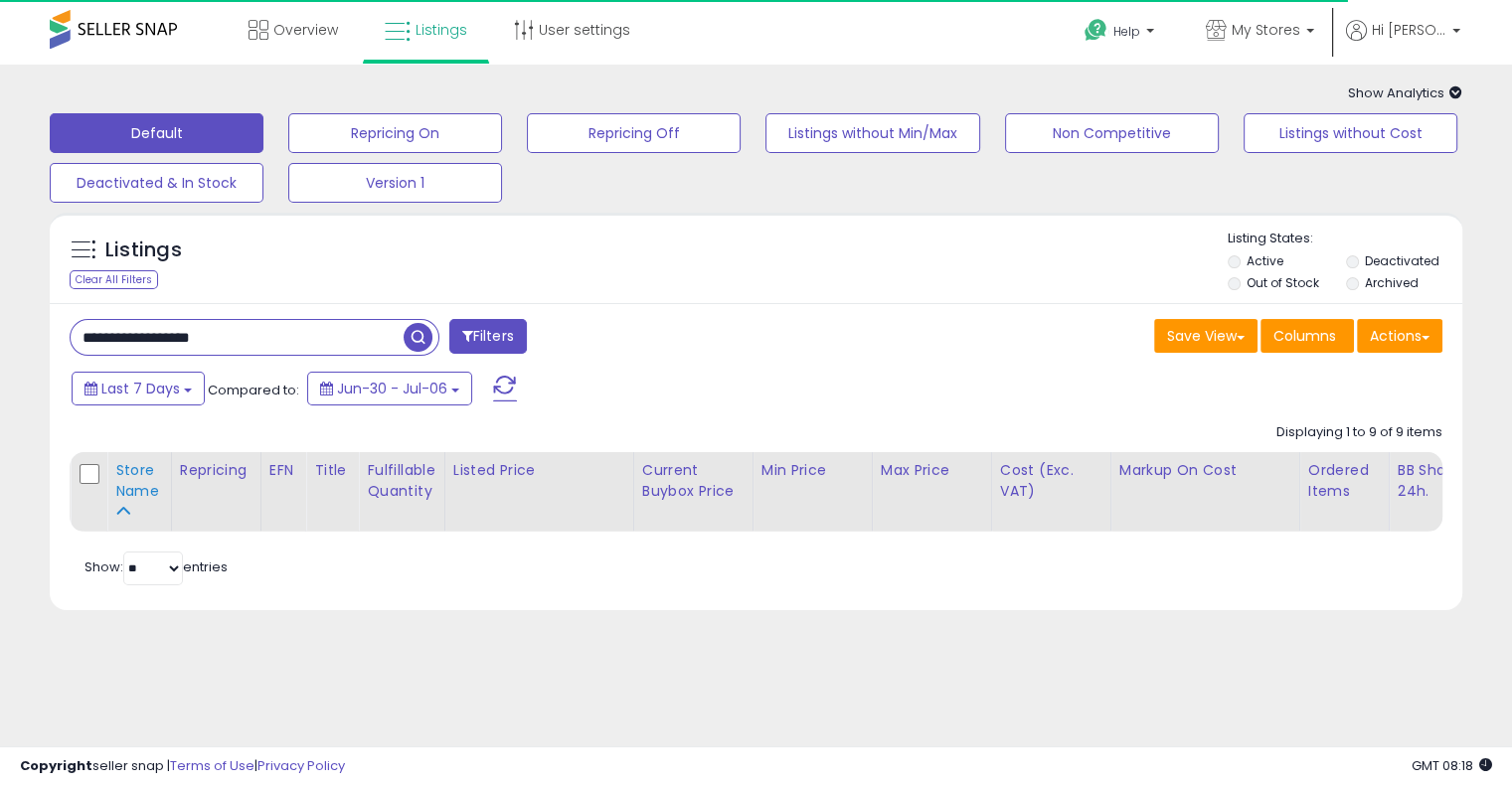 click on "Store Name" at bounding box center [139, 481] 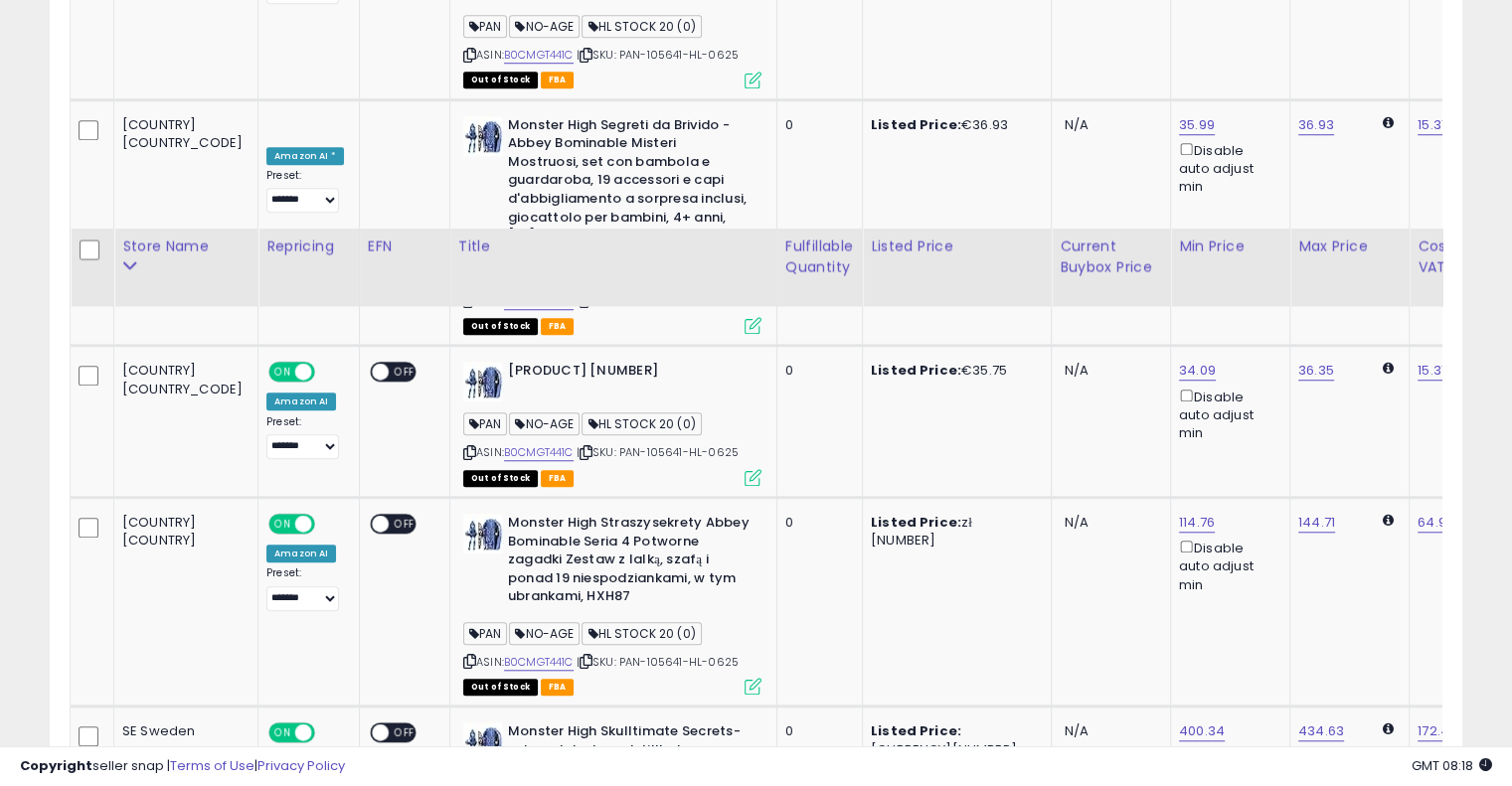 scroll, scrollTop: 1882, scrollLeft: 0, axis: vertical 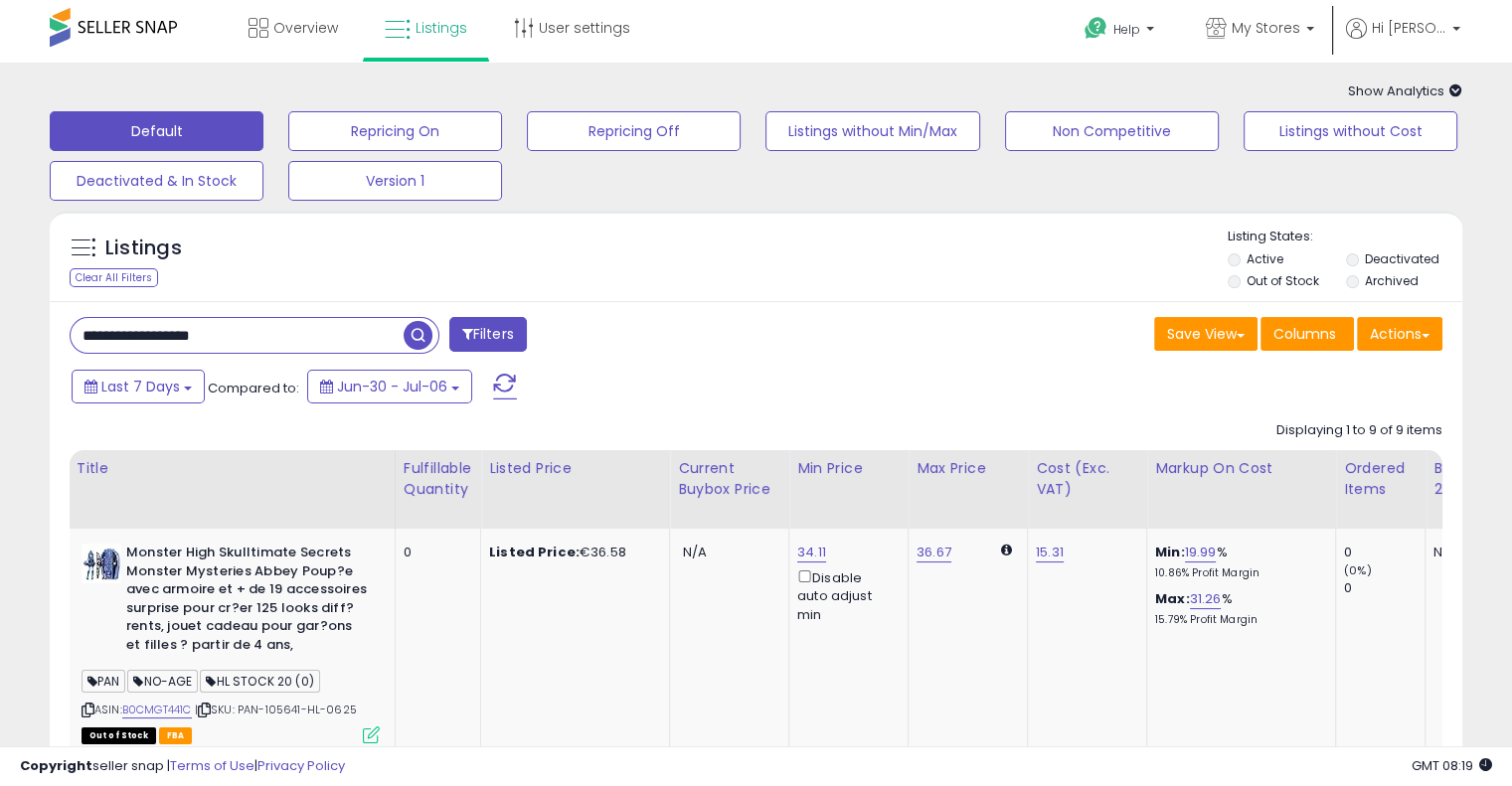 click on "**********" at bounding box center [237, 335] 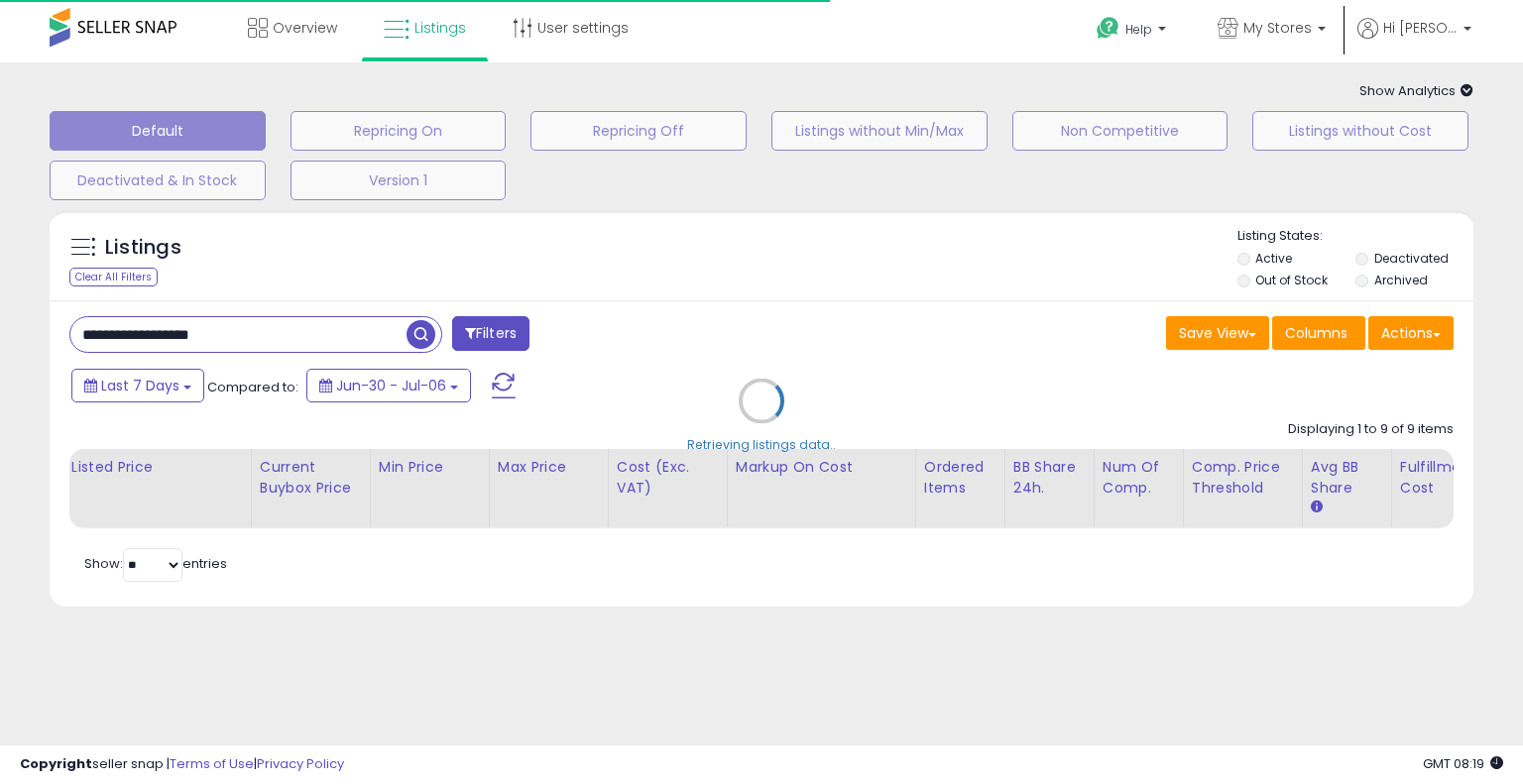 click on "Retrieving listings data.." at bounding box center [762, 415] 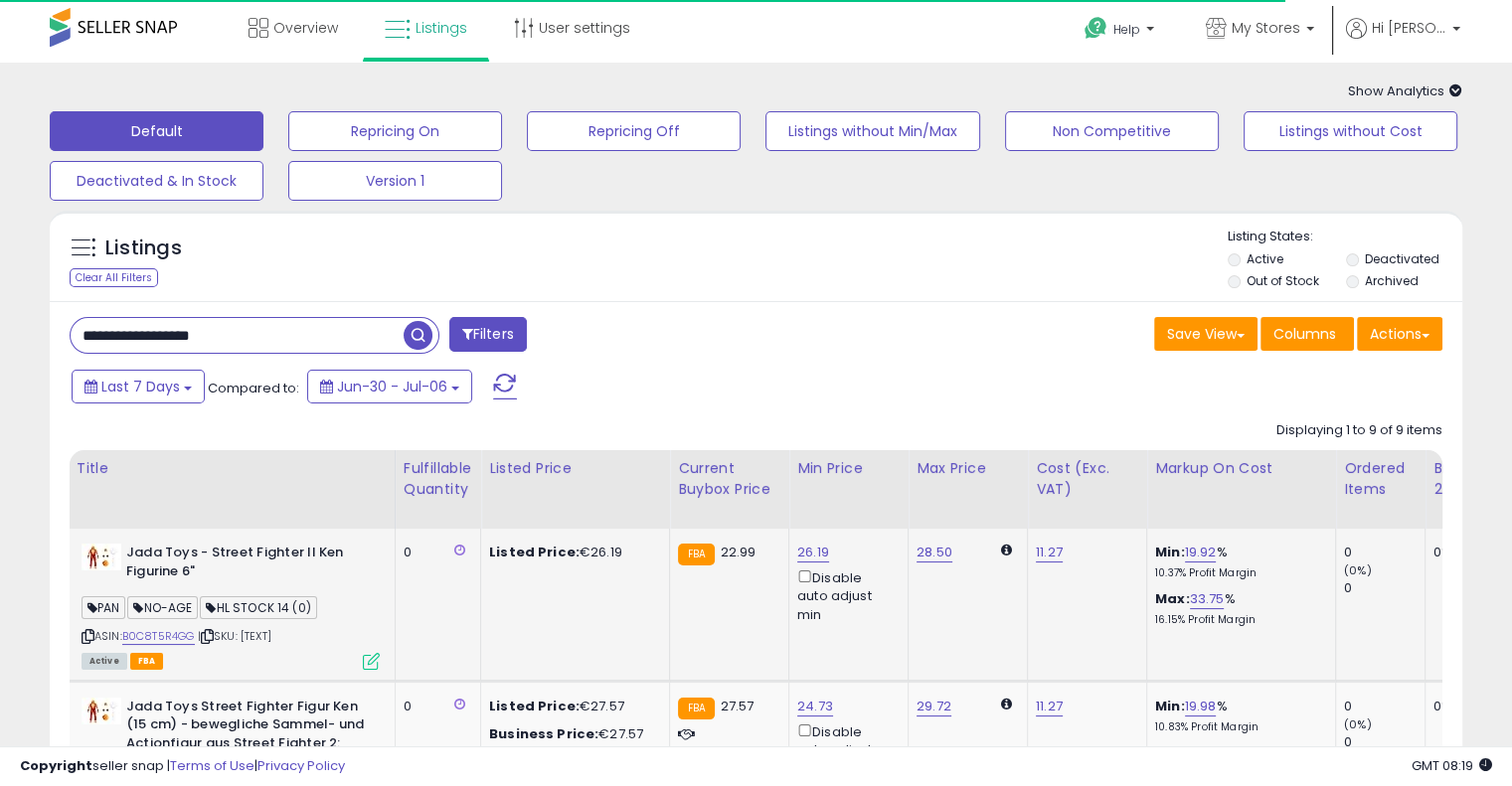 scroll, scrollTop: 0, scrollLeft: 0, axis: both 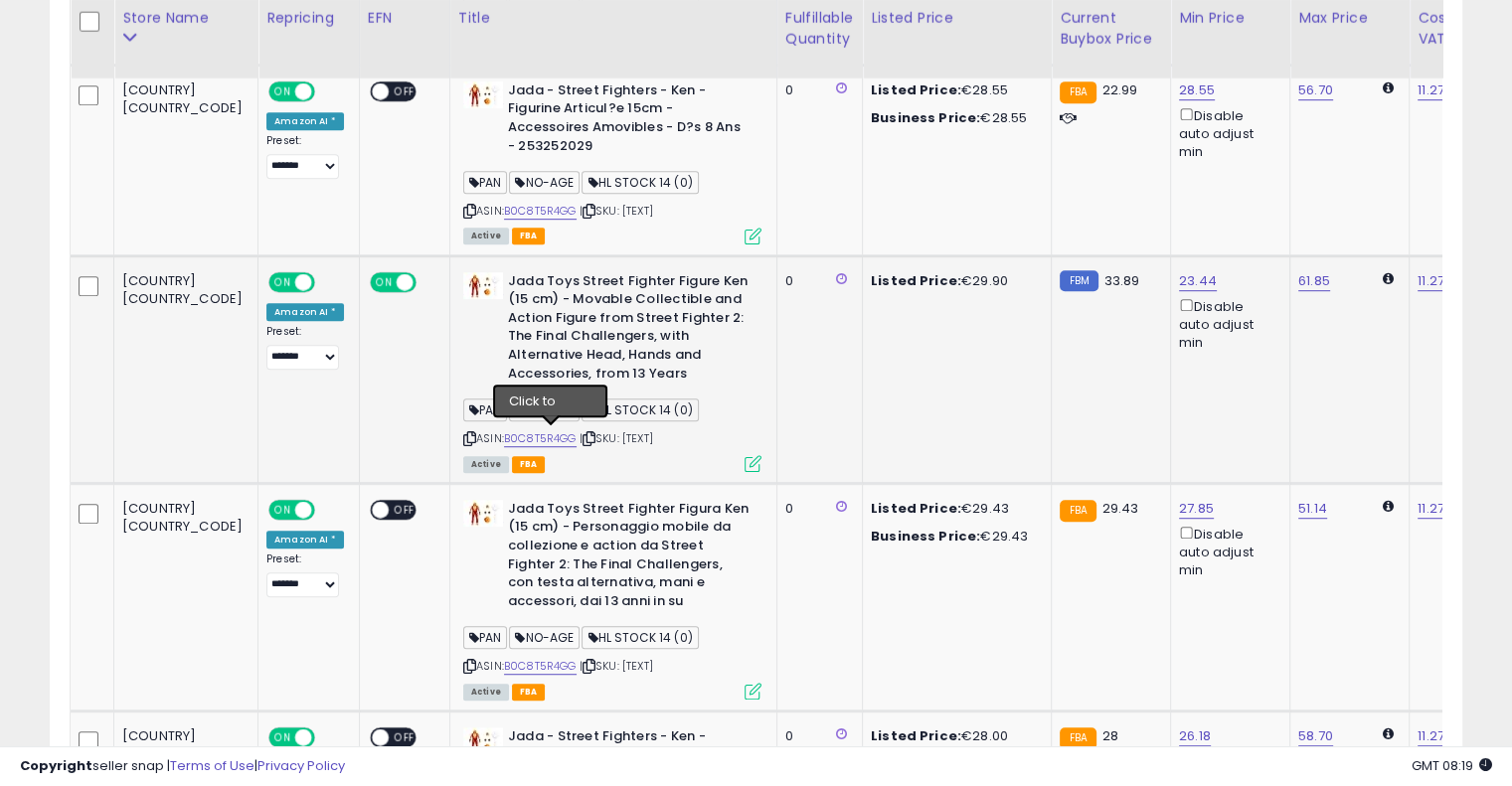 click at bounding box center [588, 438] 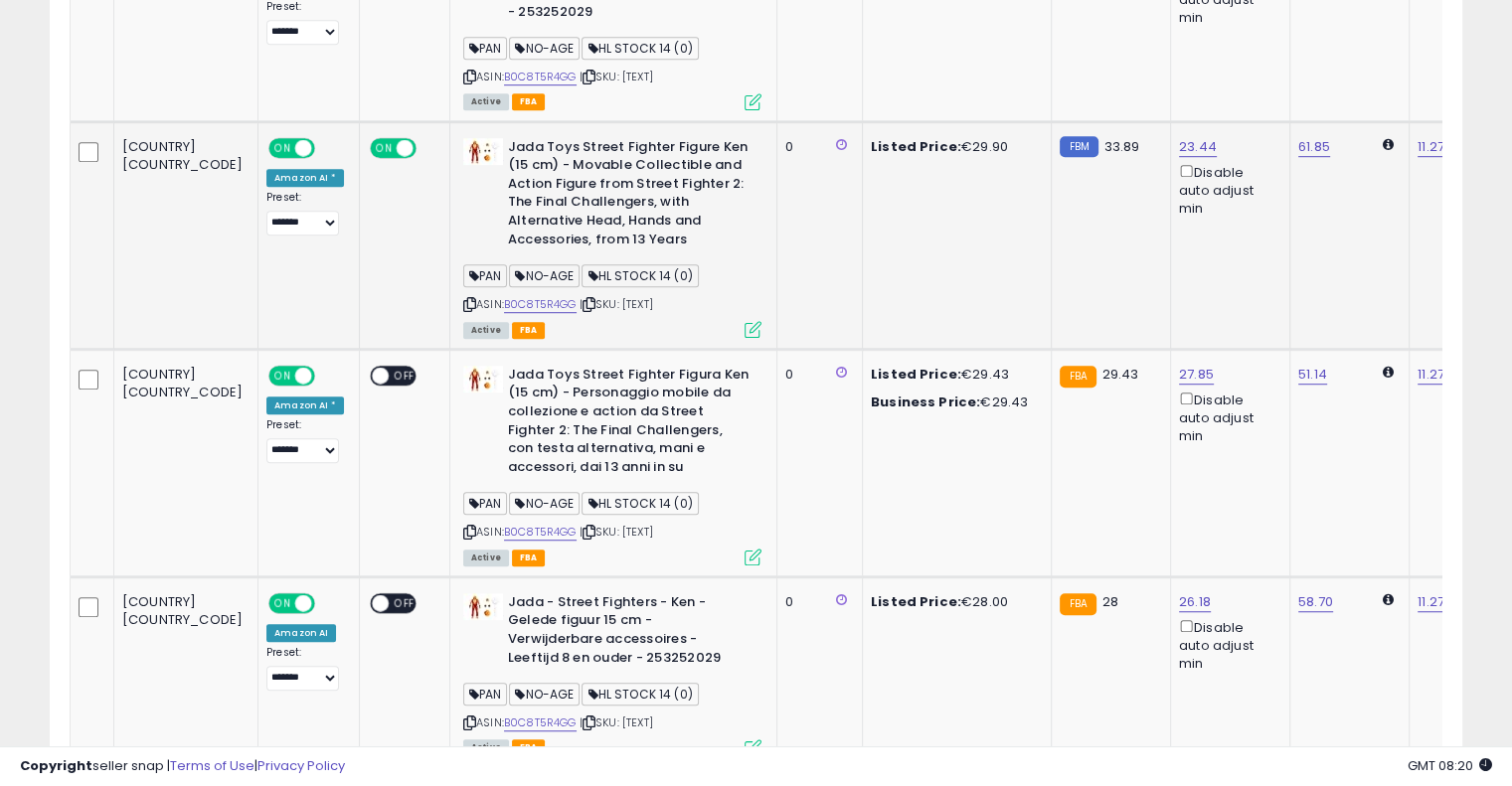 scroll, scrollTop: 0, scrollLeft: 0, axis: both 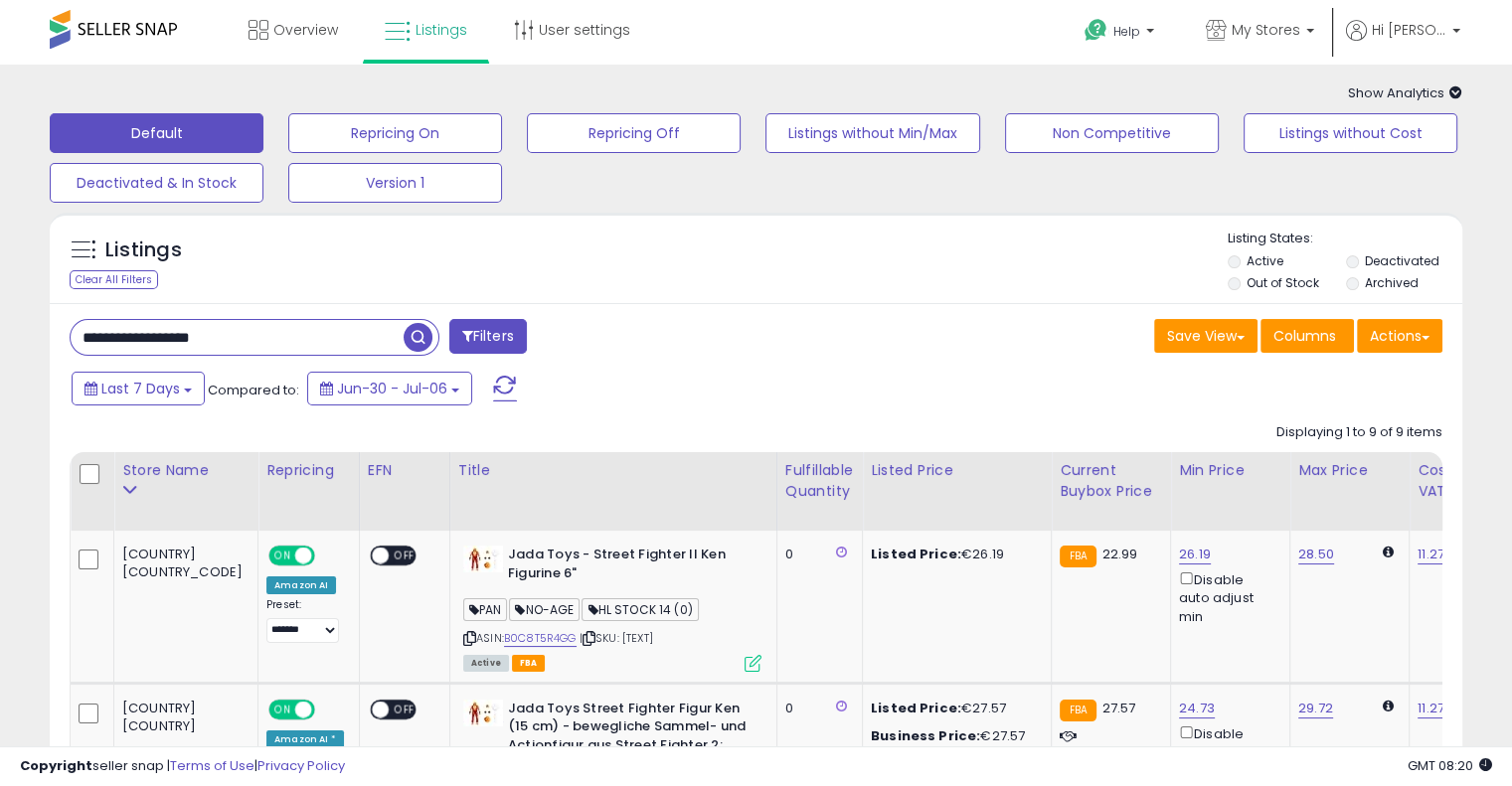 click on "**********" at bounding box center [237, 337] 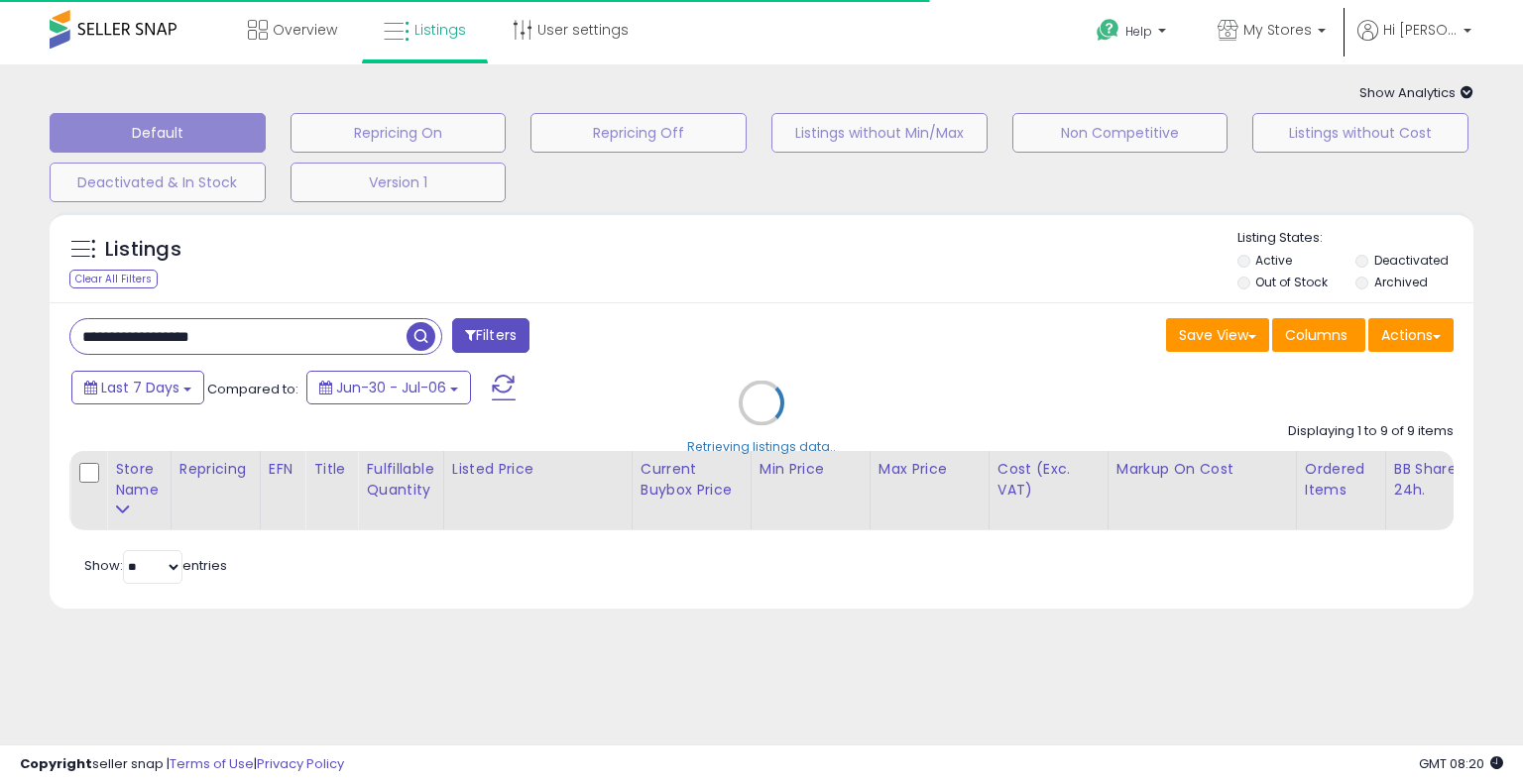 click on "Retrieving listings data.." at bounding box center (762, 417) 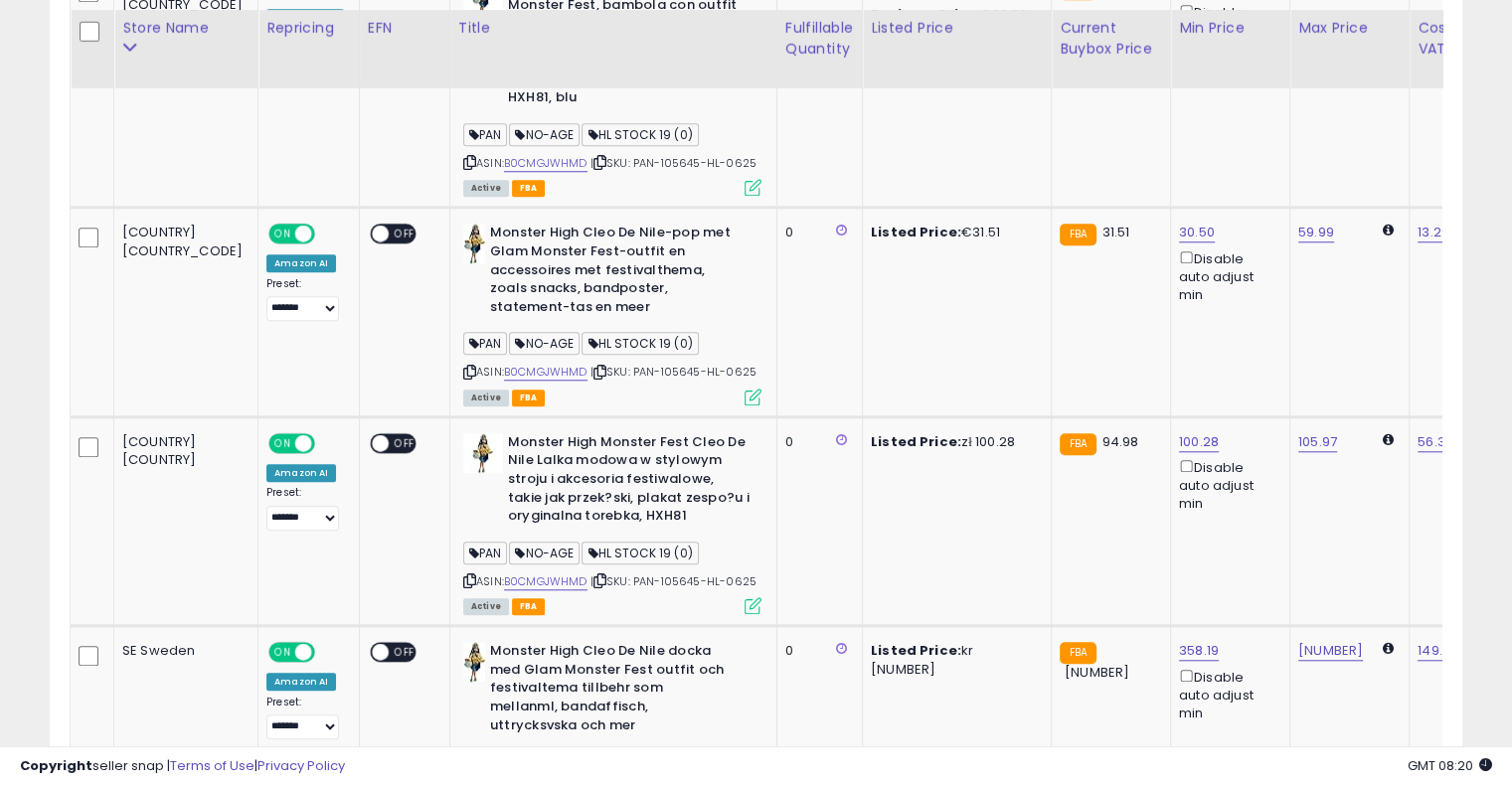 scroll, scrollTop: 1709, scrollLeft: 0, axis: vertical 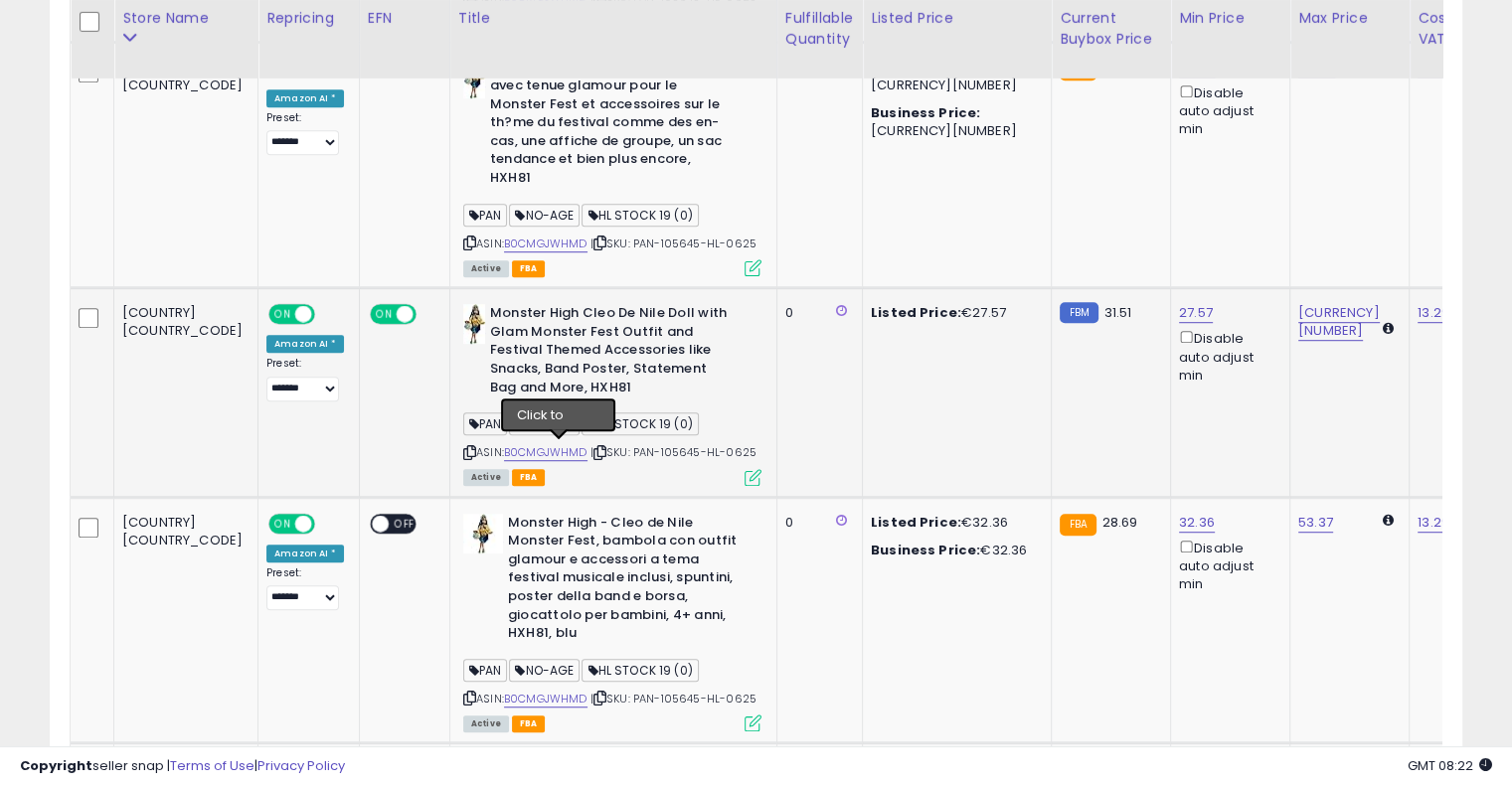click at bounding box center [599, 452] 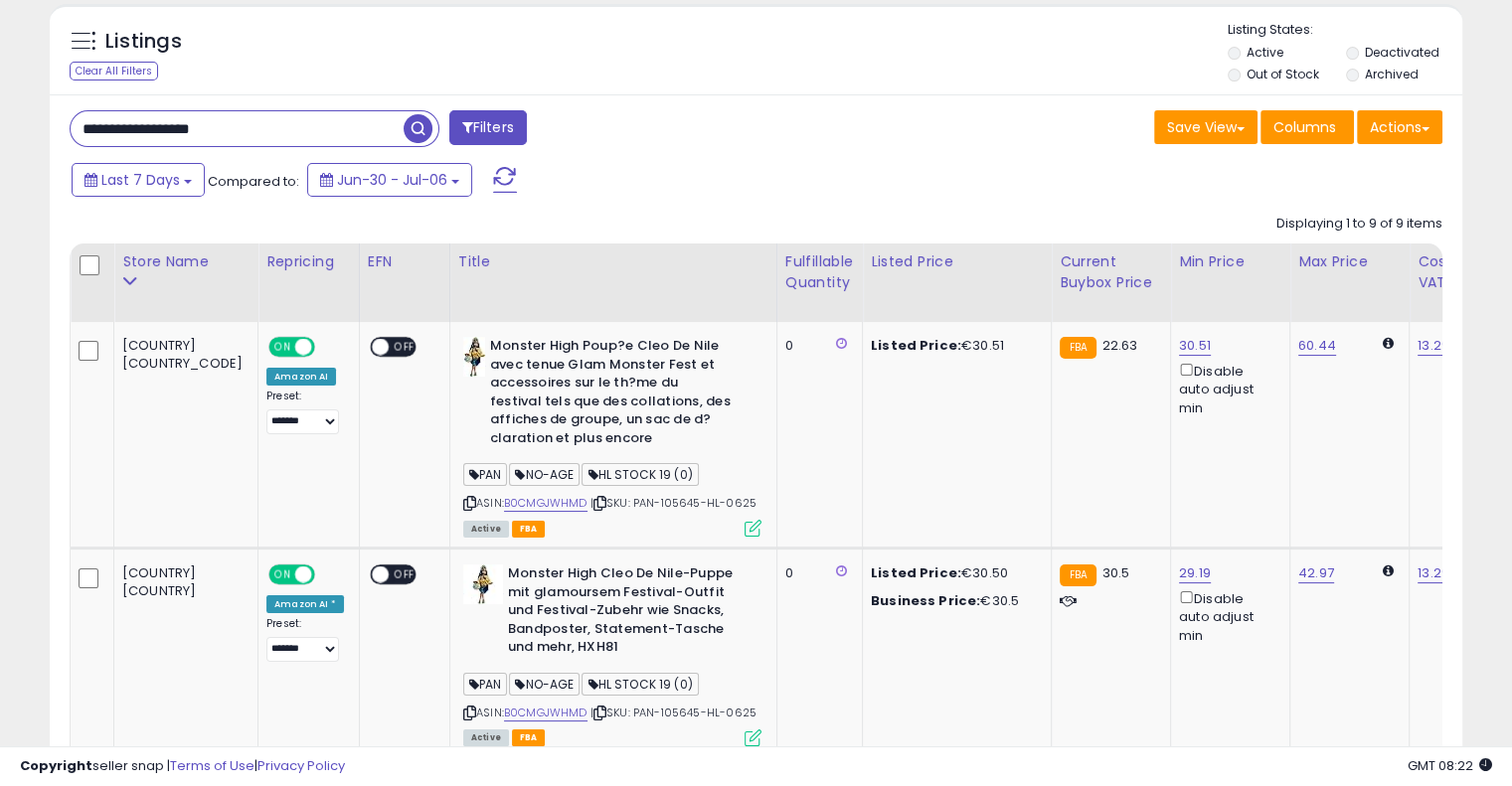 scroll, scrollTop: 0, scrollLeft: 0, axis: both 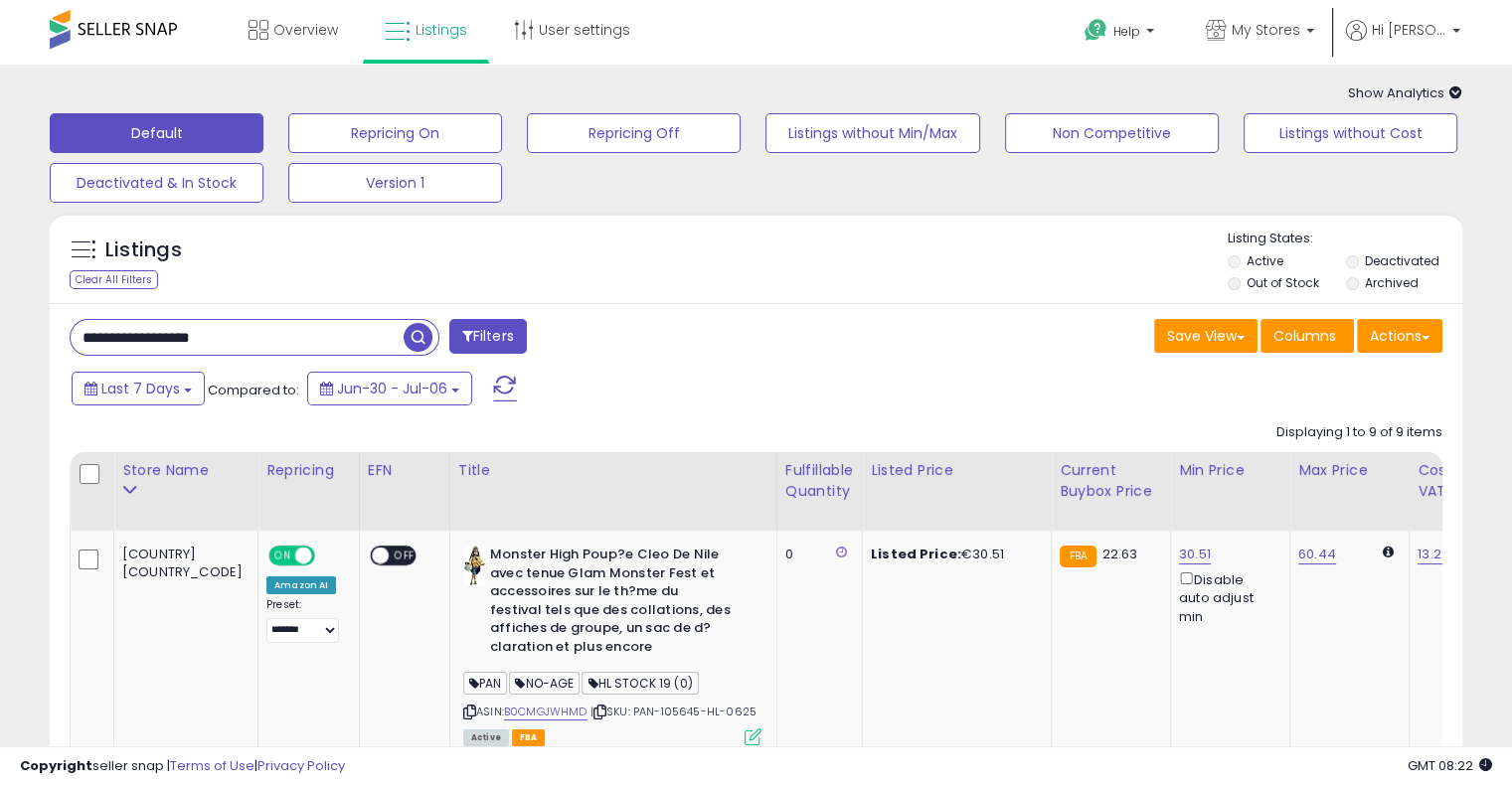 click on "**********" at bounding box center [237, 337] 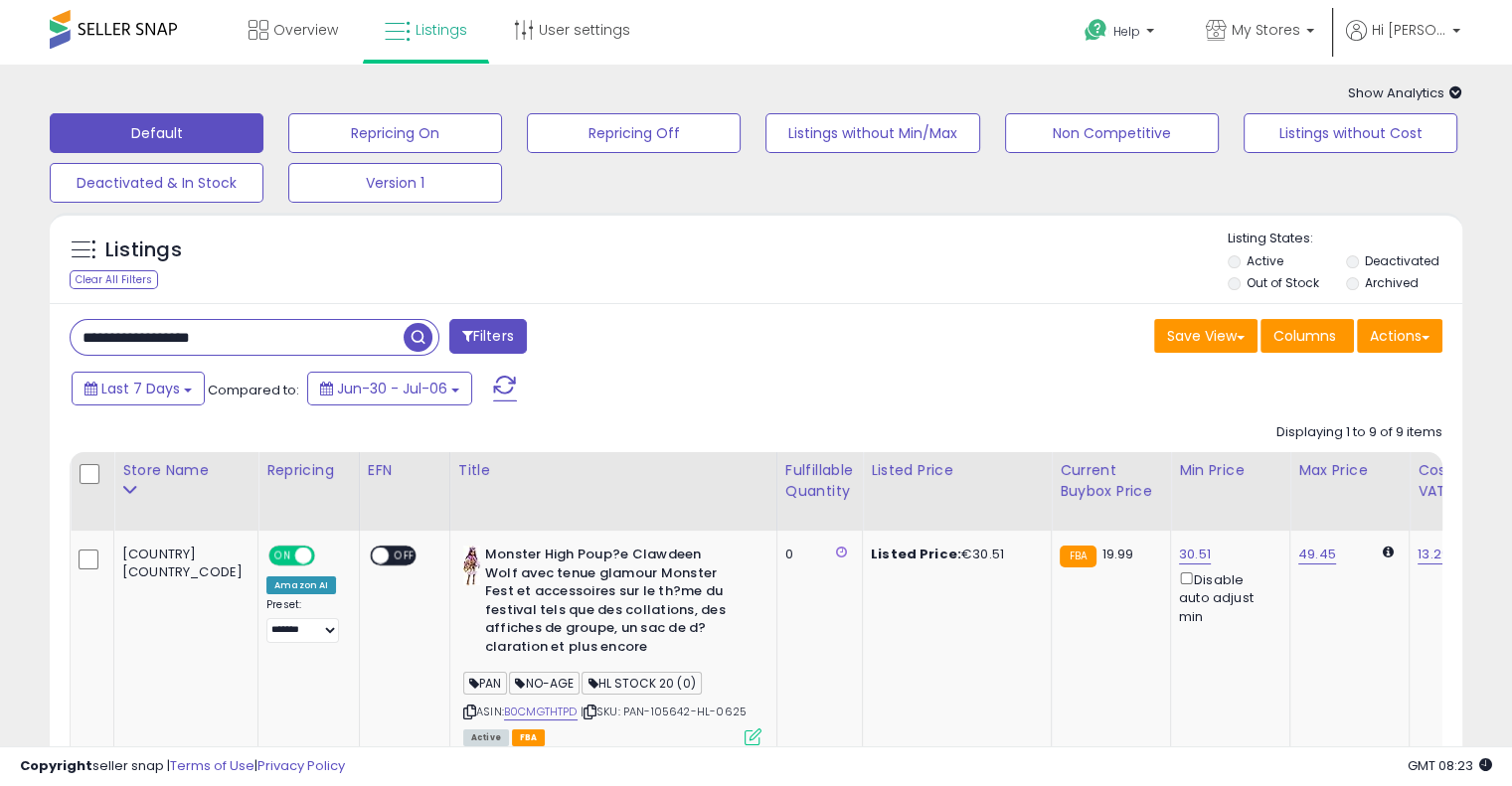 click on "**********" at bounding box center (756, 1471) 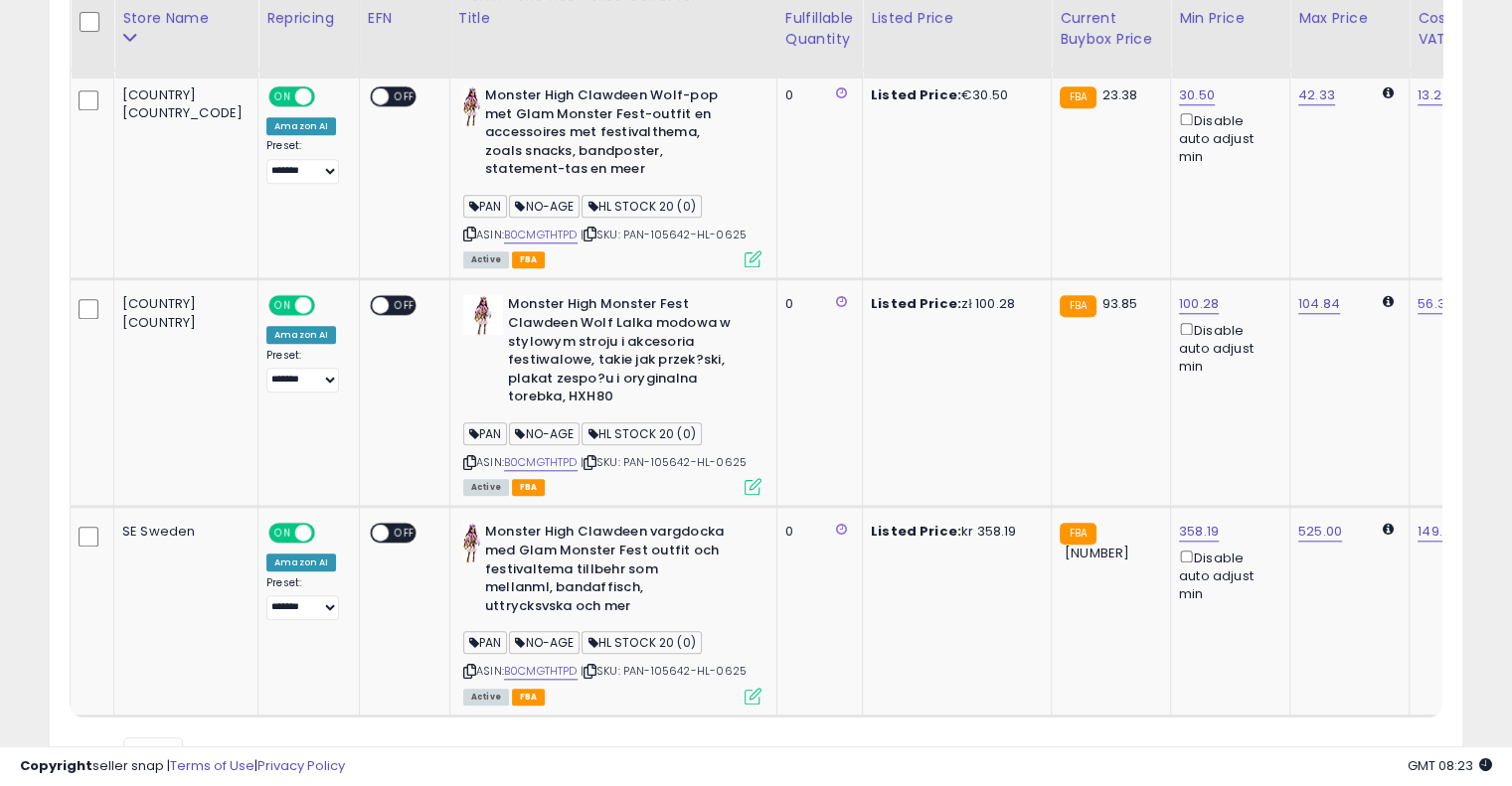 scroll, scrollTop: 1920, scrollLeft: 0, axis: vertical 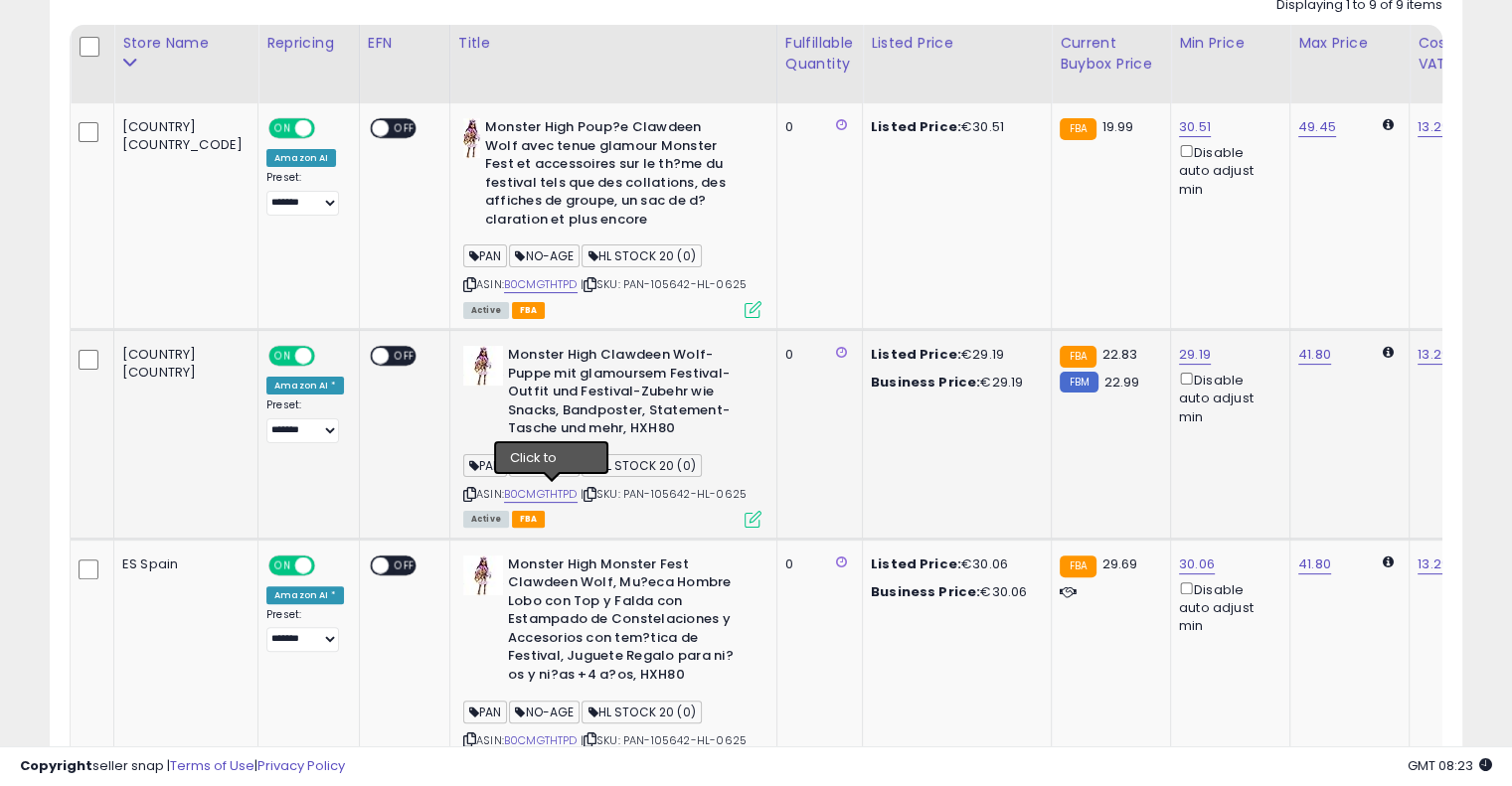 click at bounding box center [589, 494] 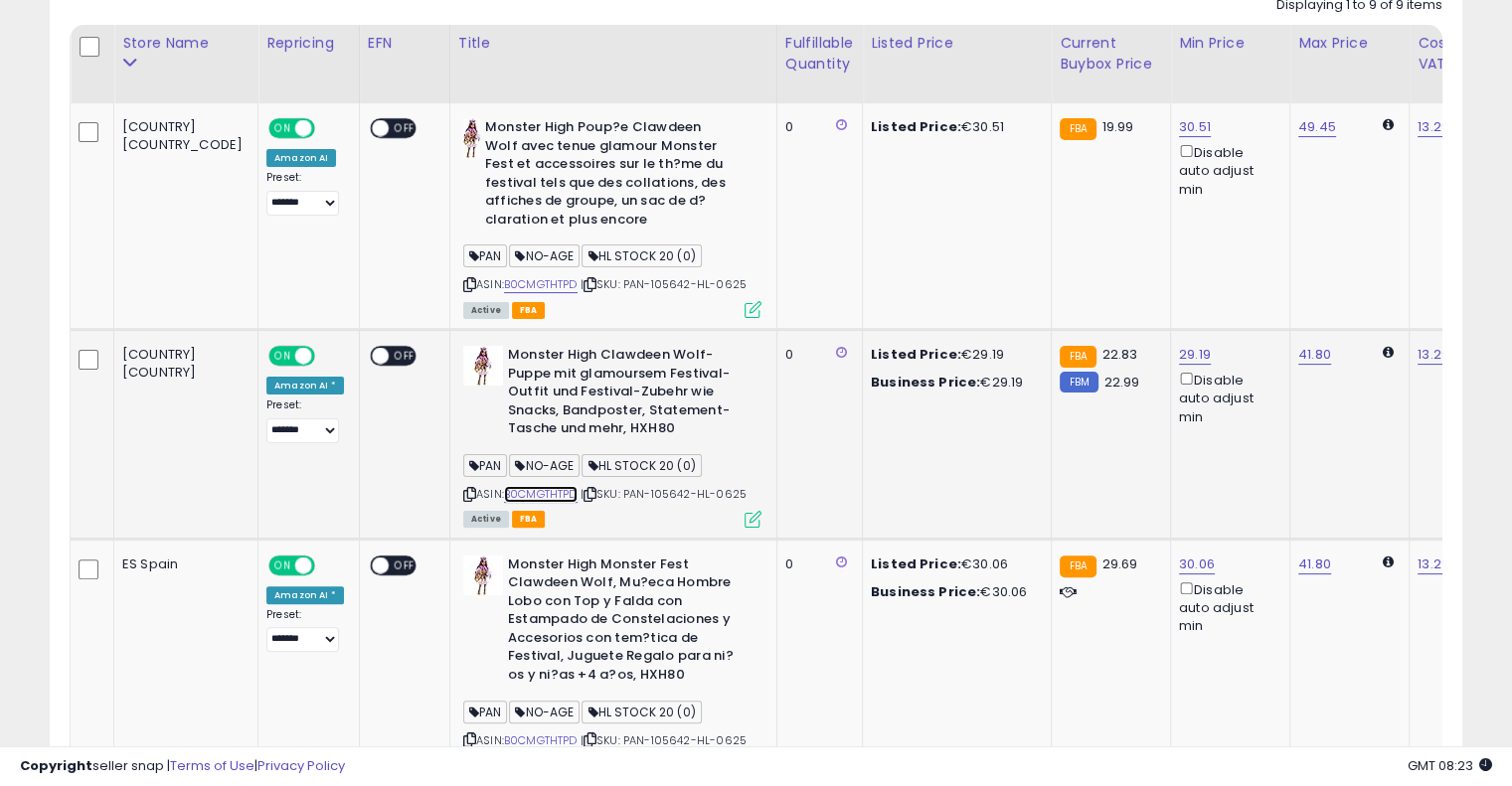 click on "B0CMGTHTPD" at bounding box center [541, 494] 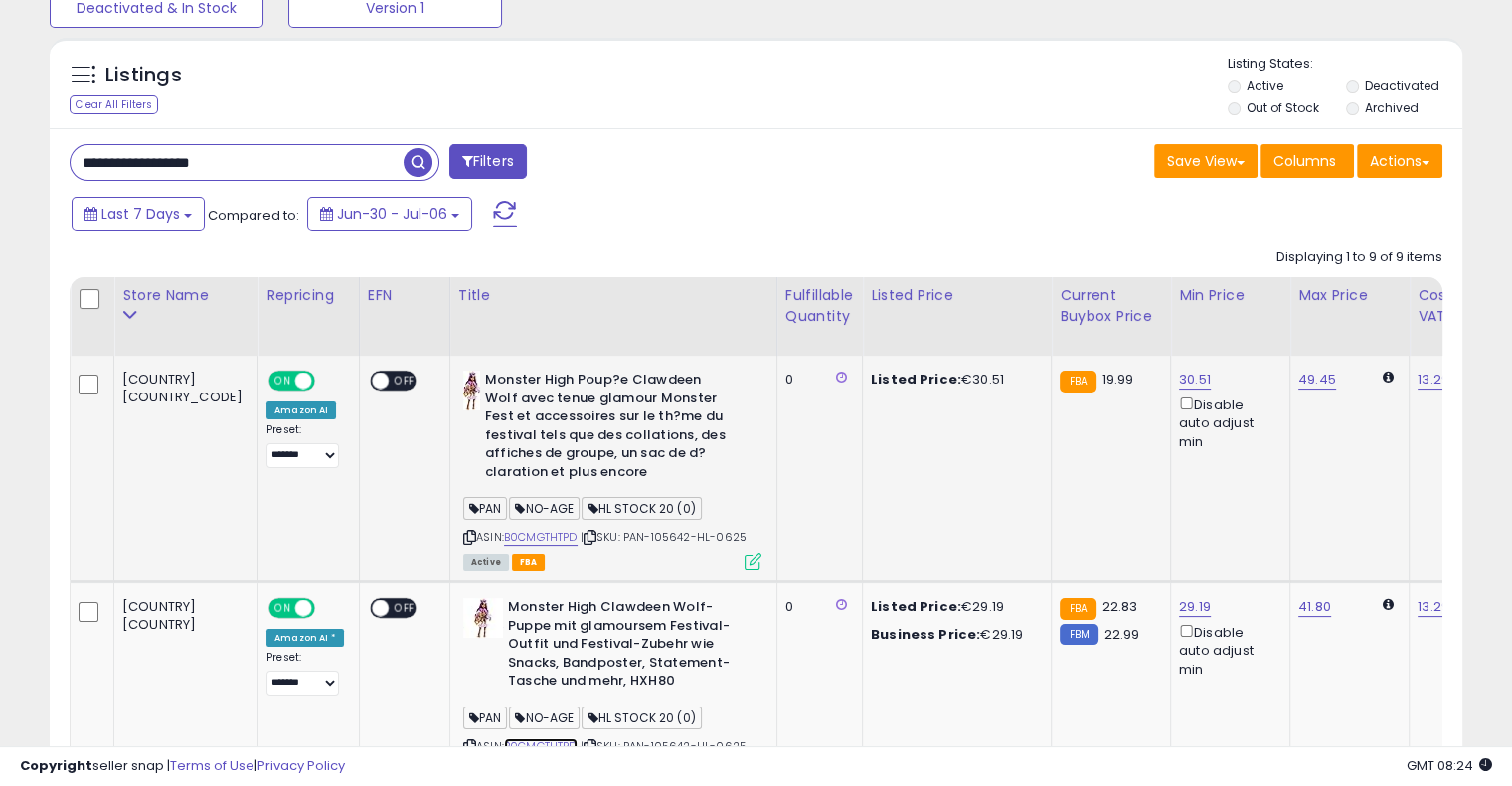 scroll, scrollTop: 167, scrollLeft: 0, axis: vertical 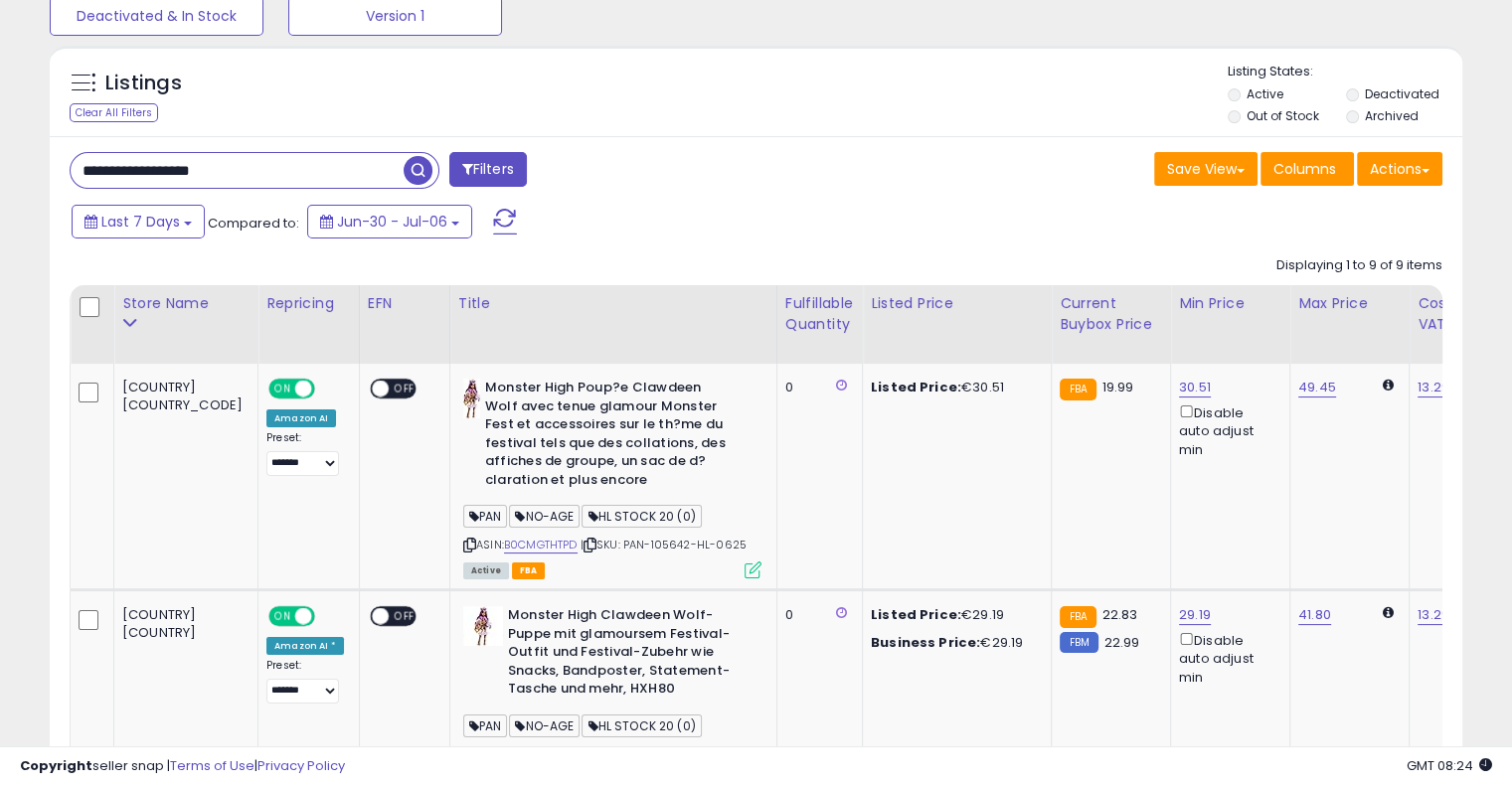 click on "**********" at bounding box center (237, 170) 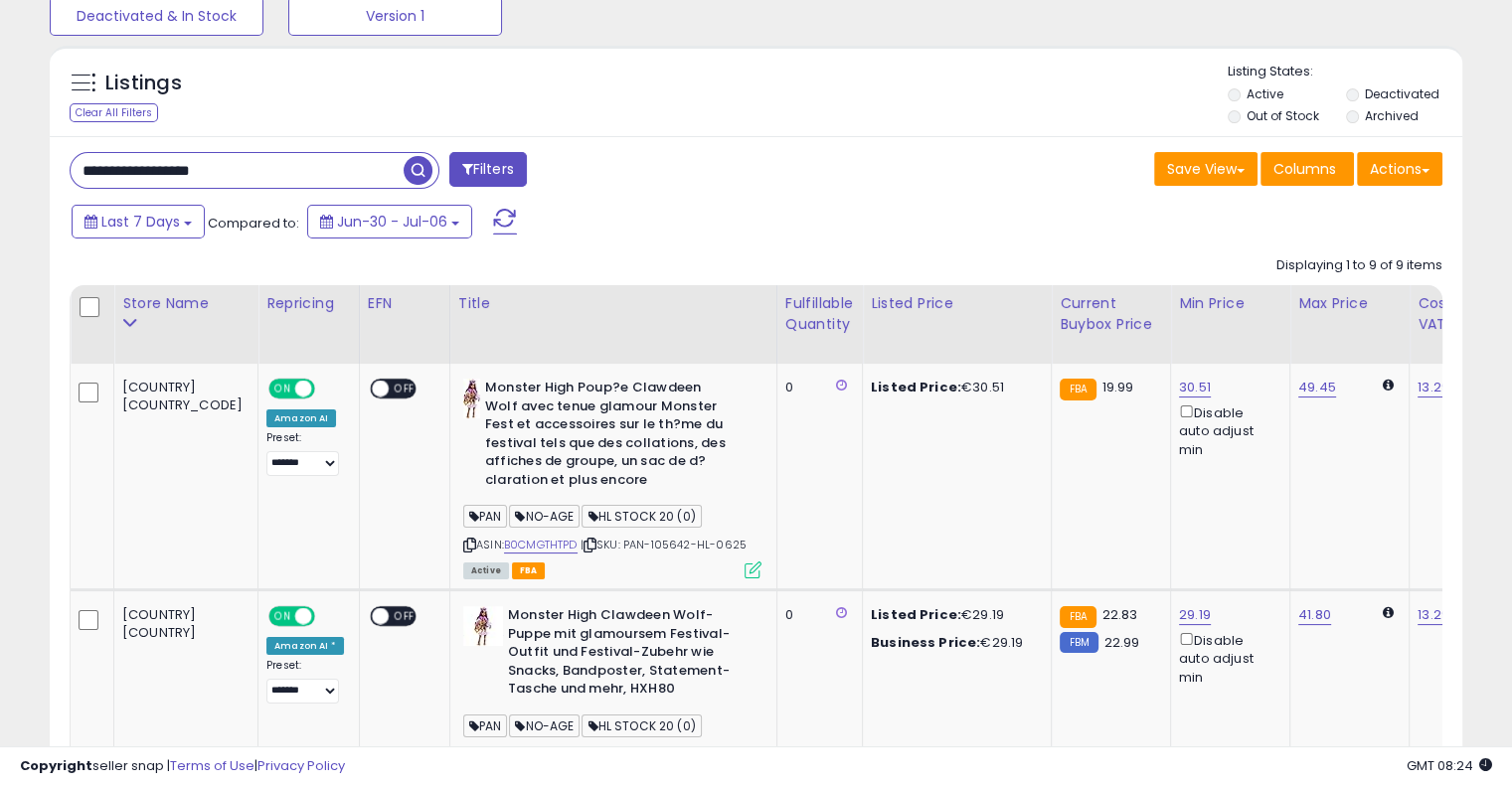 click on "**********" at bounding box center (237, 170) 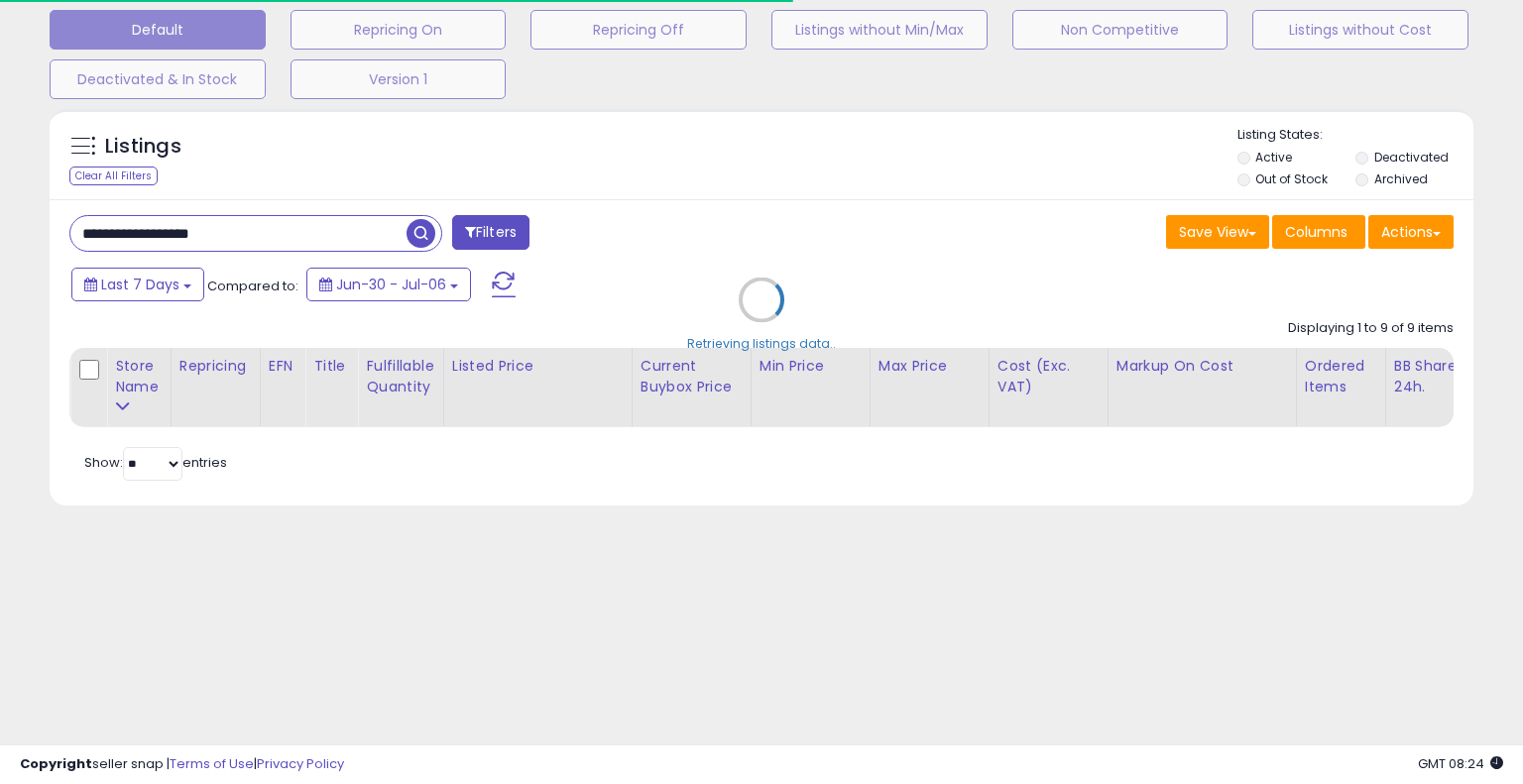 drag, startPoint x: 860, startPoint y: 213, endPoint x: 1082, endPoint y: 543, distance: 397.72352 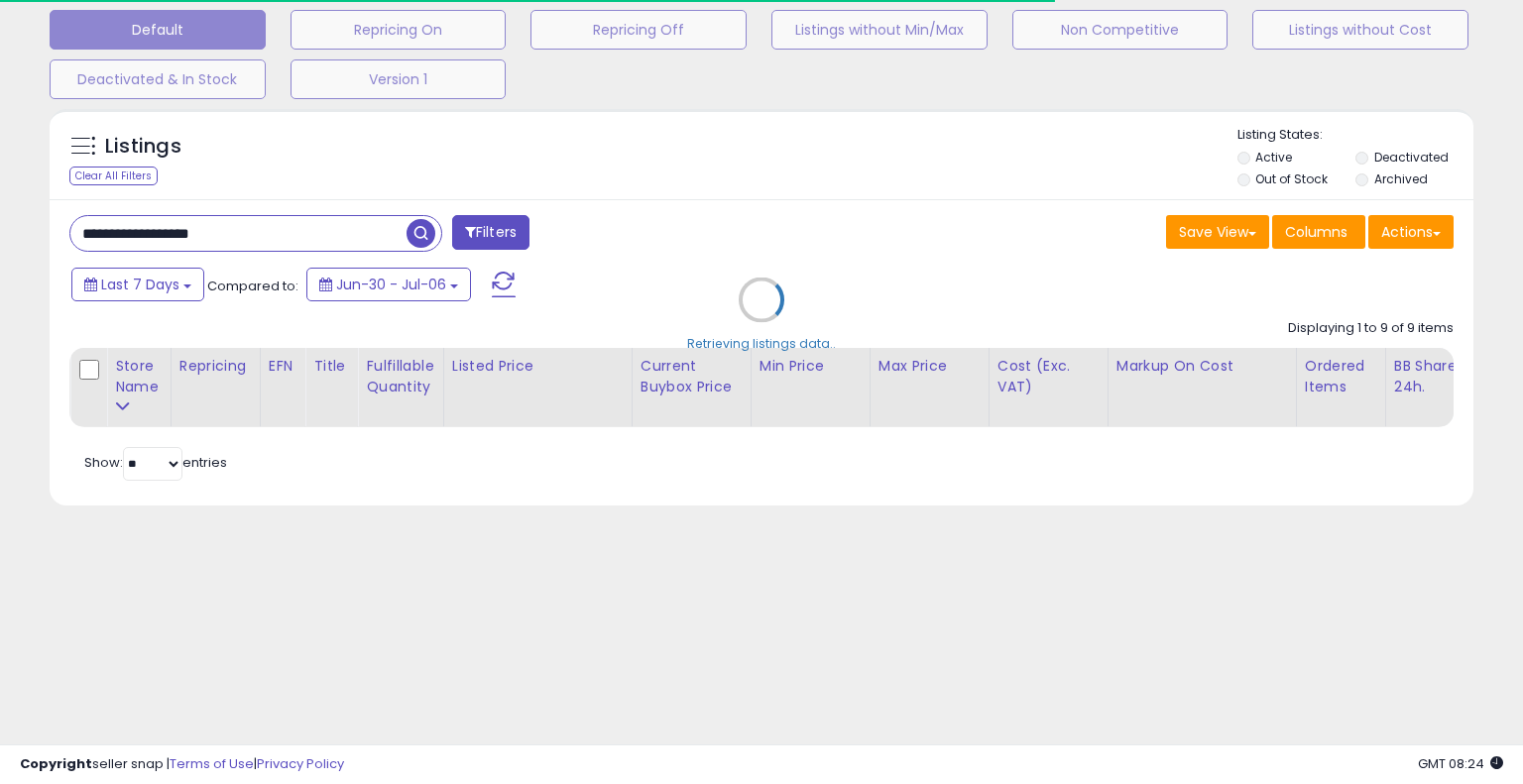 click on "Retrieving listings data.." at bounding box center [762, 314] 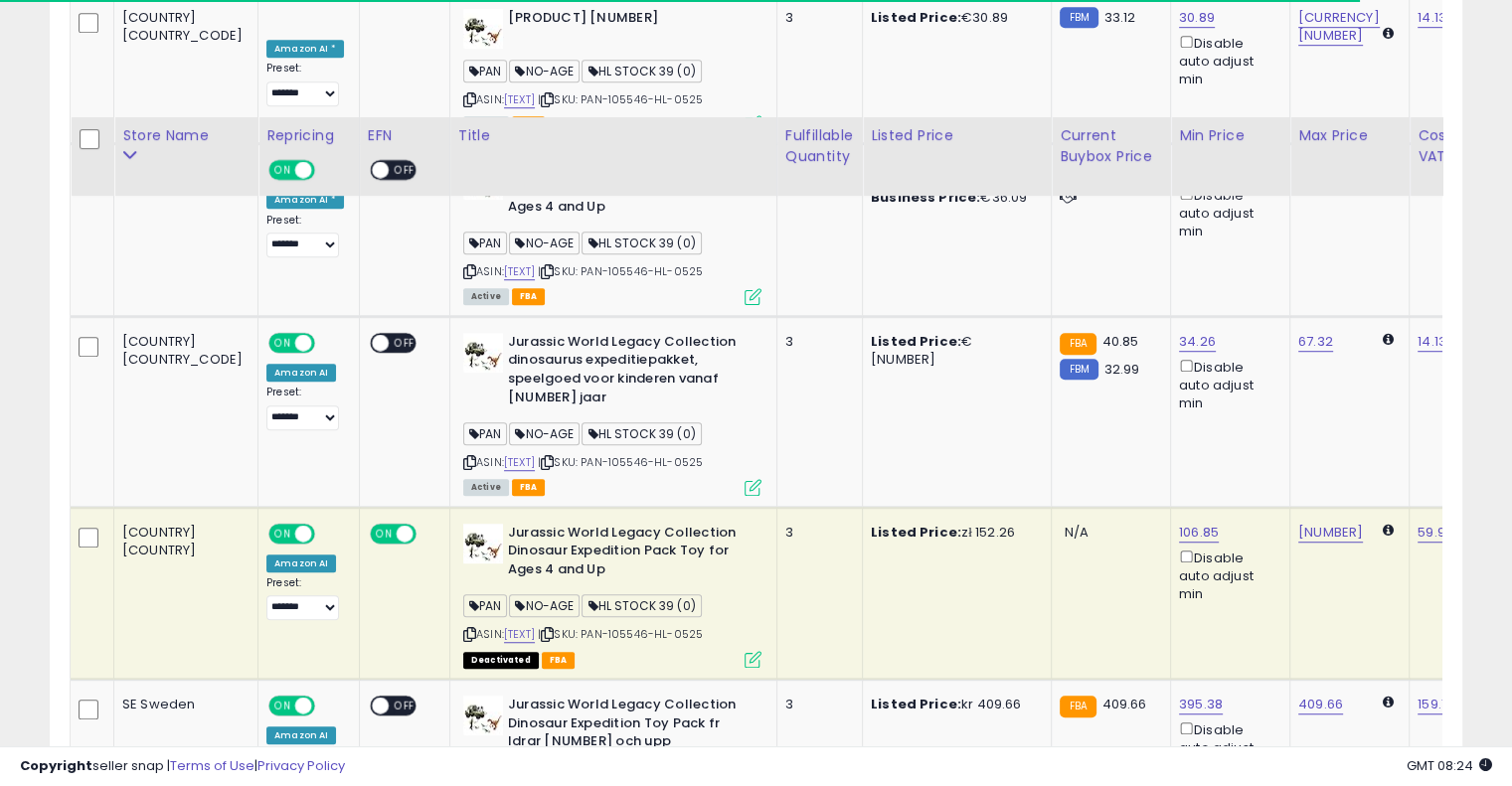 scroll, scrollTop: 1494, scrollLeft: 0, axis: vertical 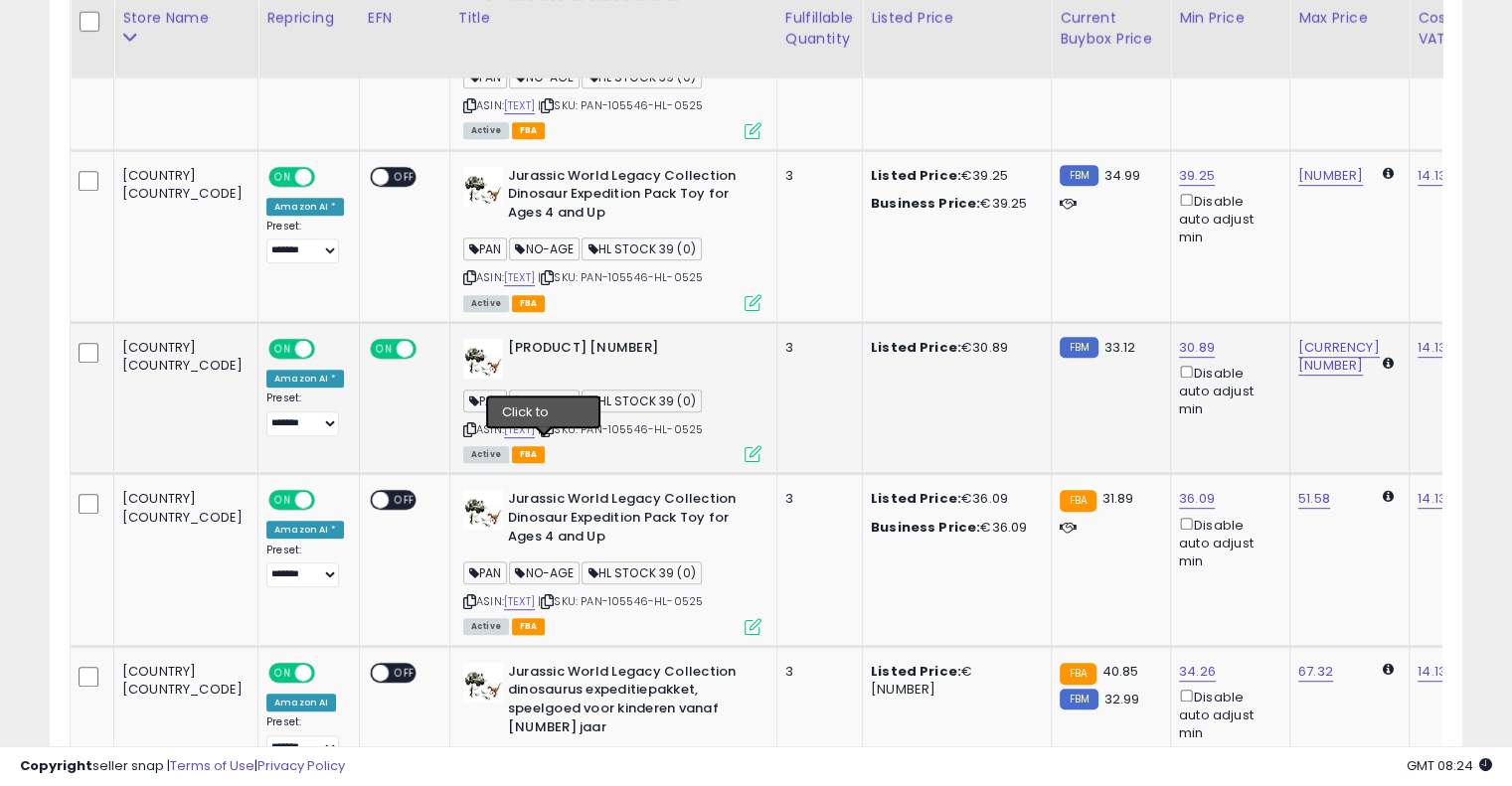 click at bounding box center (547, 429) 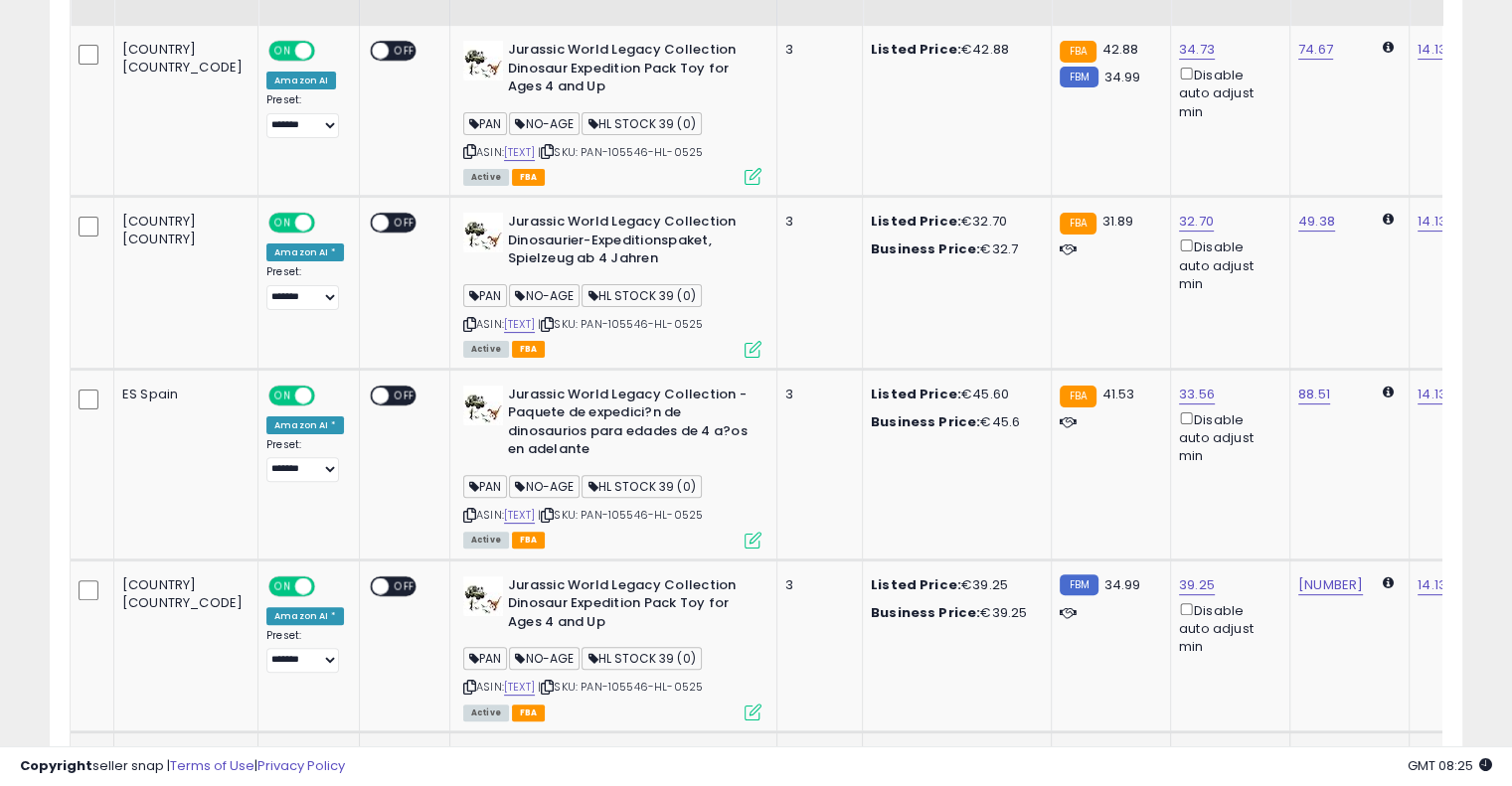 scroll, scrollTop: 0, scrollLeft: 0, axis: both 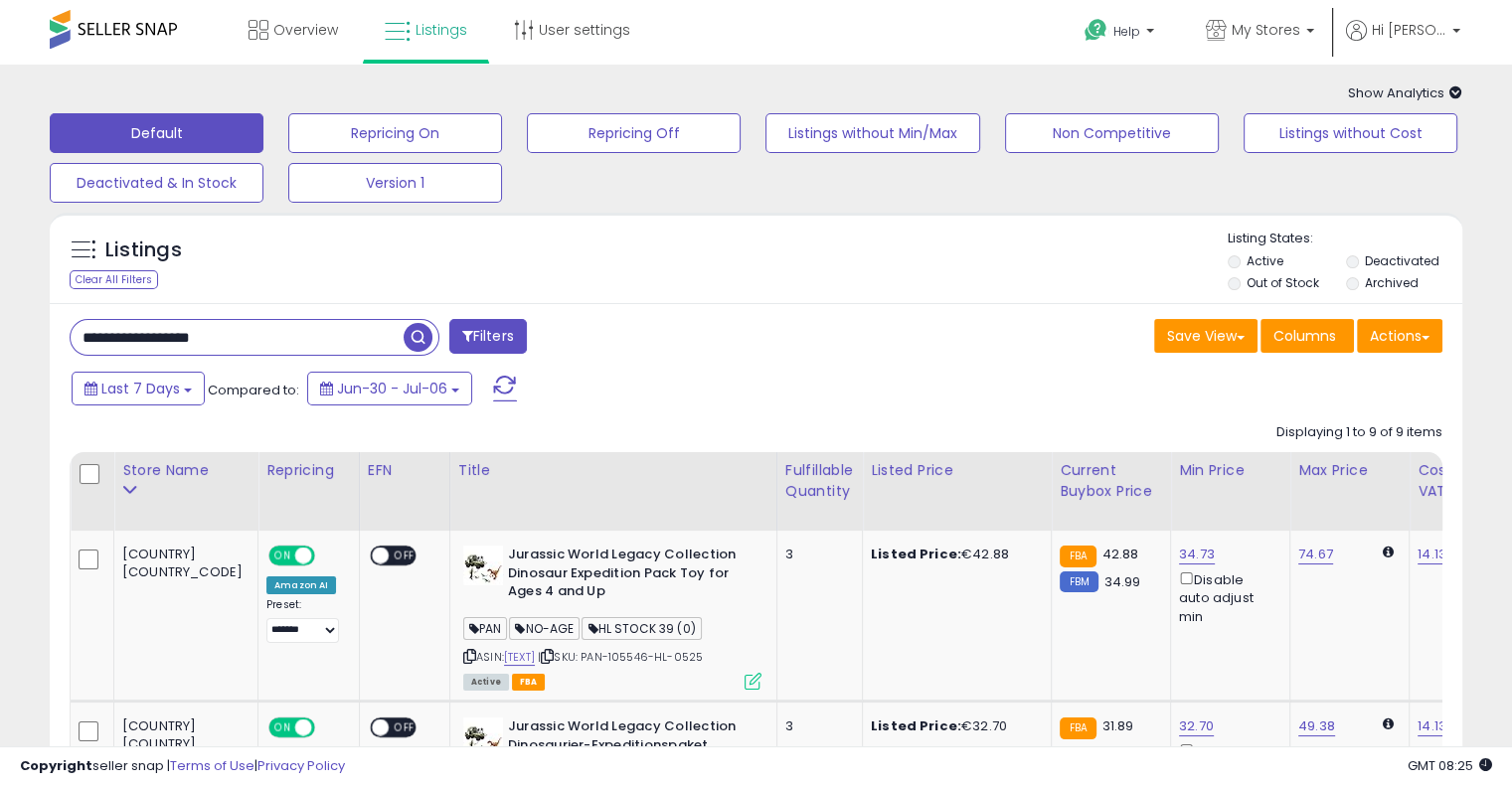 click on "**********" at bounding box center (237, 337) 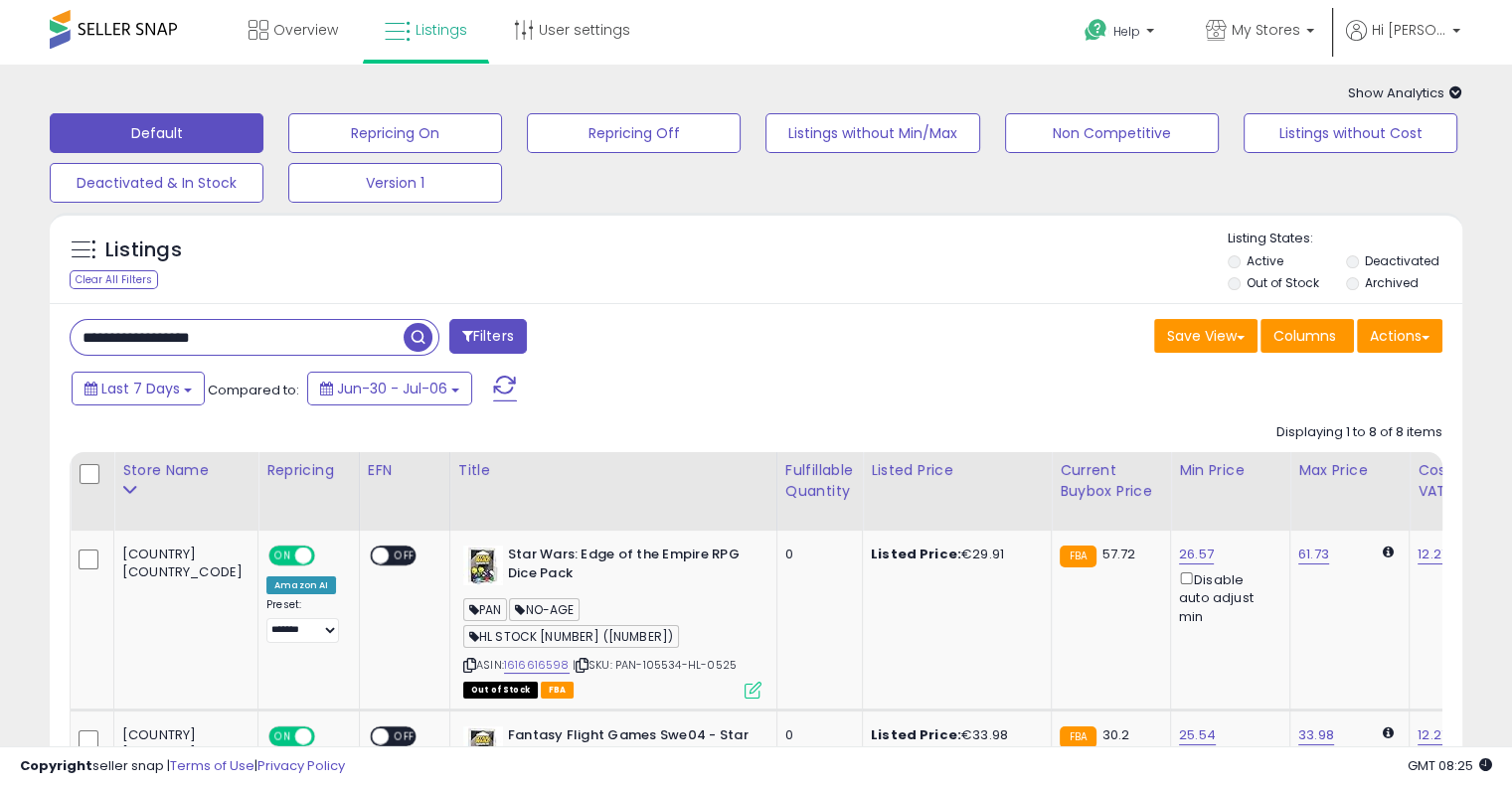 click on "**********" at bounding box center (756, 1195) 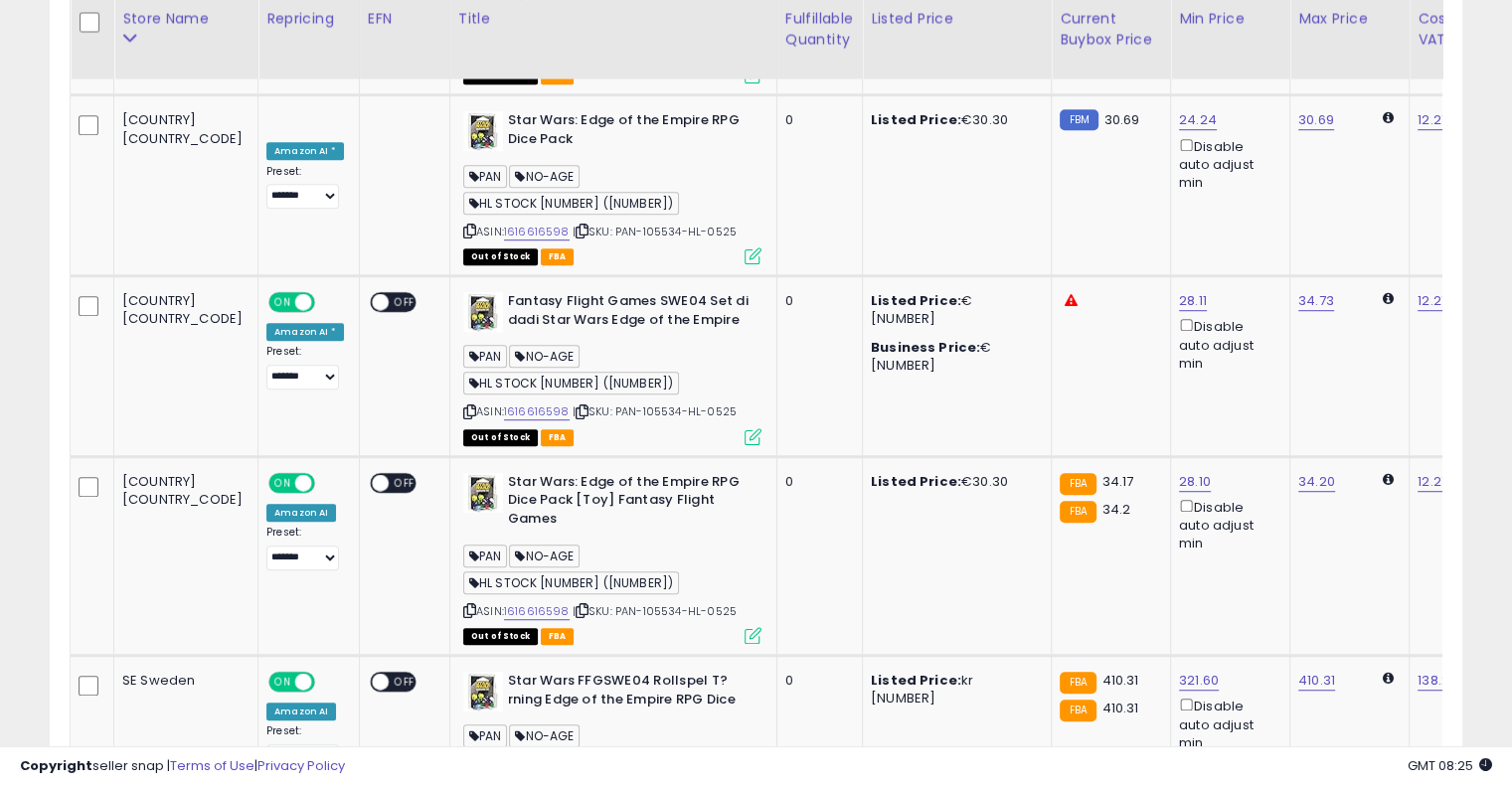 scroll, scrollTop: 1173, scrollLeft: 0, axis: vertical 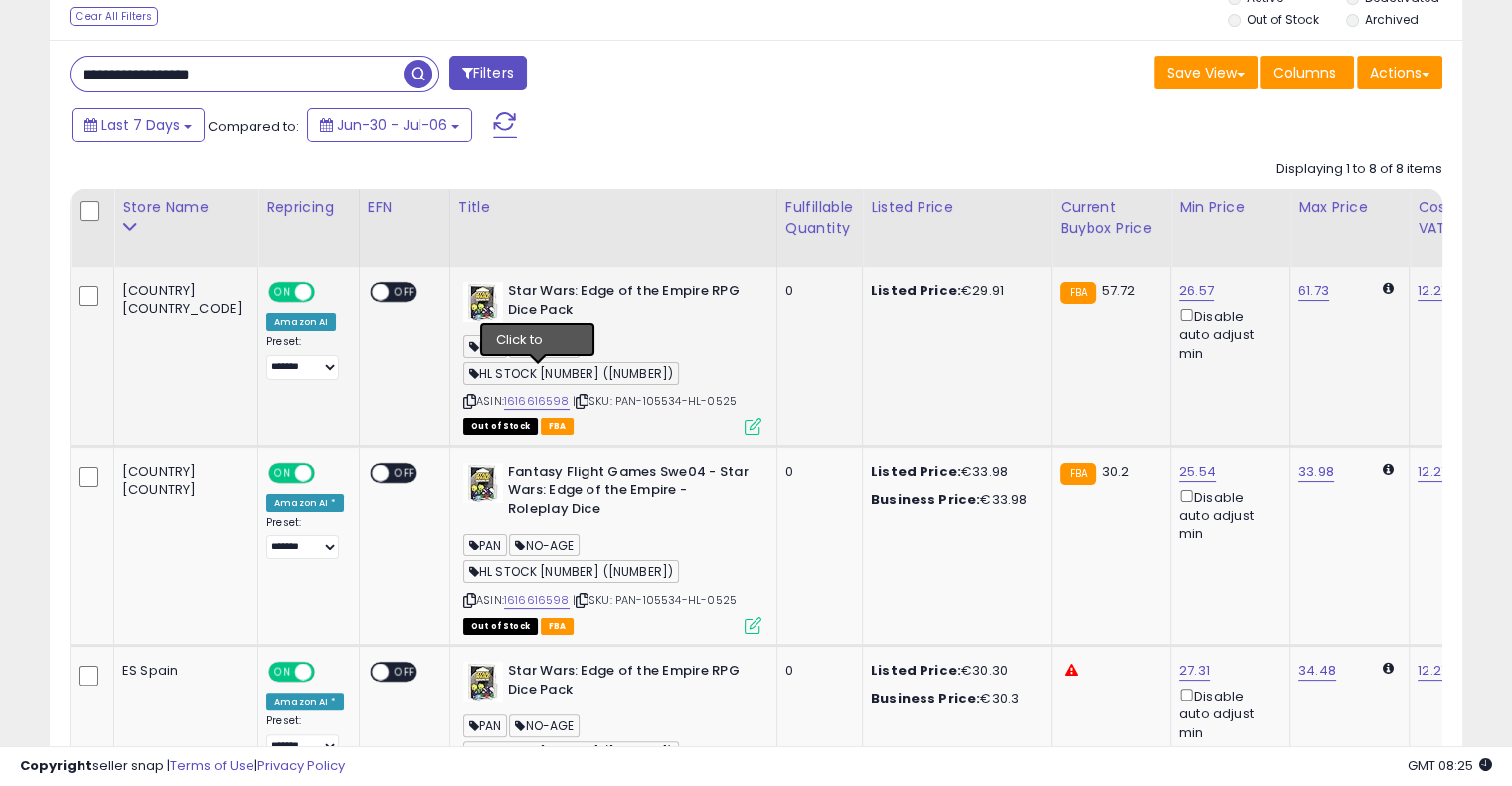 click at bounding box center [582, 401] 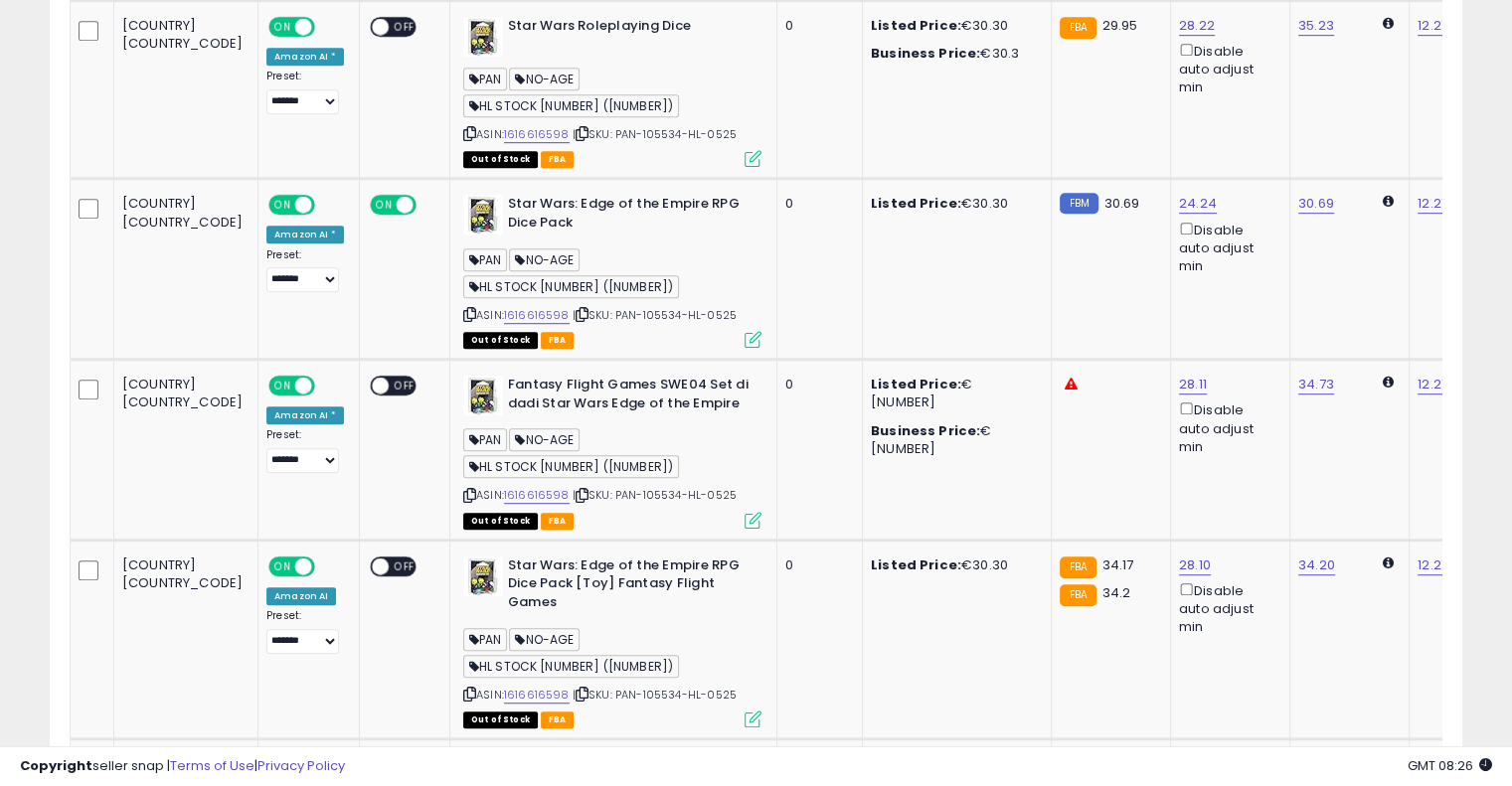 scroll, scrollTop: 1146, scrollLeft: 0, axis: vertical 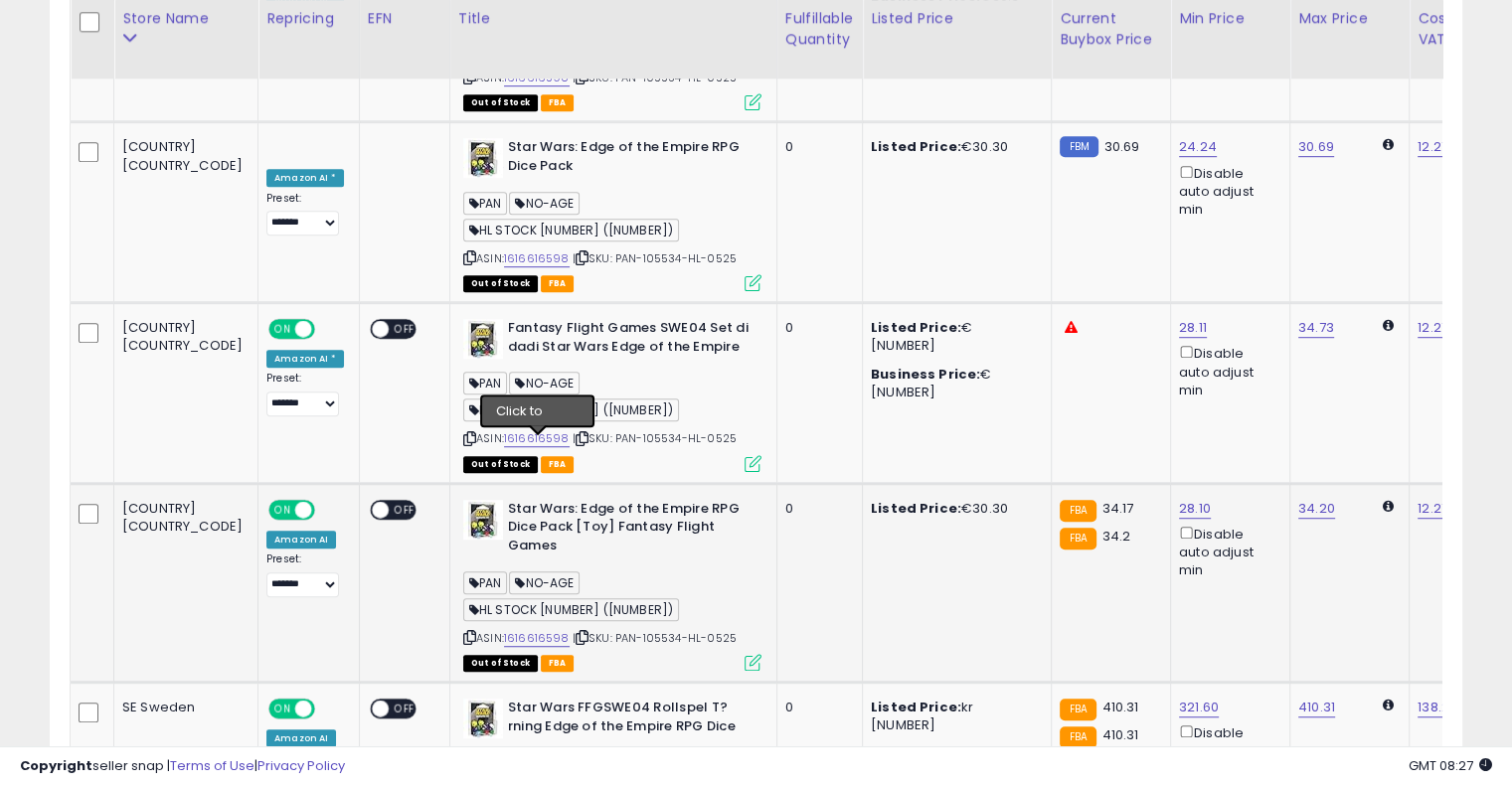 click at bounding box center (582, 637) 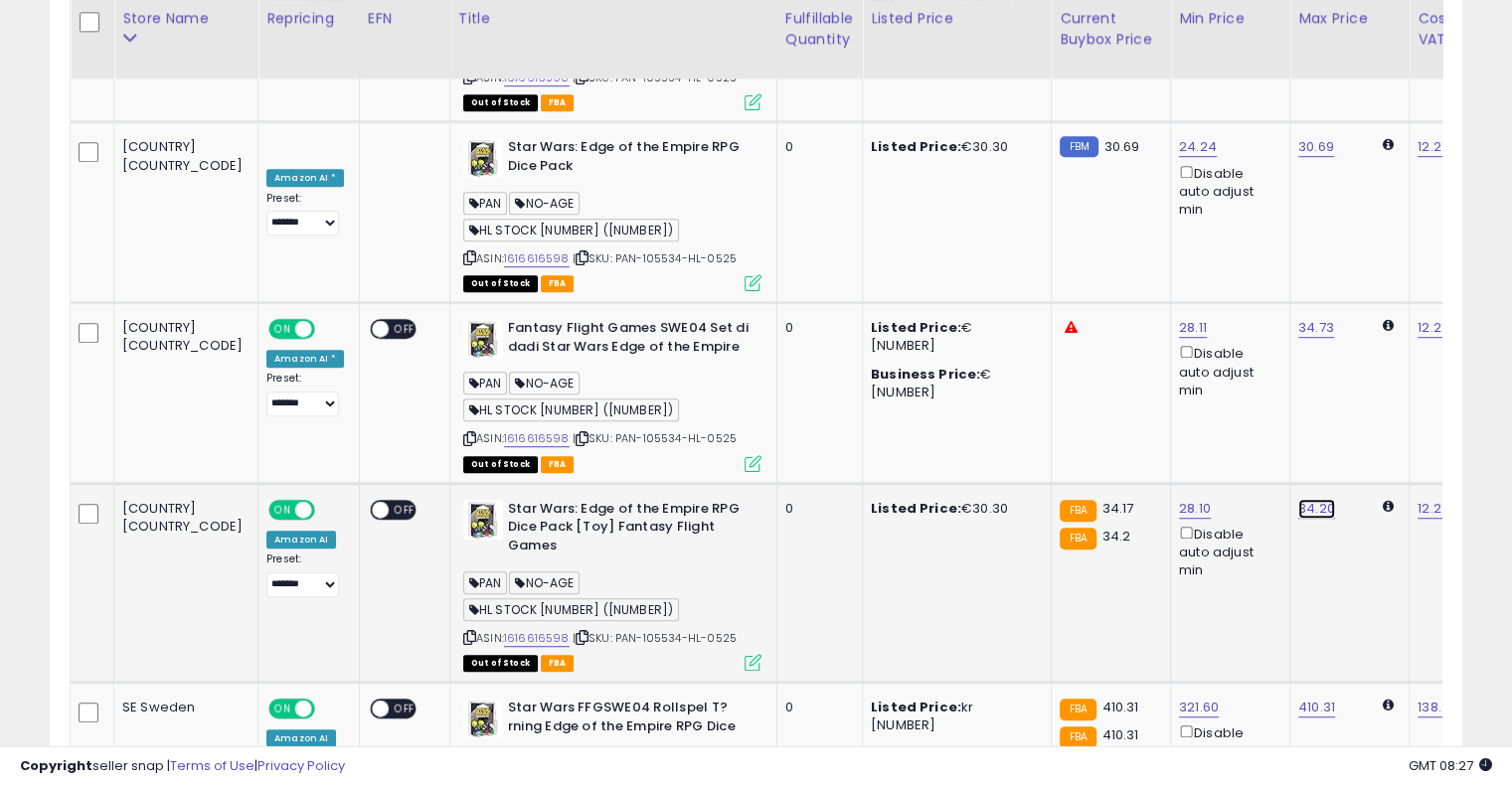 click on "34.20" at bounding box center (1313, -591) 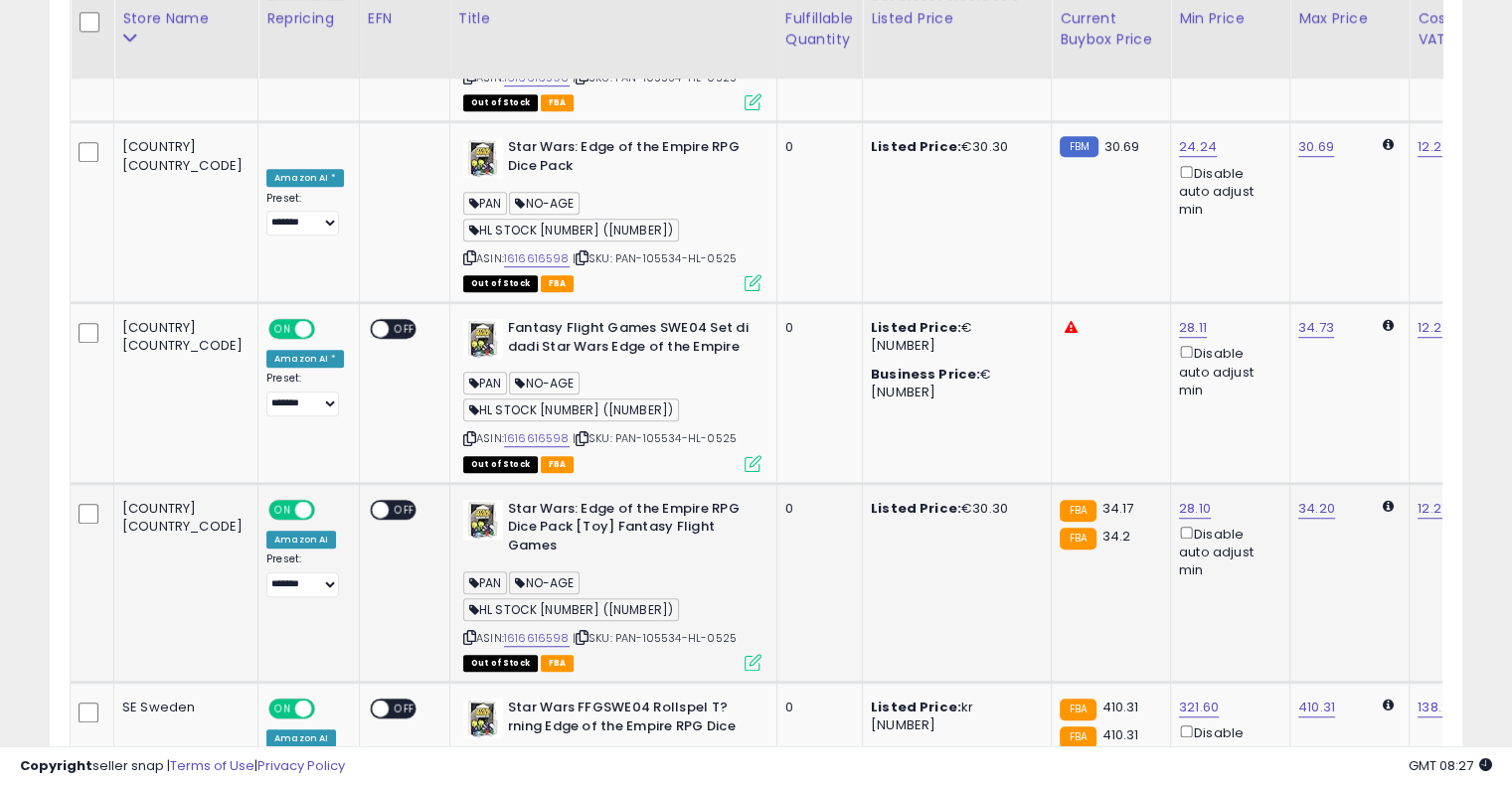 scroll, scrollTop: 0, scrollLeft: 25, axis: horizontal 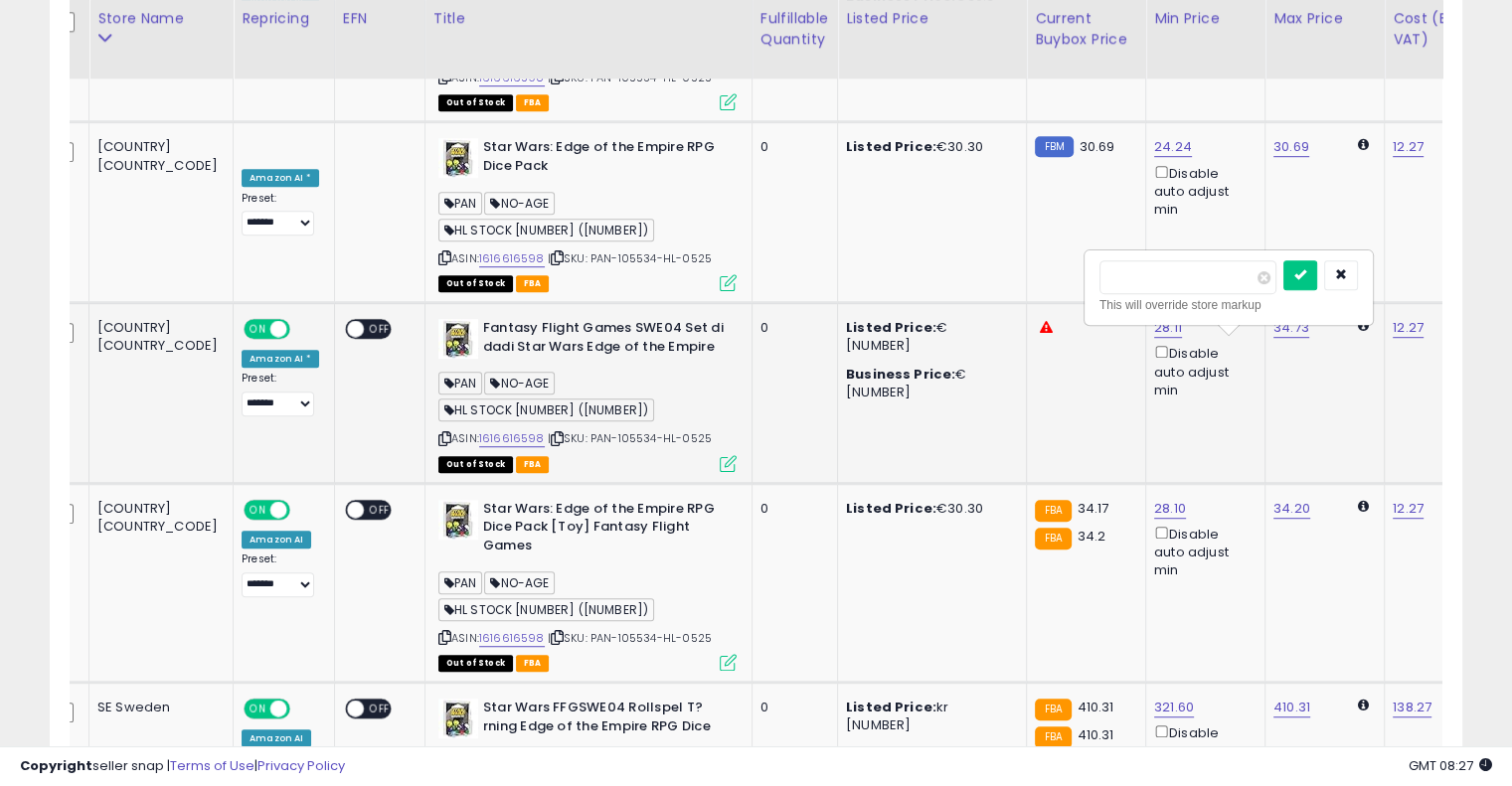 drag, startPoint x: 1159, startPoint y: 272, endPoint x: 1015, endPoint y: 274, distance: 144.0139 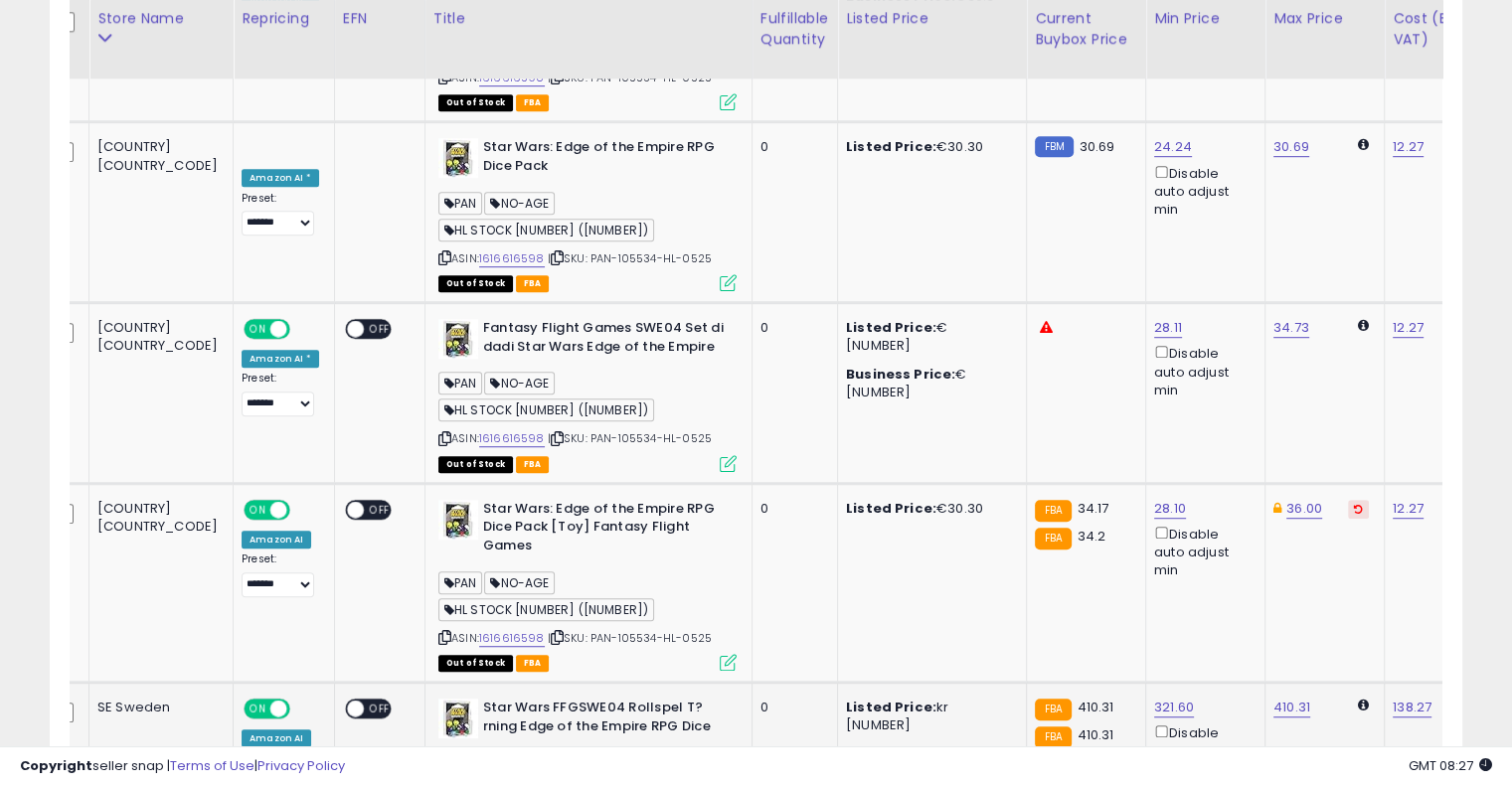click on "410.31" 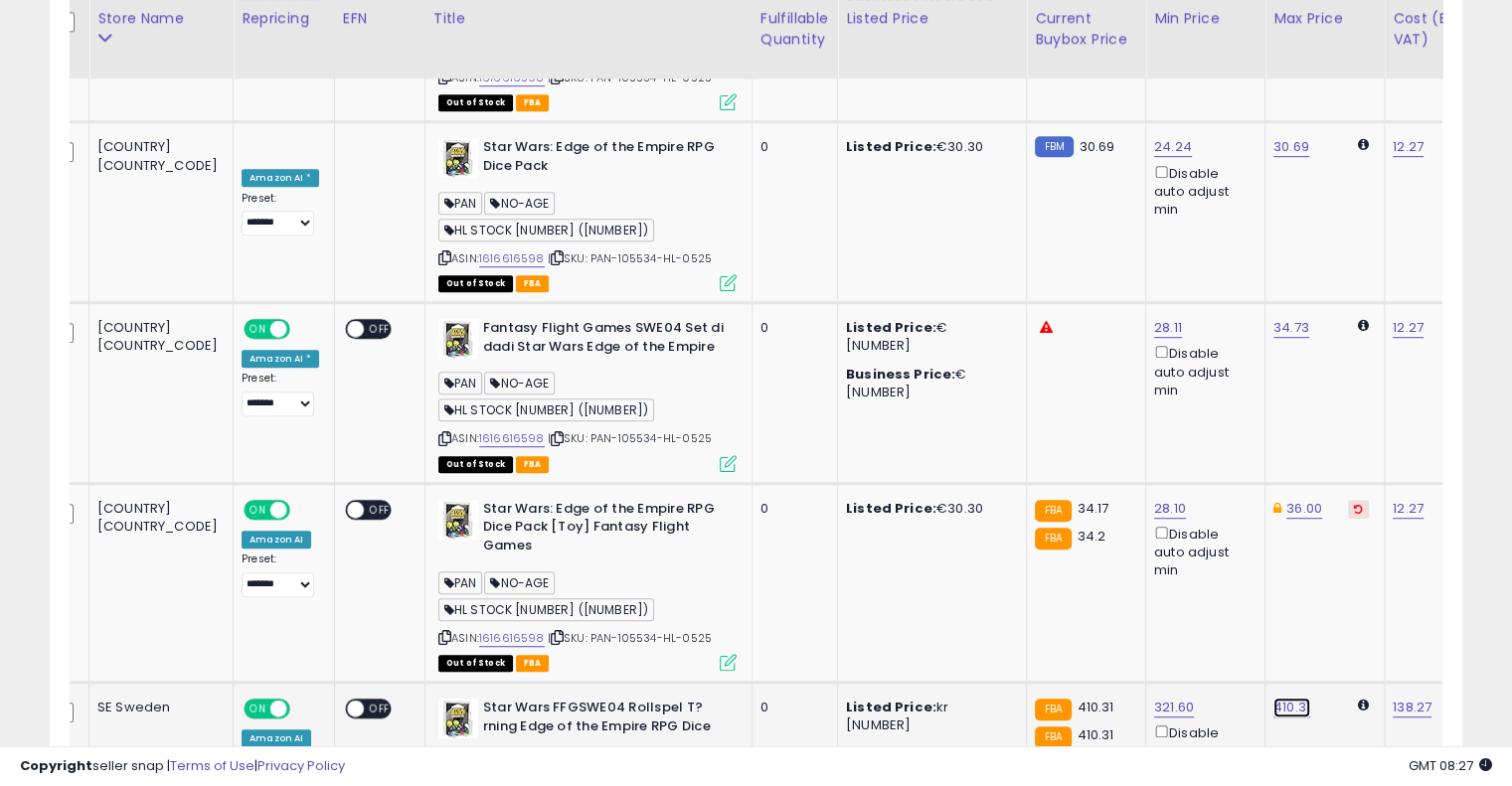 click on "410.31" at bounding box center [1288, -591] 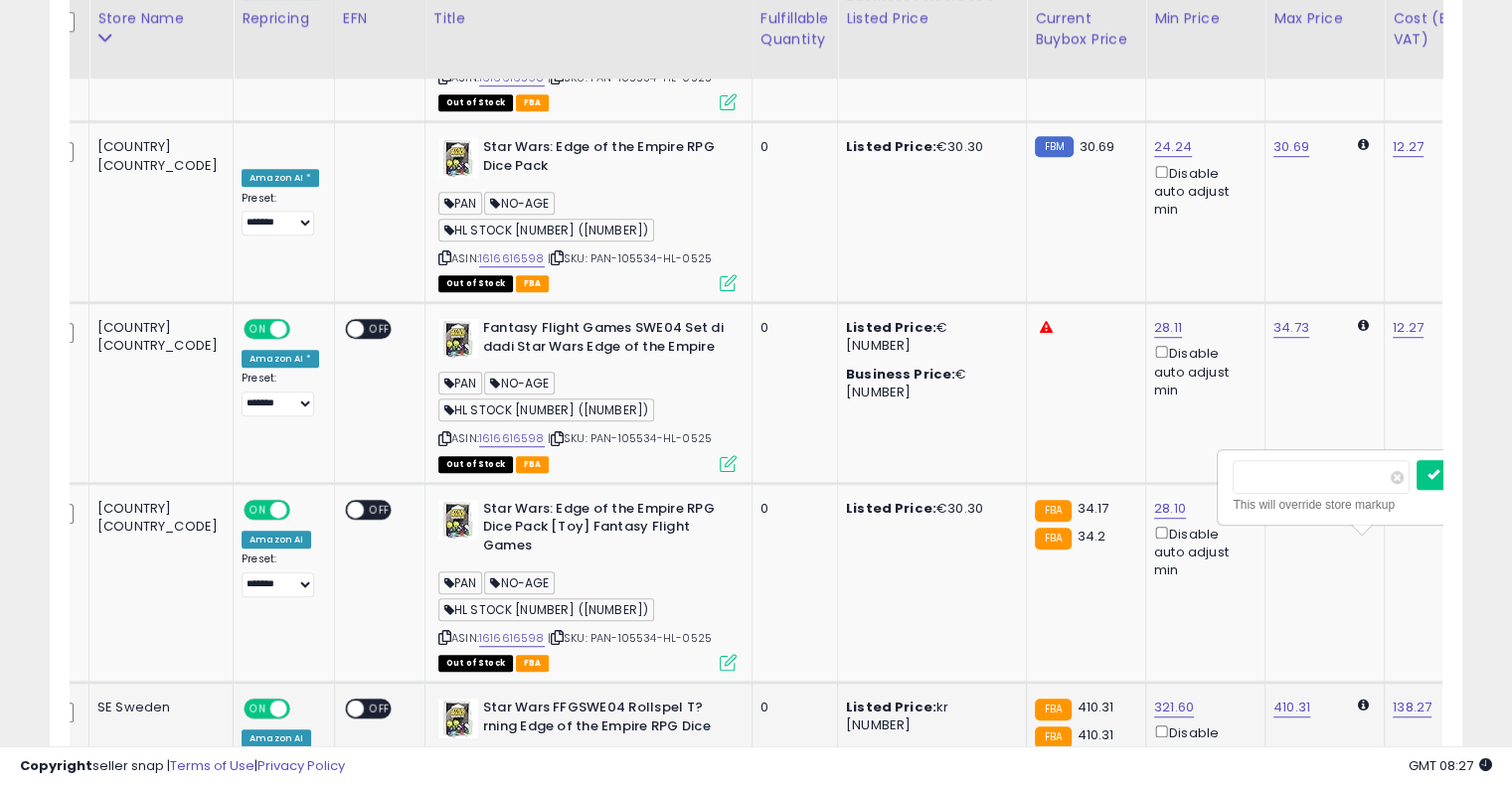 scroll, scrollTop: 0, scrollLeft: 26, axis: horizontal 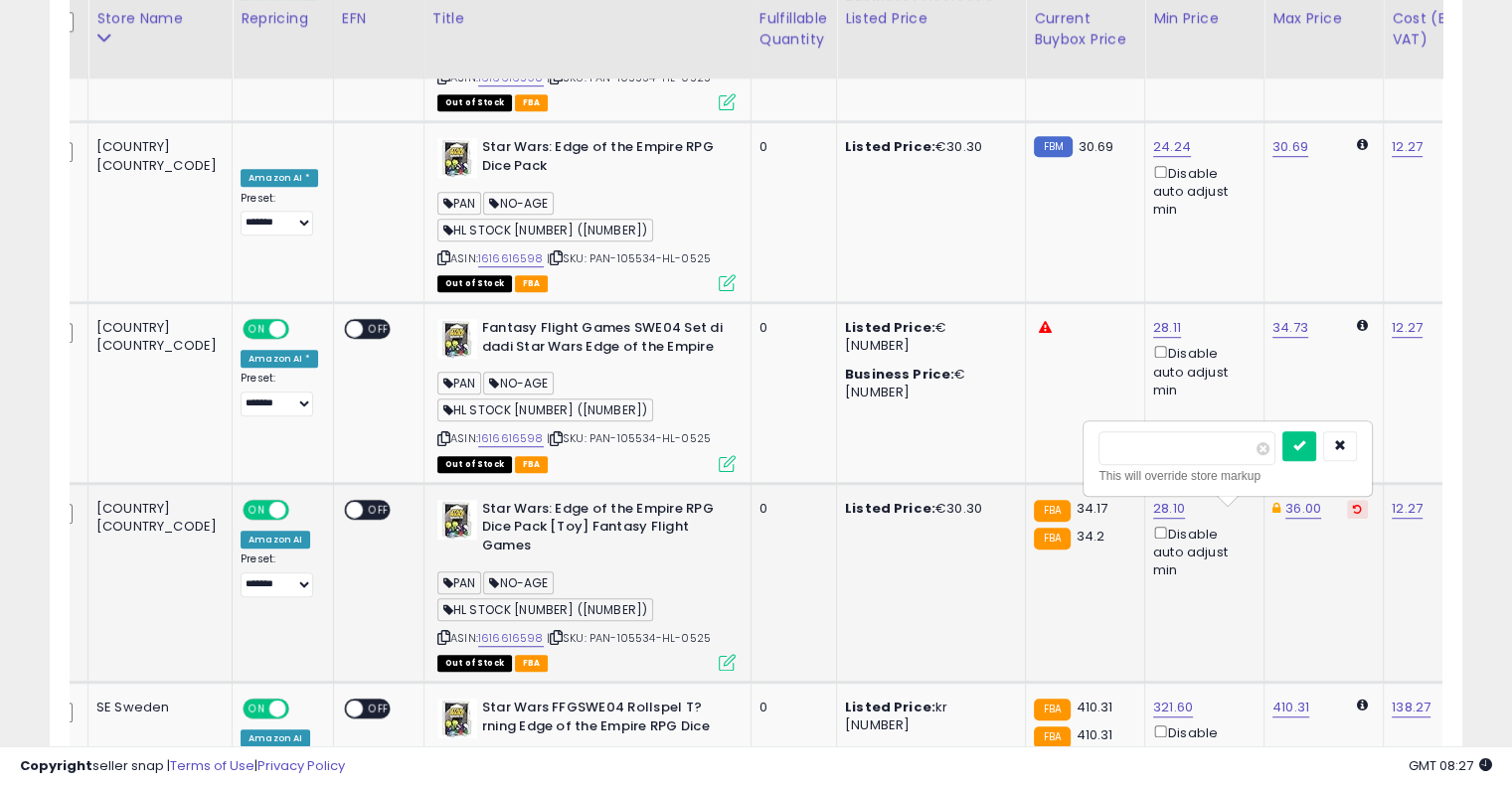 drag, startPoint x: 1216, startPoint y: 455, endPoint x: 1071, endPoint y: 429, distance: 147.313 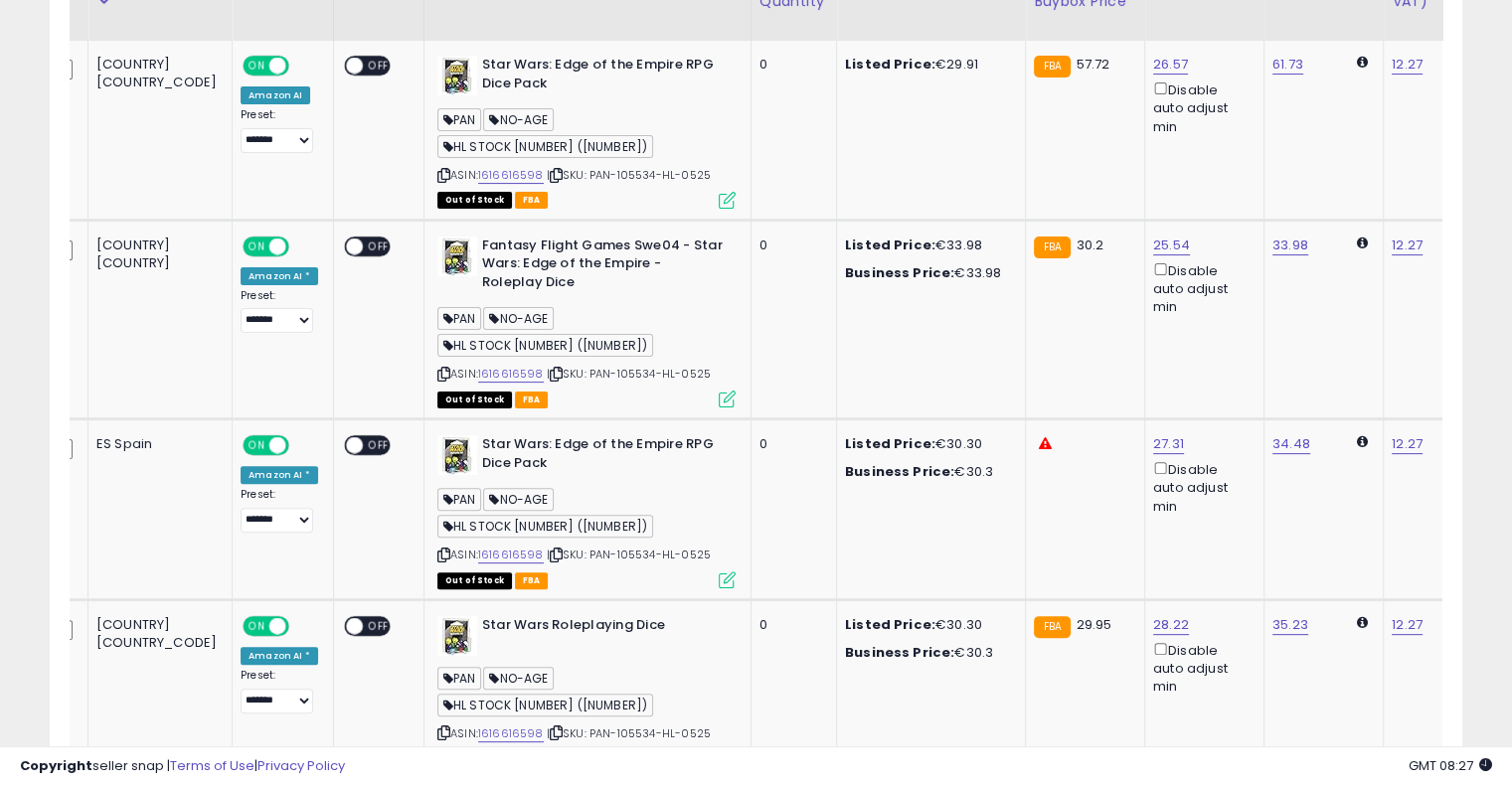 scroll, scrollTop: 0, scrollLeft: 0, axis: both 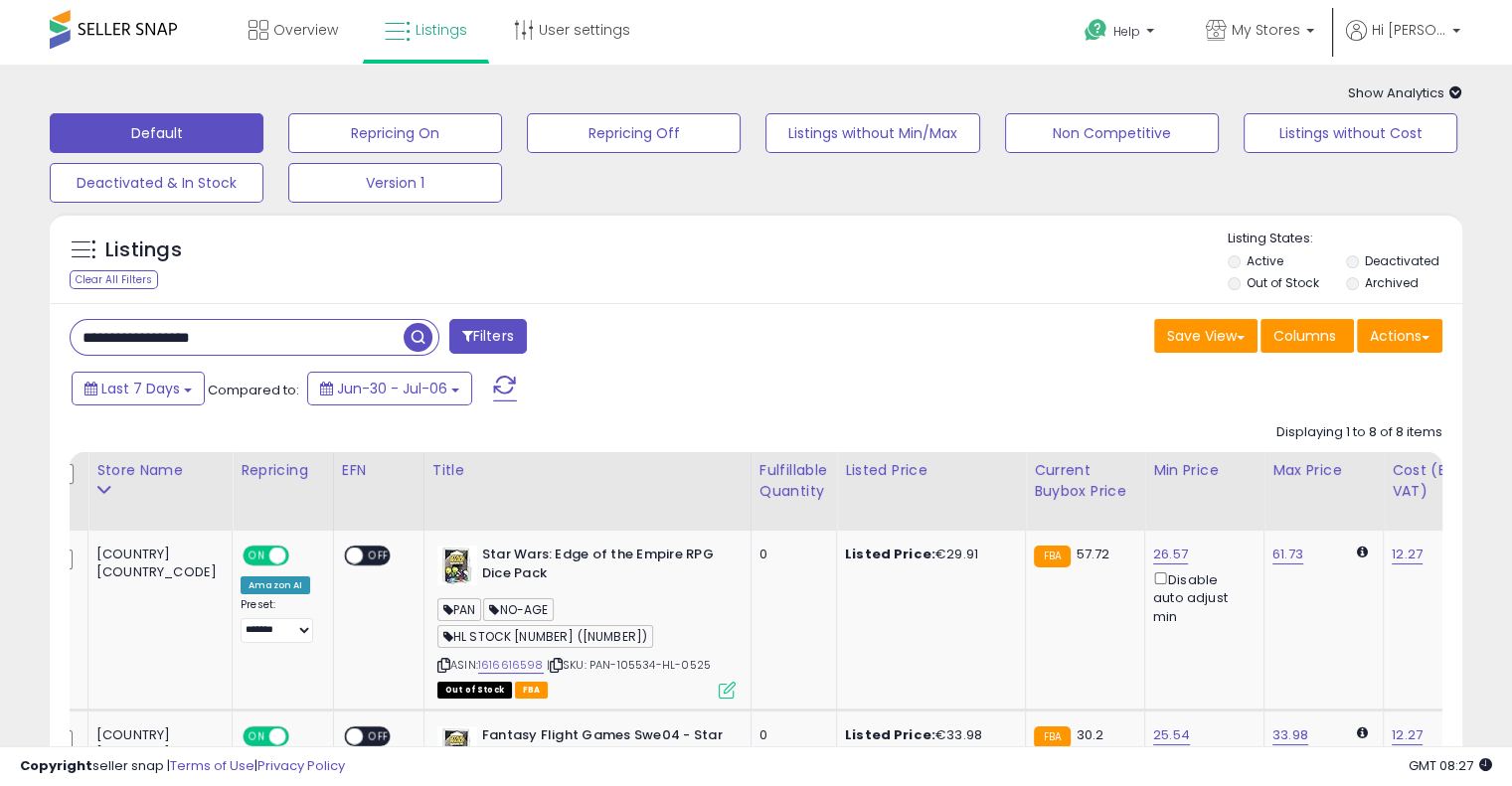 click on "**********" at bounding box center [237, 337] 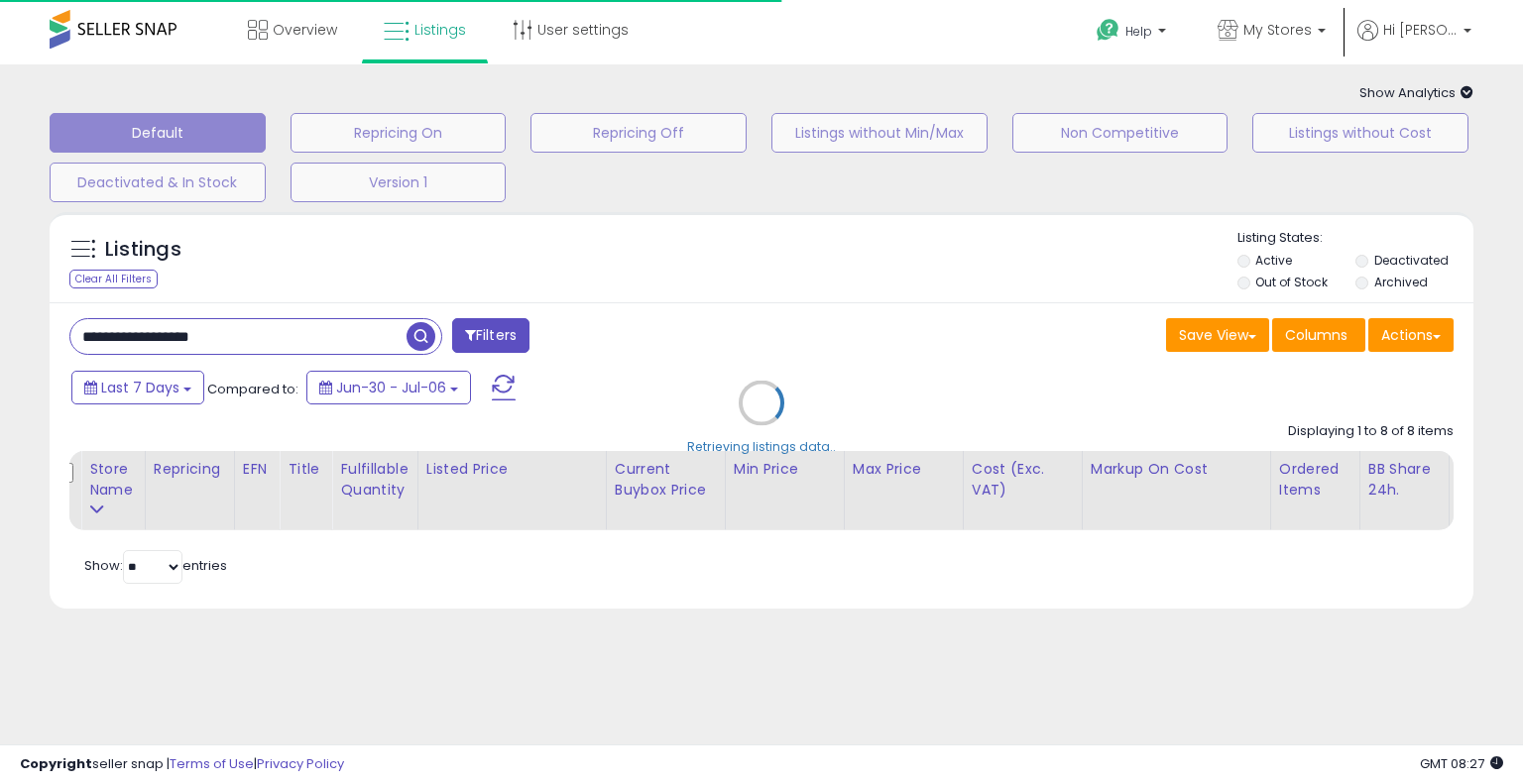 click on "Retrieving listings data.." at bounding box center (762, 417) 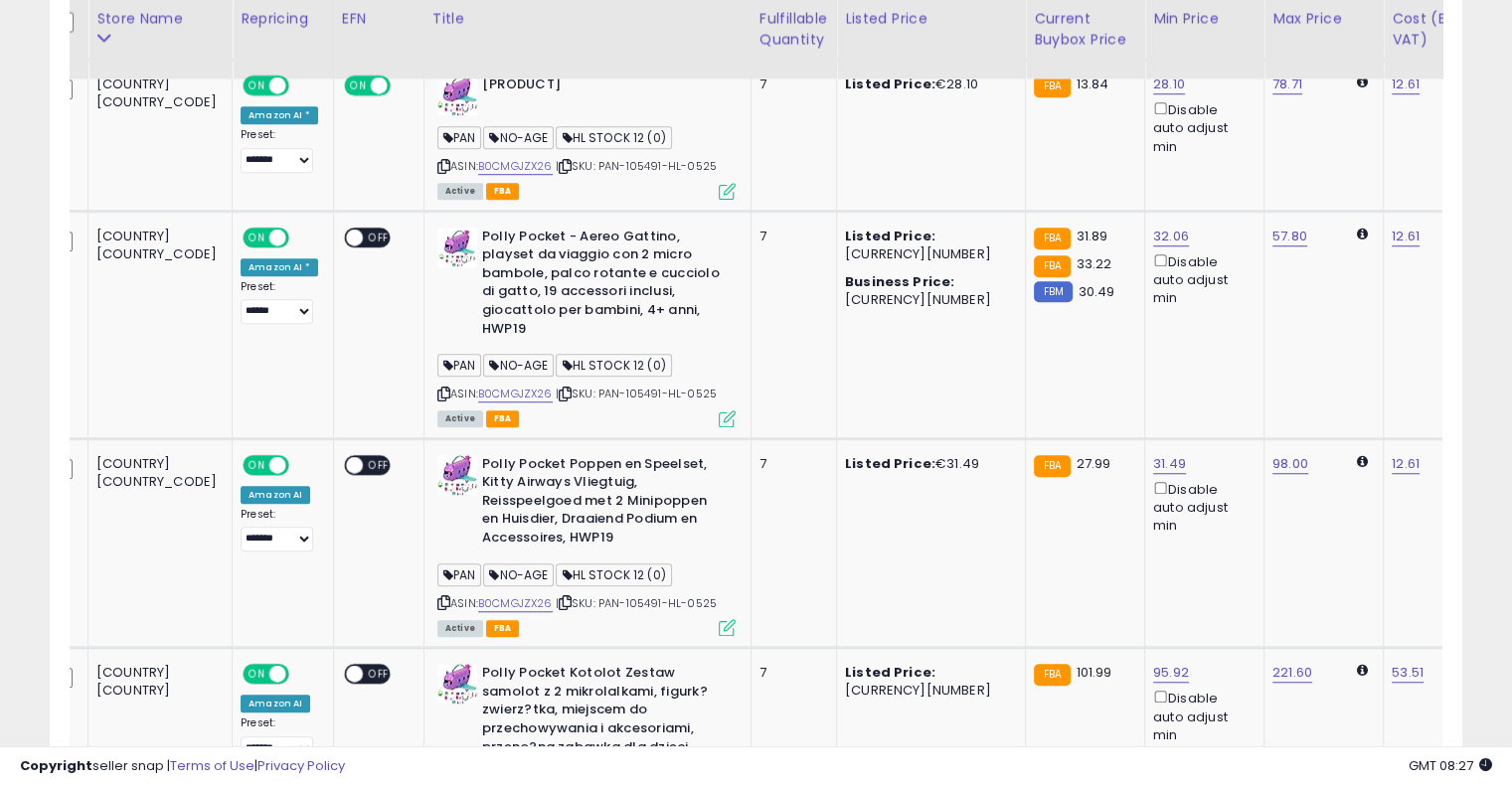 scroll, scrollTop: 1343, scrollLeft: 0, axis: vertical 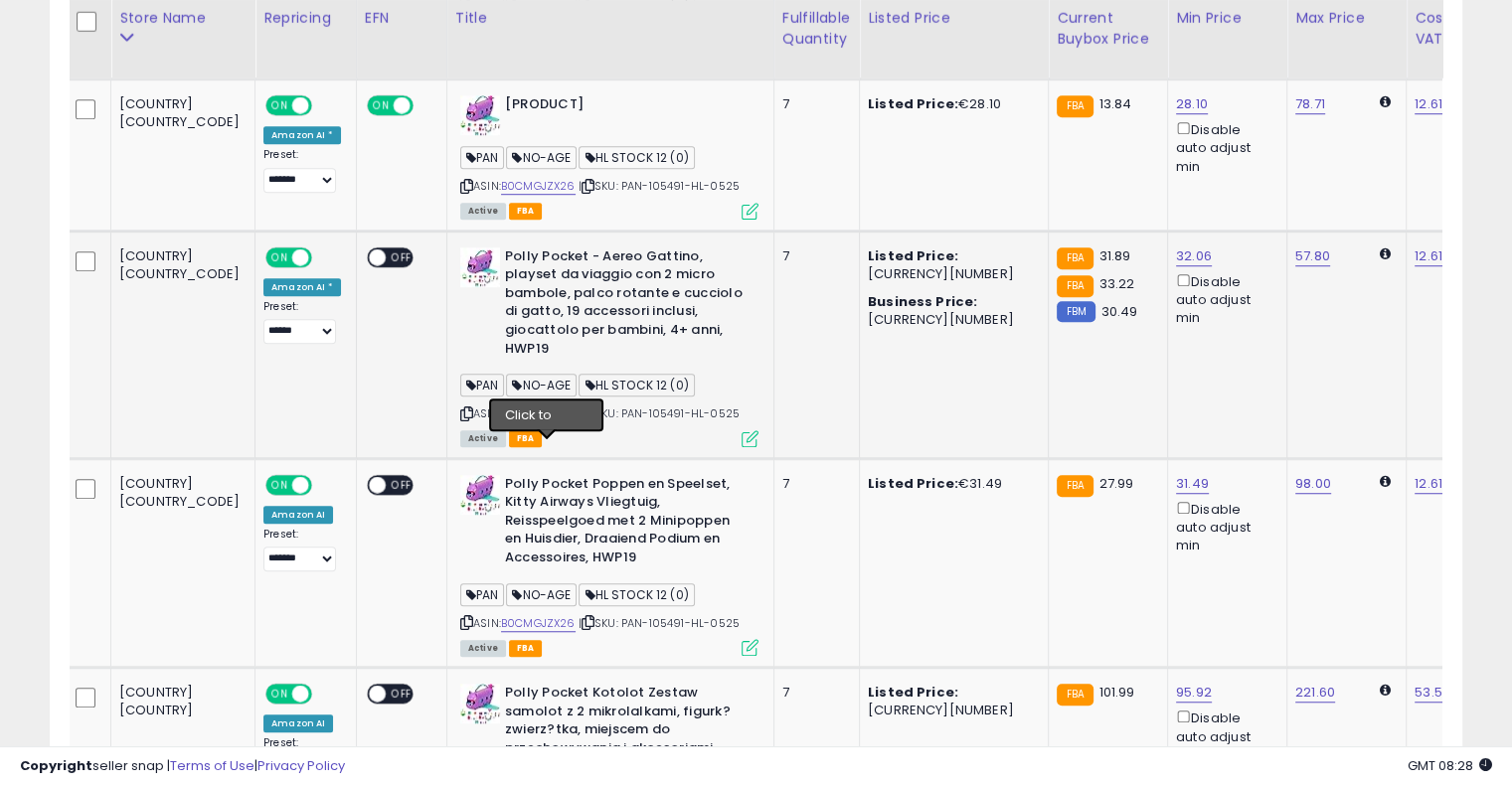 click at bounding box center (588, 413) 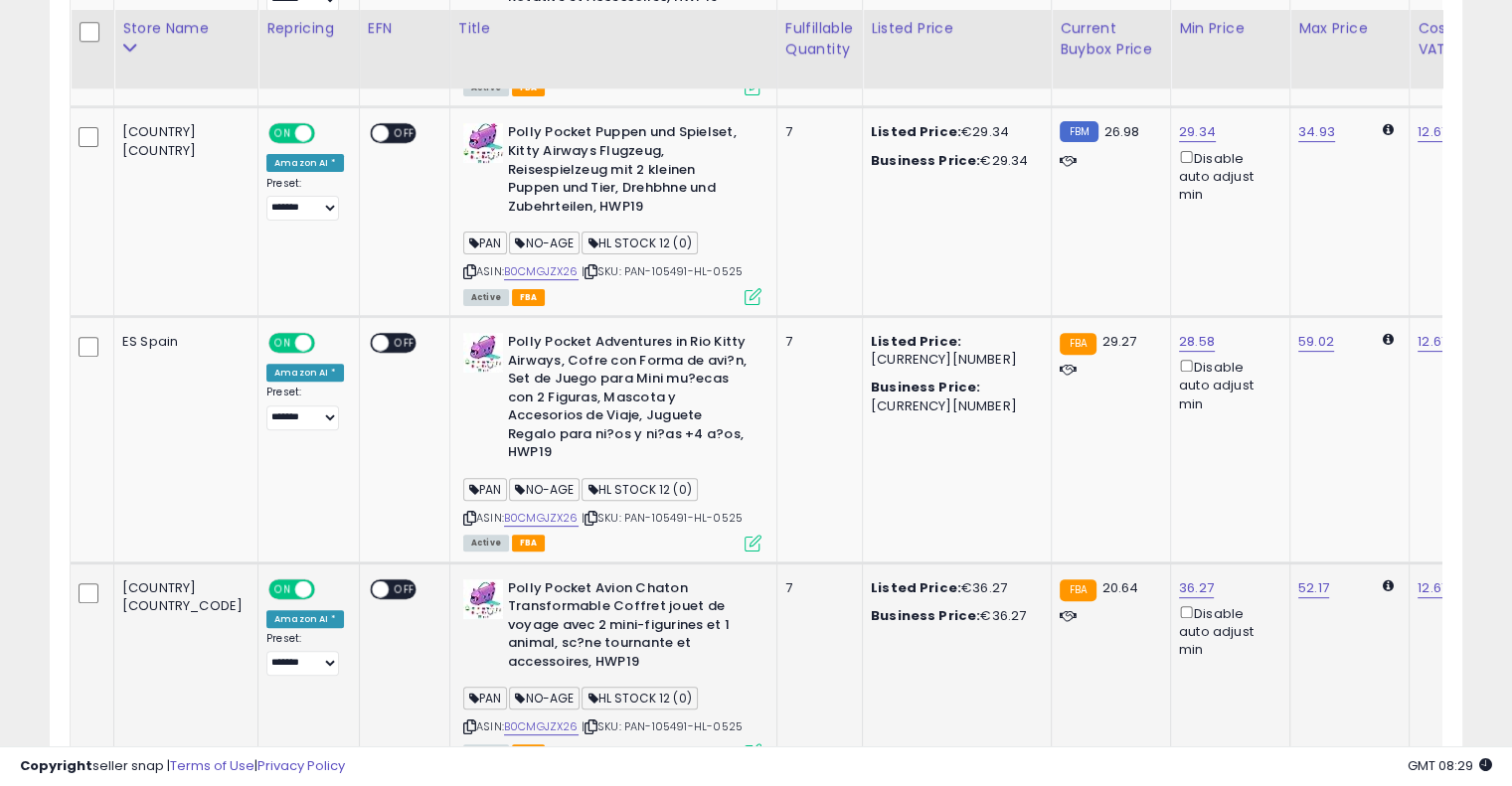 scroll, scrollTop: 641, scrollLeft: 0, axis: vertical 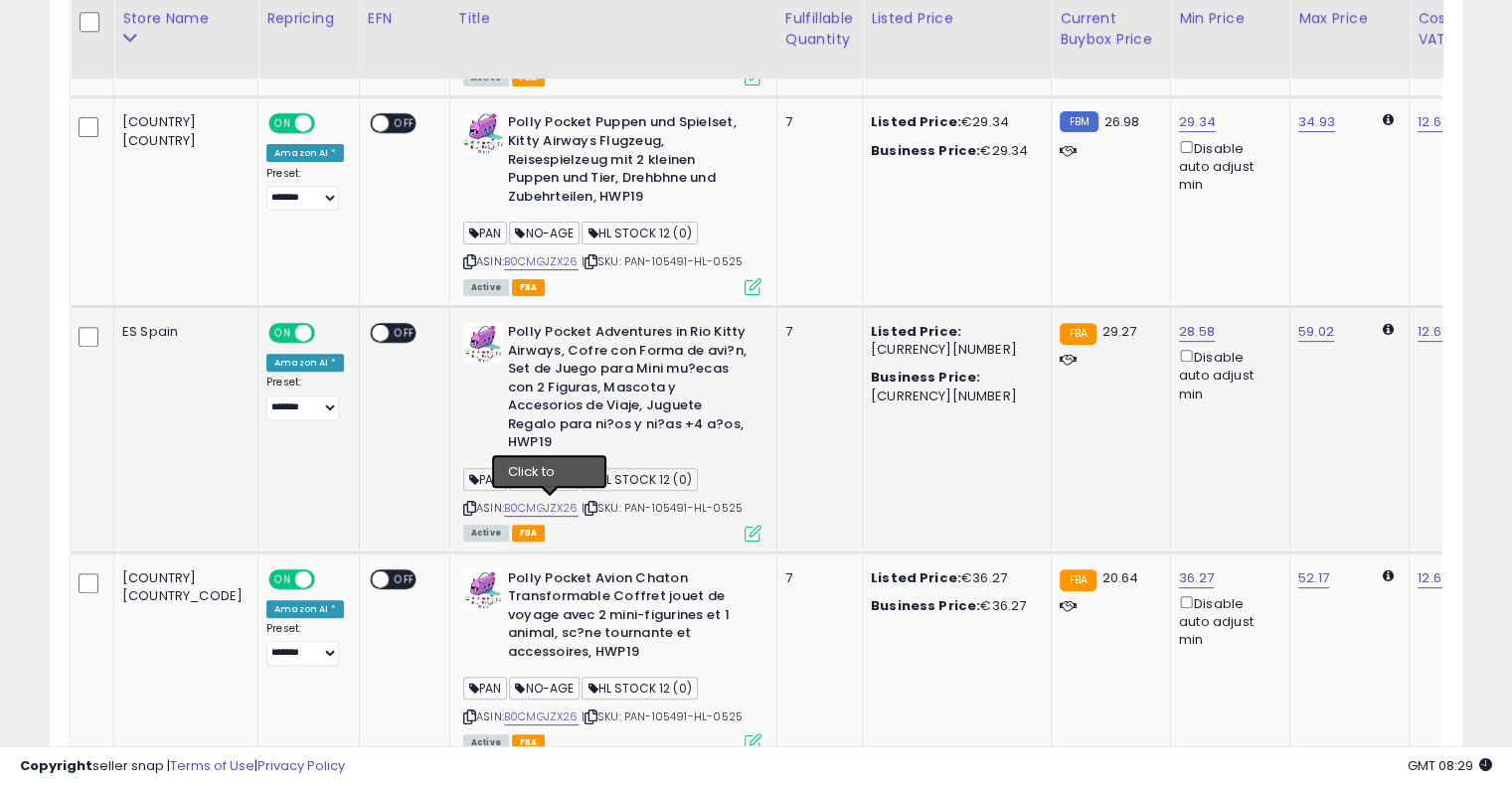 click at bounding box center (590, 508) 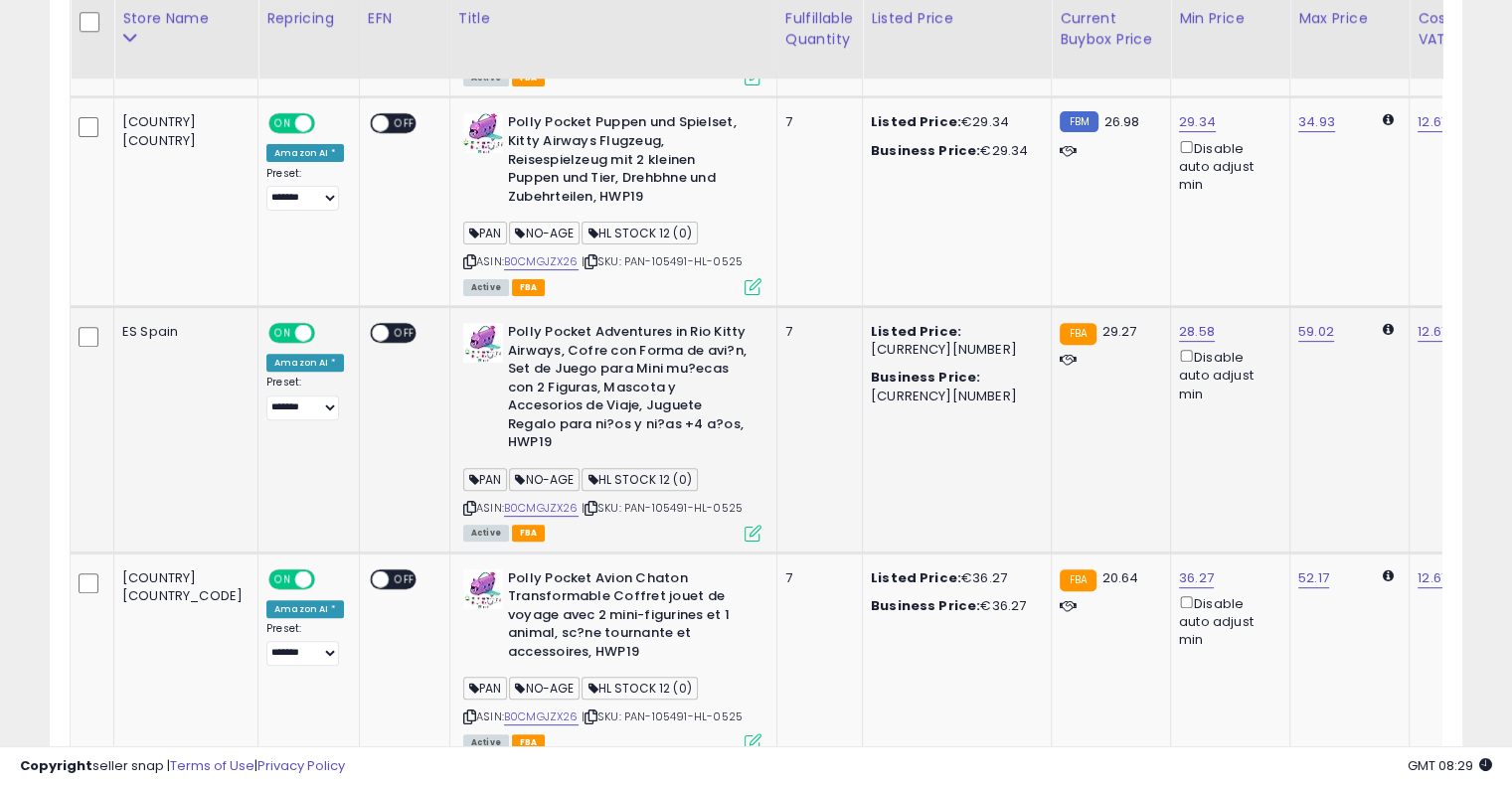 scroll, scrollTop: 0, scrollLeft: 0, axis: both 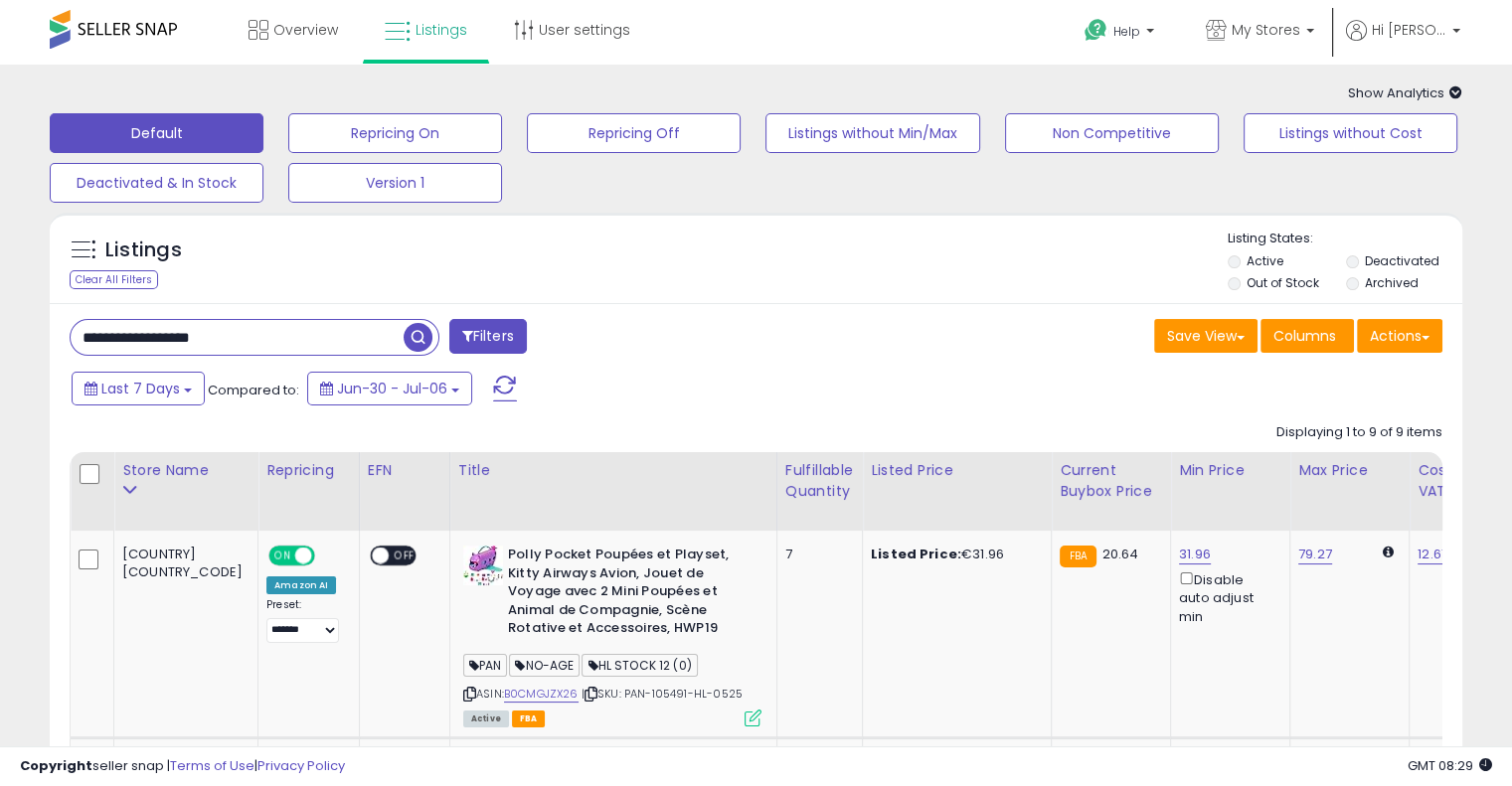 click on "**********" at bounding box center [237, 337] 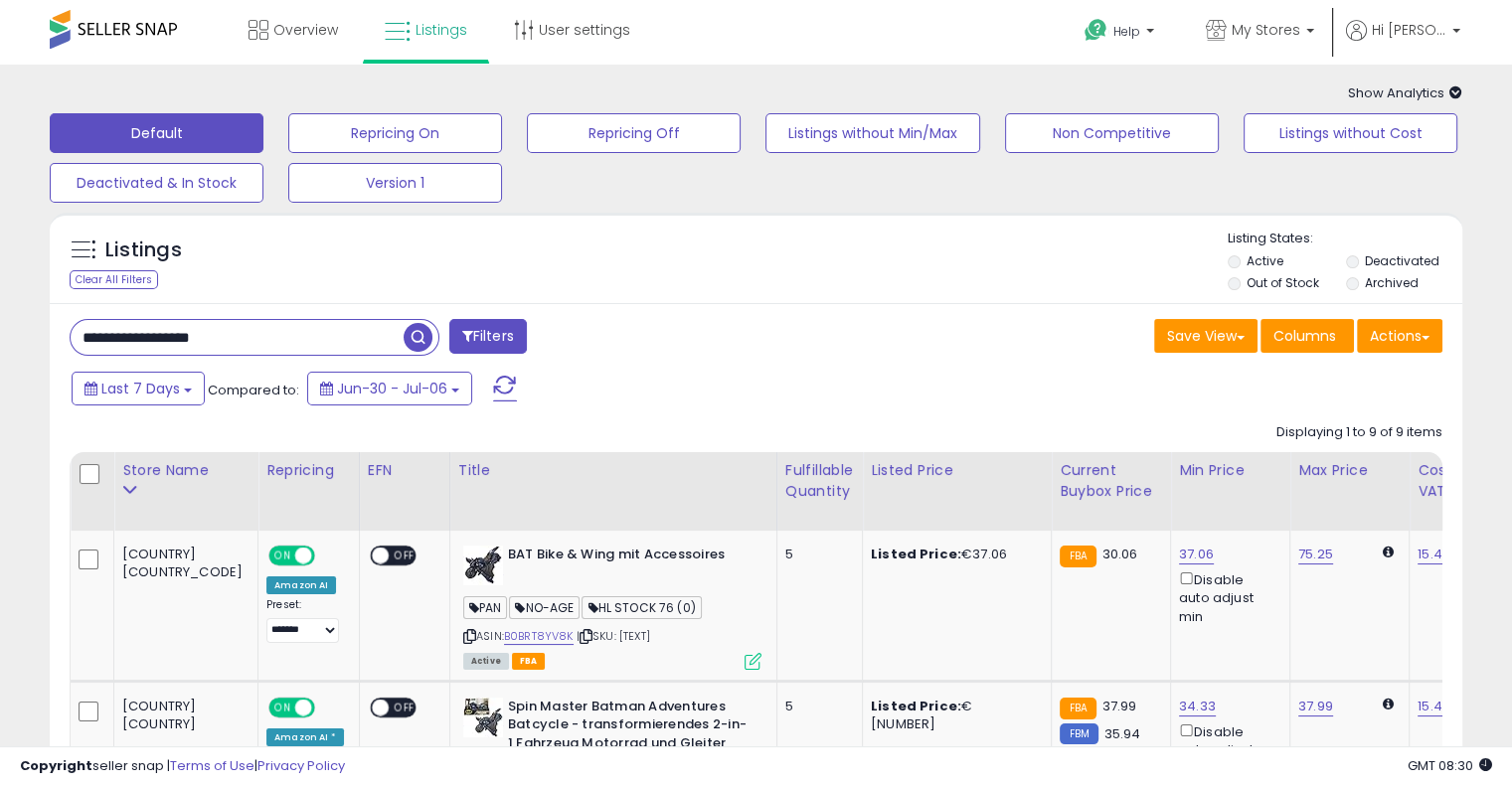 click on "**********" at bounding box center (406, 339) 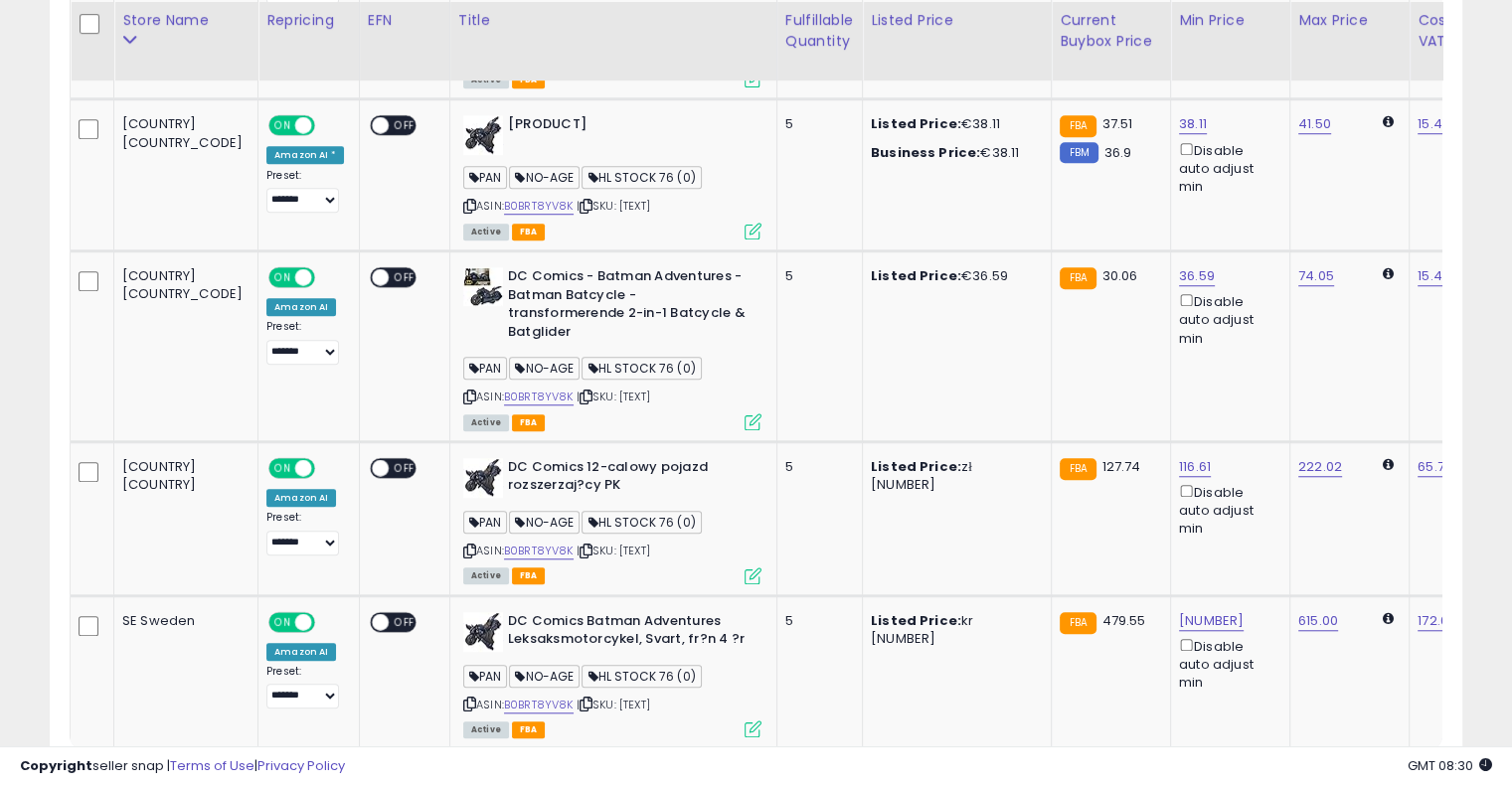scroll, scrollTop: 1714, scrollLeft: 0, axis: vertical 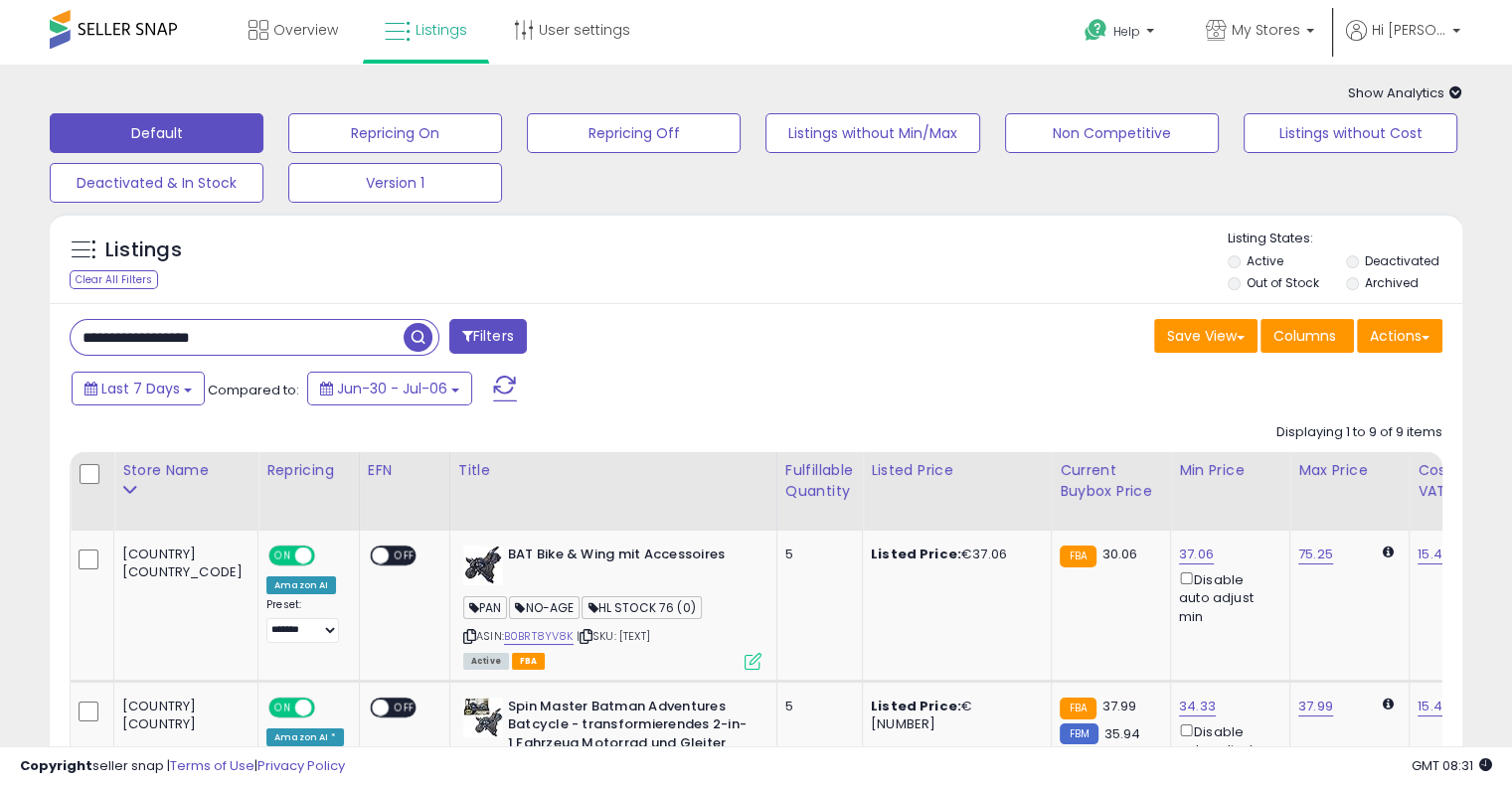click on "**********" at bounding box center (237, 337) 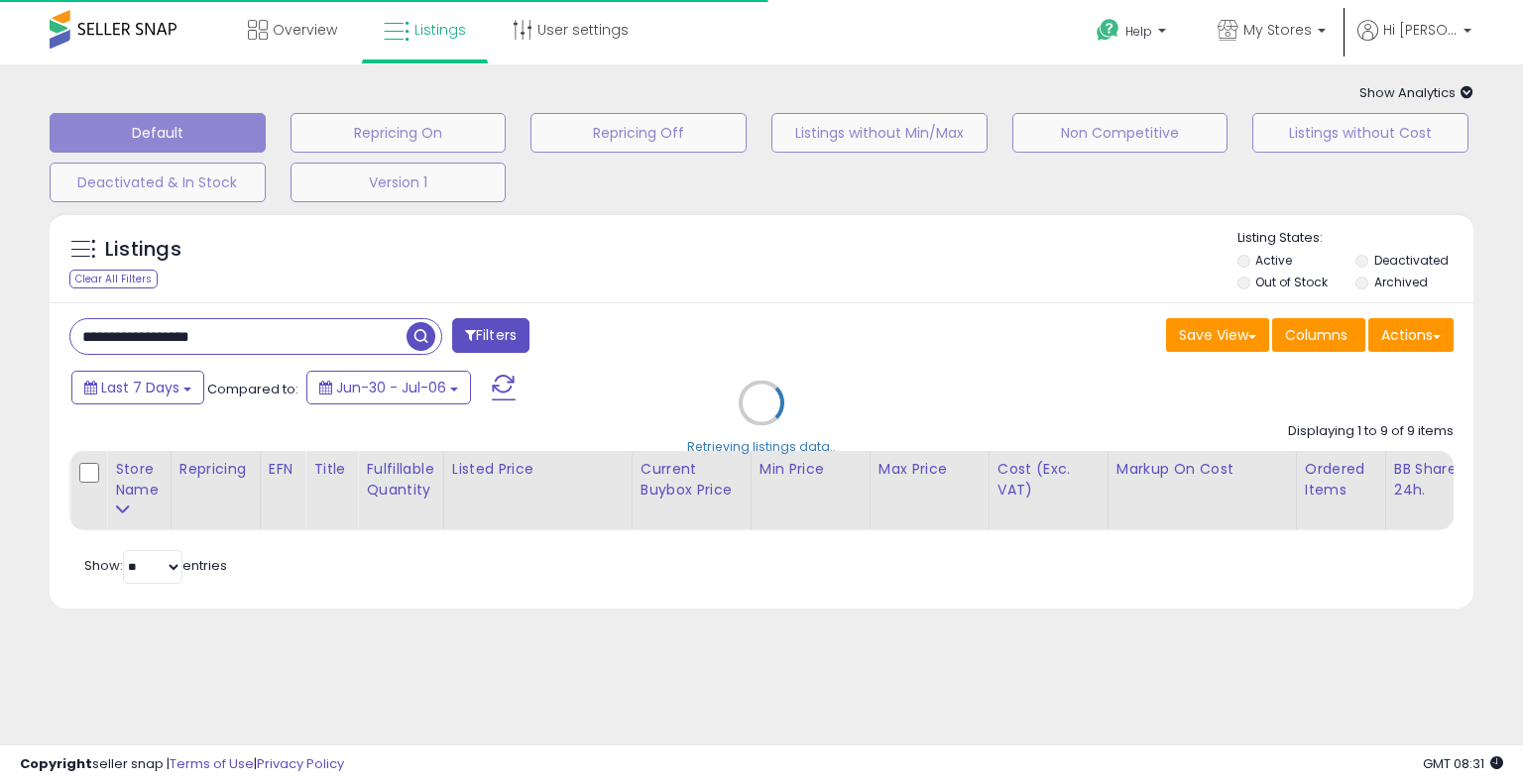 click on "Retrieving listings data.." at bounding box center [762, 417] 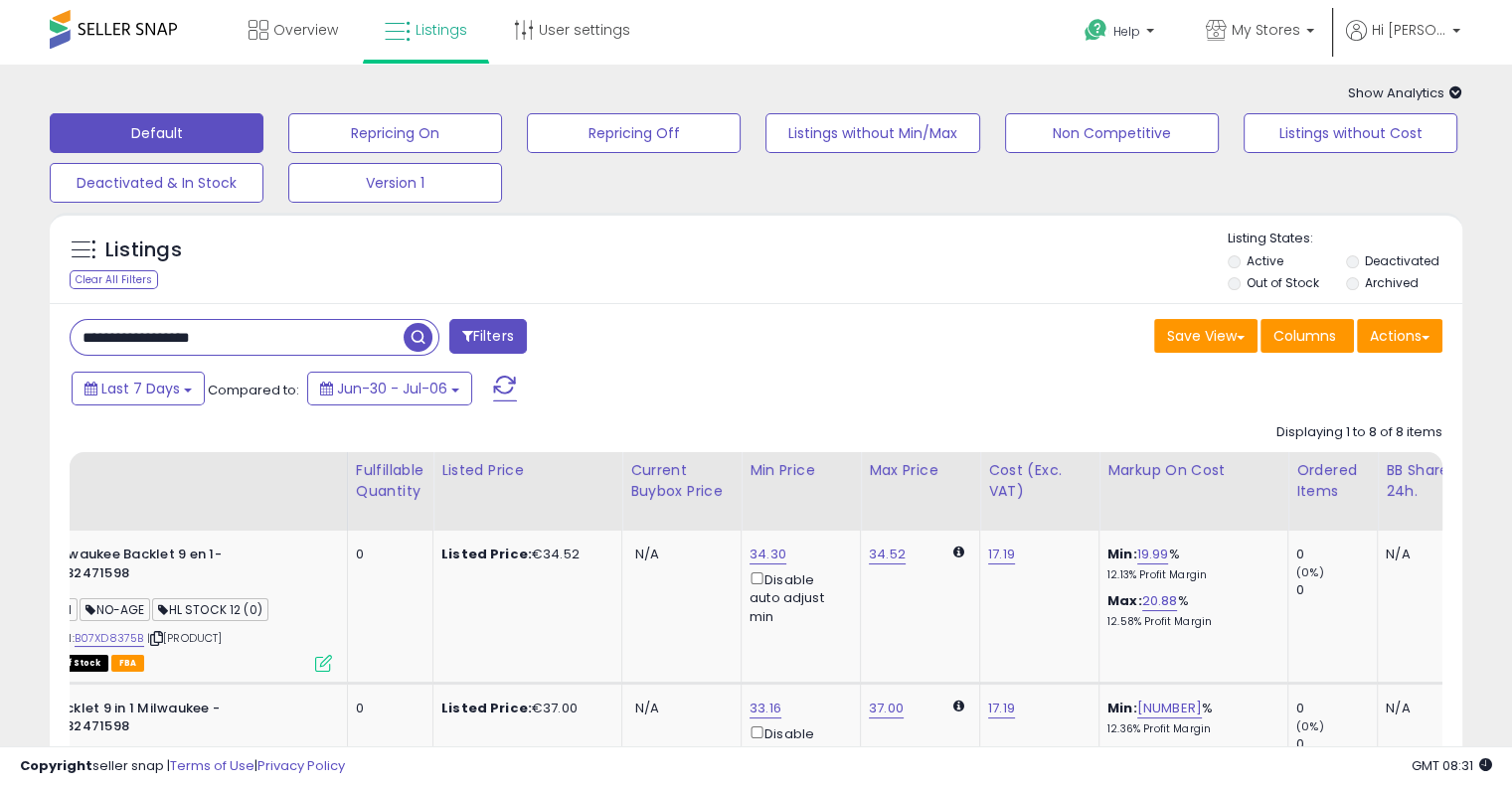 click on "**********" at bounding box center [237, 337] 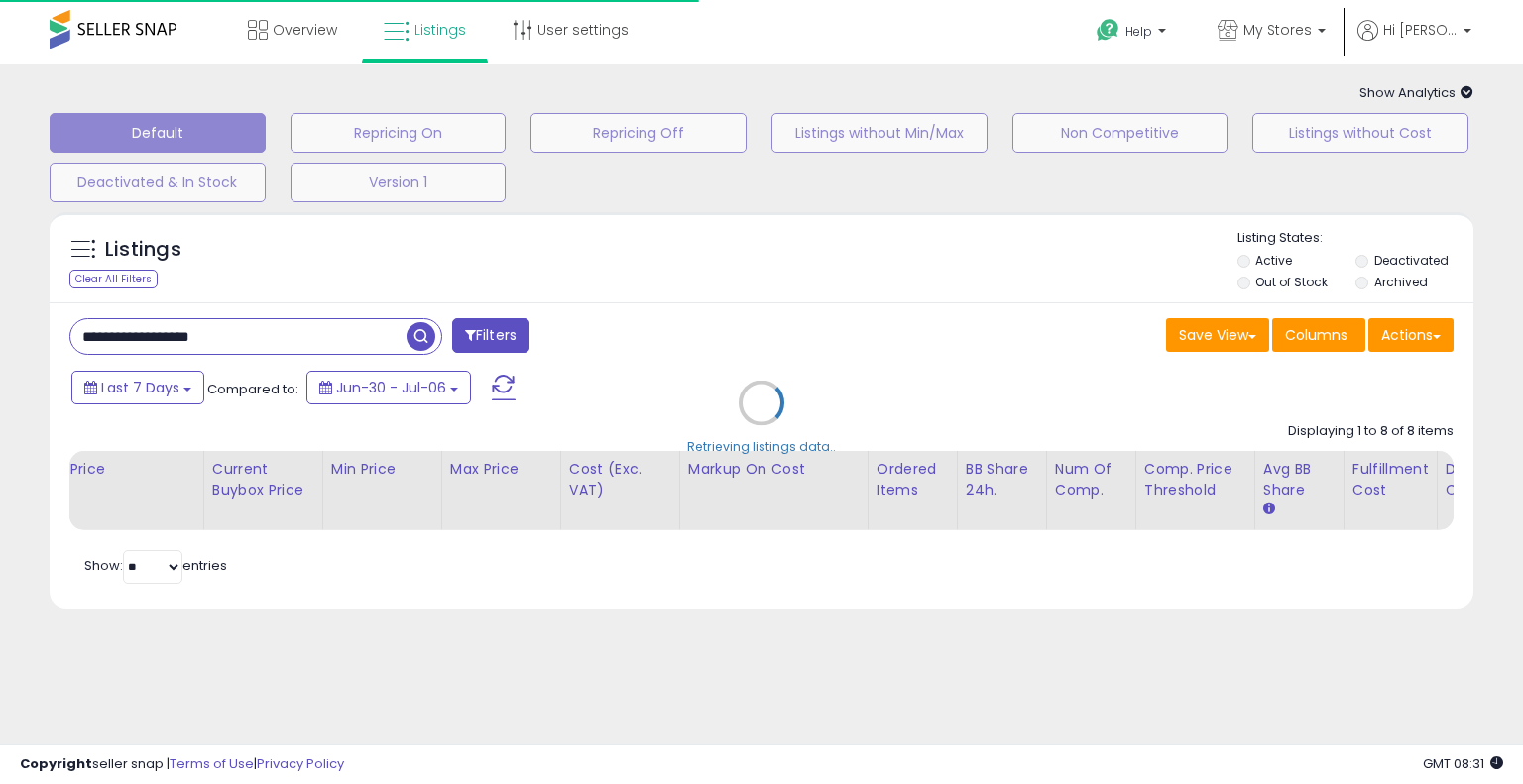 click on "Retrieving listings data.." at bounding box center (762, 417) 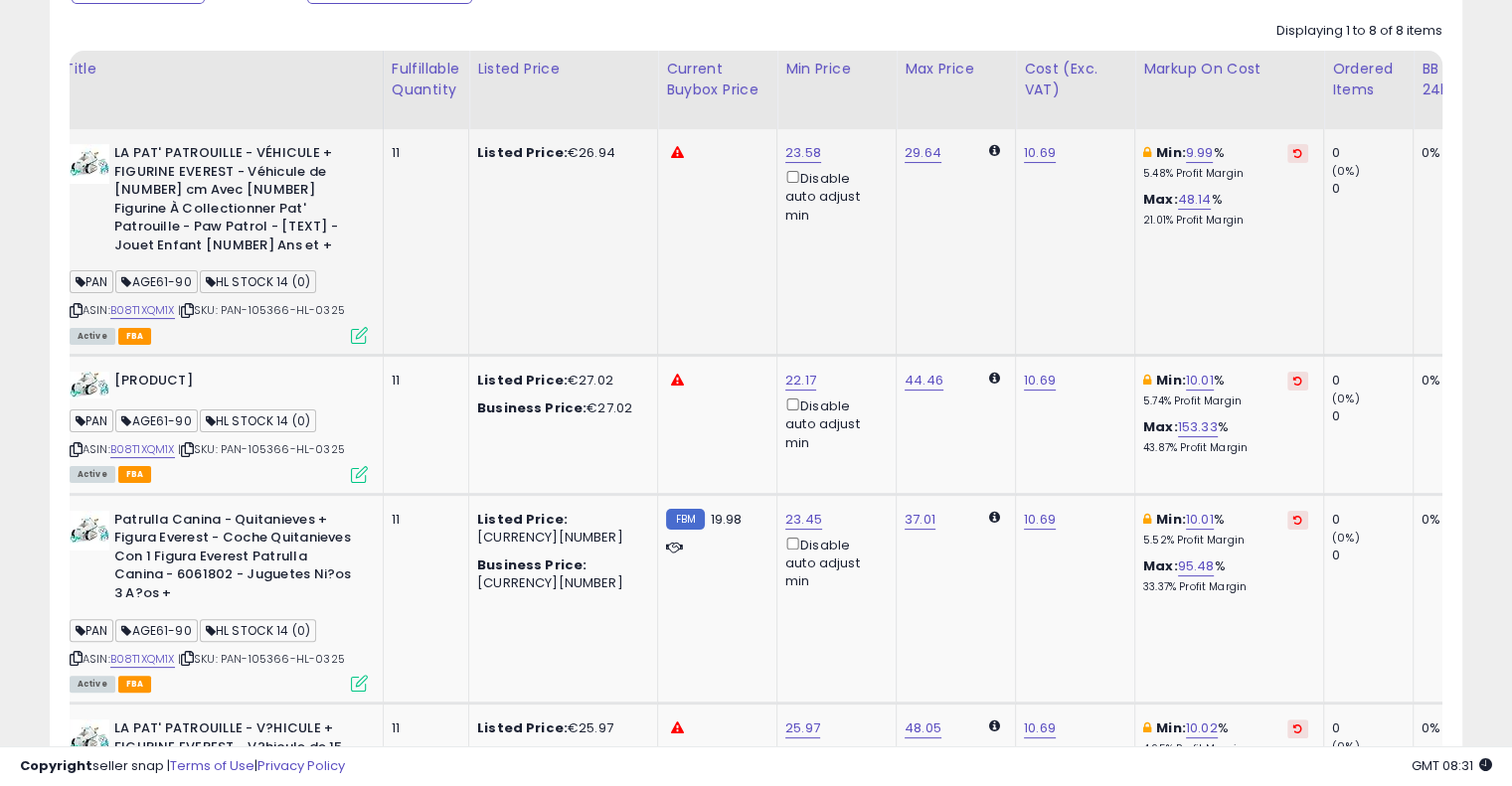 click at bounding box center (1297, 153) 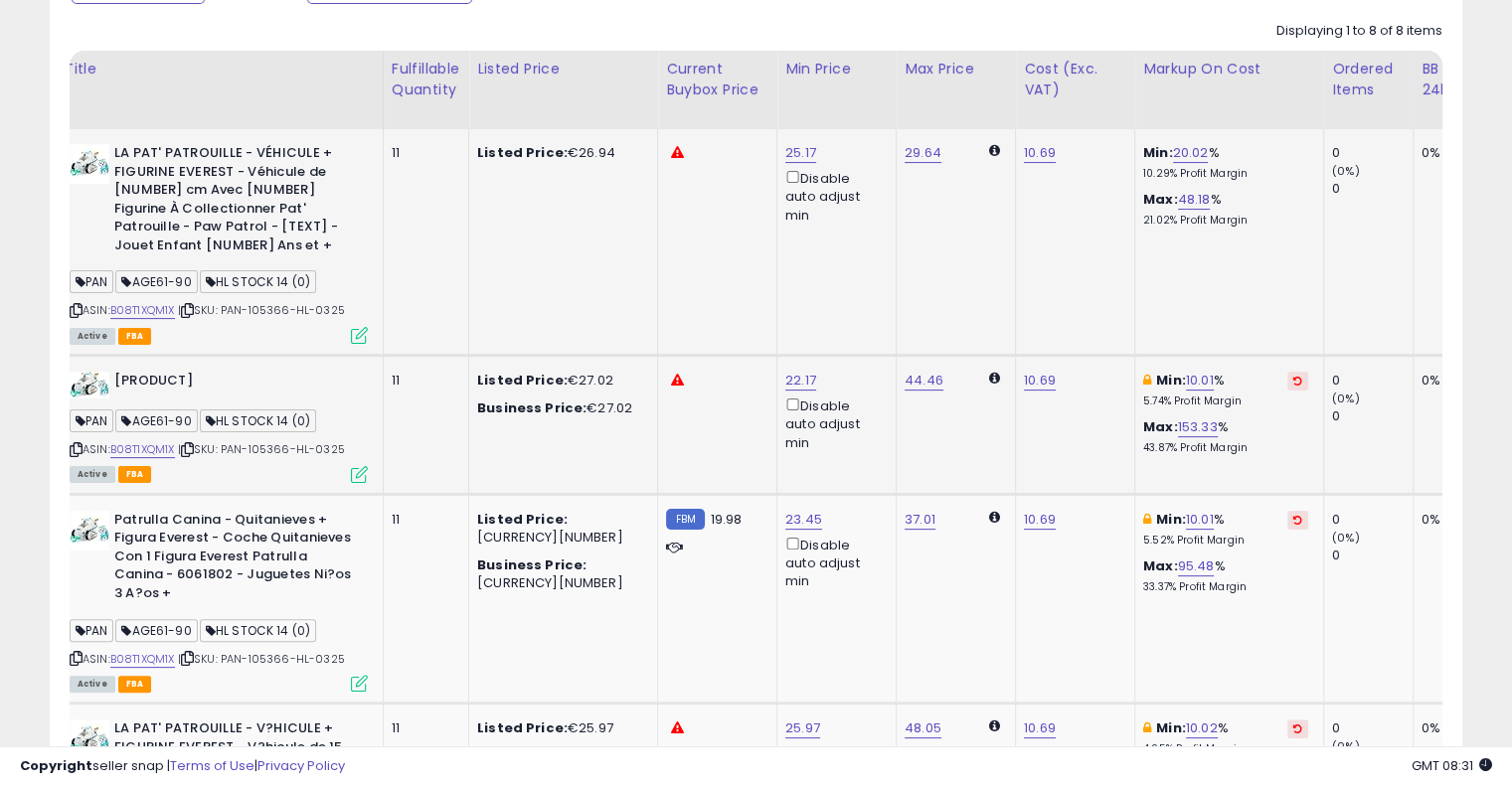 click at bounding box center [1297, 381] 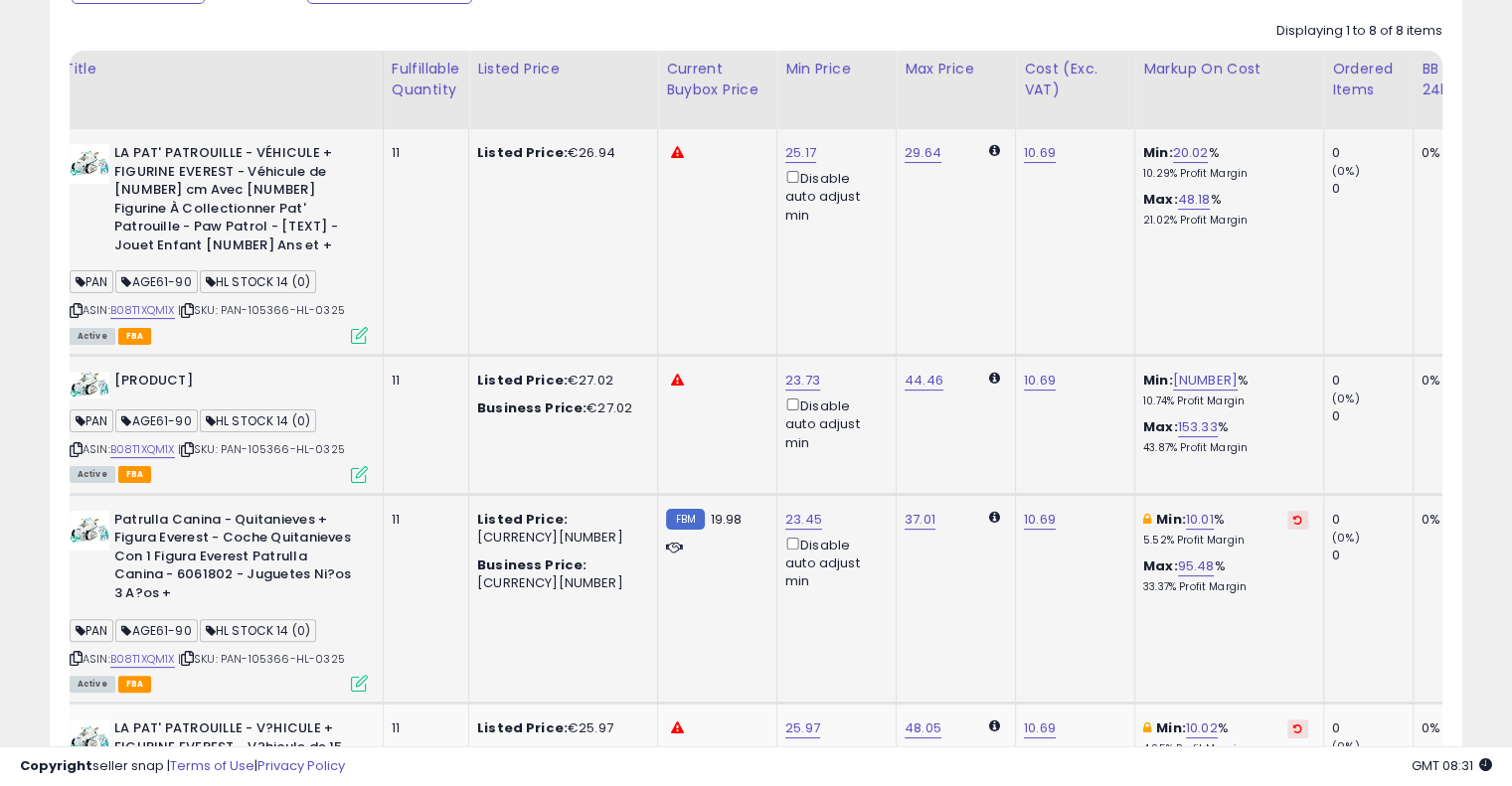 click at bounding box center [1297, 520] 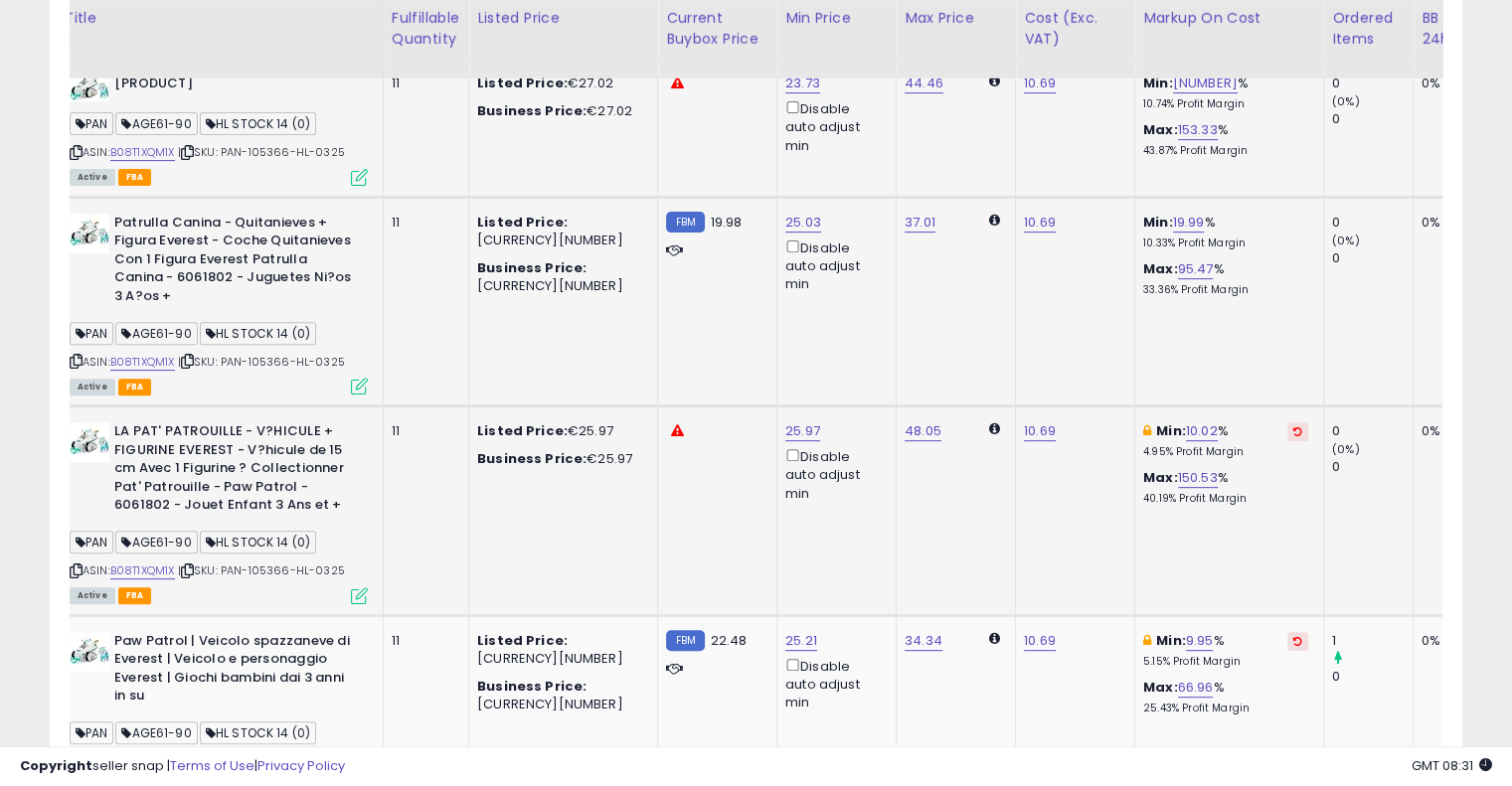 click at bounding box center (1297, 431) 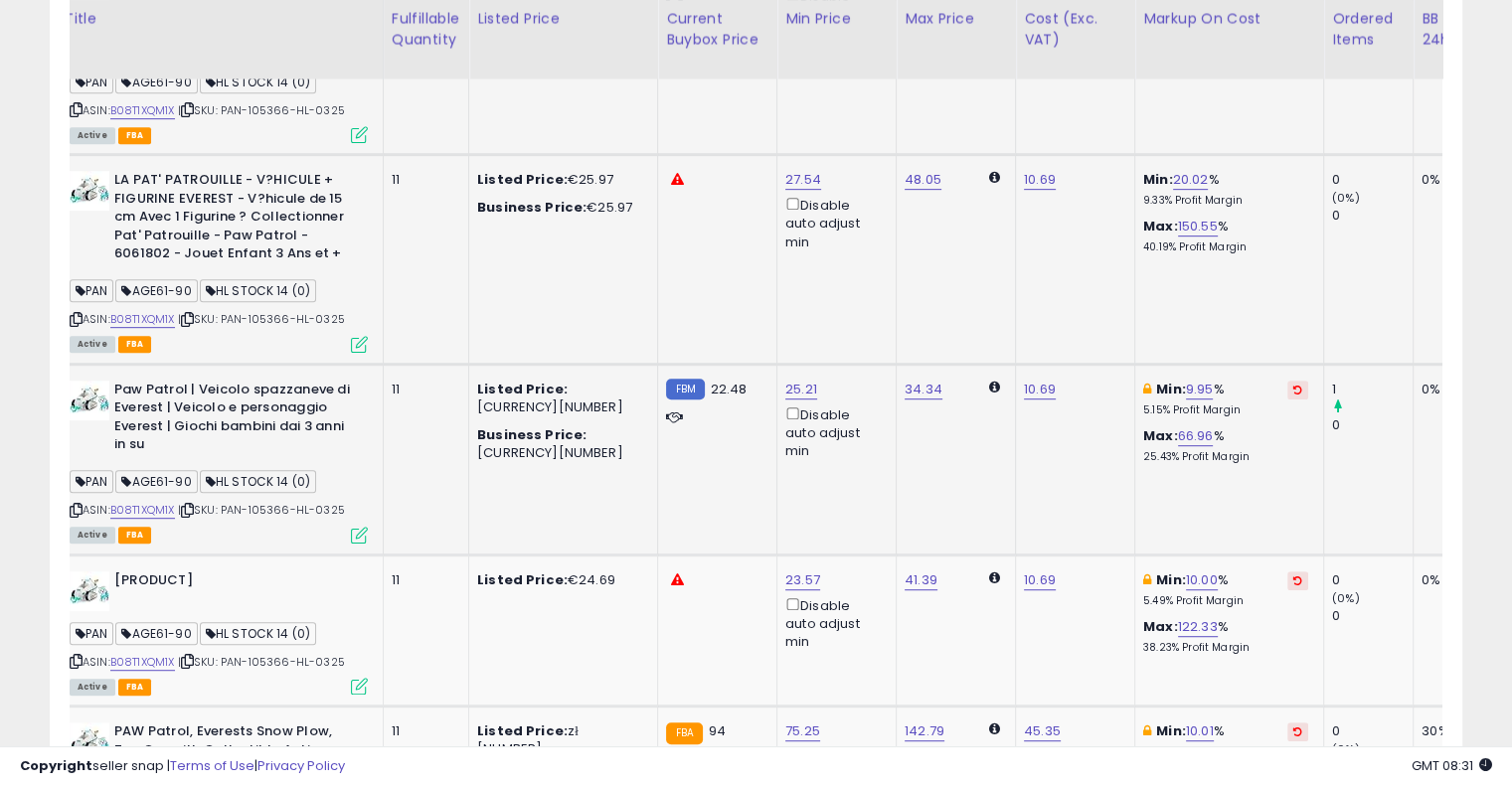 click at bounding box center (1297, 390) 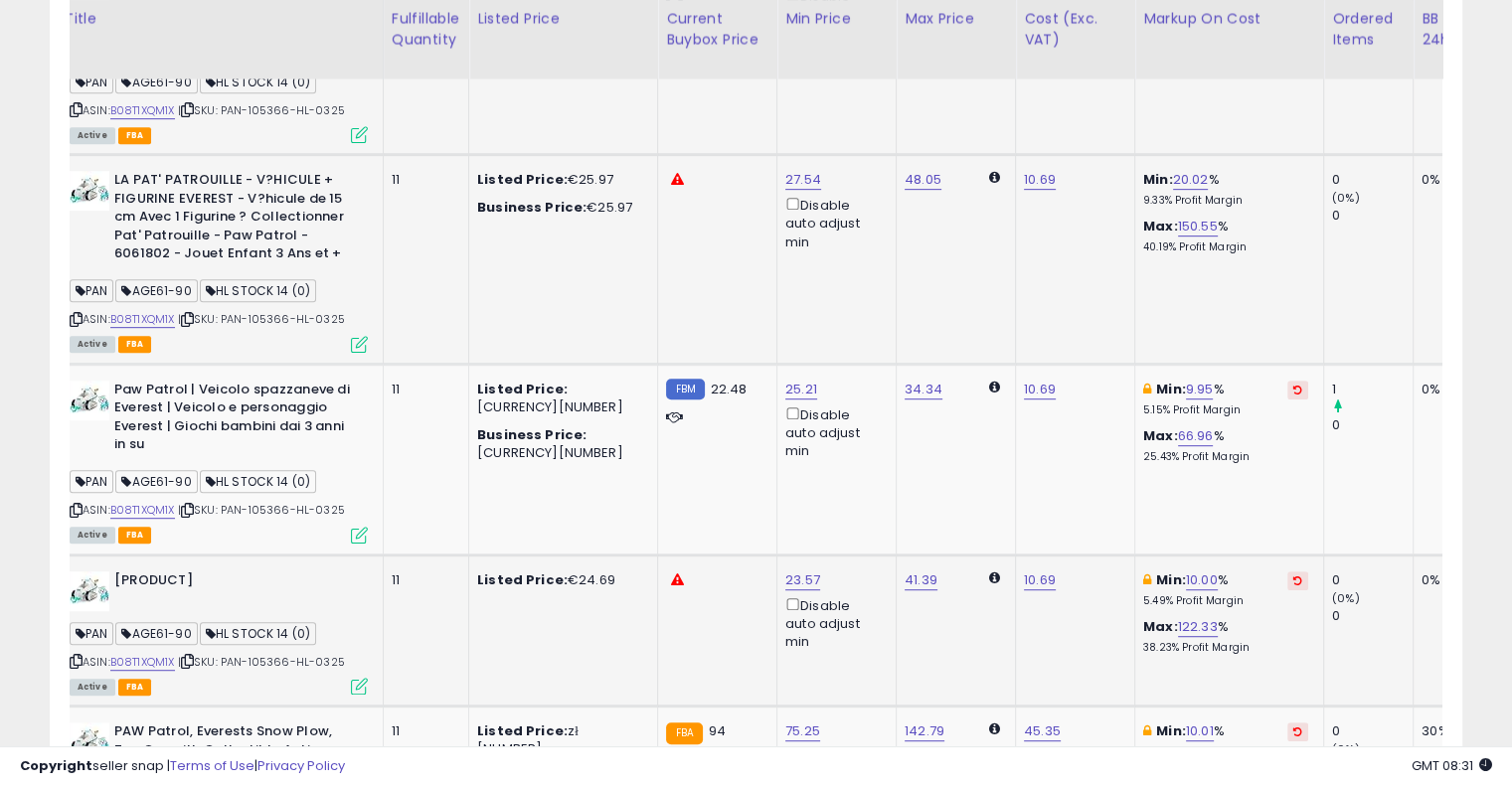 click at bounding box center (1297, 580) 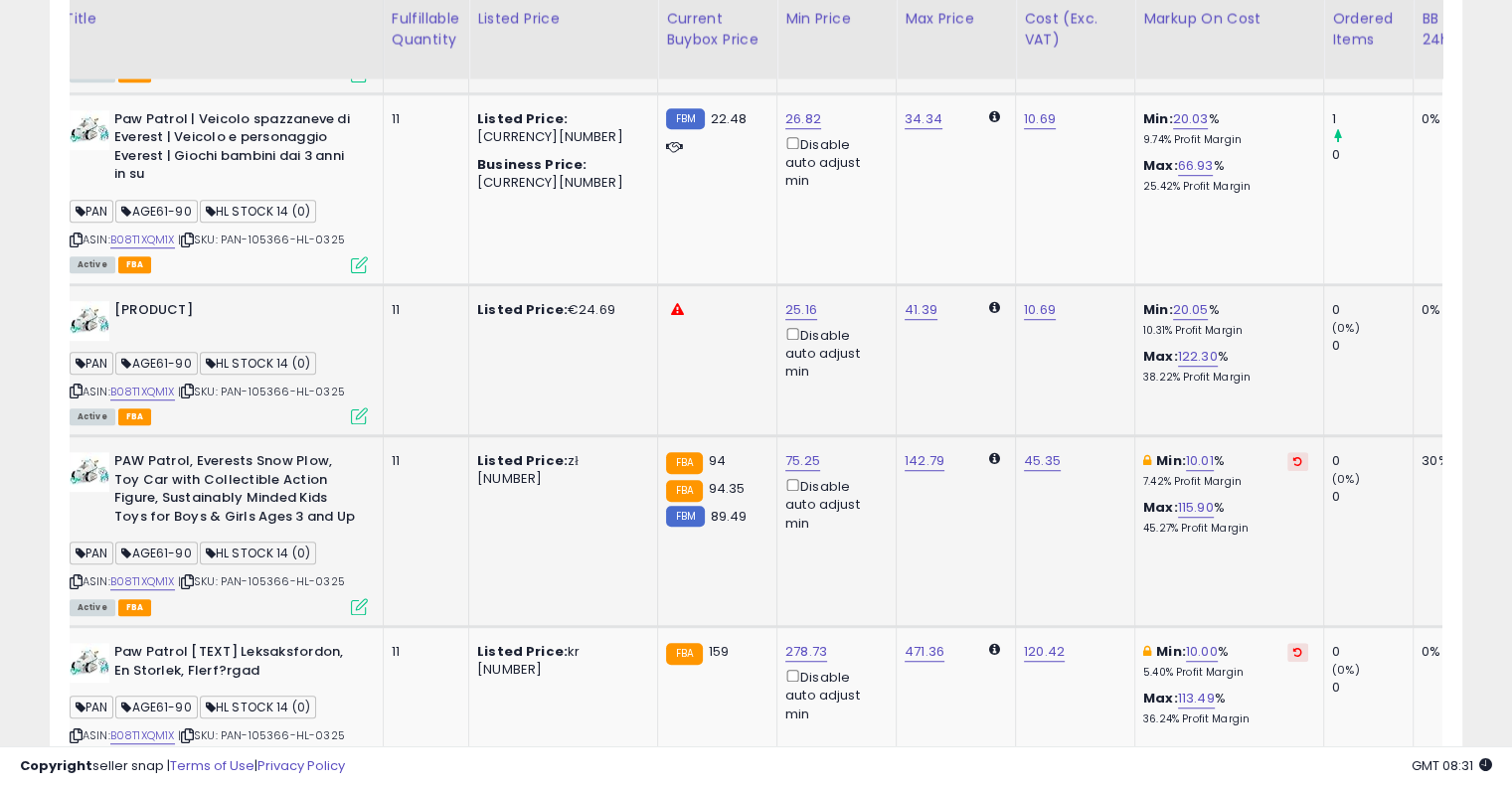 click at bounding box center [1297, 461] 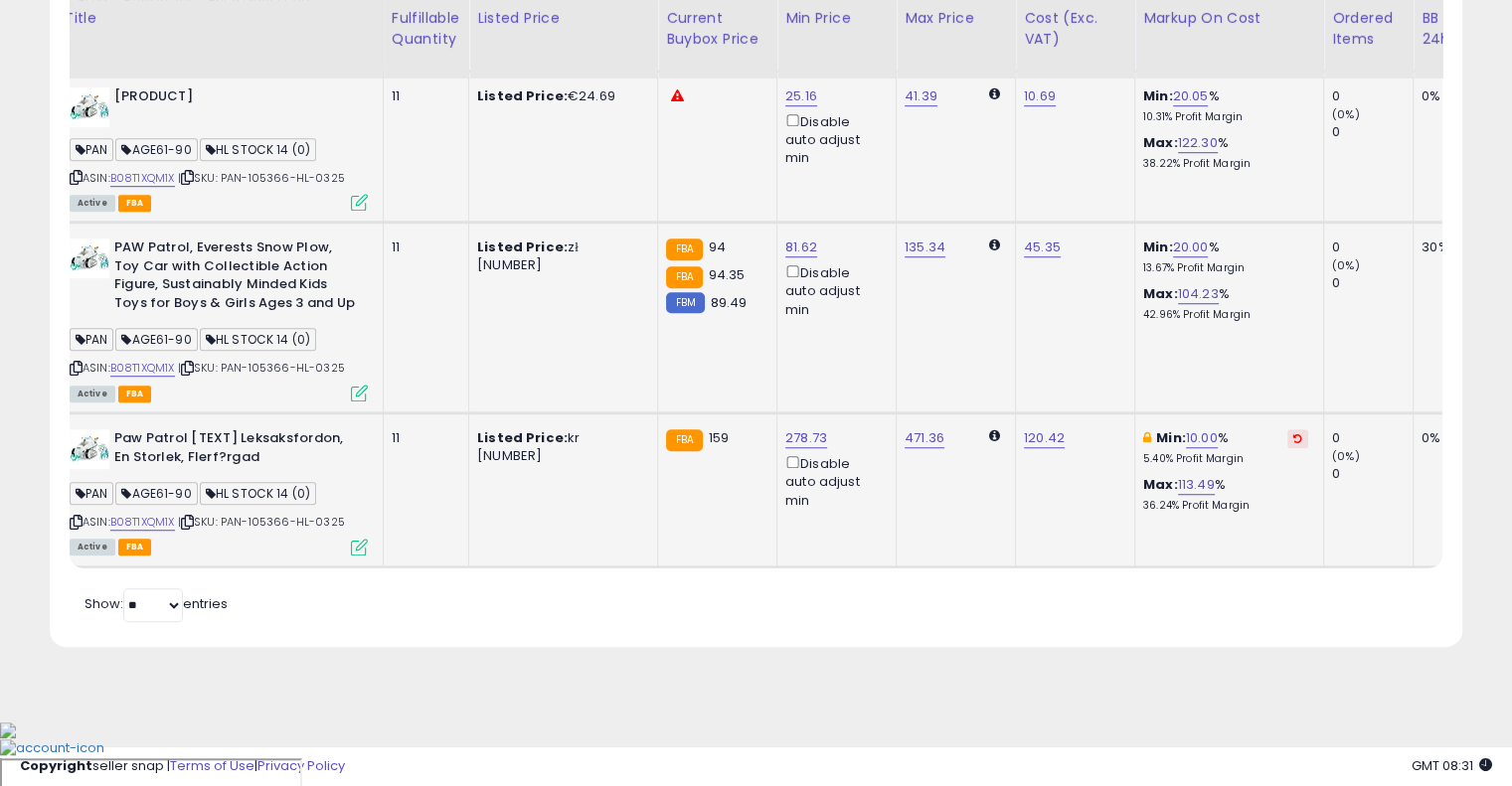 click at bounding box center [1297, 438] 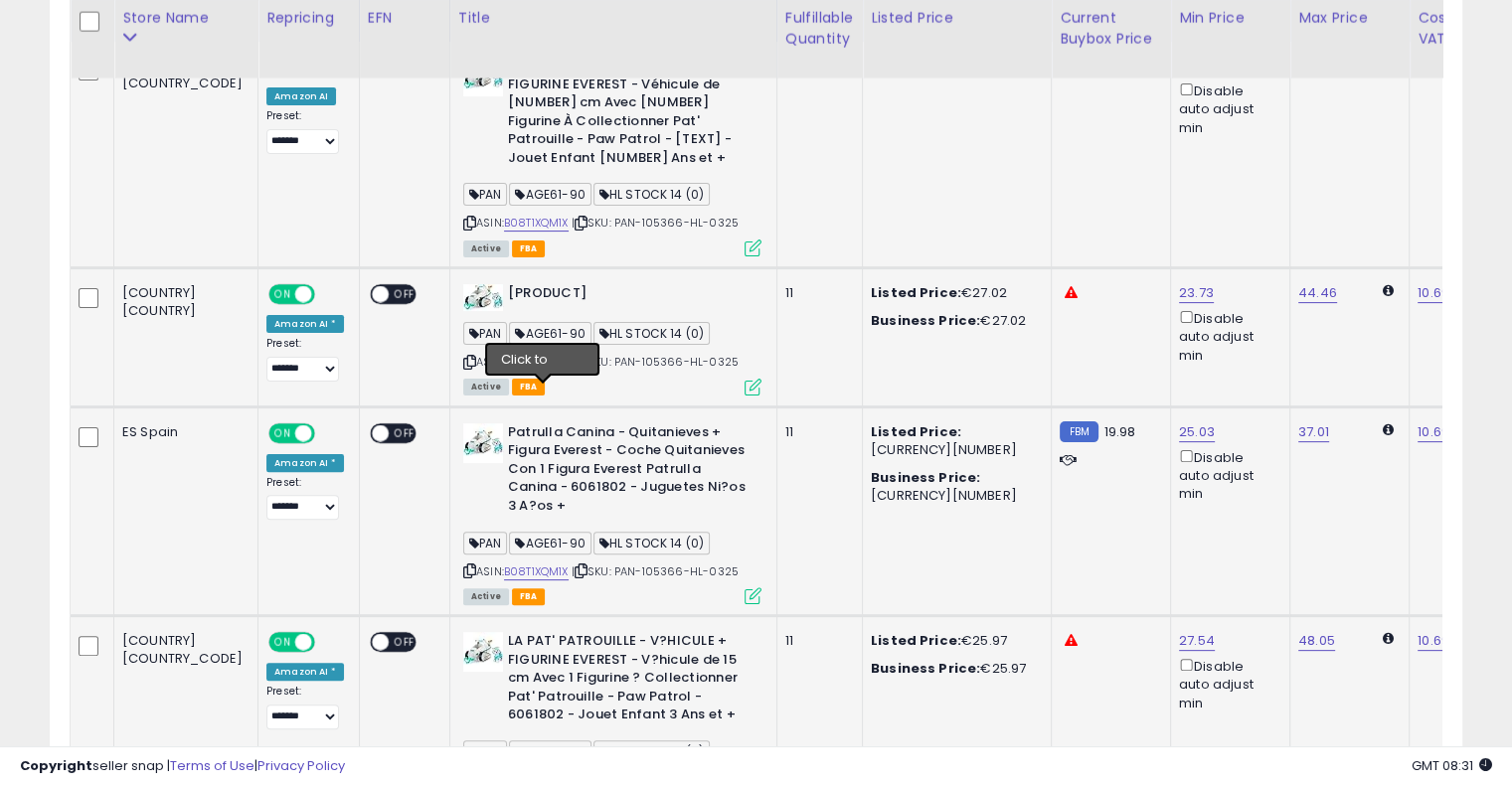 click at bounding box center [581, 362] 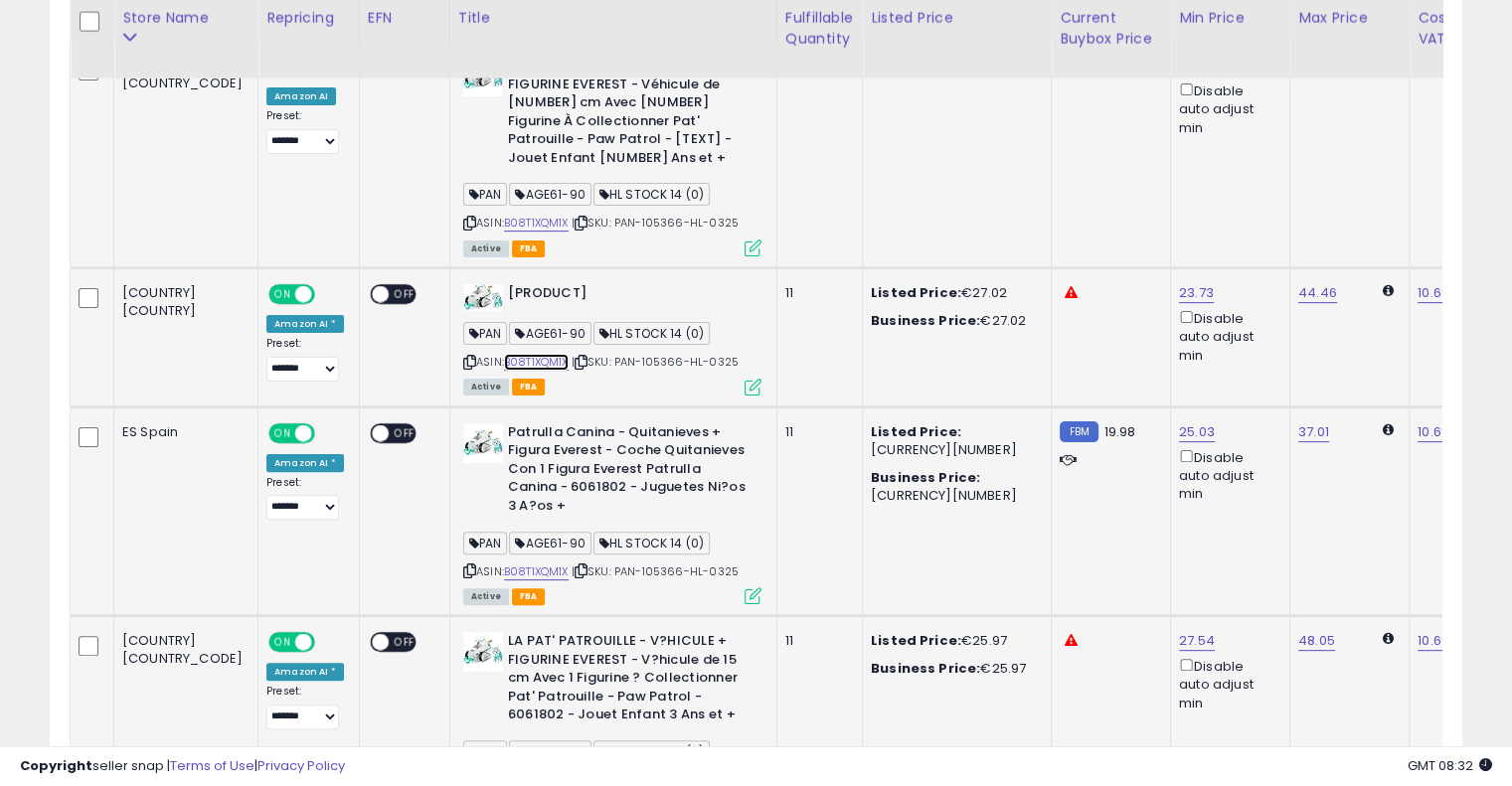 click on "B08T1XQM1X" at bounding box center [536, 362] 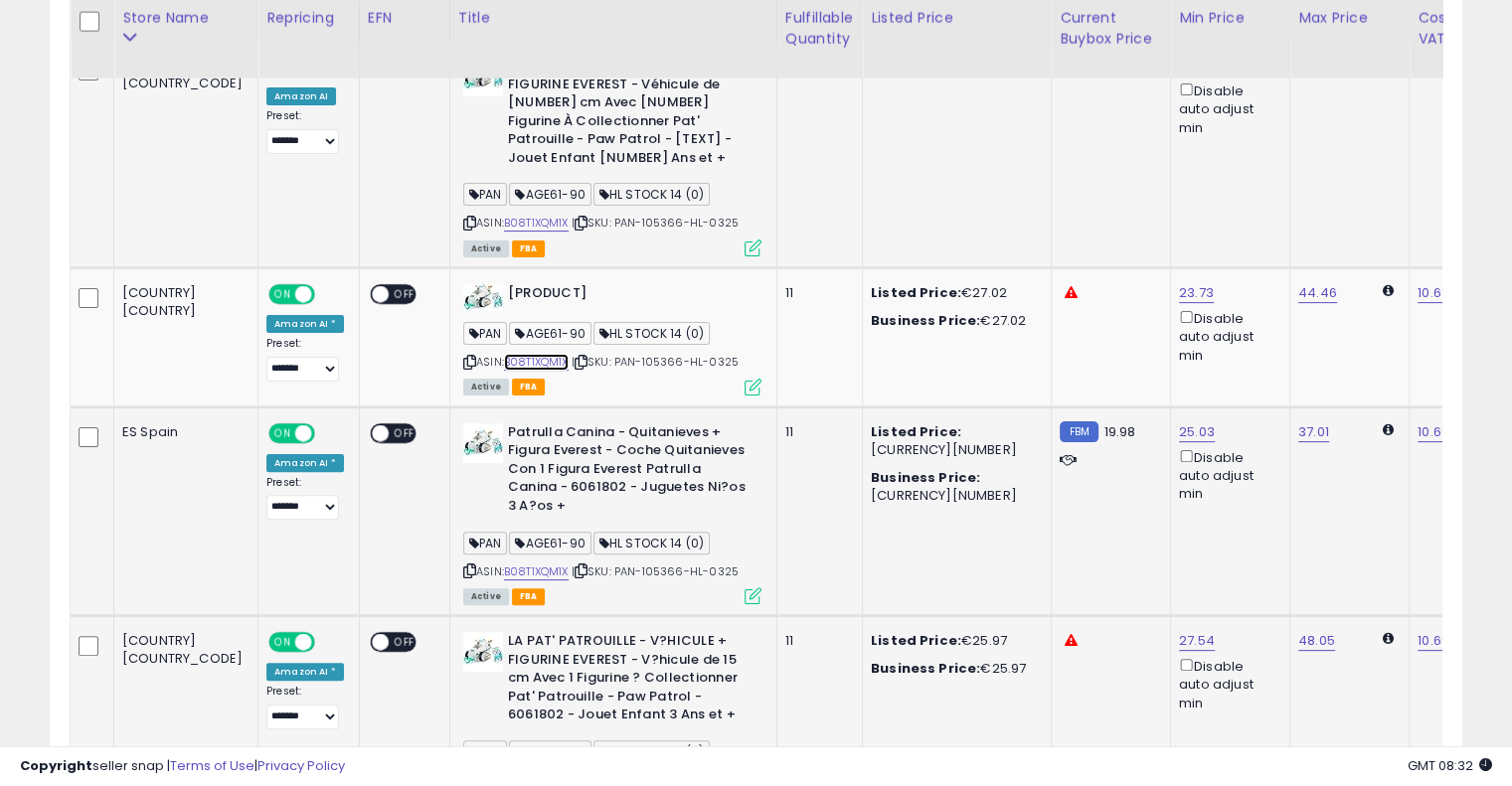 scroll, scrollTop: 0, scrollLeft: 0, axis: both 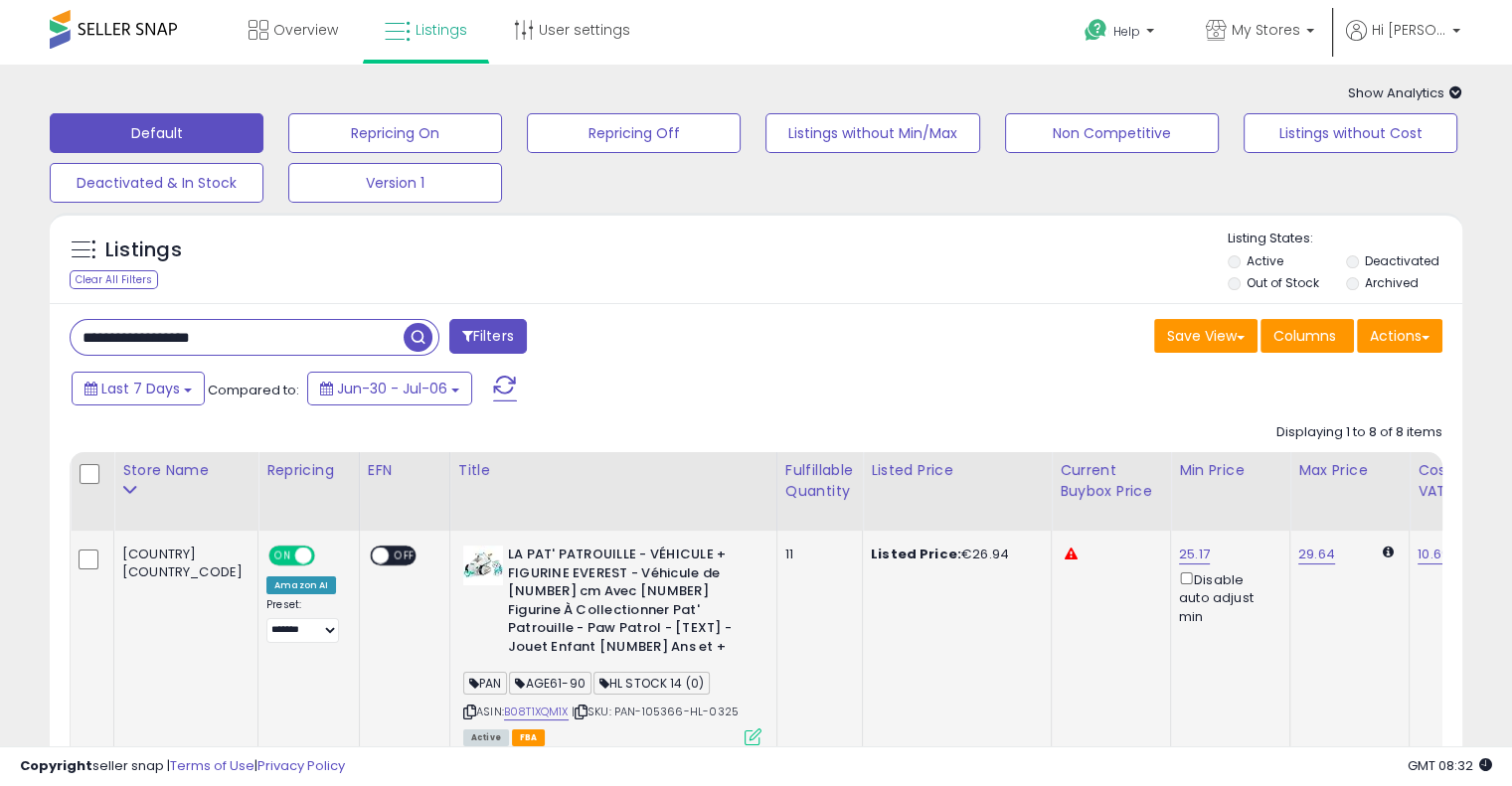 click on "**********" at bounding box center [237, 337] 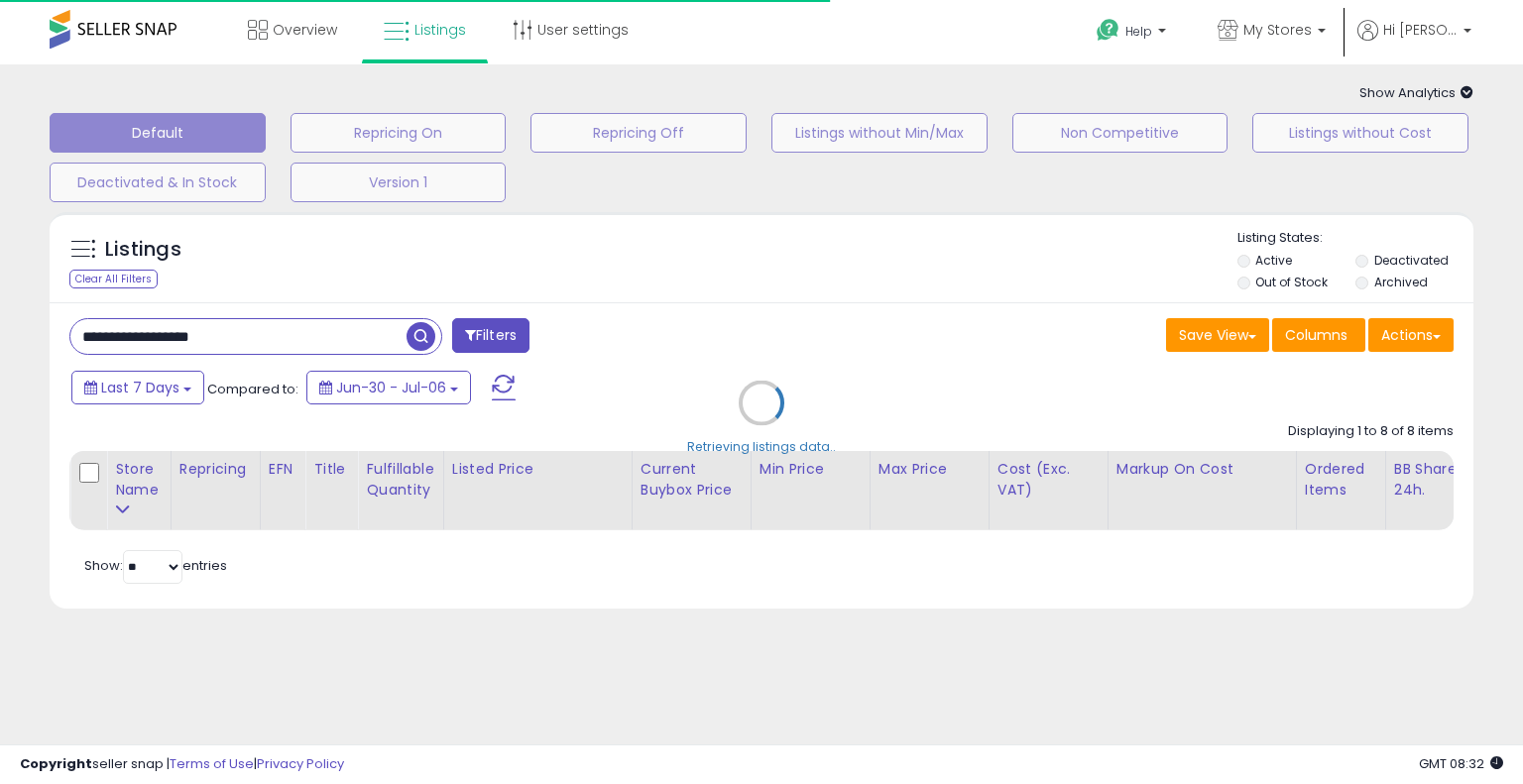 click on "Retrieving listings data.." at bounding box center [762, 417] 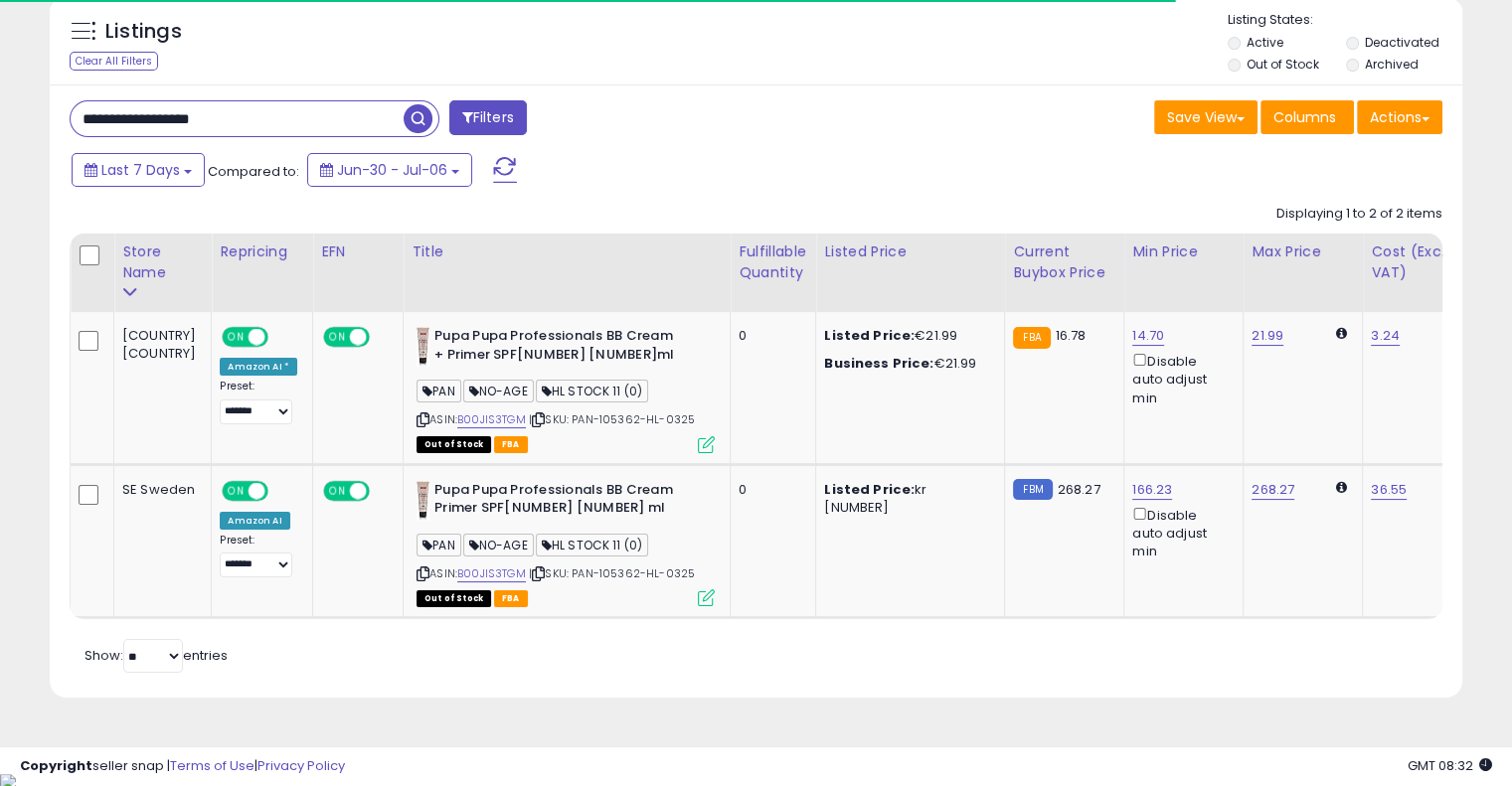 scroll, scrollTop: 219, scrollLeft: 0, axis: vertical 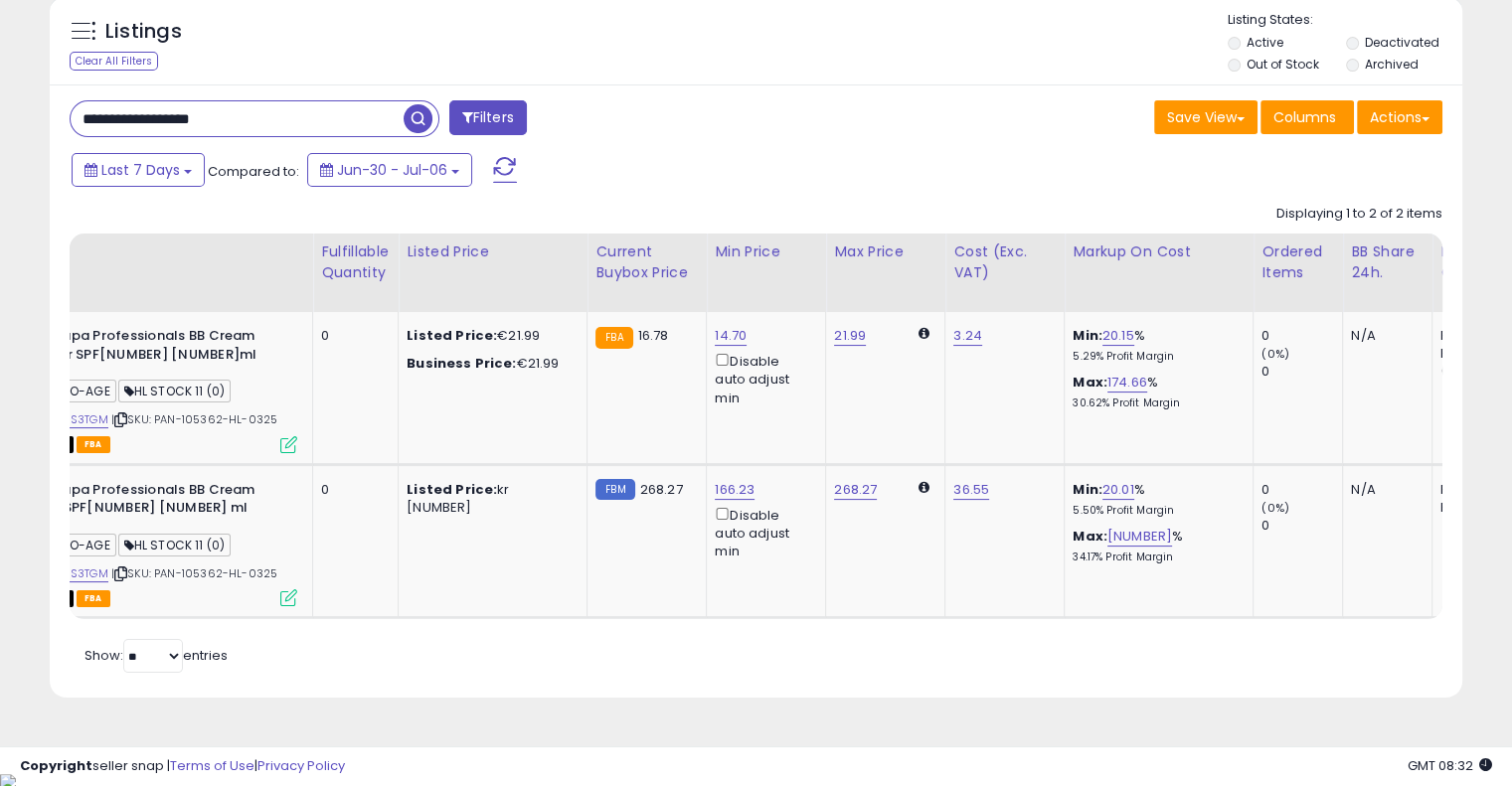 click on "**********" at bounding box center (237, 118) 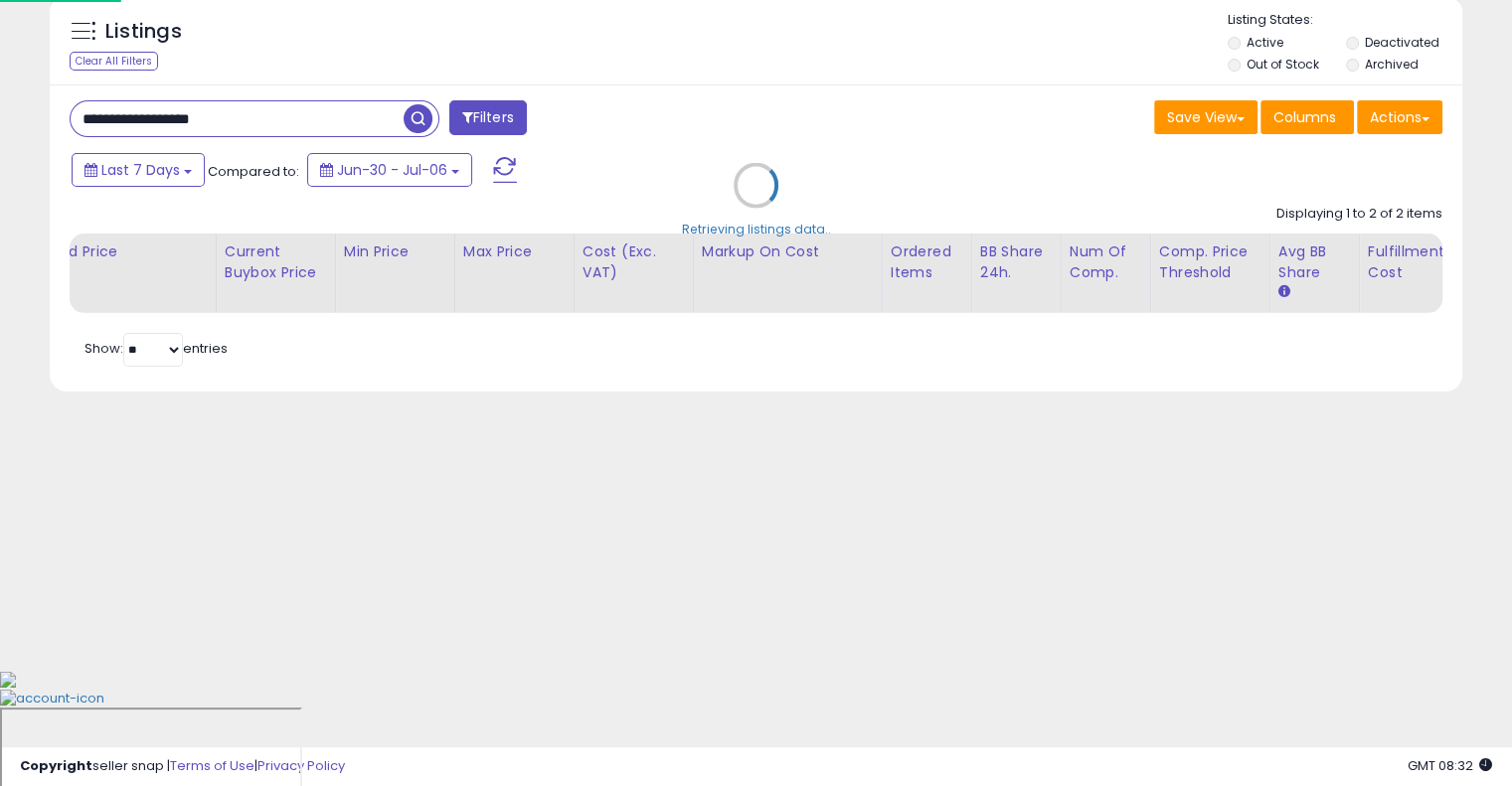 scroll, scrollTop: 103, scrollLeft: 0, axis: vertical 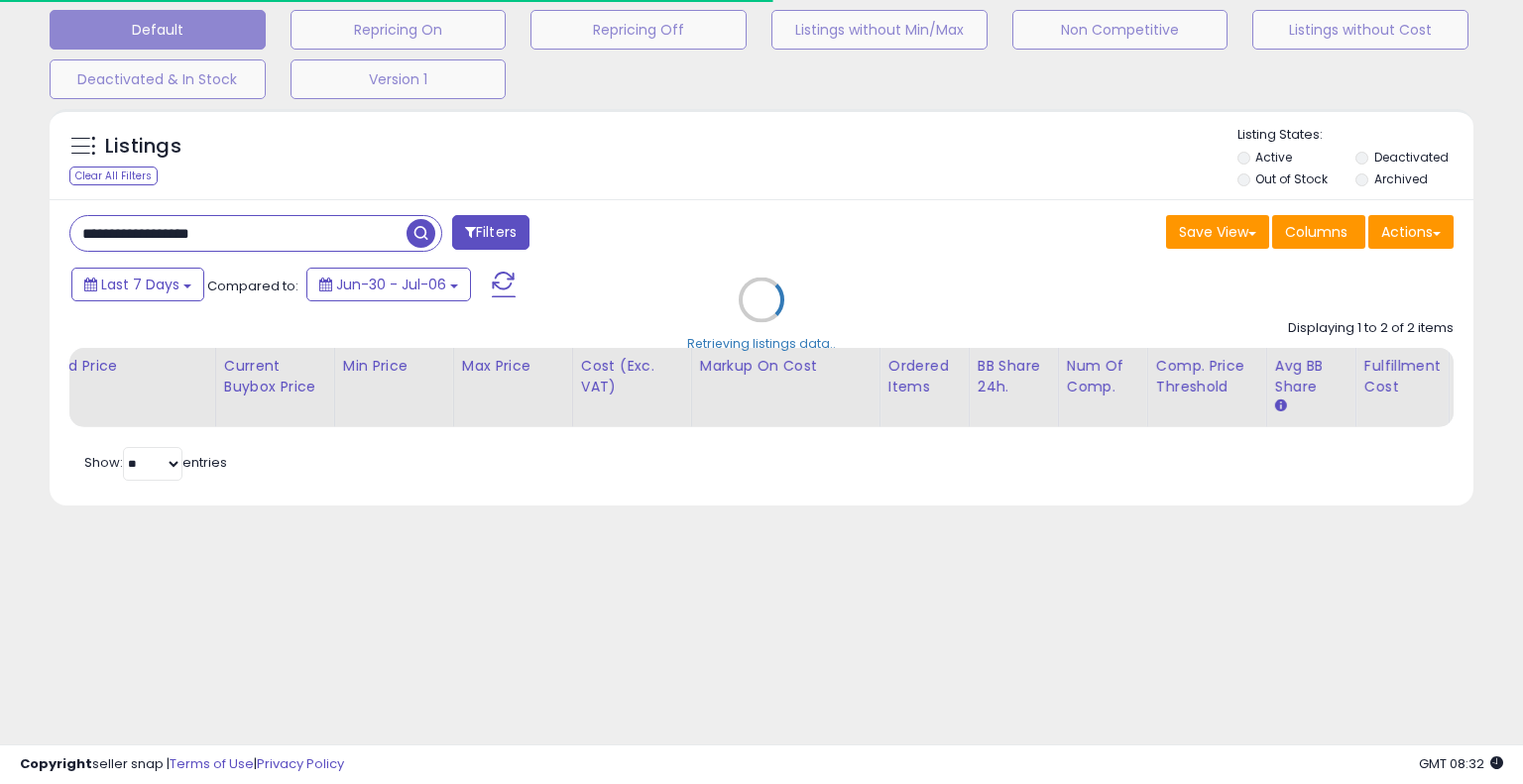 click on "Retrieving listings data.." at bounding box center (762, 314) 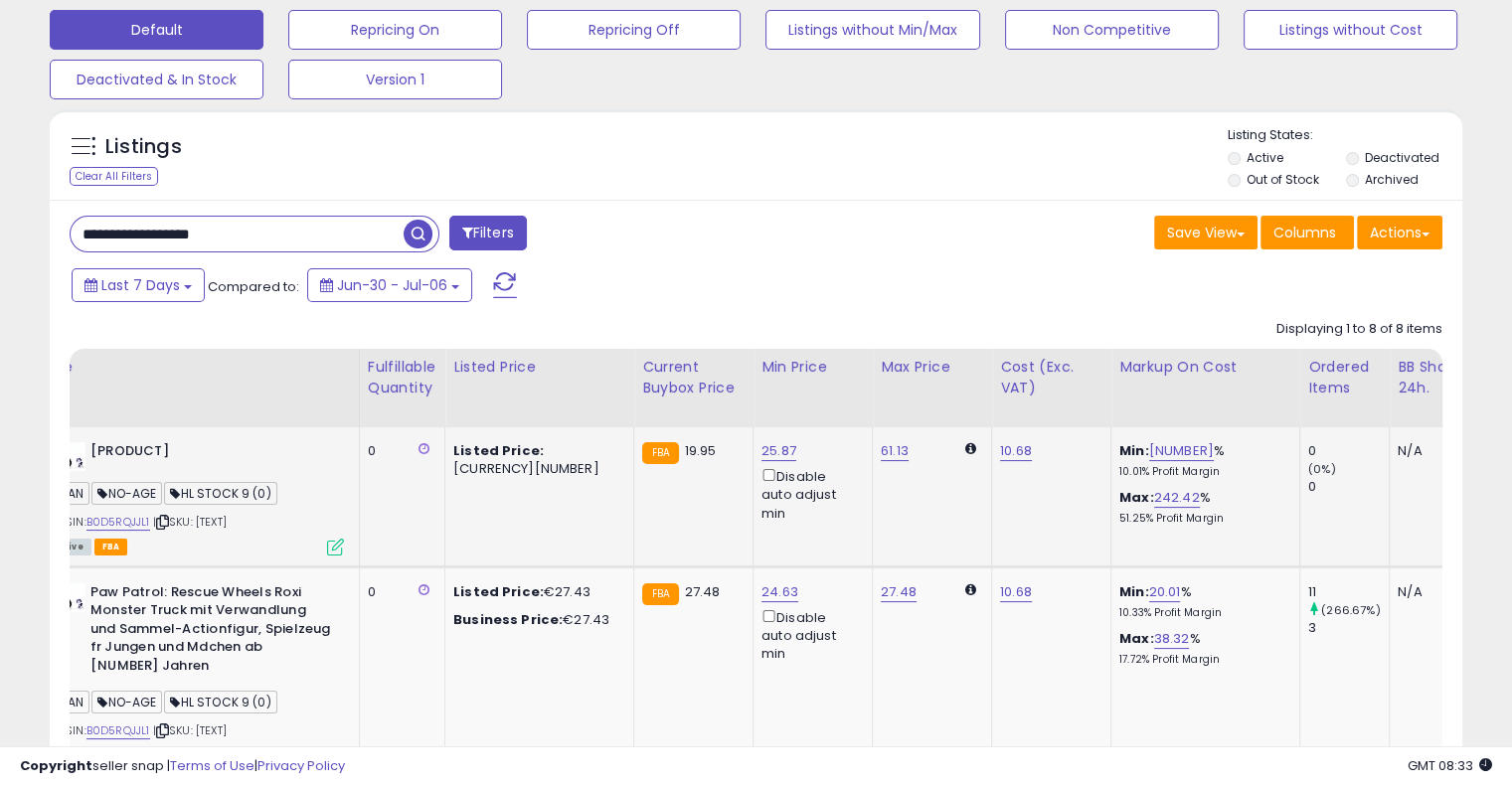 scroll, scrollTop: 0, scrollLeft: 165, axis: horizontal 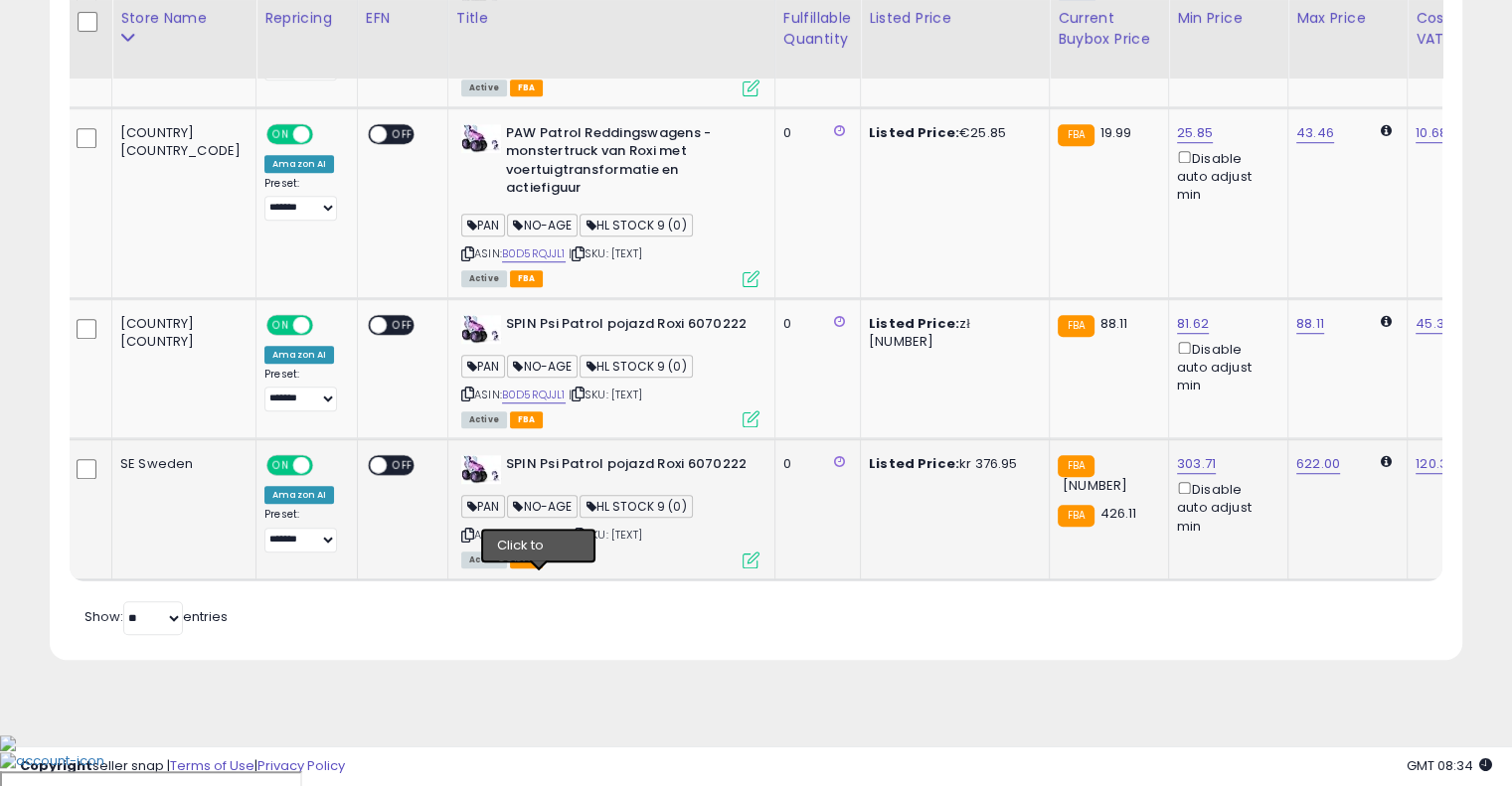 click at bounding box center (578, 535) 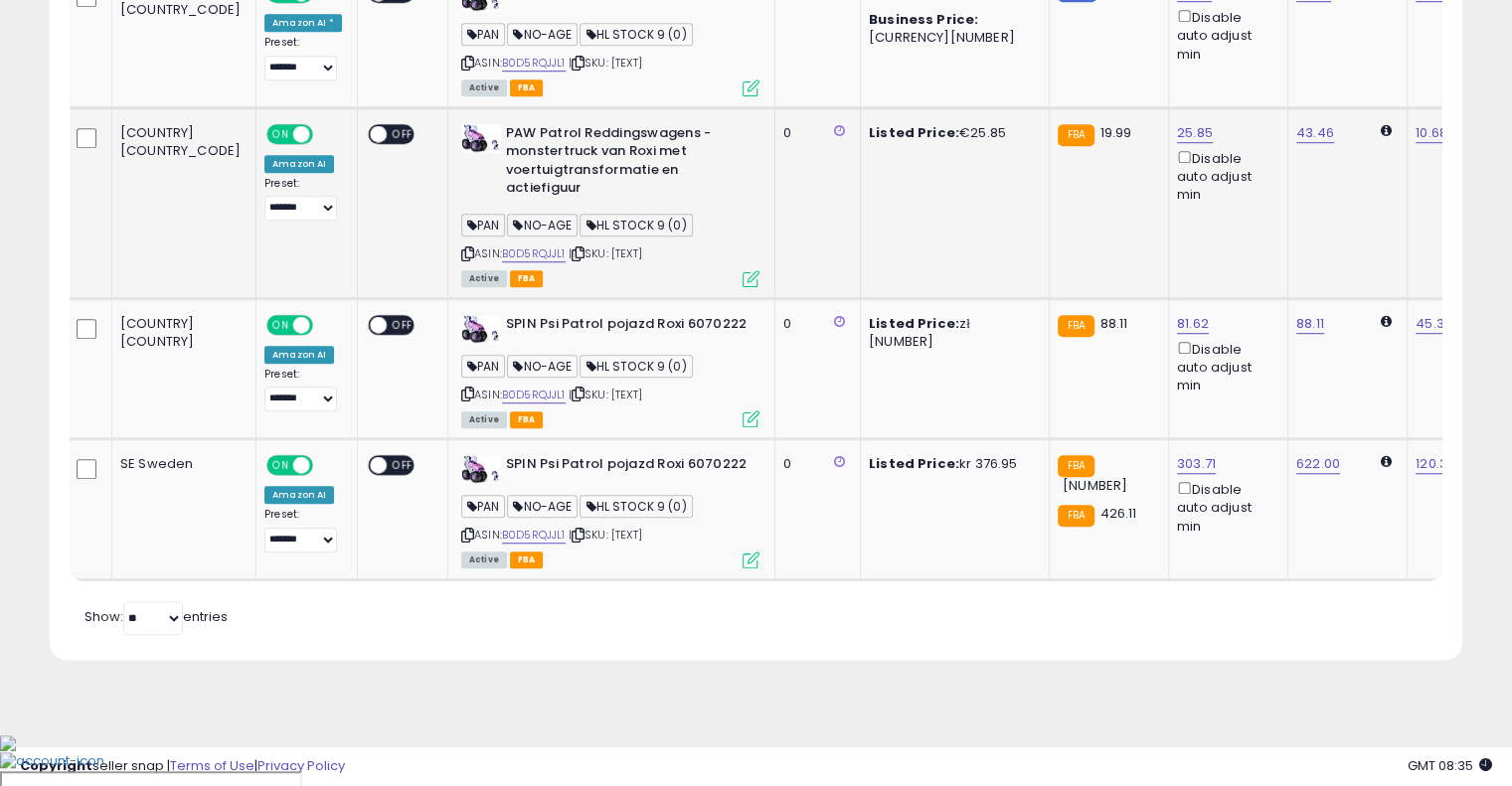 scroll, scrollTop: 0, scrollLeft: 0, axis: both 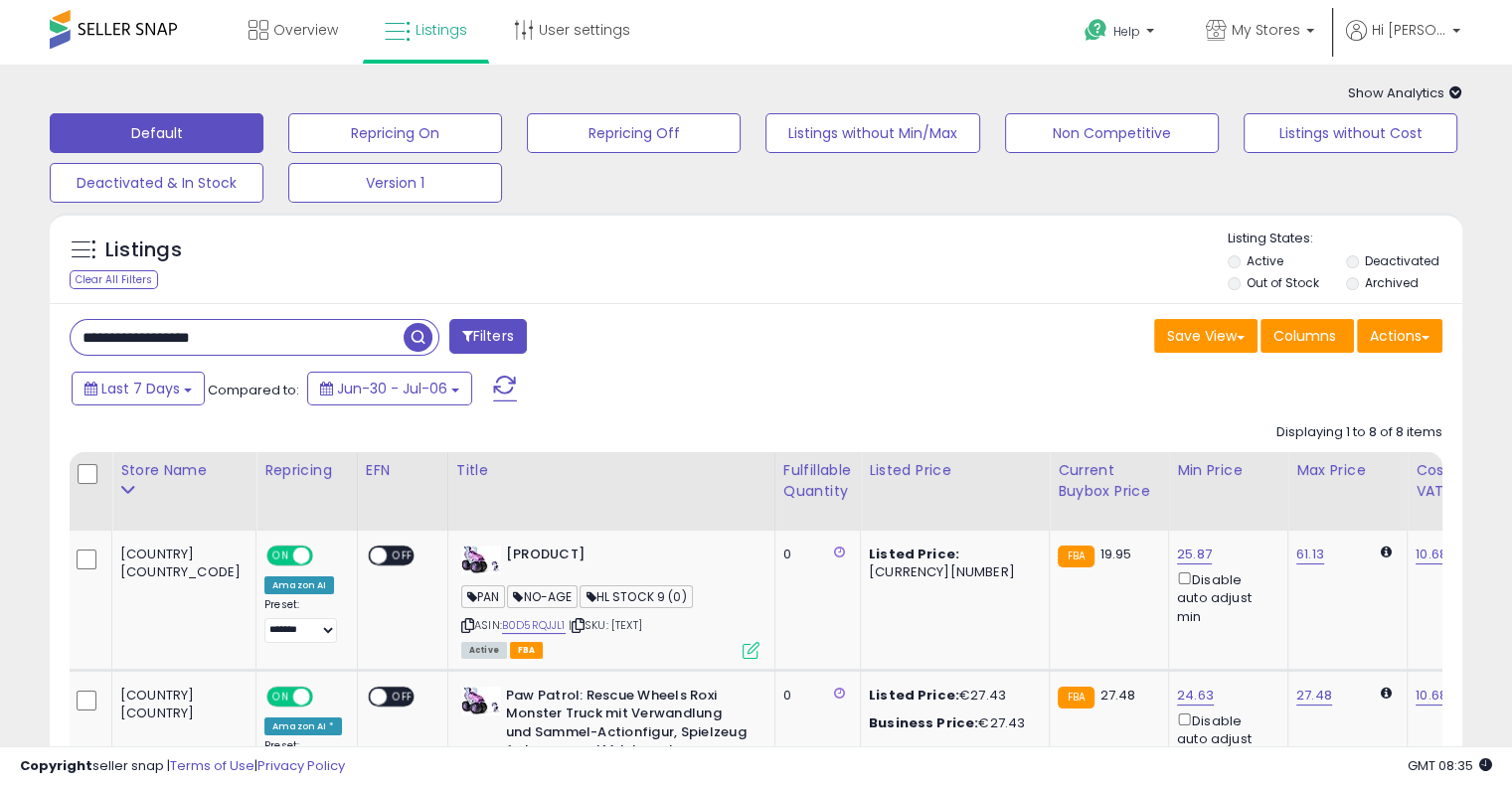 click on "**********" at bounding box center (237, 337) 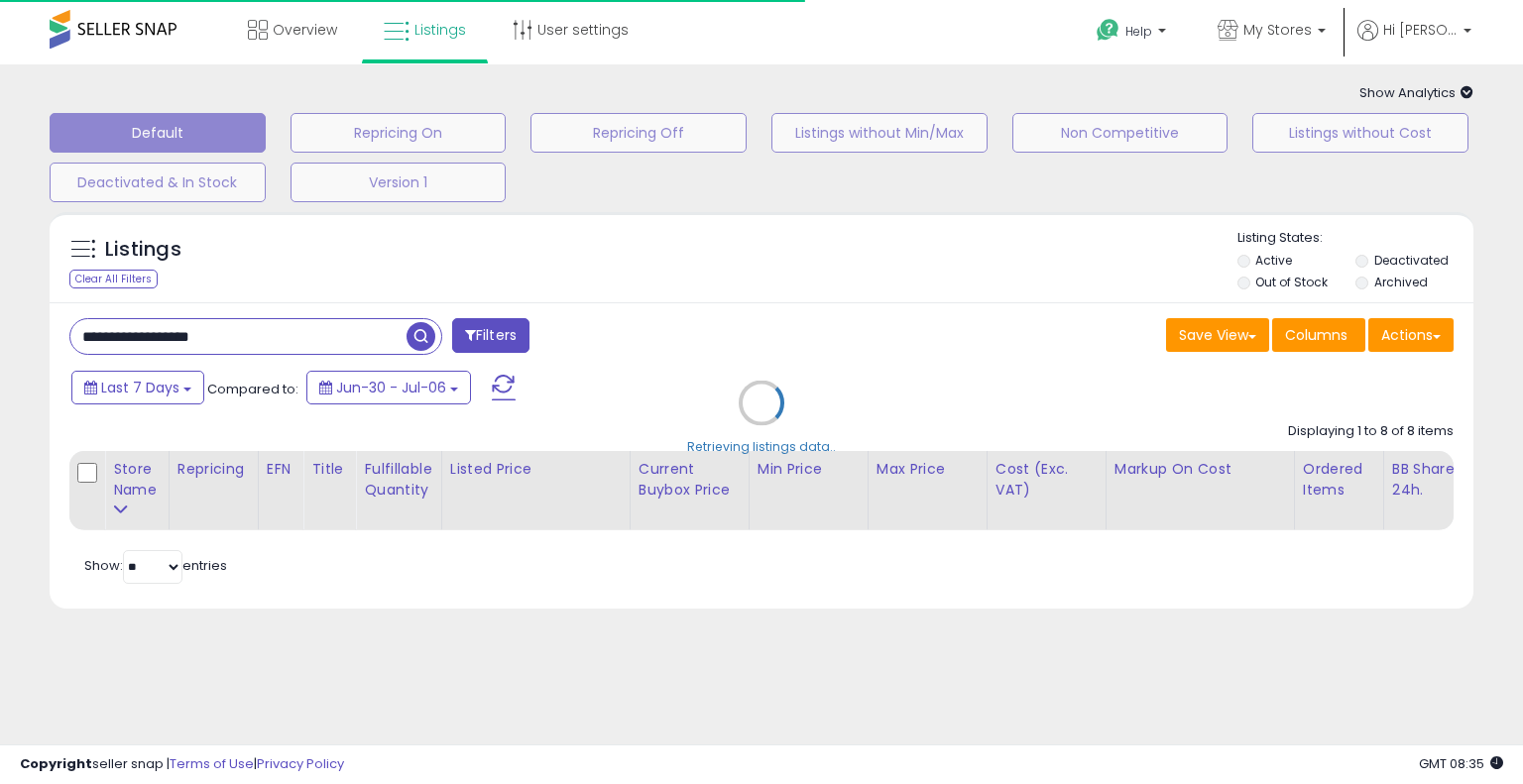 click on "Retrieving listings data.." at bounding box center (762, 417) 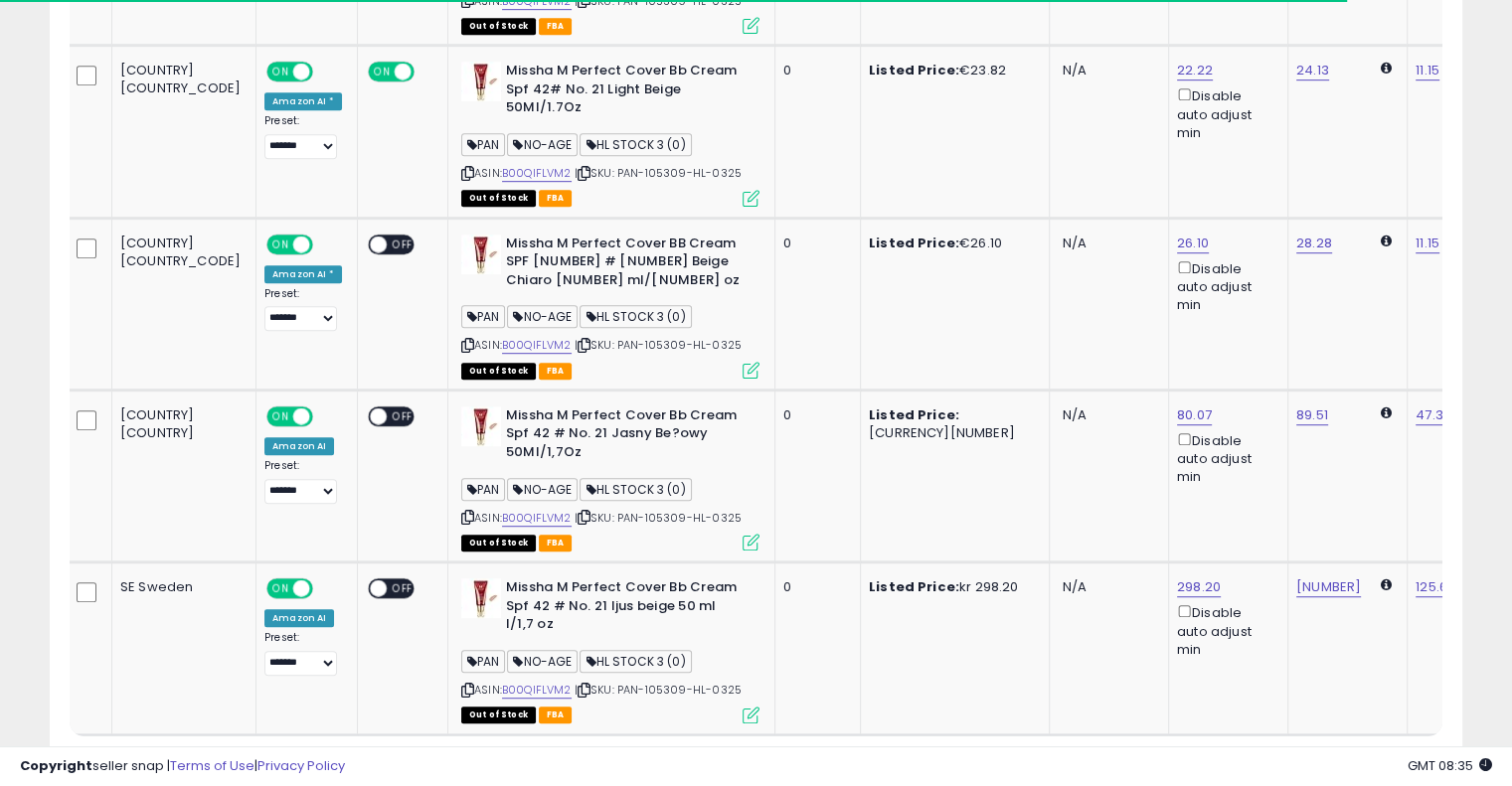 scroll, scrollTop: 1248, scrollLeft: 0, axis: vertical 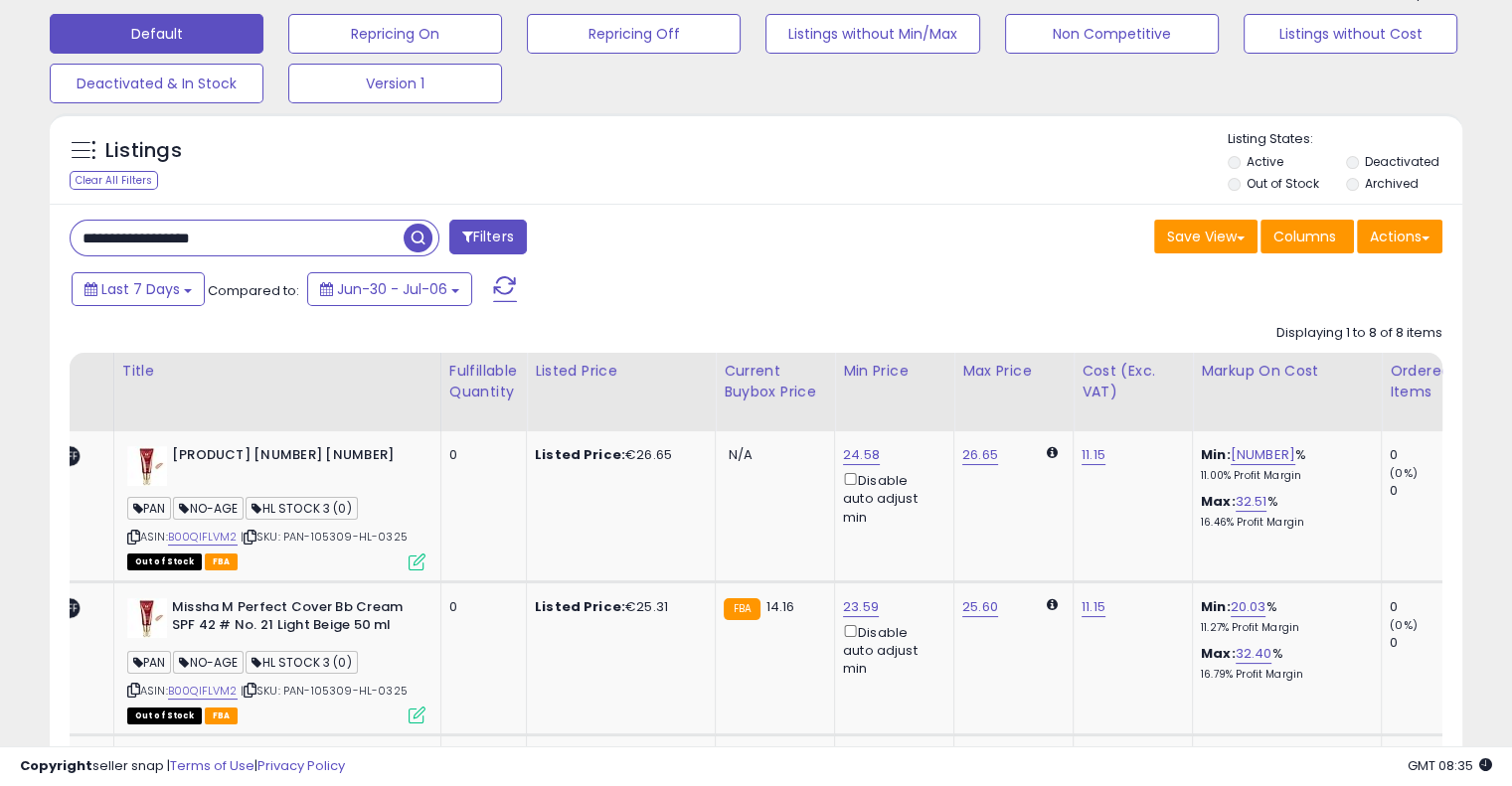 click on "**********" at bounding box center (237, 237) 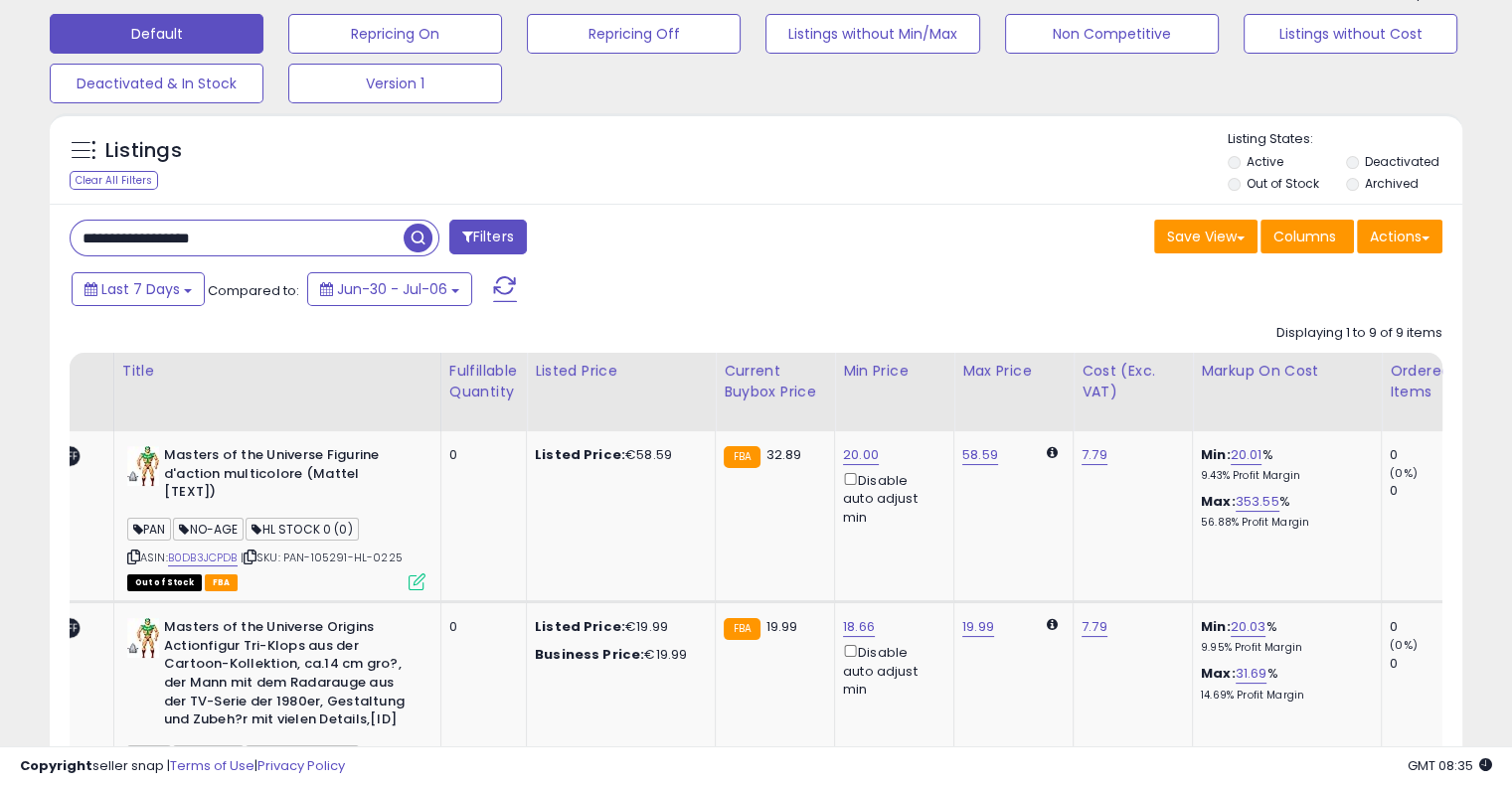 click at bounding box center [758, 130] 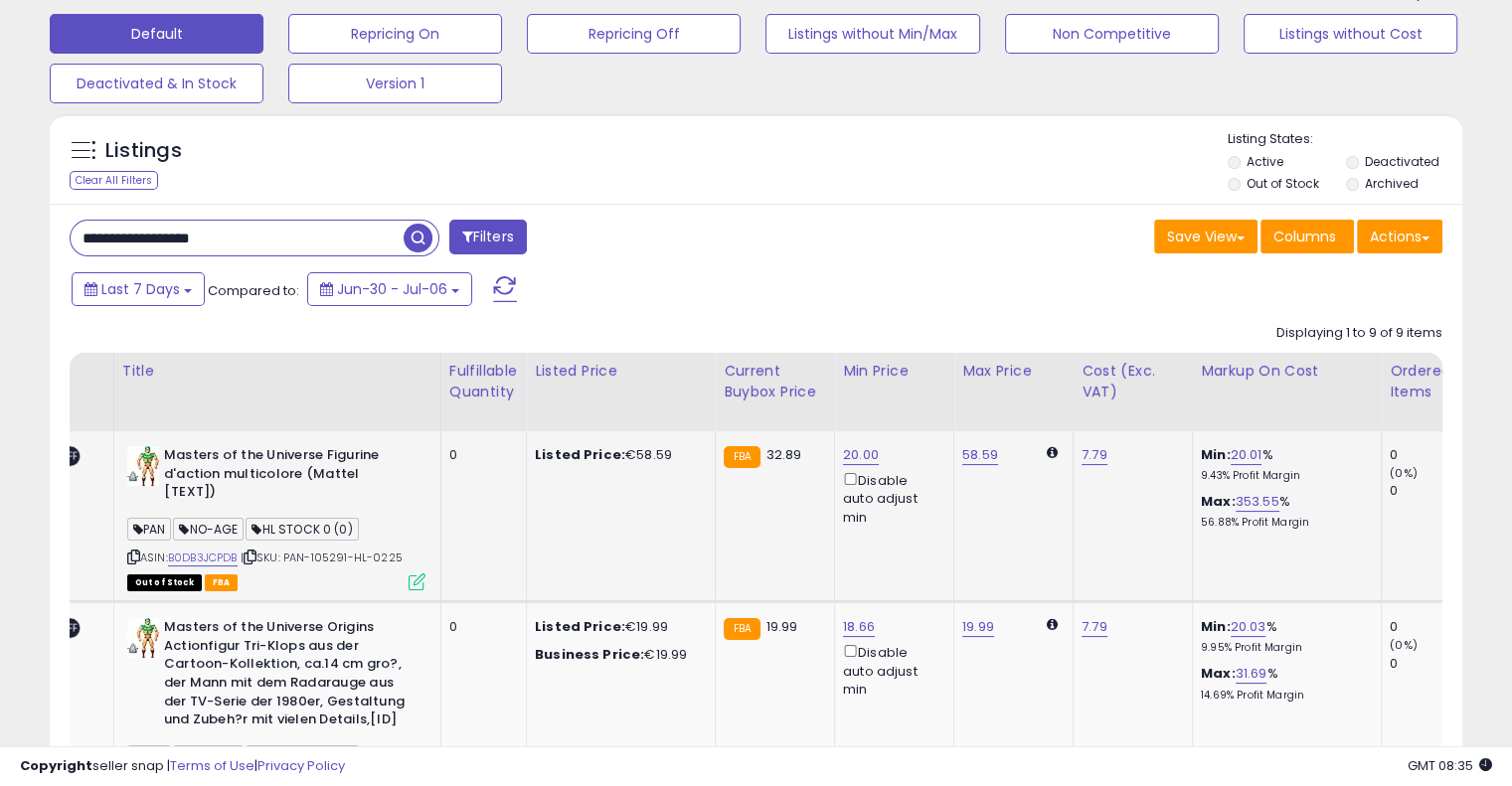 scroll, scrollTop: 0, scrollLeft: 0, axis: both 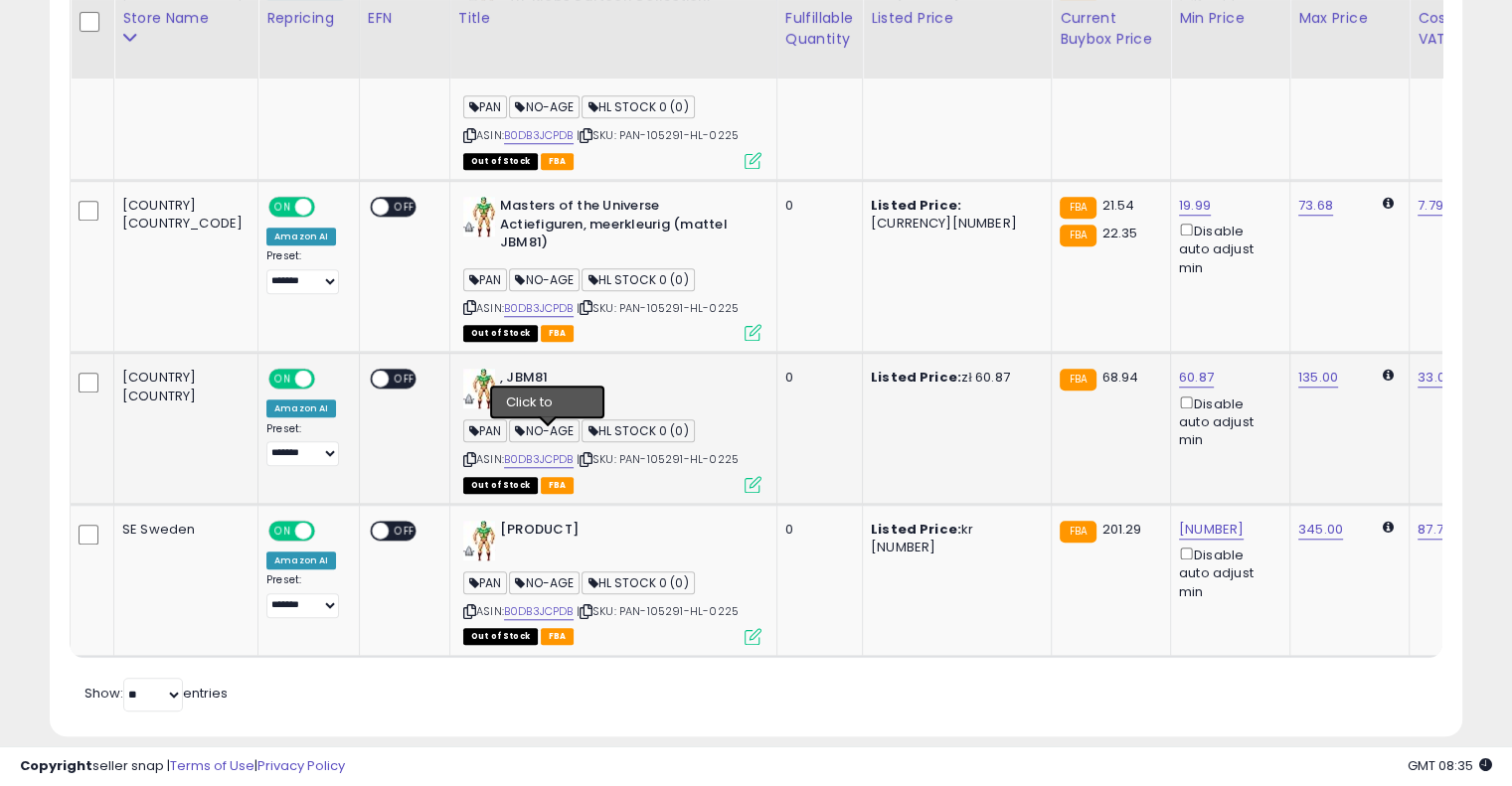 click at bounding box center [586, 459] 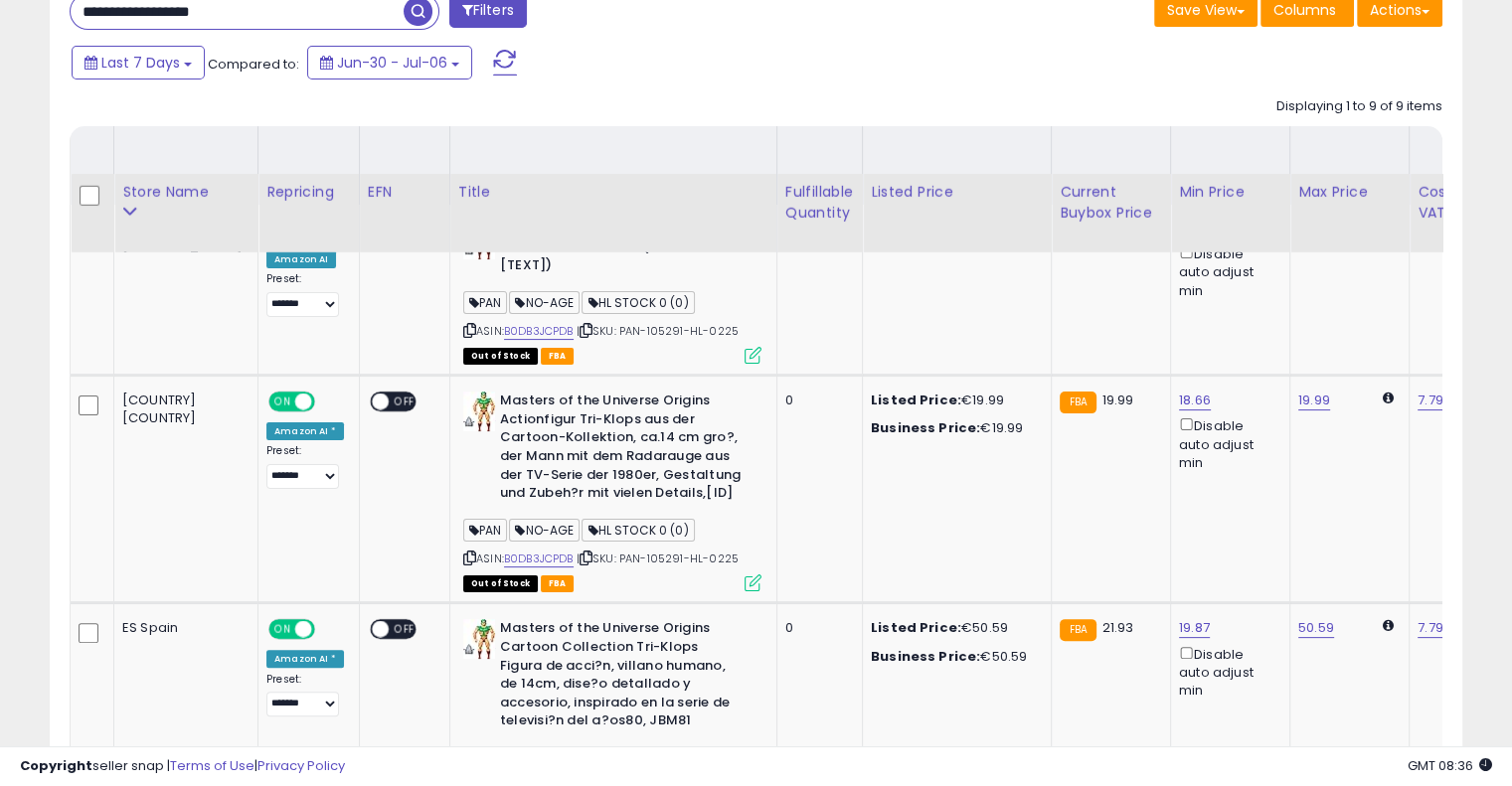 scroll, scrollTop: 0, scrollLeft: 0, axis: both 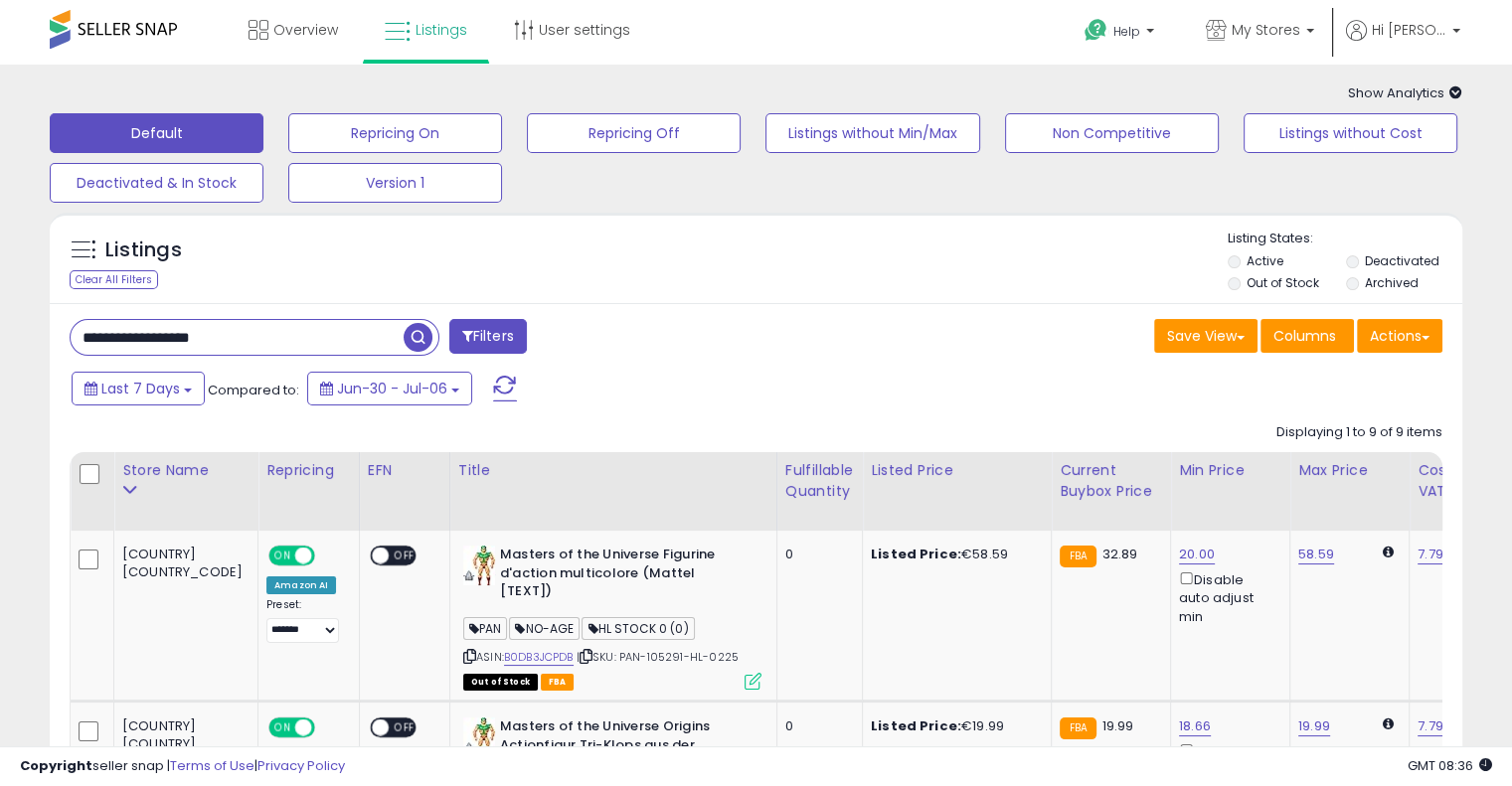 click on "**********" at bounding box center [756, 1339] 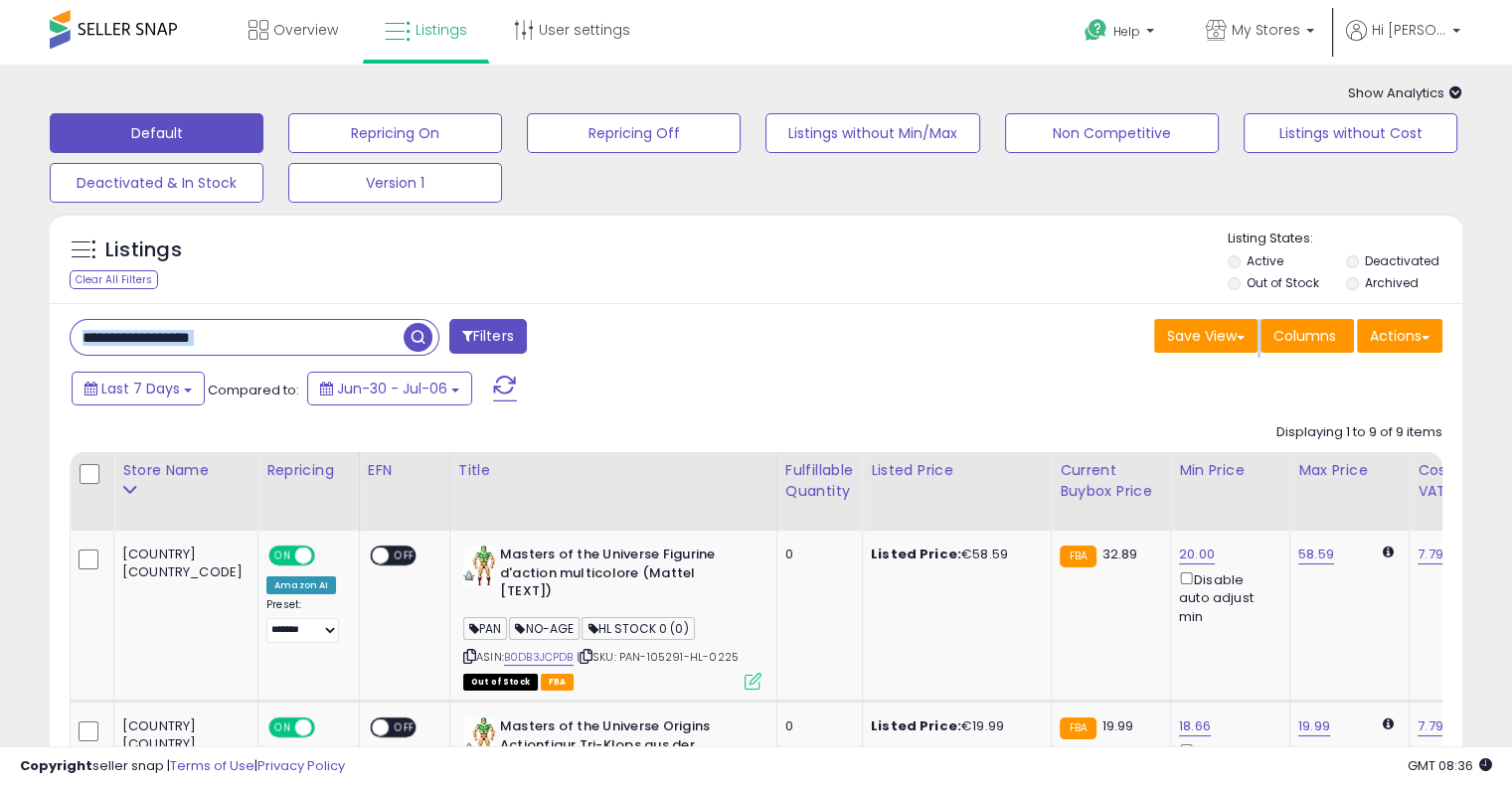 click on "**********" at bounding box center [756, 1339] 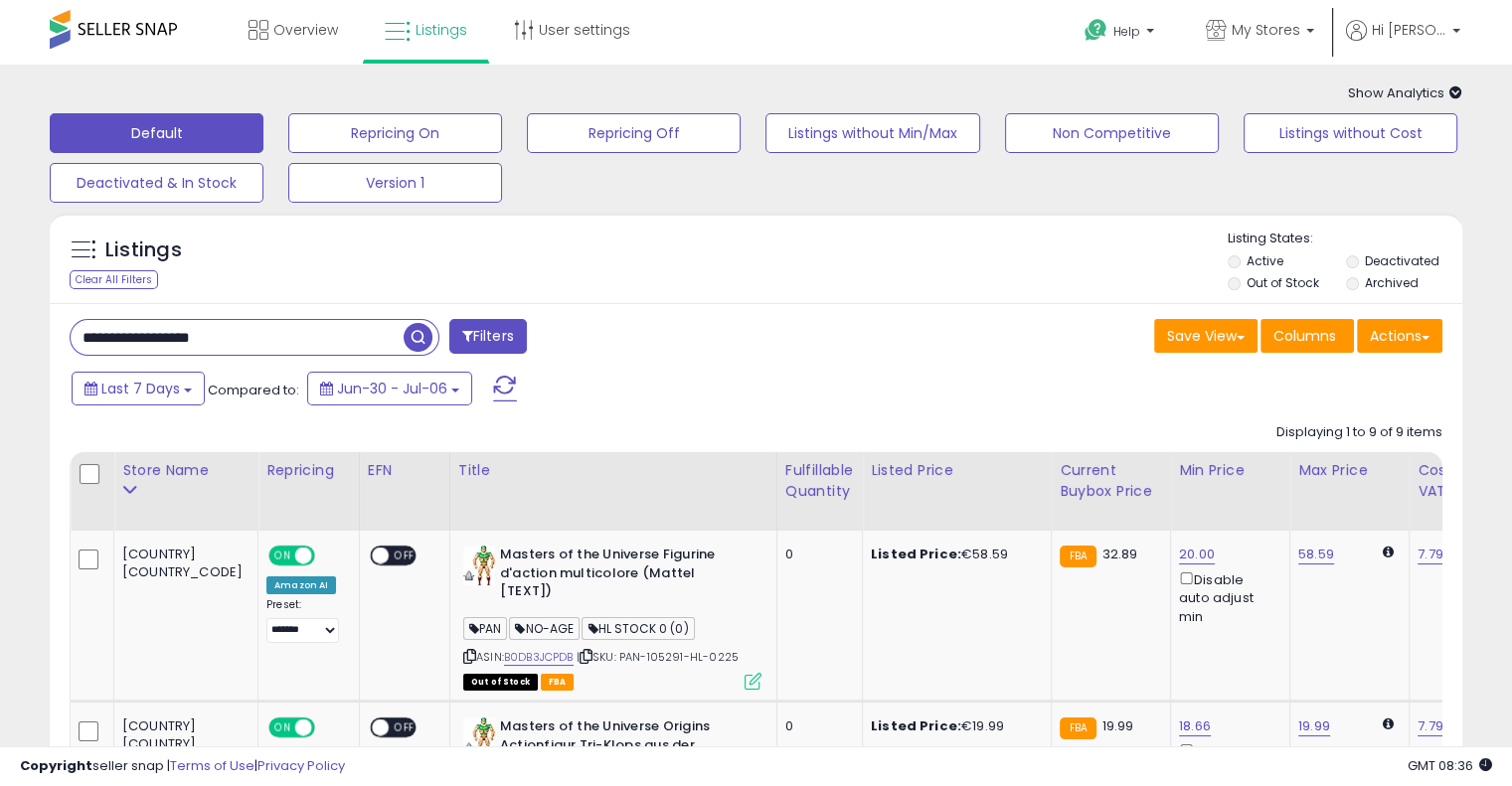 click on "**********" at bounding box center [237, 337] 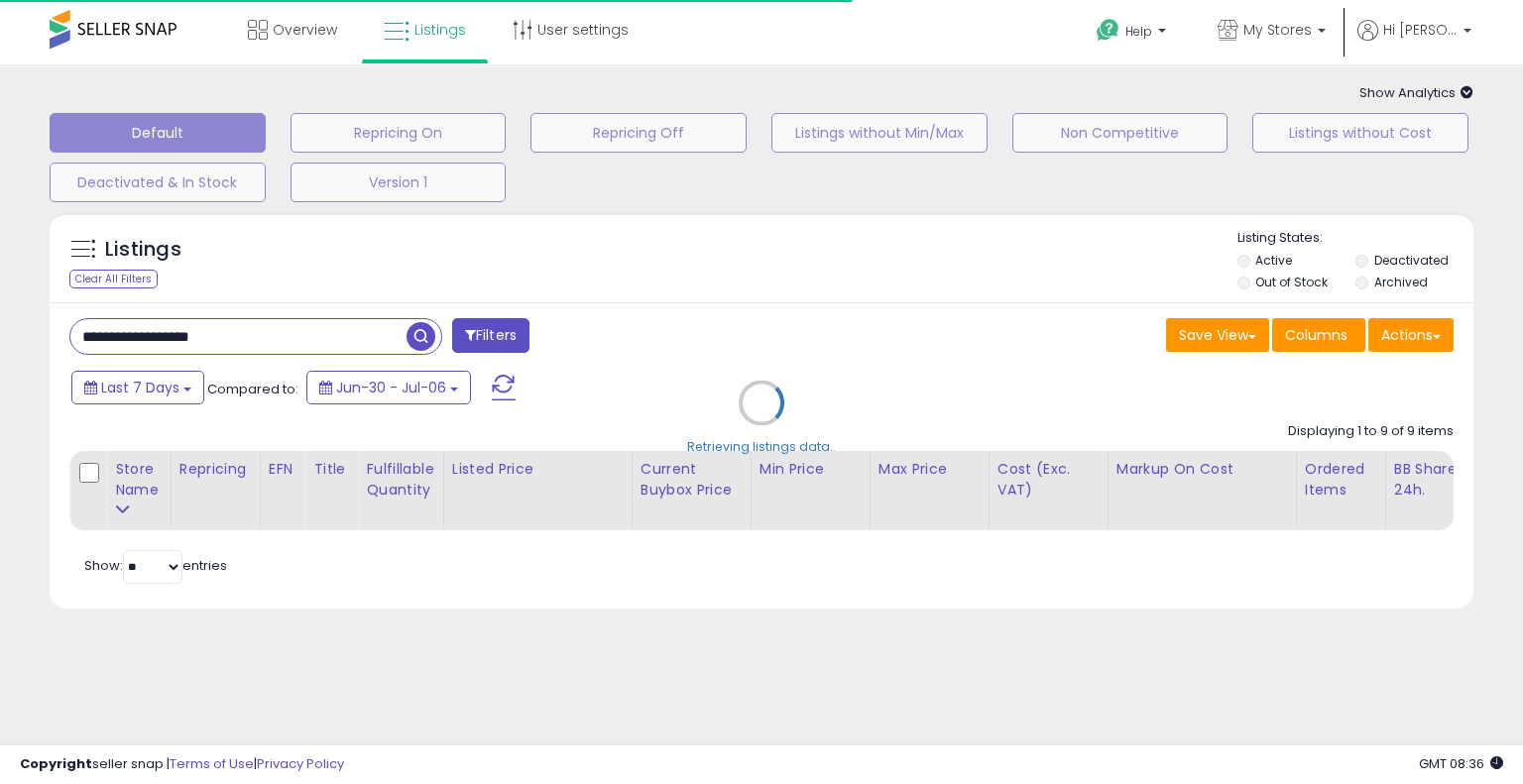 click on "Retrieving listings data.." at bounding box center (762, 417) 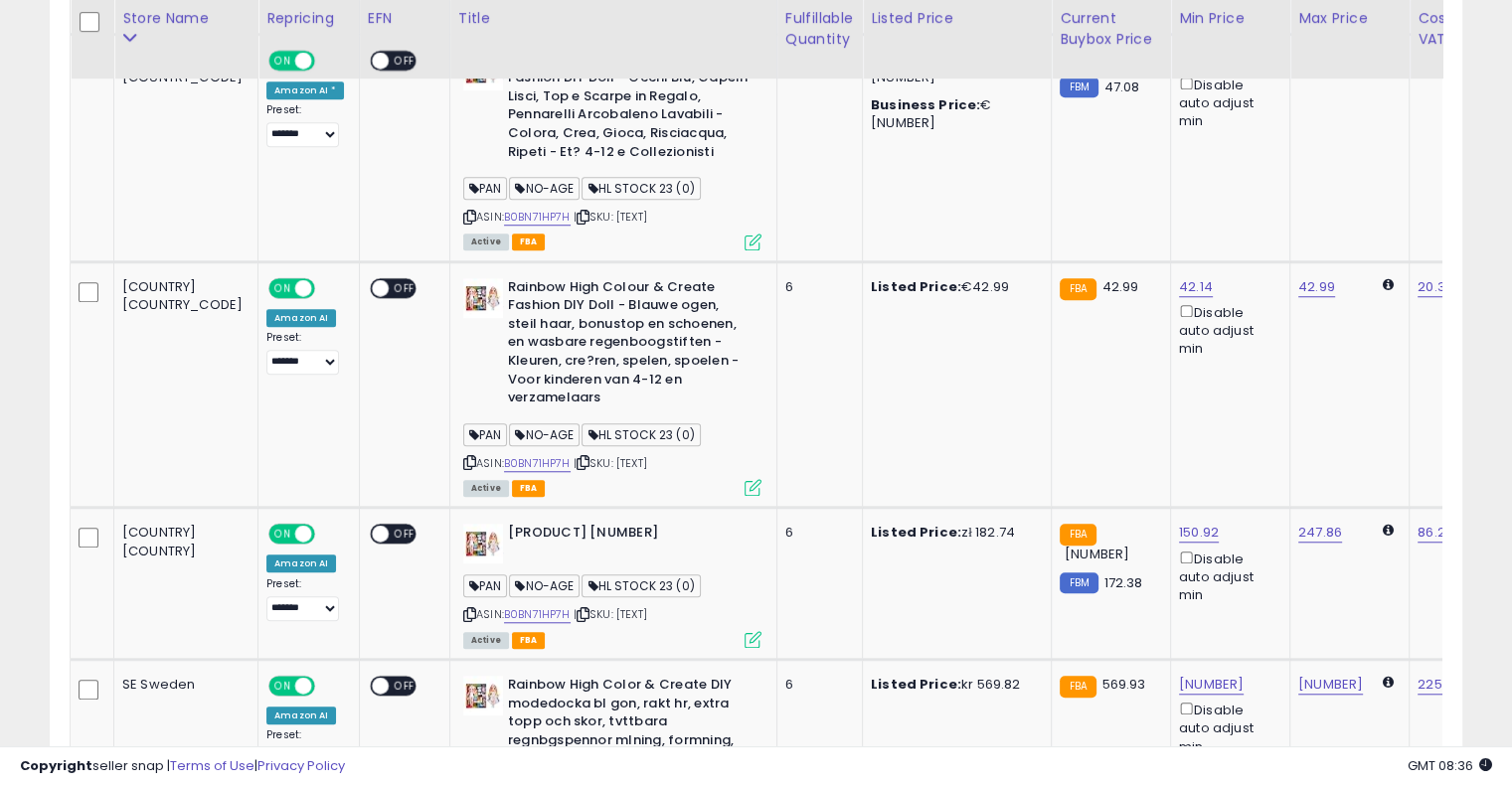scroll, scrollTop: 1938, scrollLeft: 0, axis: vertical 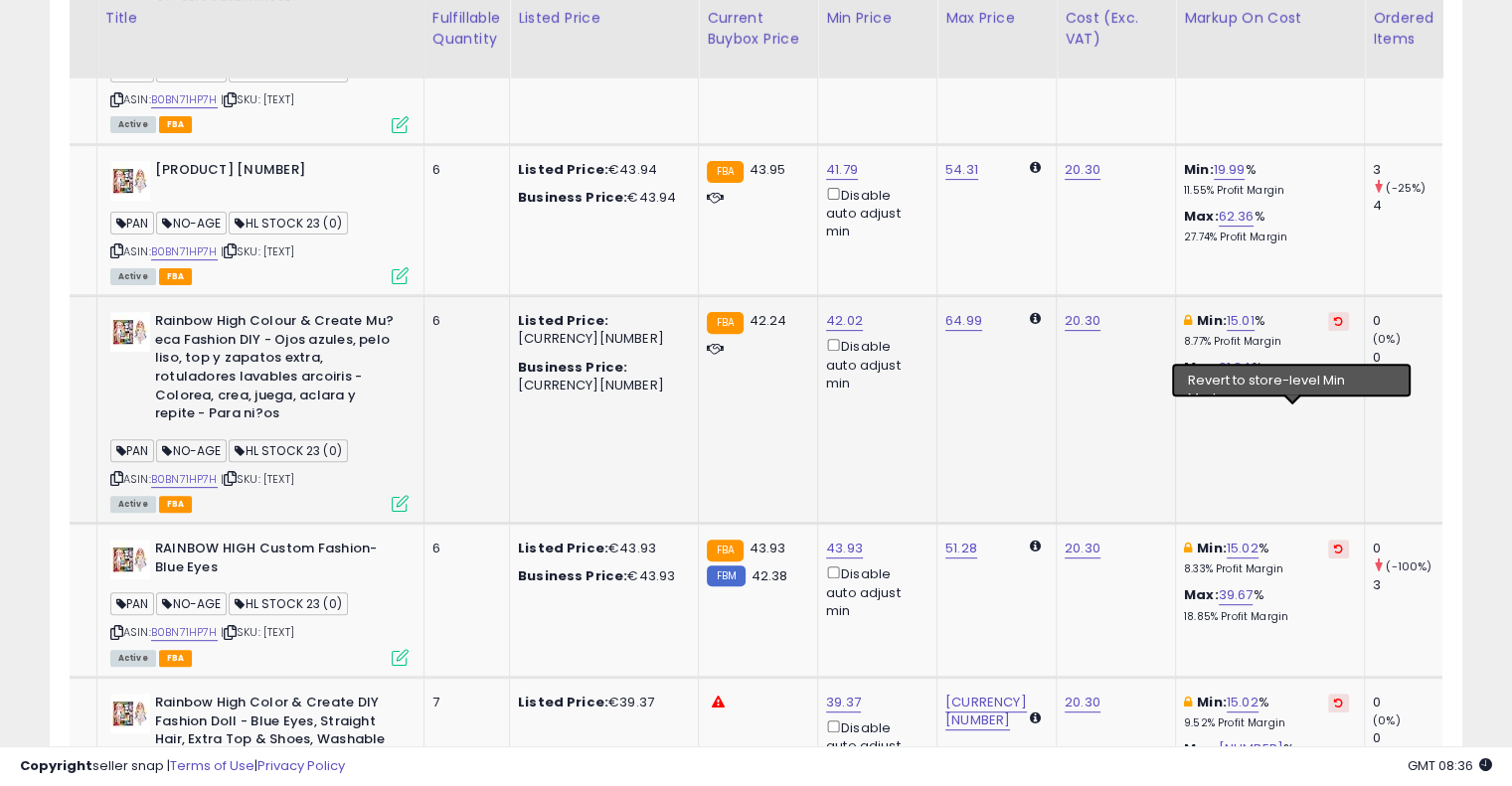 click at bounding box center (1338, 321) 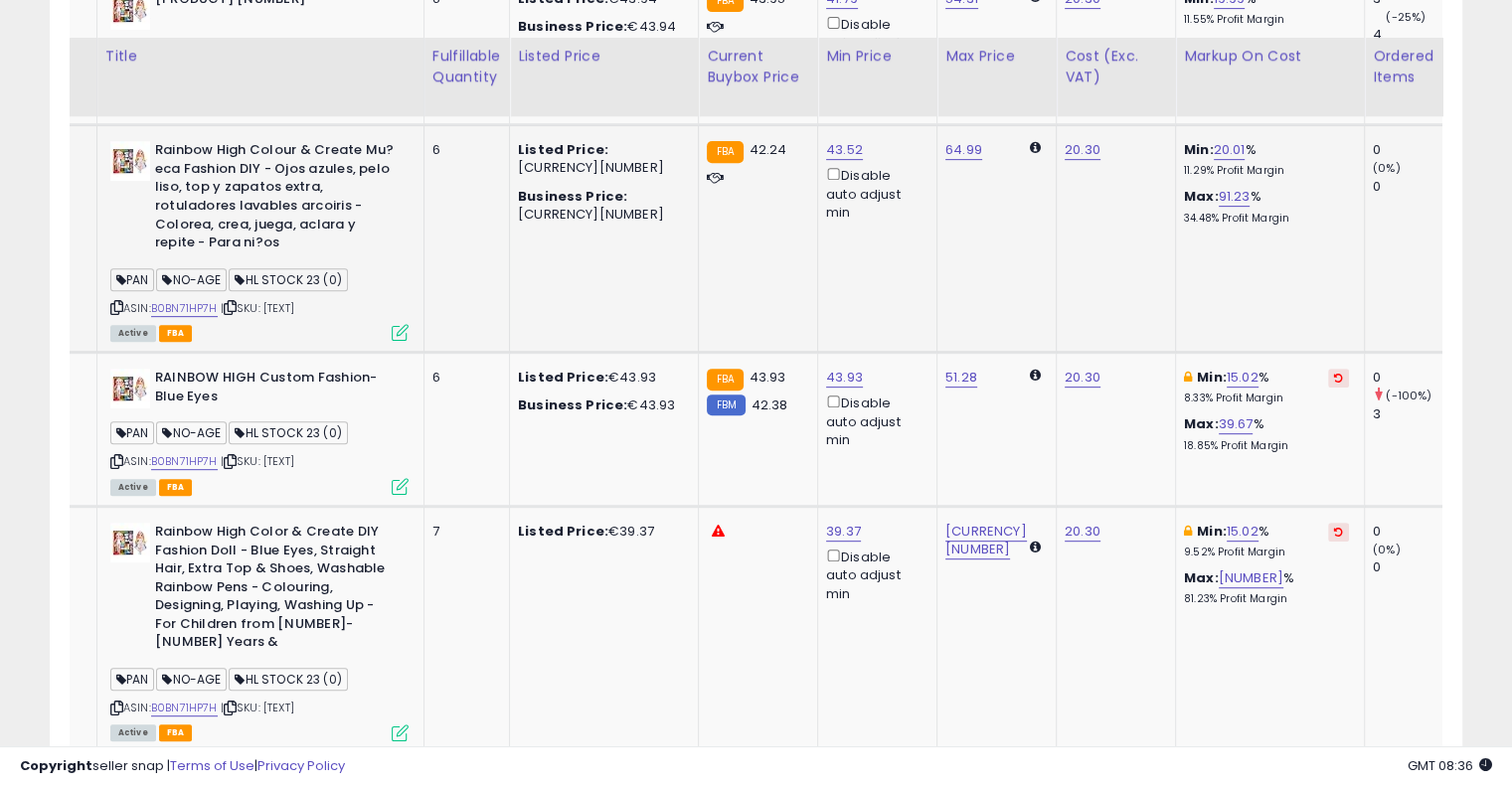 scroll, scrollTop: 840, scrollLeft: 0, axis: vertical 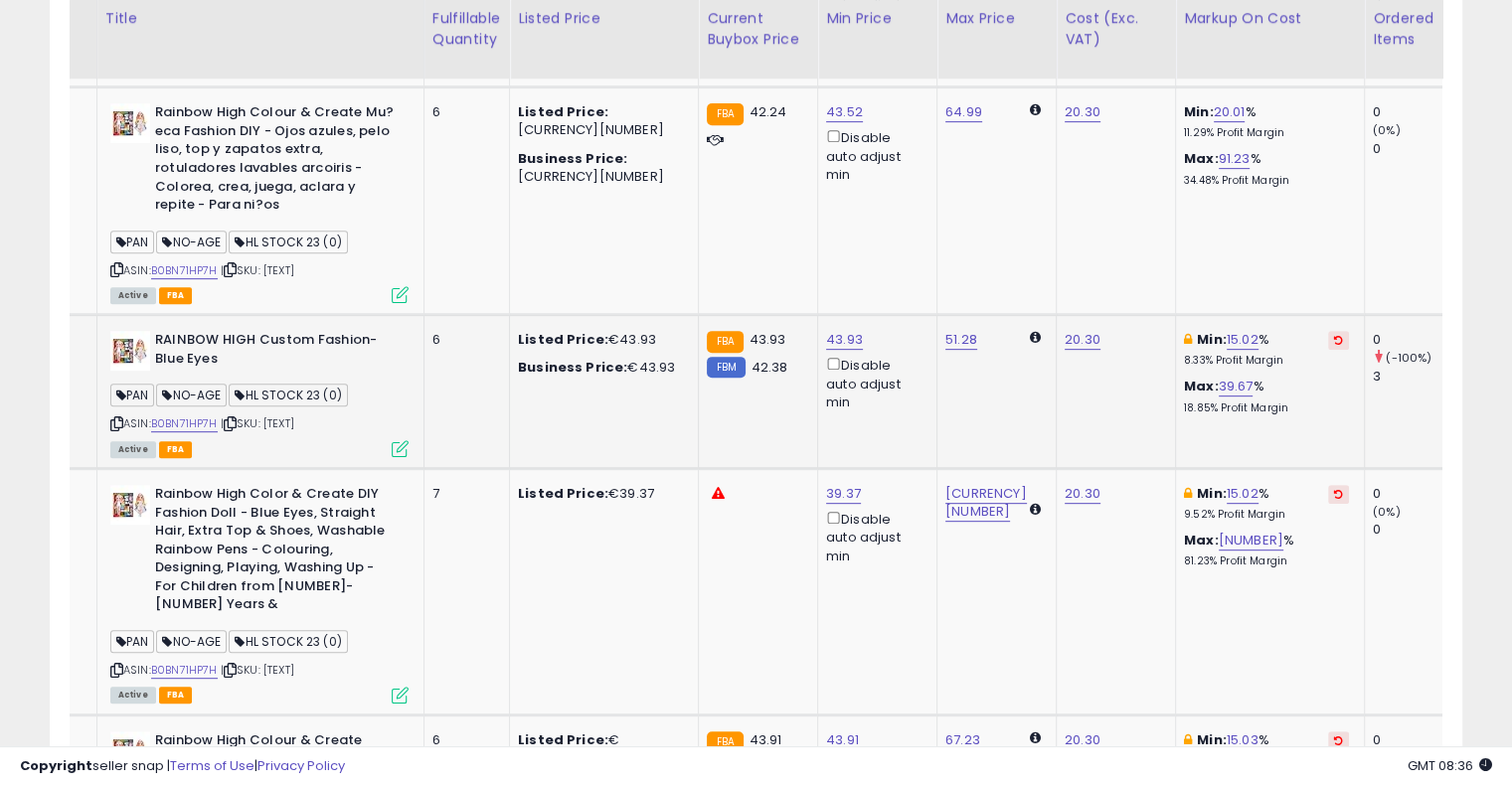 click at bounding box center (1338, 340) 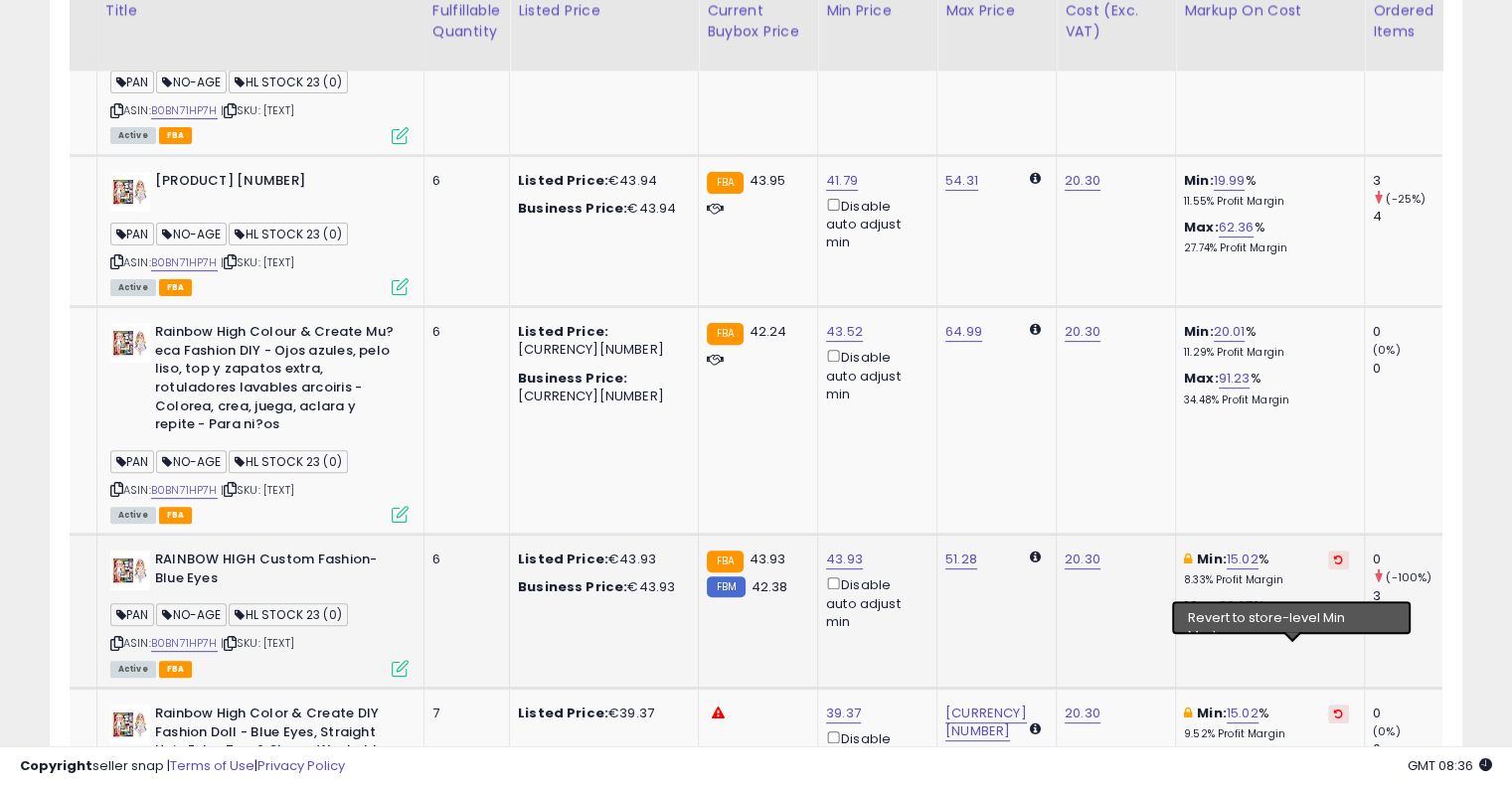 scroll, scrollTop: 610, scrollLeft: 0, axis: vertical 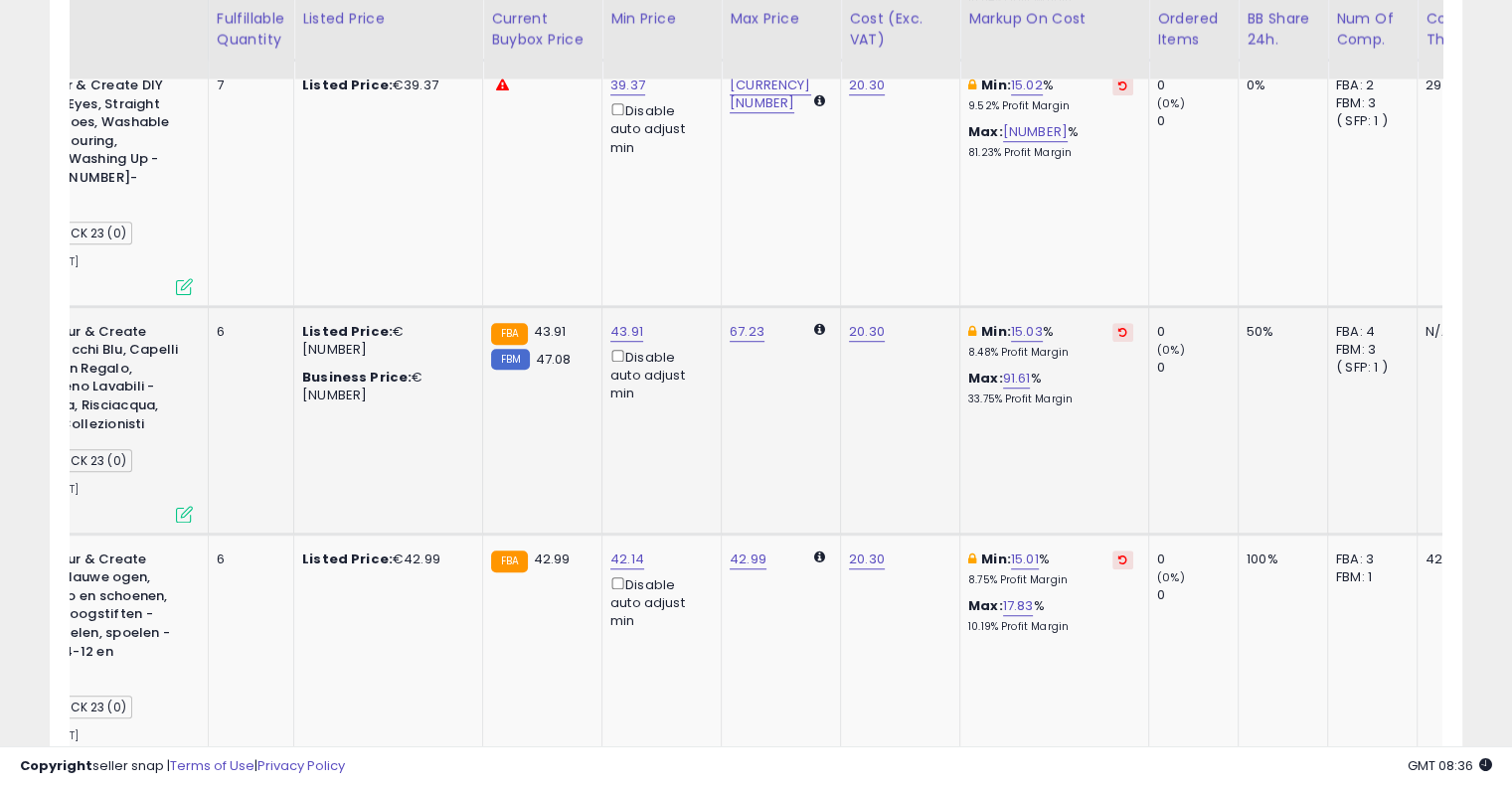 click at bounding box center (1122, 332) 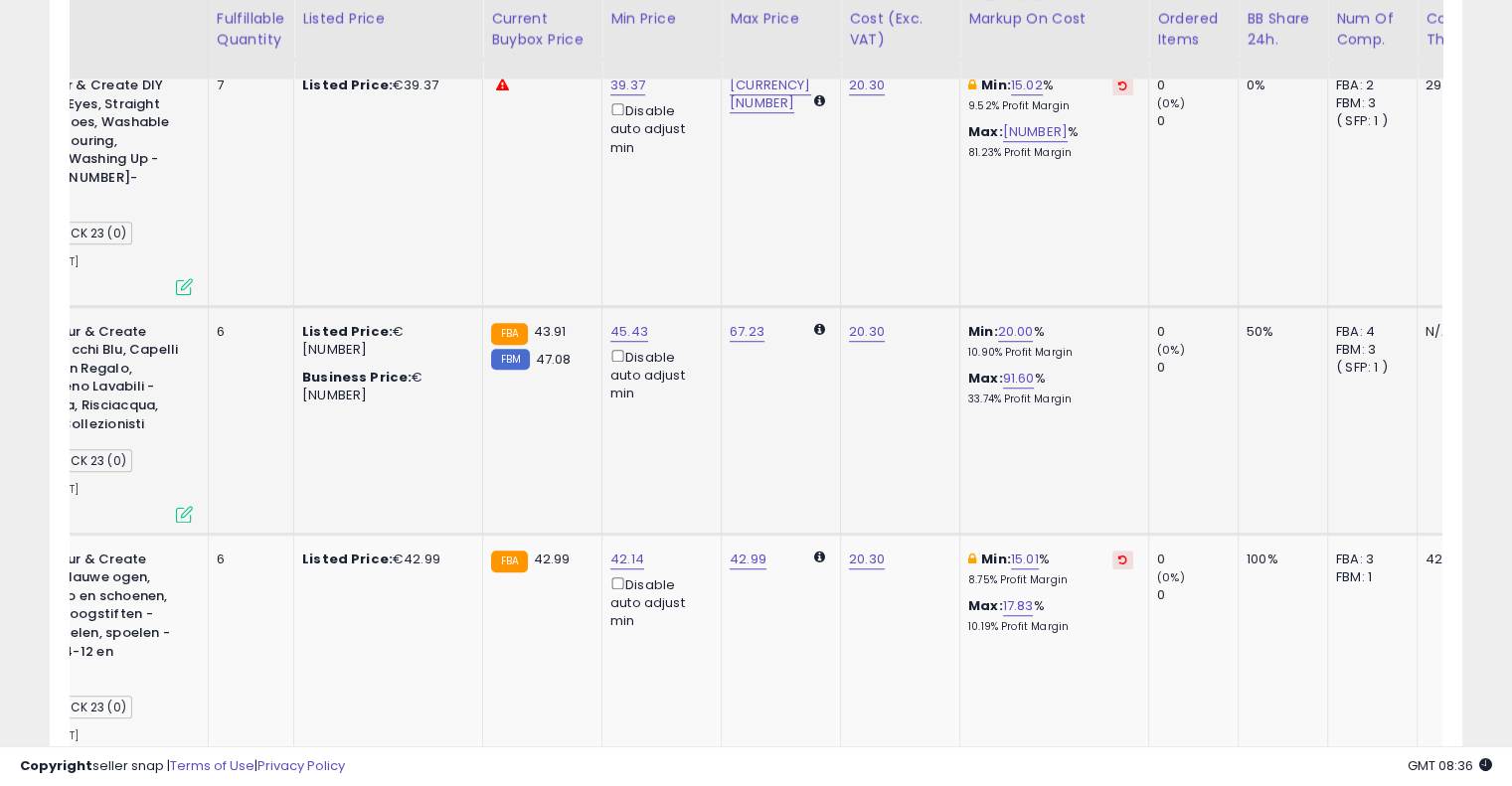 click at bounding box center [1122, 85] 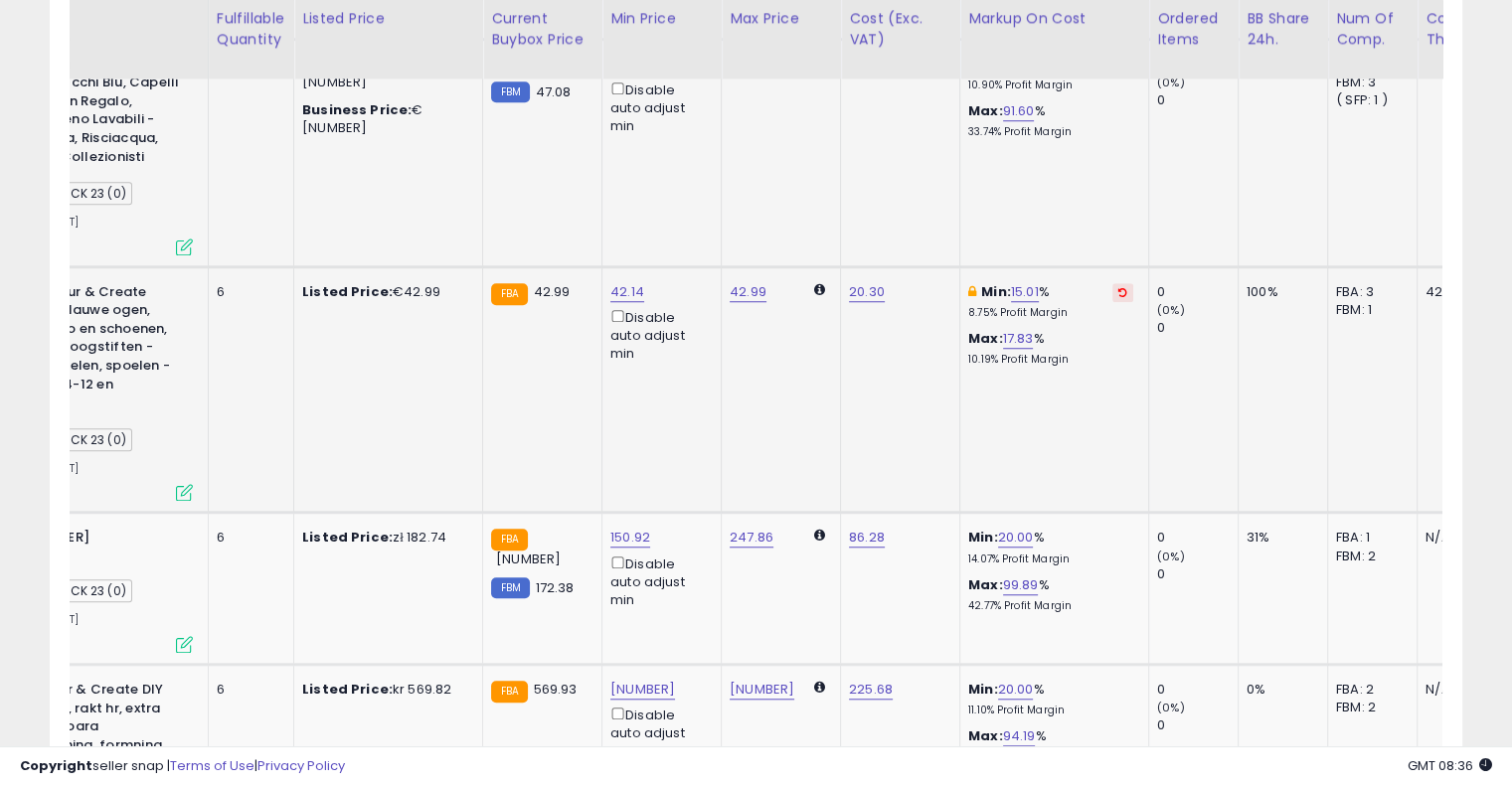 click at bounding box center [1122, 292] 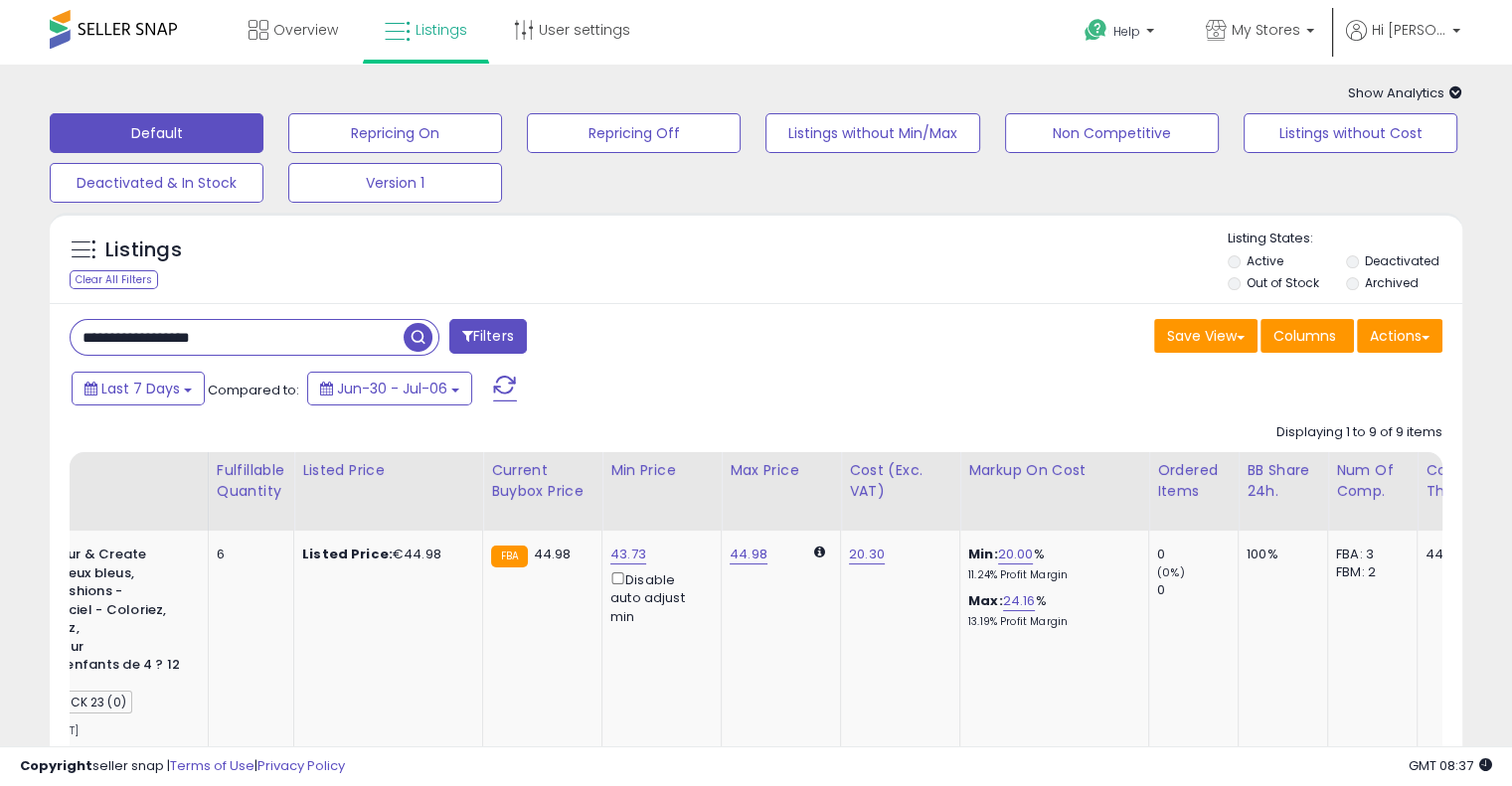 click on "**********" at bounding box center [237, 337] 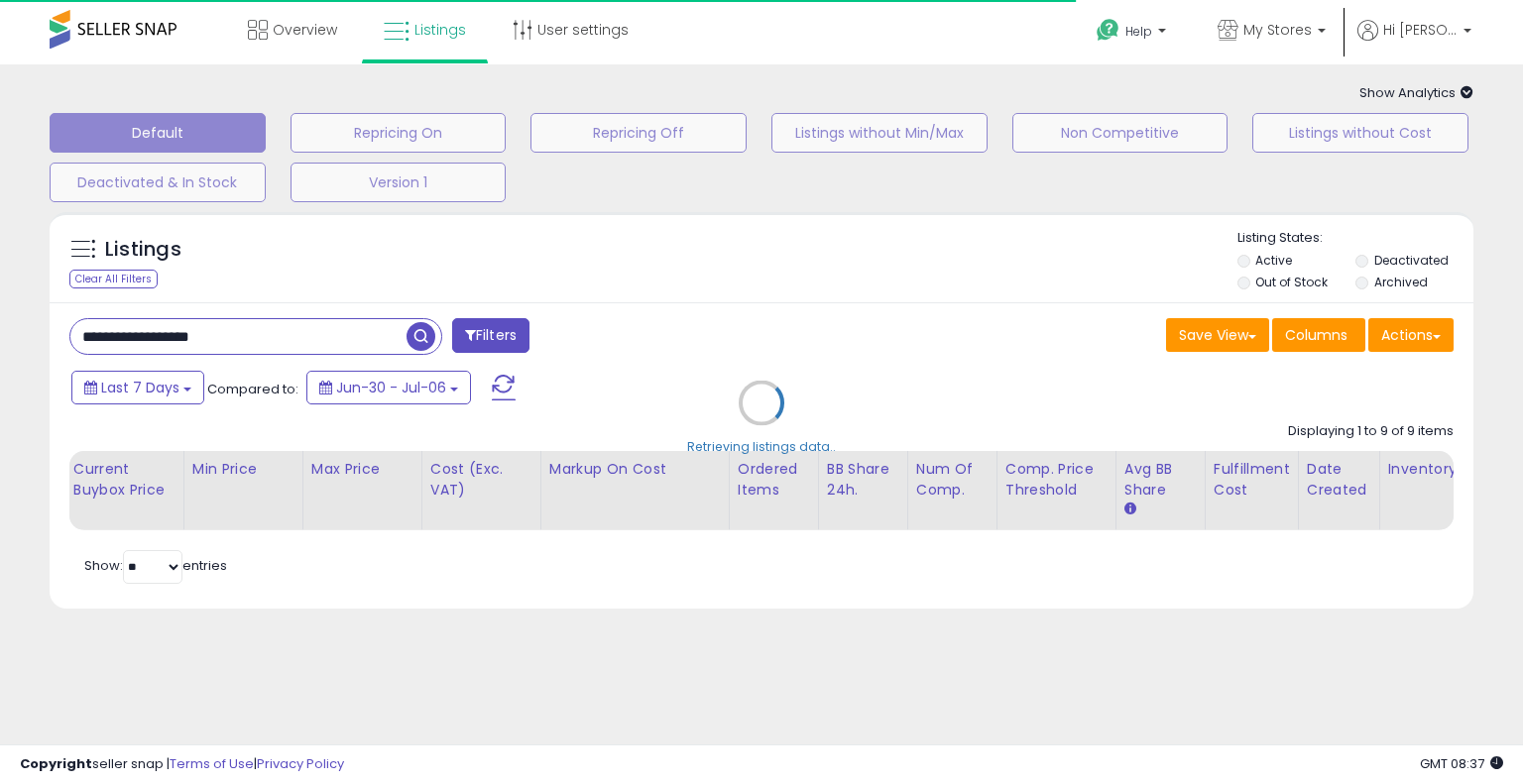 click on "Retrieving listings data.." at bounding box center [762, 417] 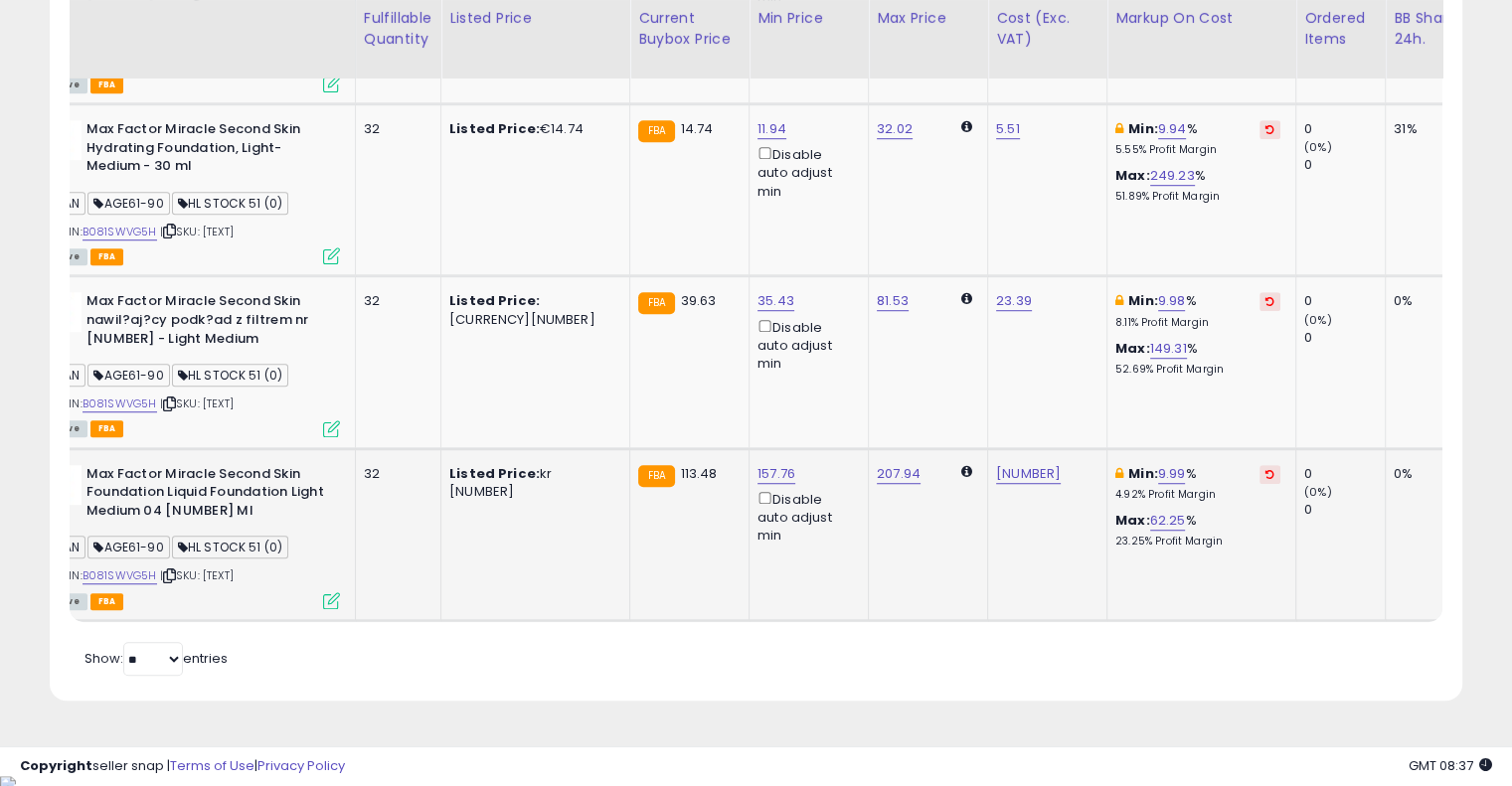 click at bounding box center (1269, 474) 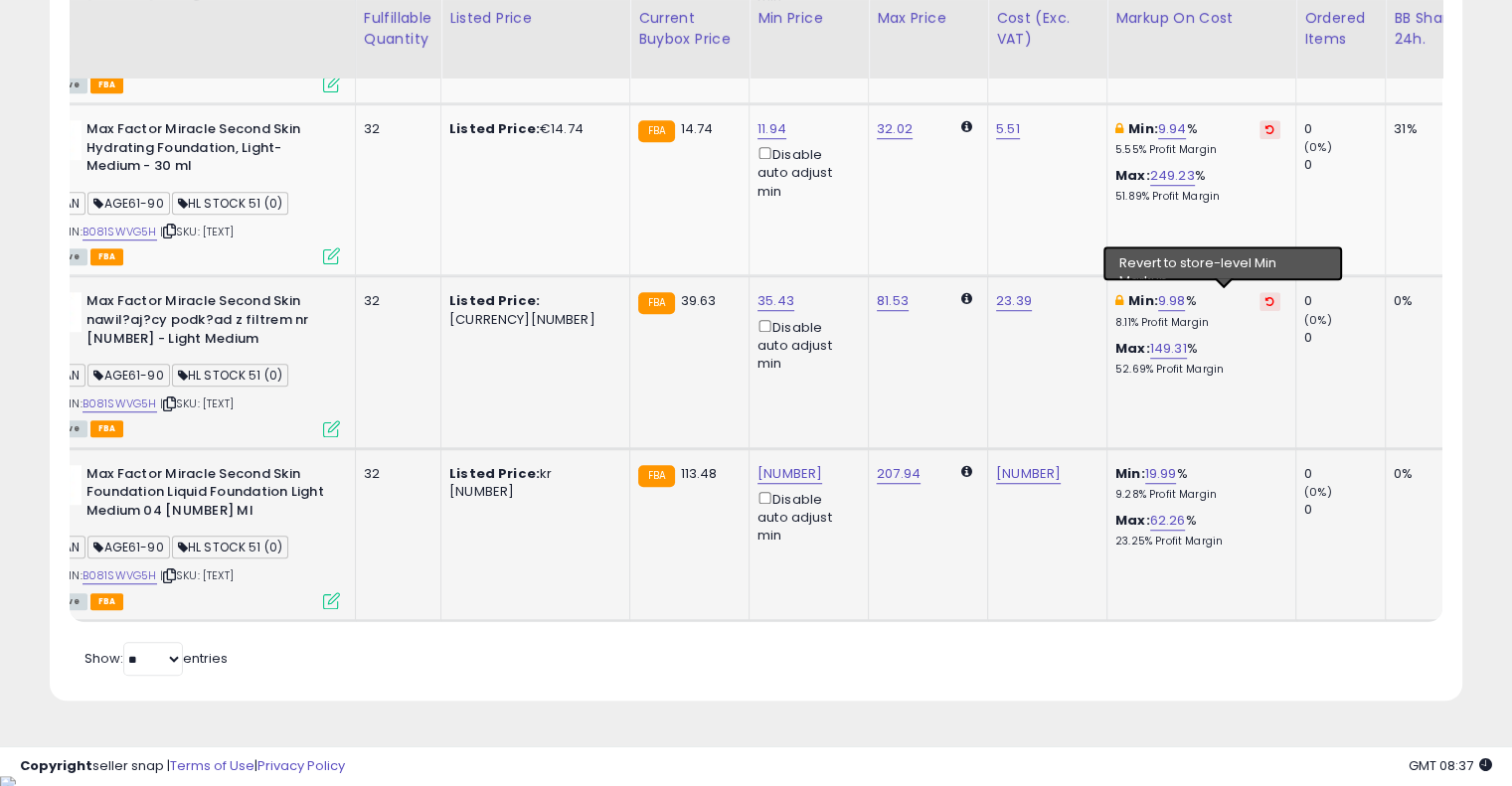 click at bounding box center (1269, 301) 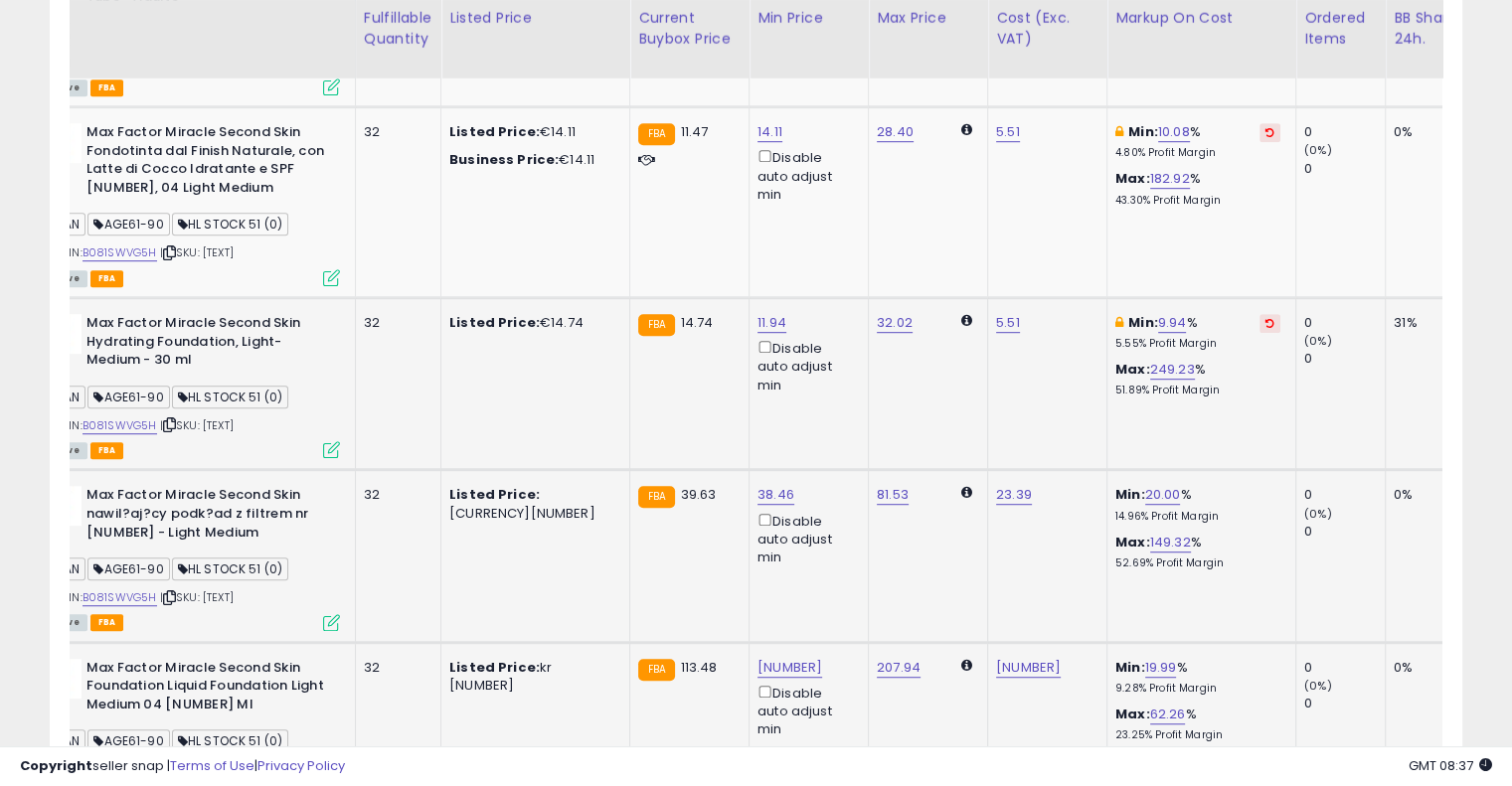click at bounding box center [1269, 323] 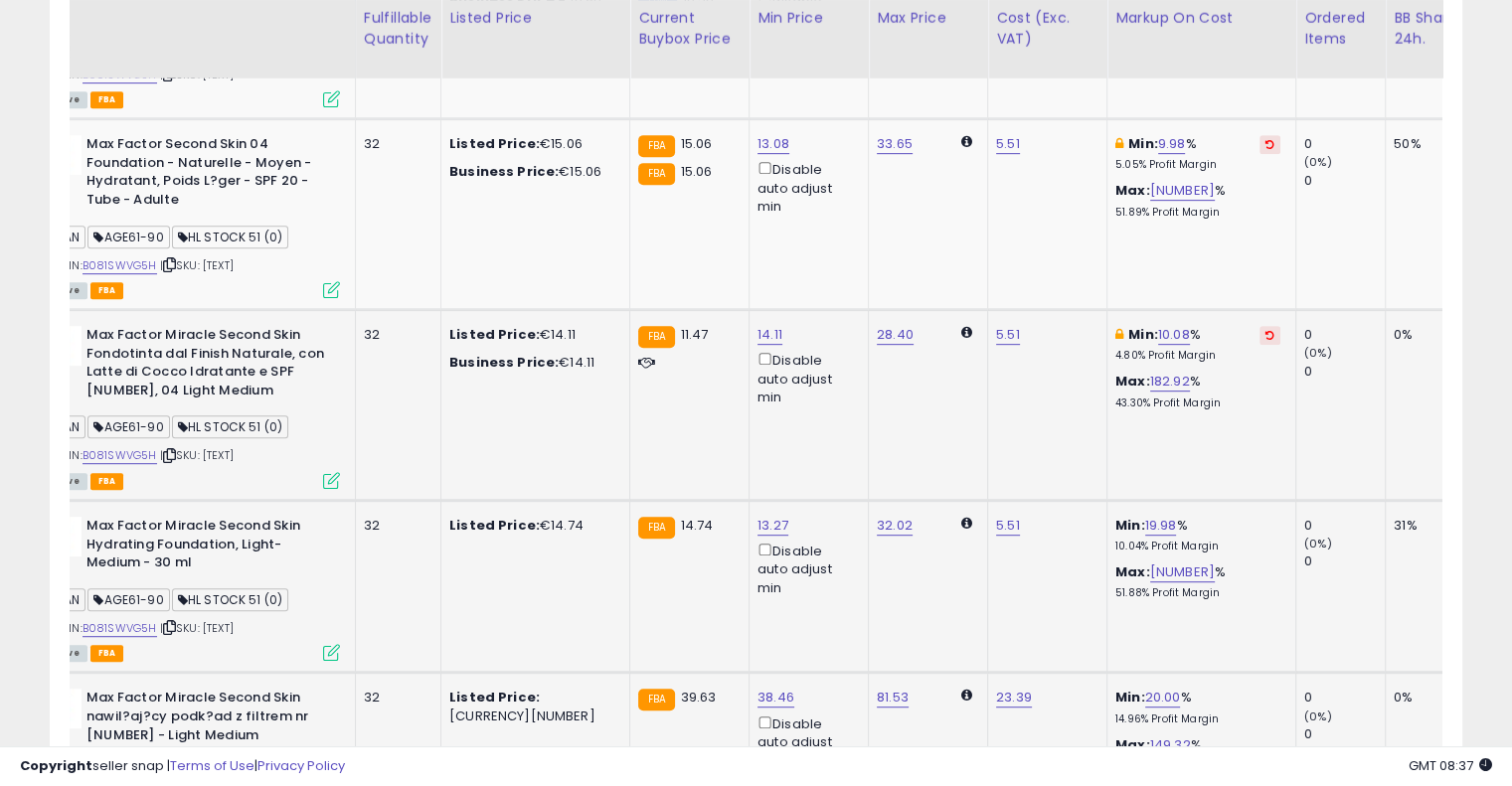 click at bounding box center (1269, 335) 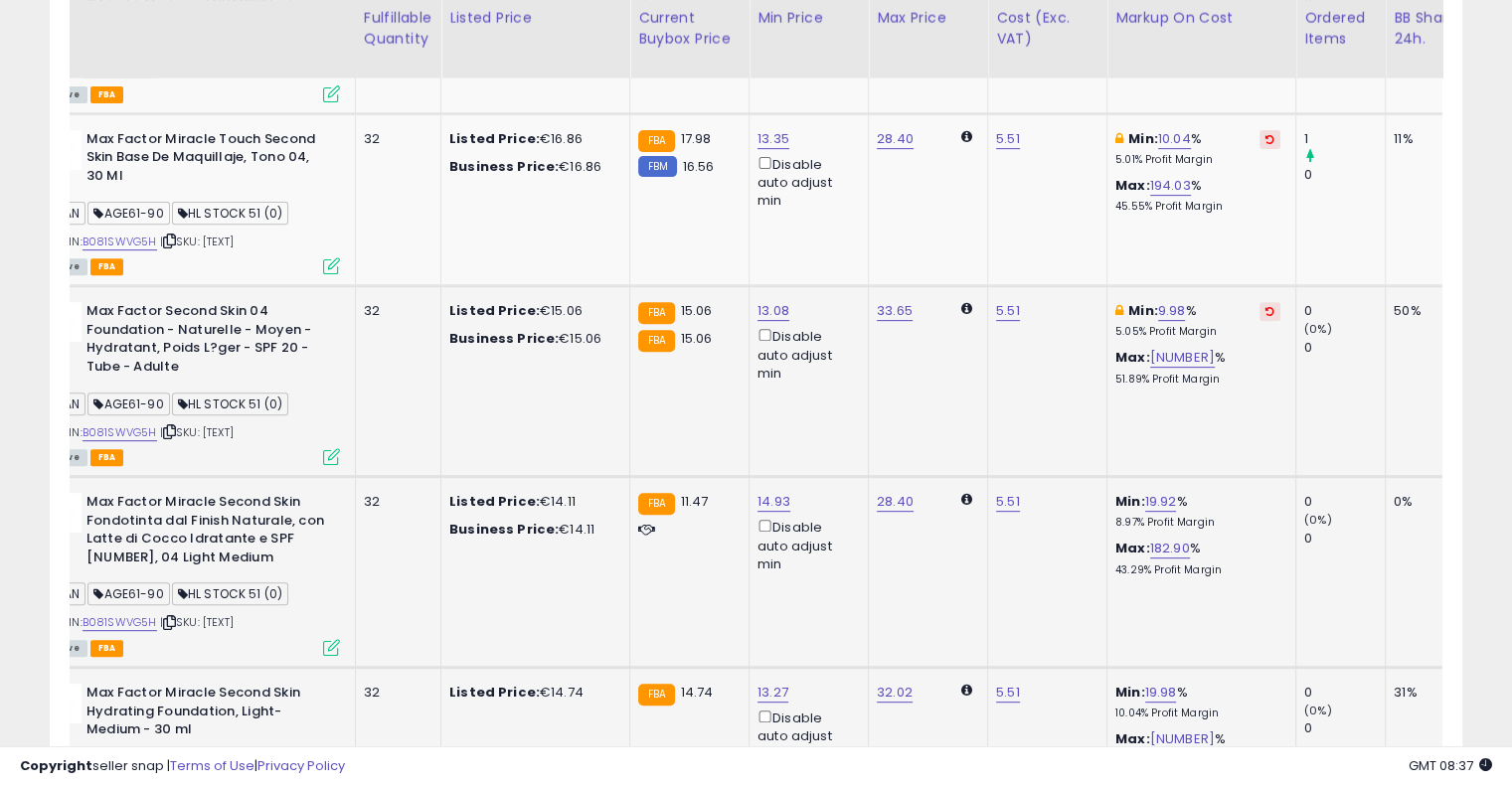 click at bounding box center (1269, 311) 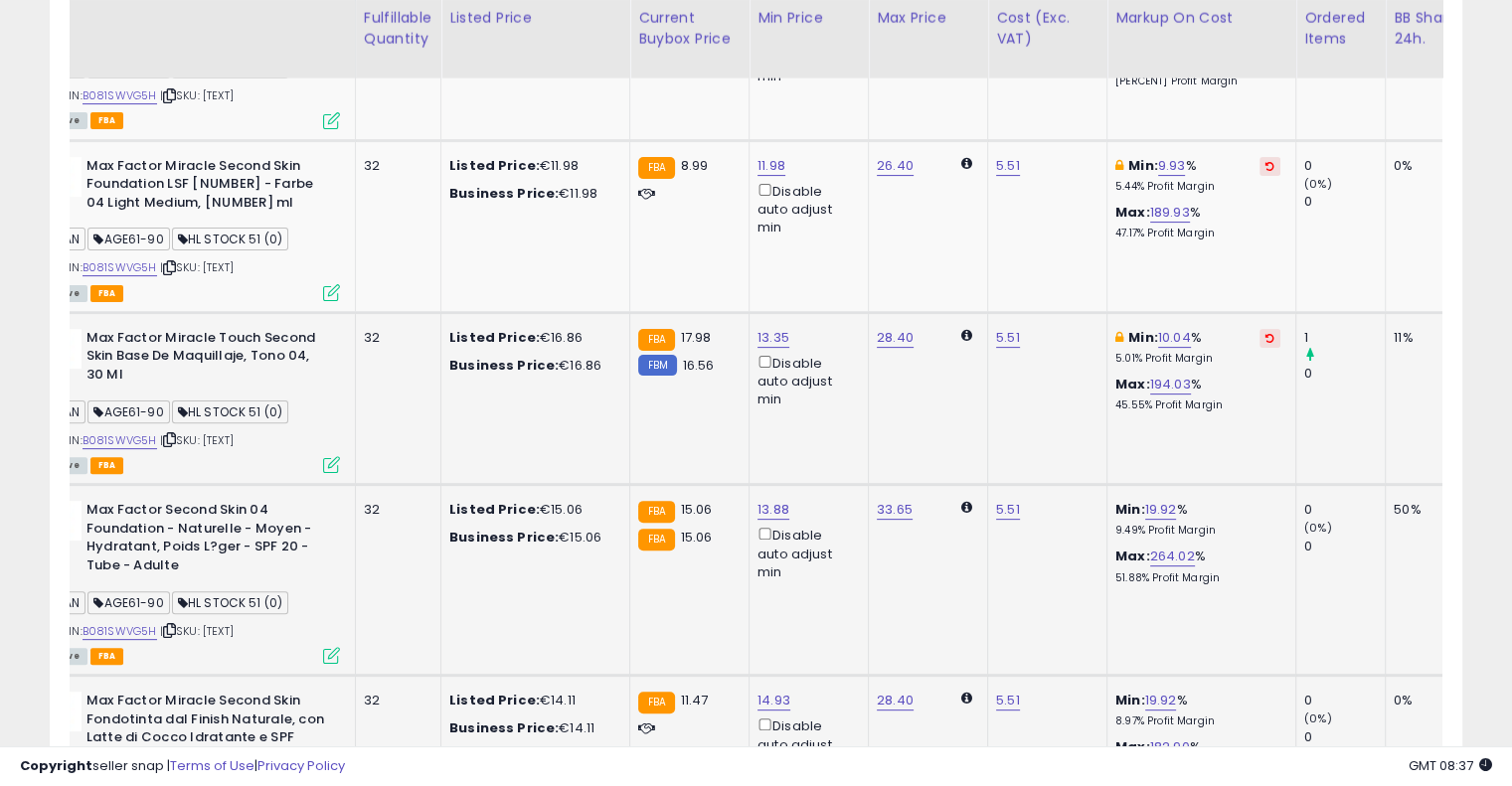 click at bounding box center [1269, 338] 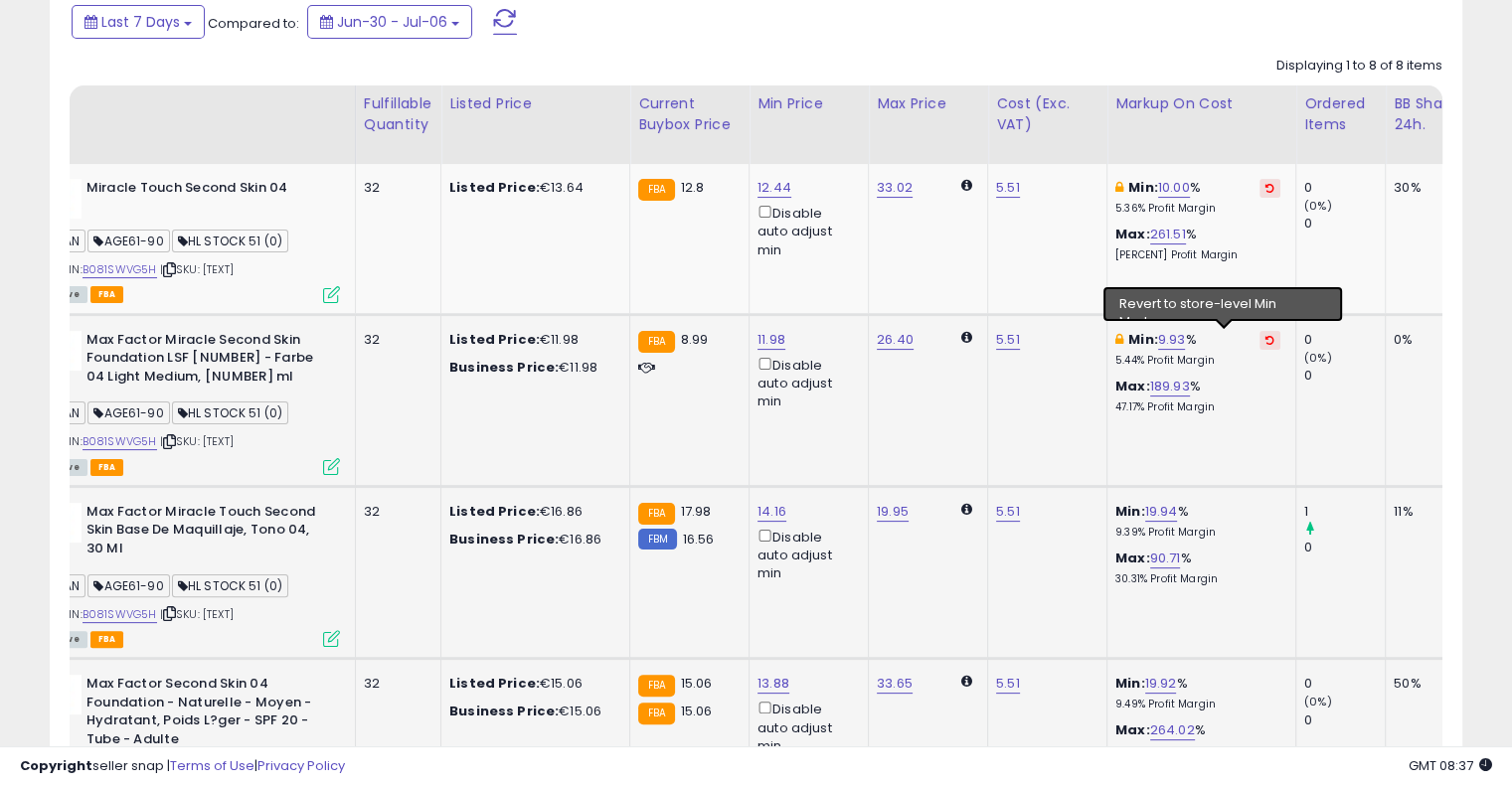click at bounding box center [1269, 340] 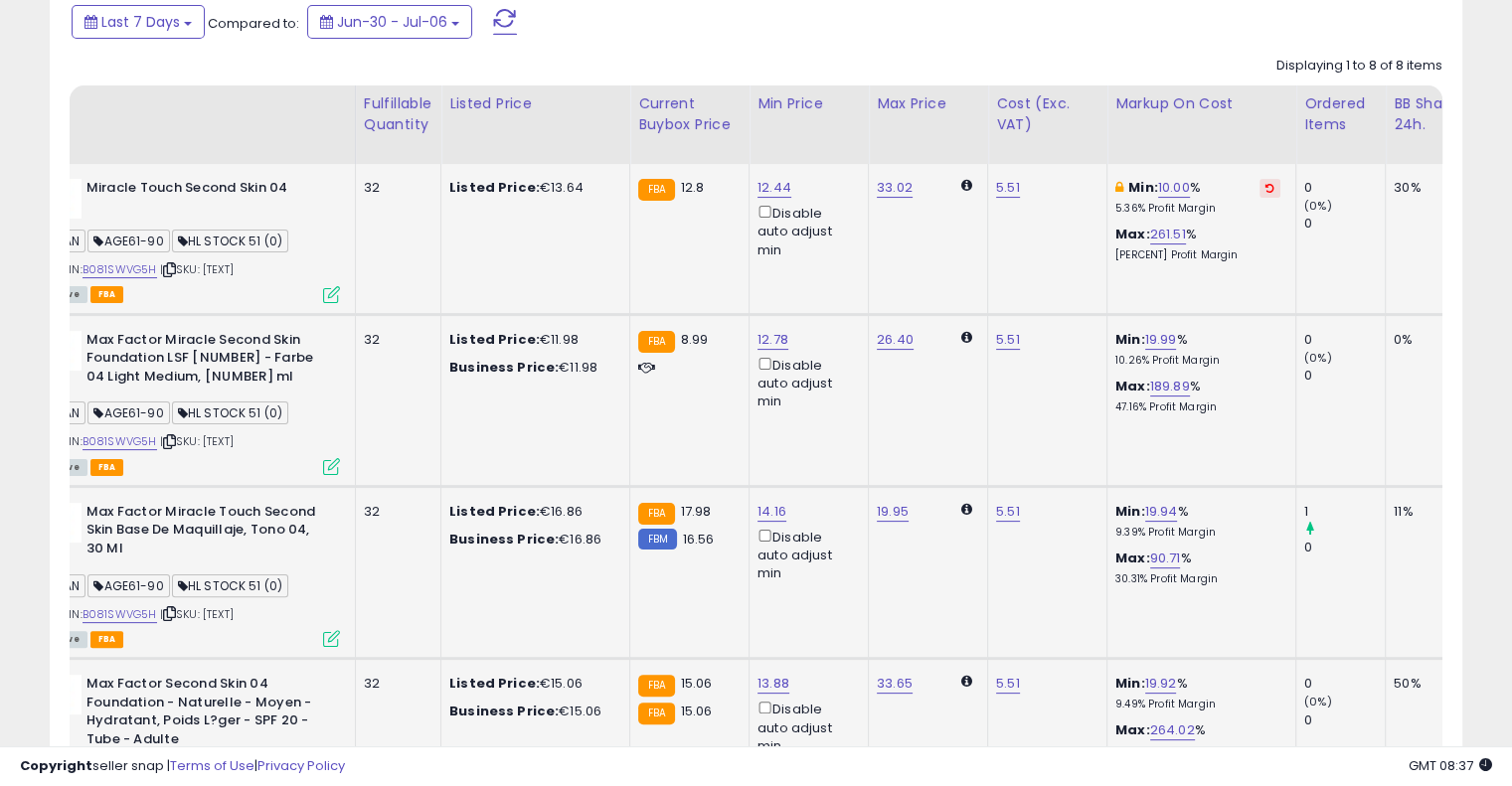 click at bounding box center [1269, 188] 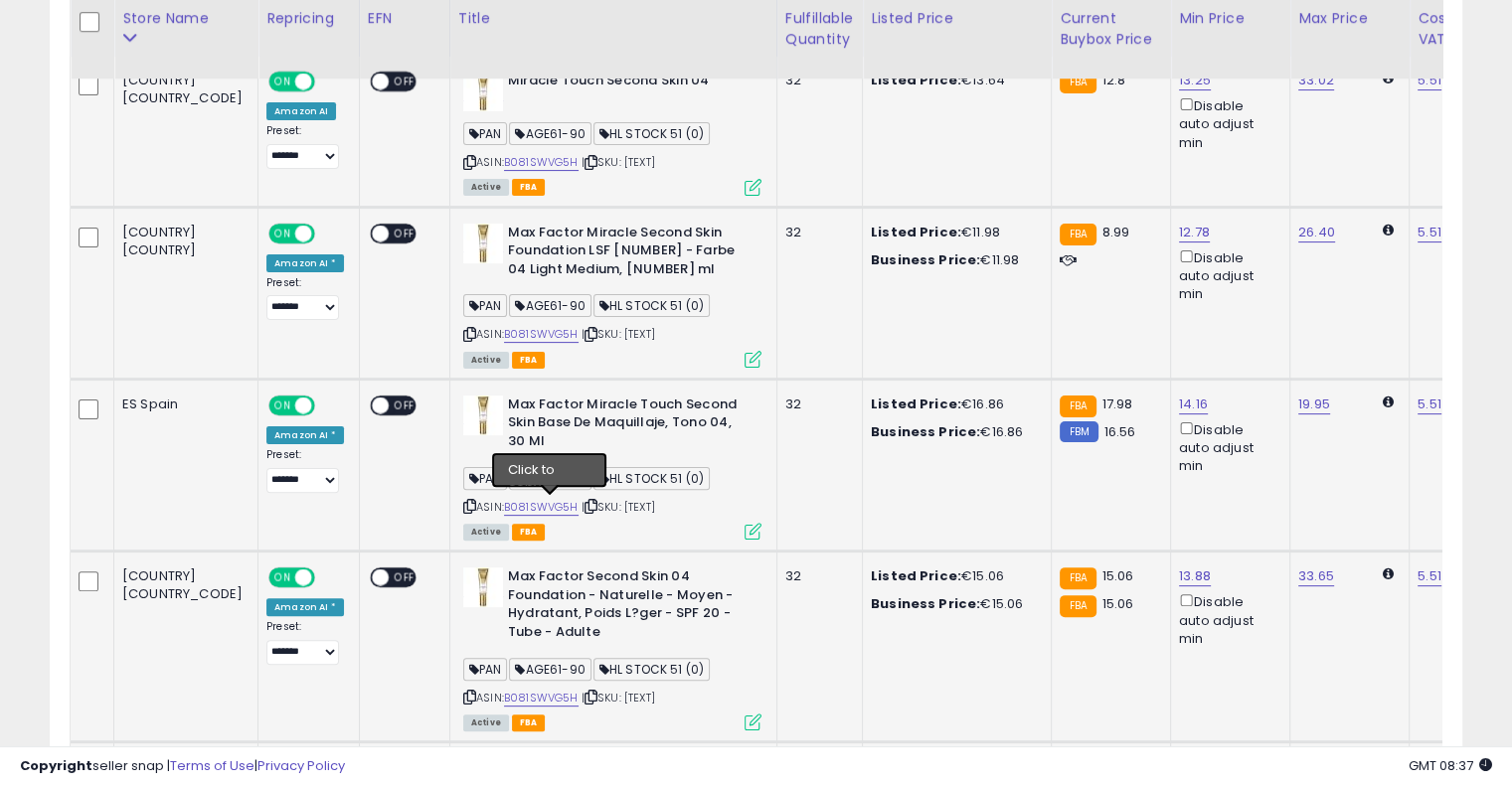 click at bounding box center [590, 506] 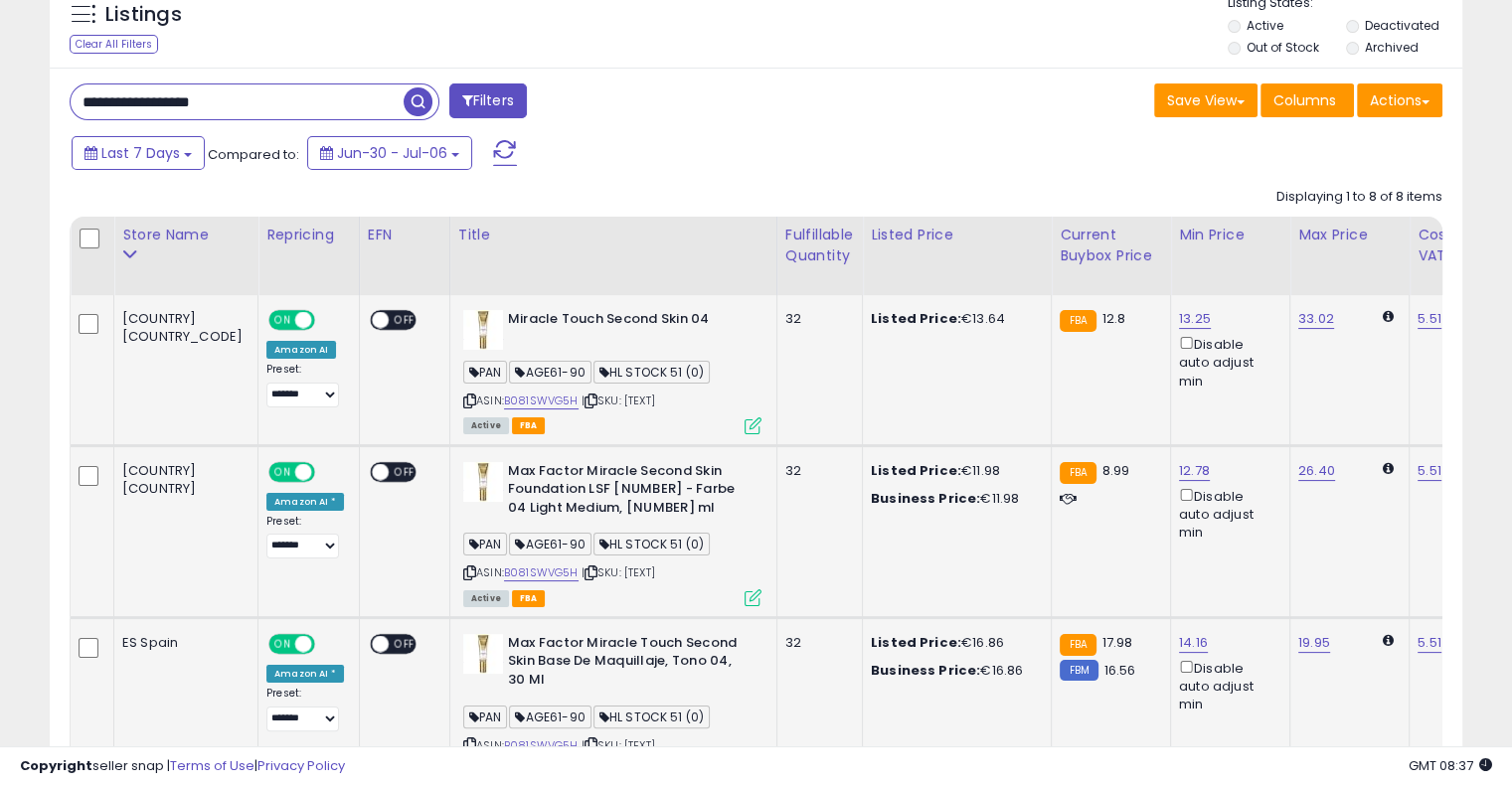 scroll, scrollTop: 0, scrollLeft: 0, axis: both 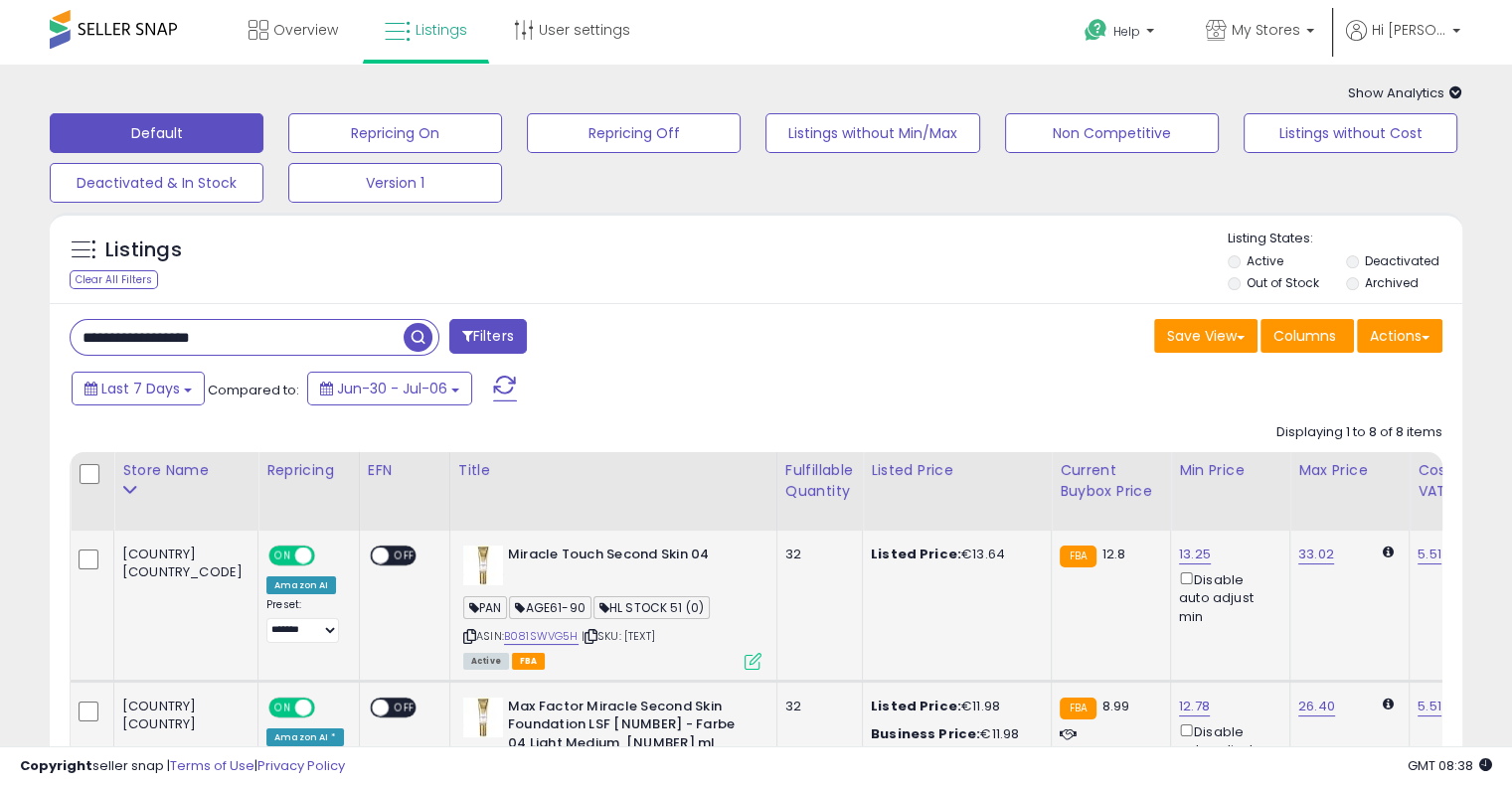 click on "**********" at bounding box center [237, 337] 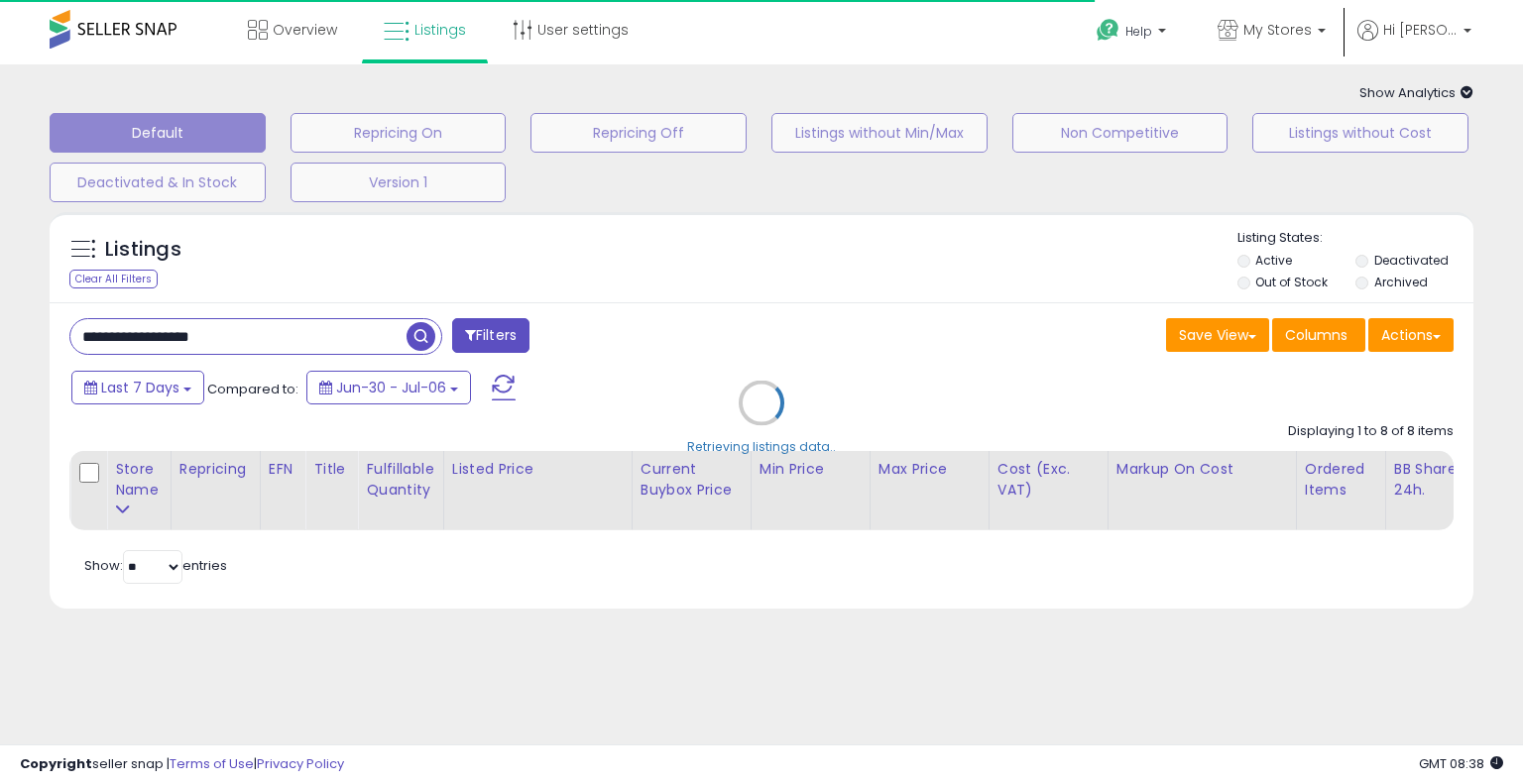 click on "Retrieving listings data.." at bounding box center (762, 417) 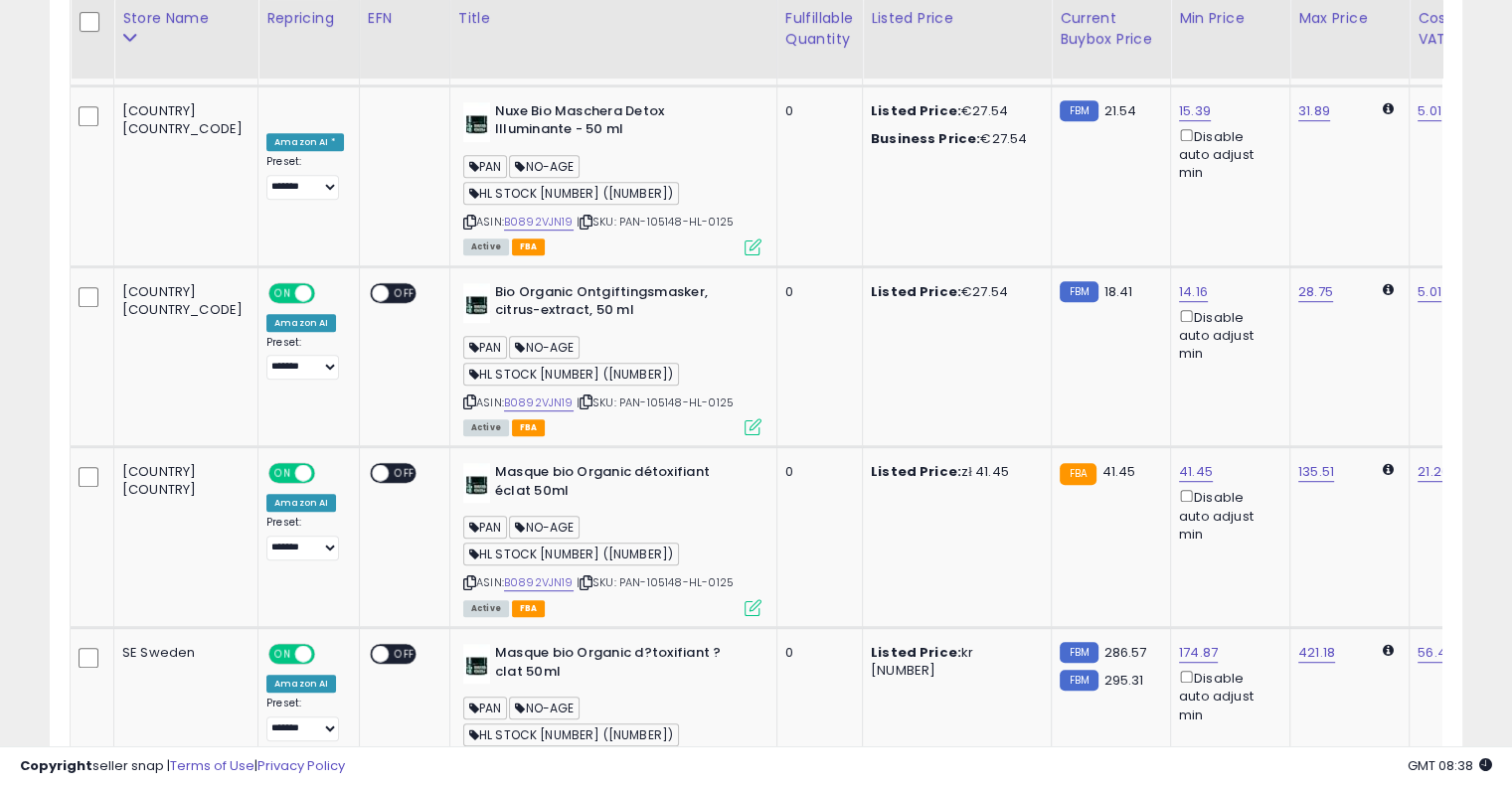 scroll, scrollTop: 1003, scrollLeft: 0, axis: vertical 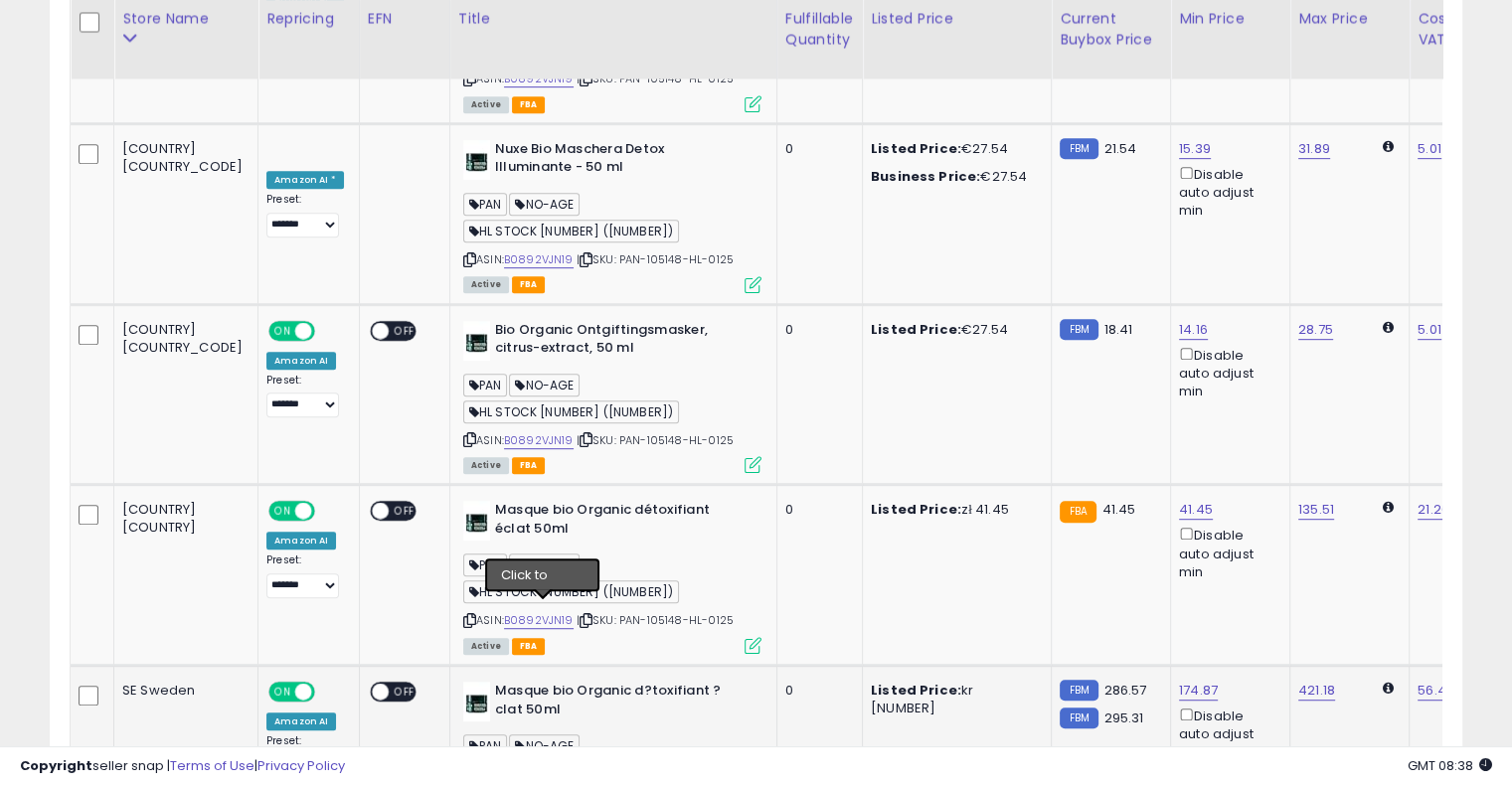 click at bounding box center (586, 801) 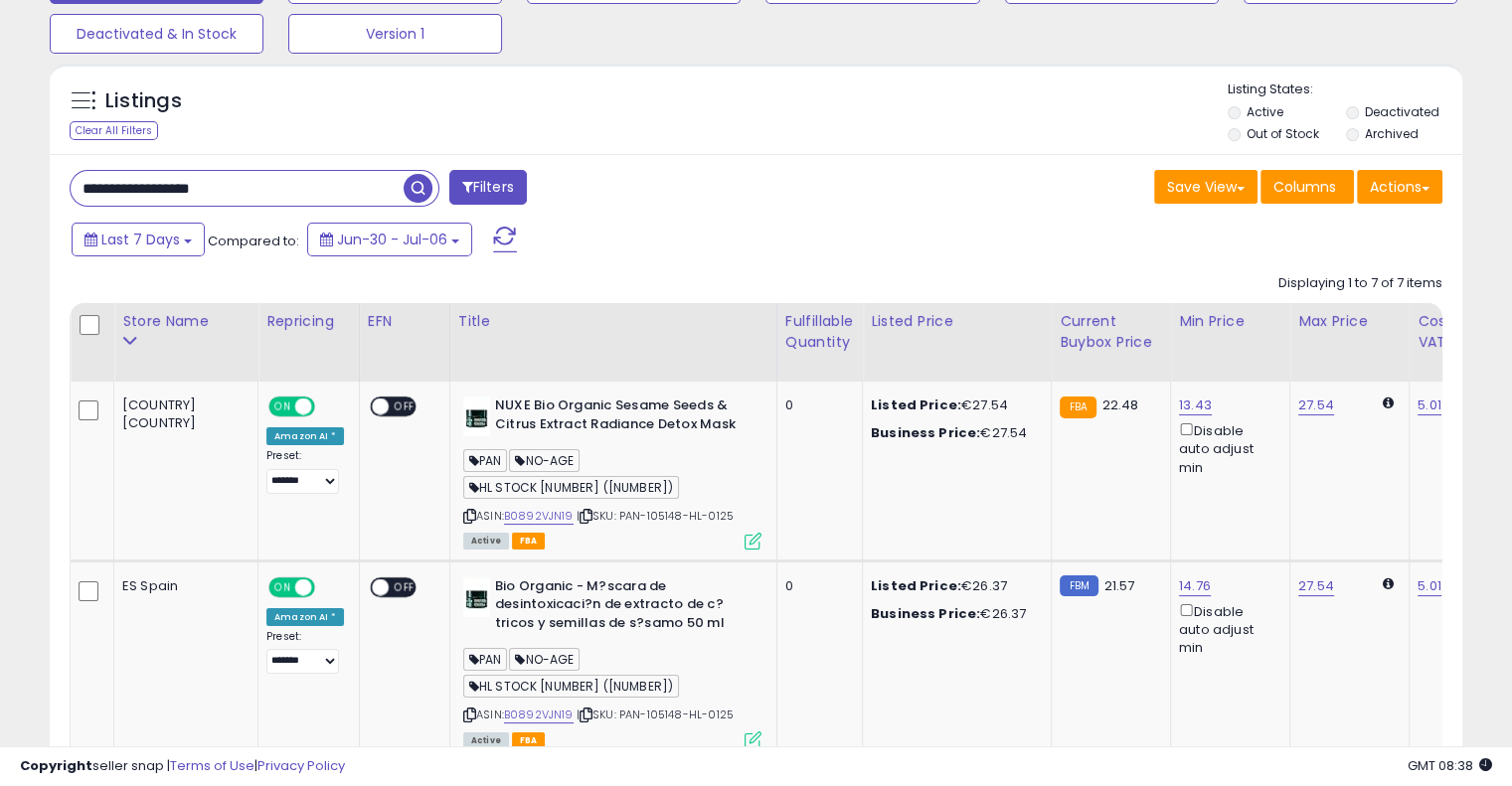 scroll, scrollTop: 0, scrollLeft: 0, axis: both 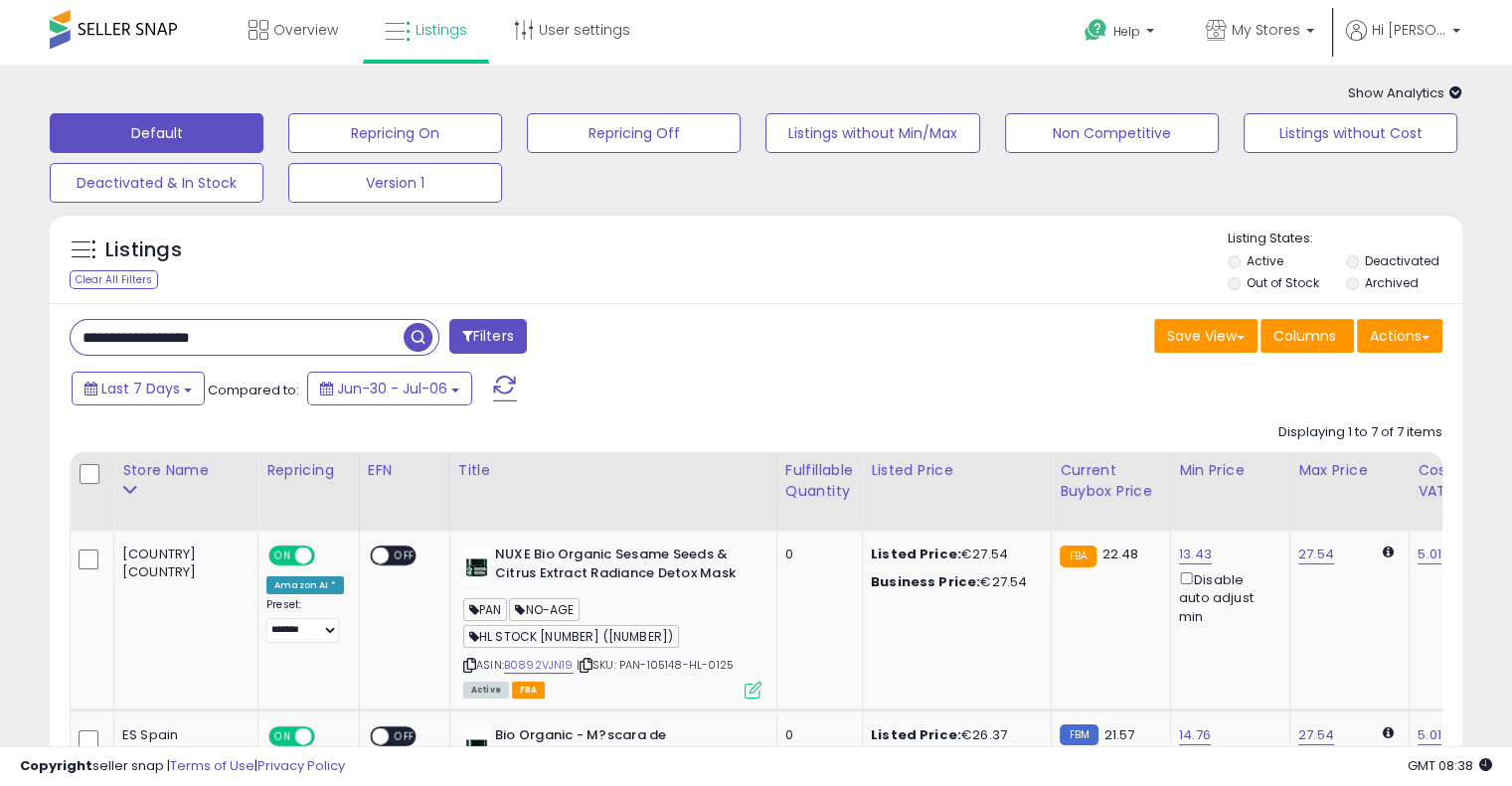 click on "**********" at bounding box center [237, 337] 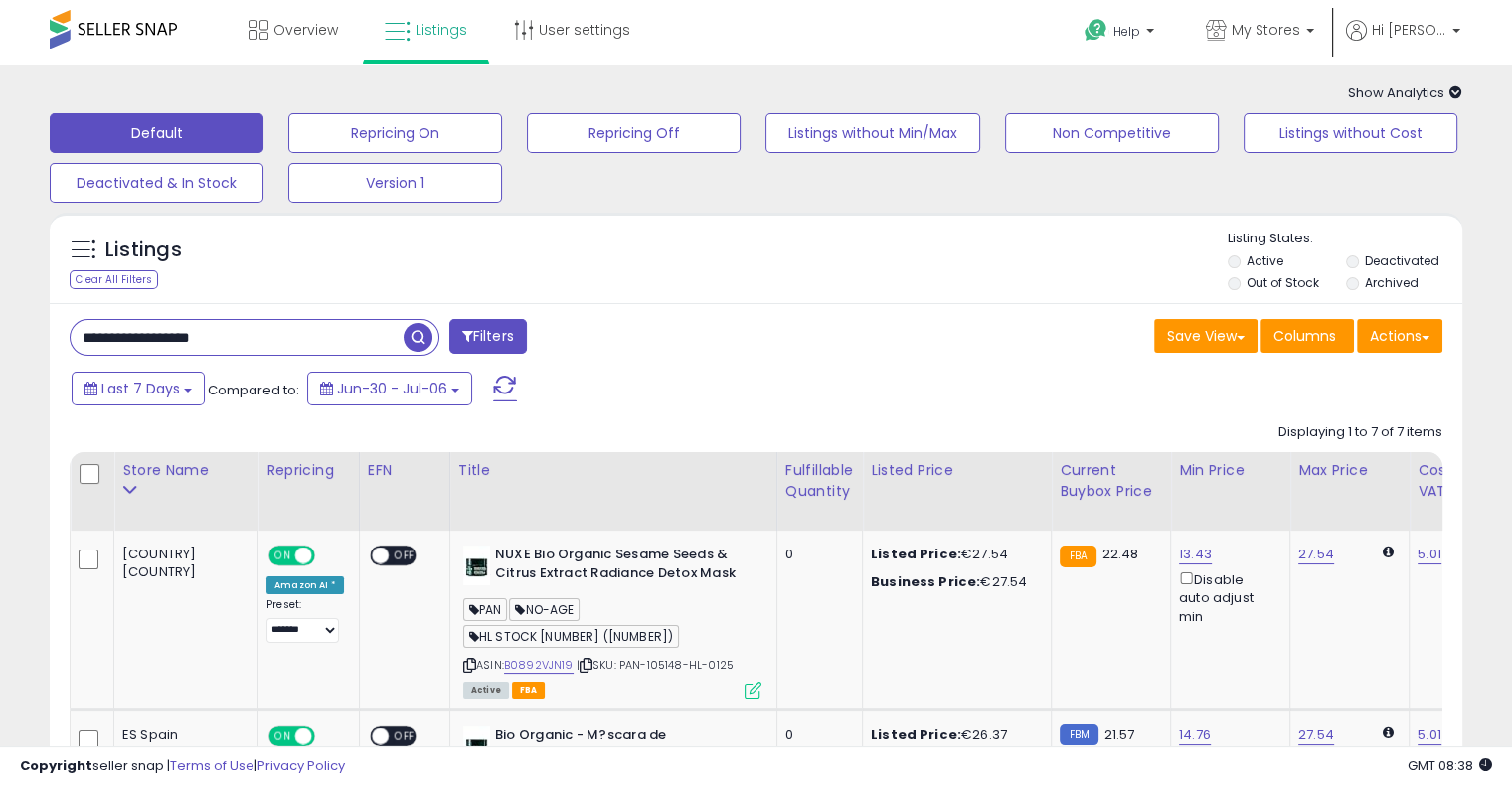 click on "**********" at bounding box center [237, 337] 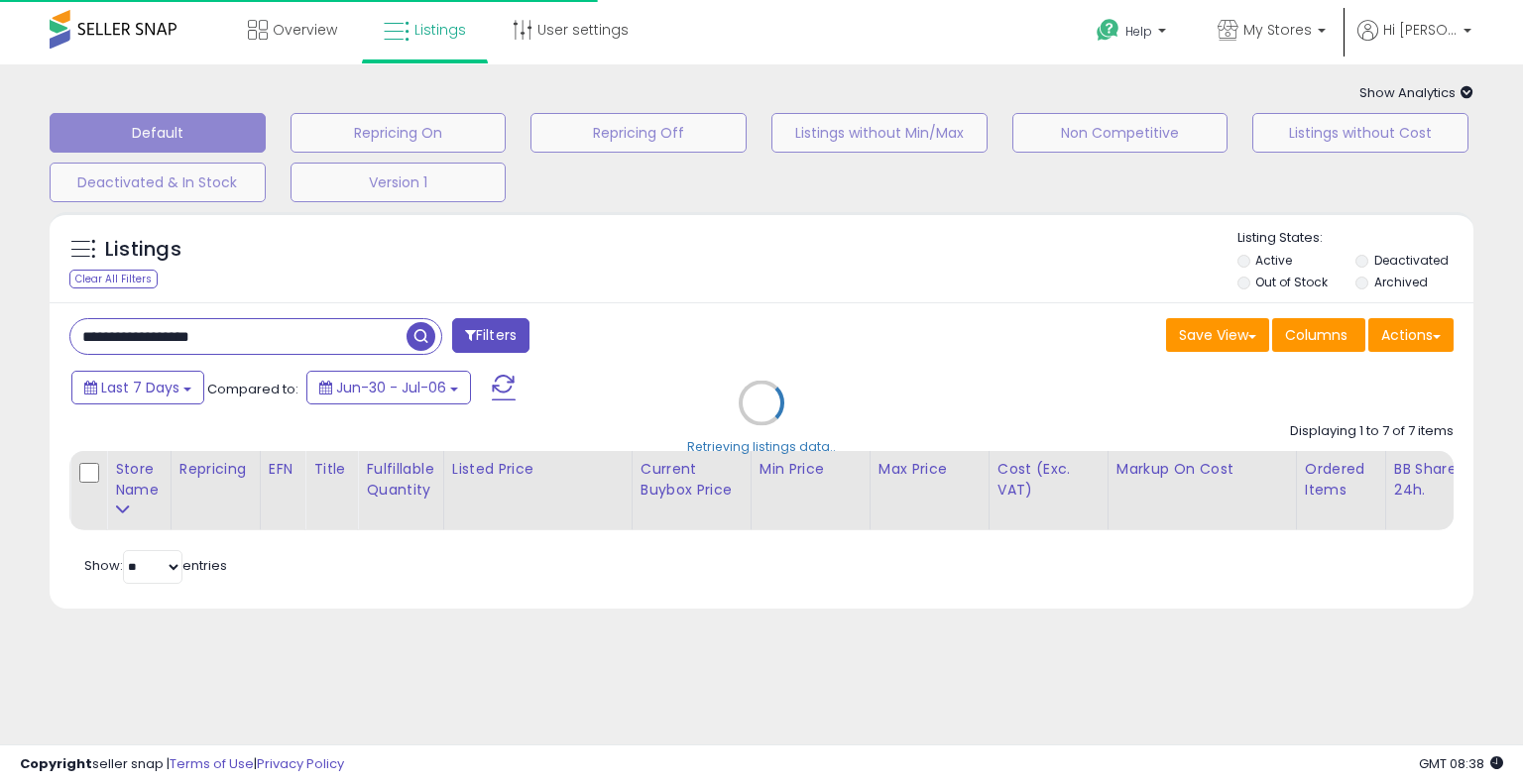 click on "Retrieving listings data.." at bounding box center [762, 417] 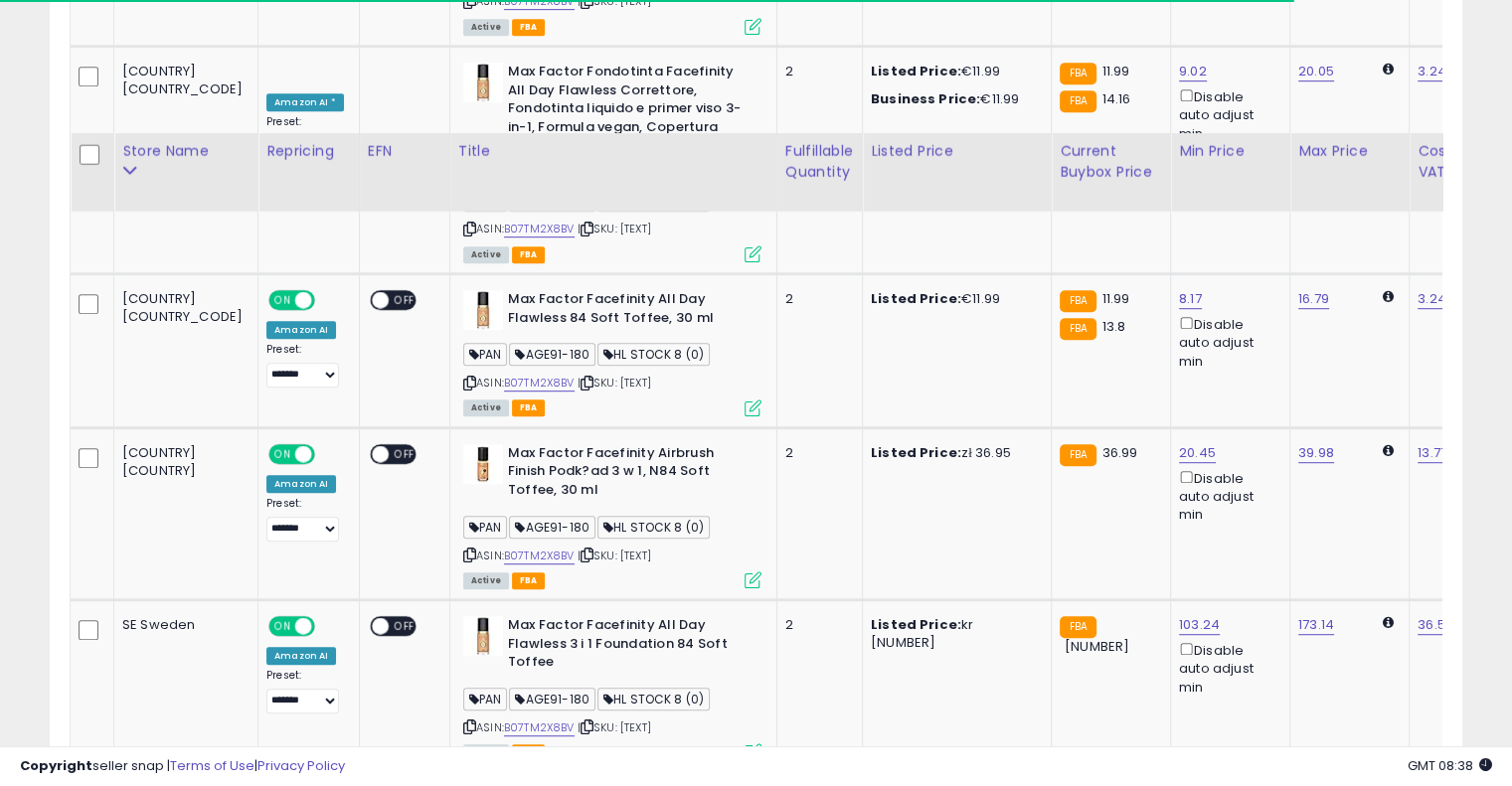 scroll, scrollTop: 1133, scrollLeft: 0, axis: vertical 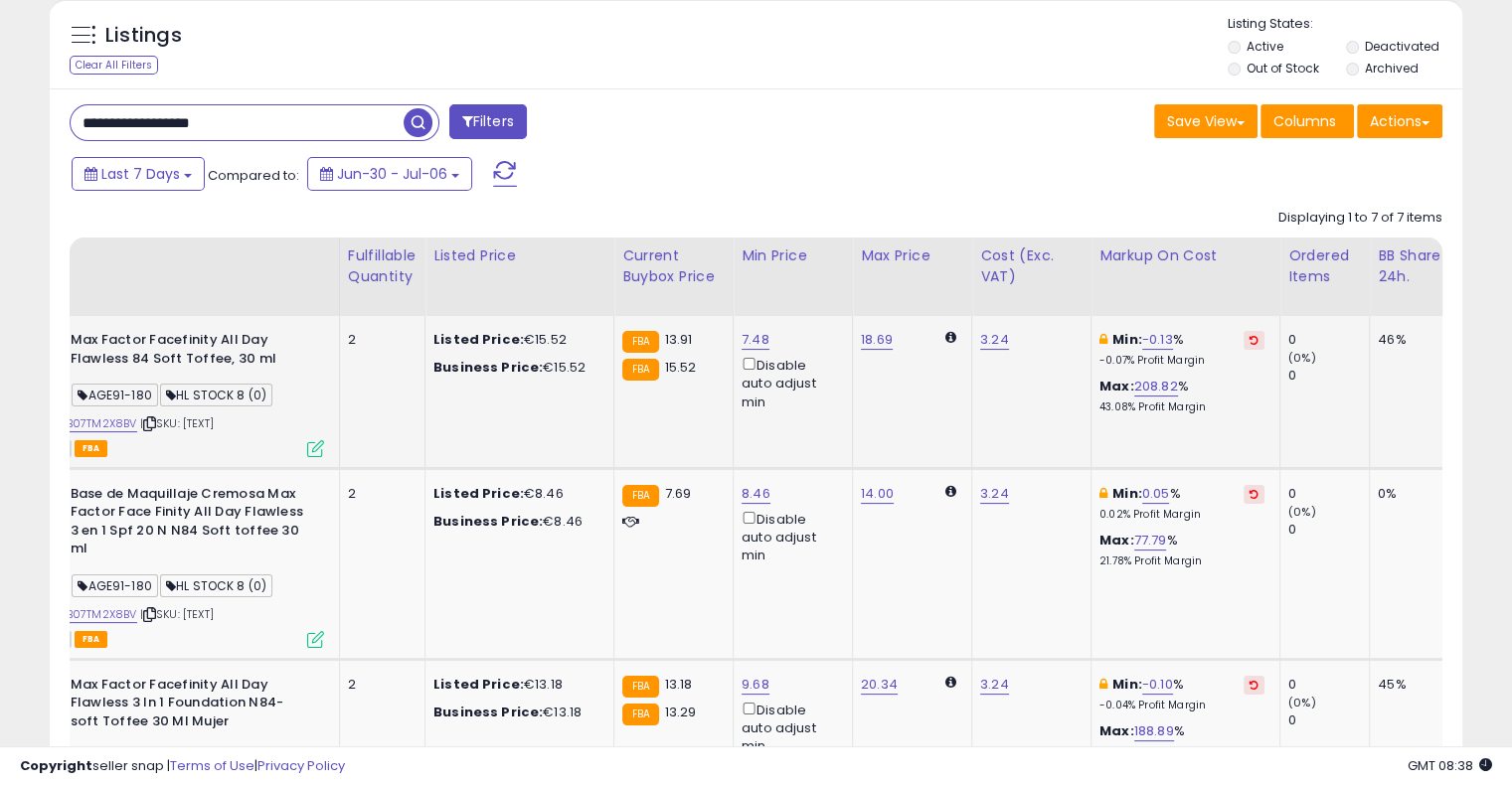 click at bounding box center (1254, 340) 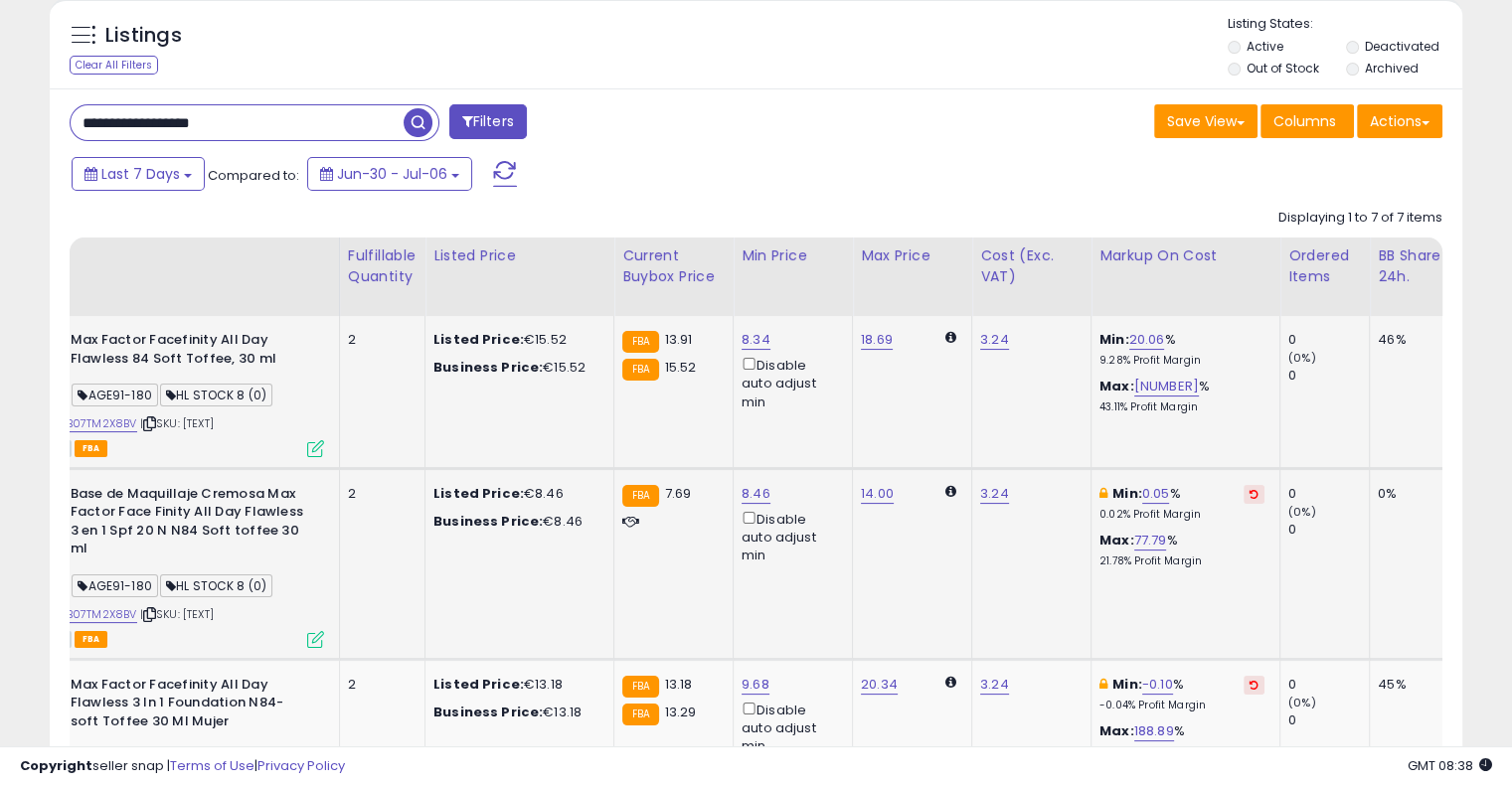 click at bounding box center [1254, 494] 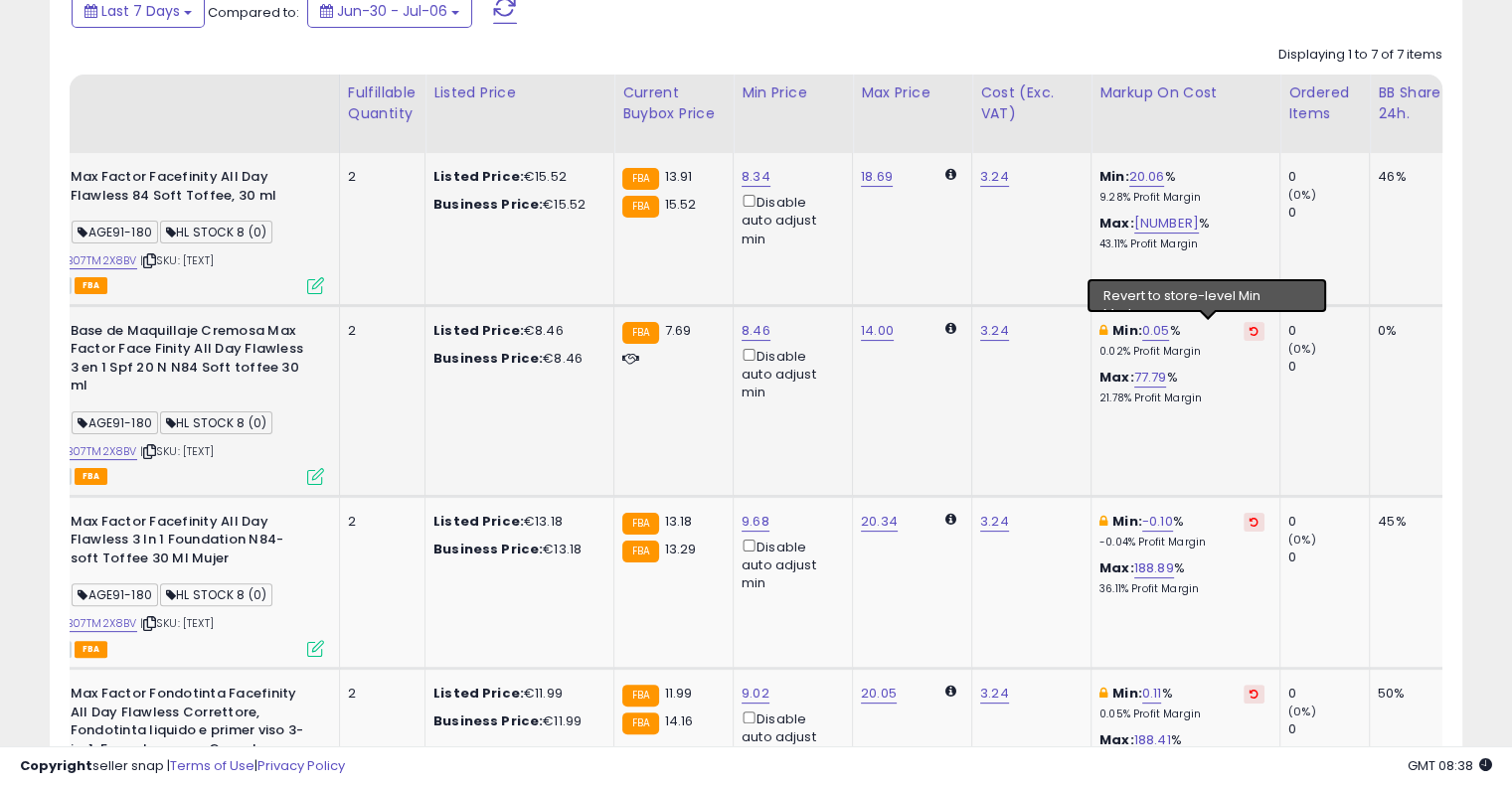 scroll, scrollTop: 393, scrollLeft: 0, axis: vertical 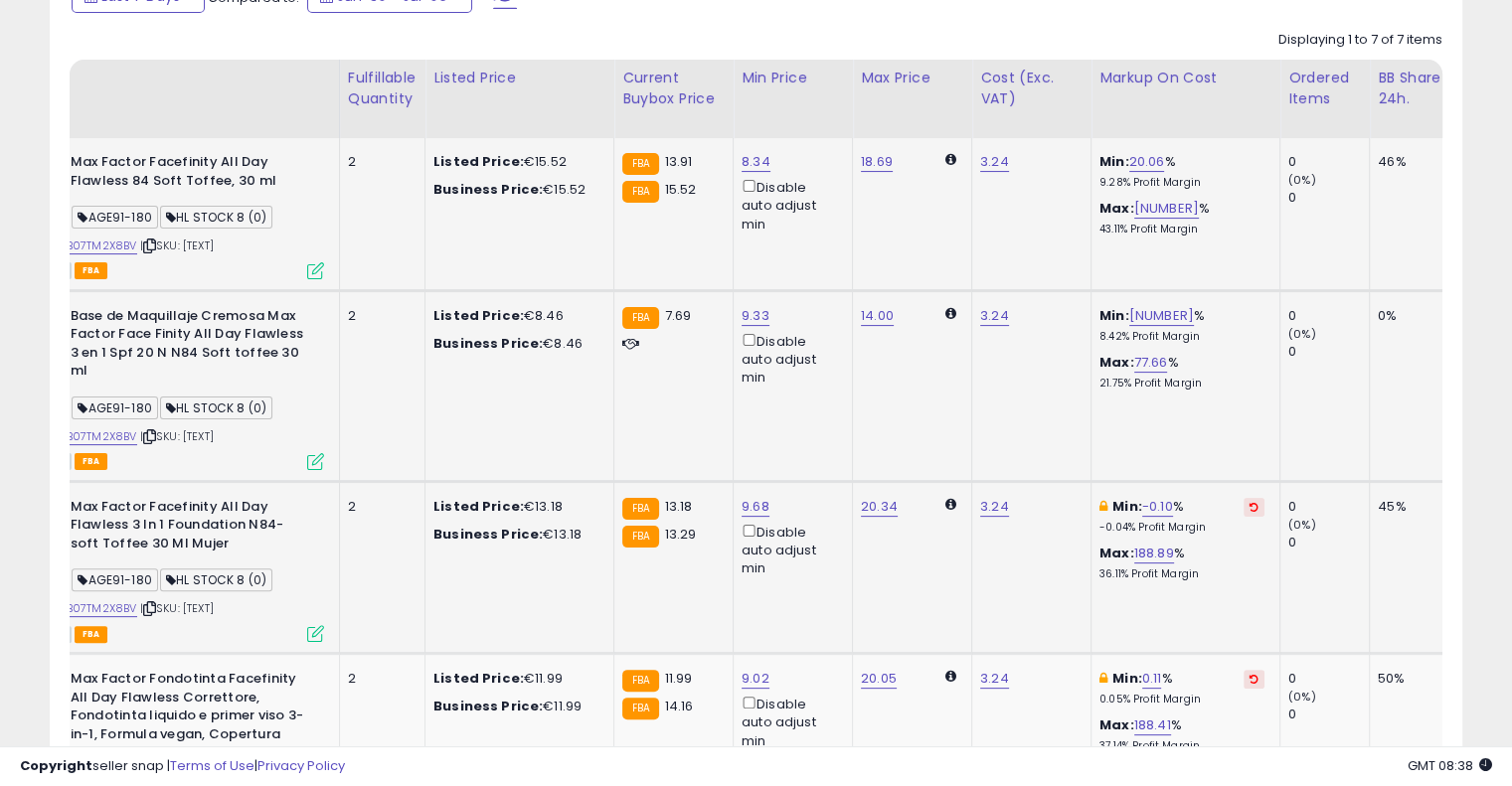click at bounding box center [1254, 507] 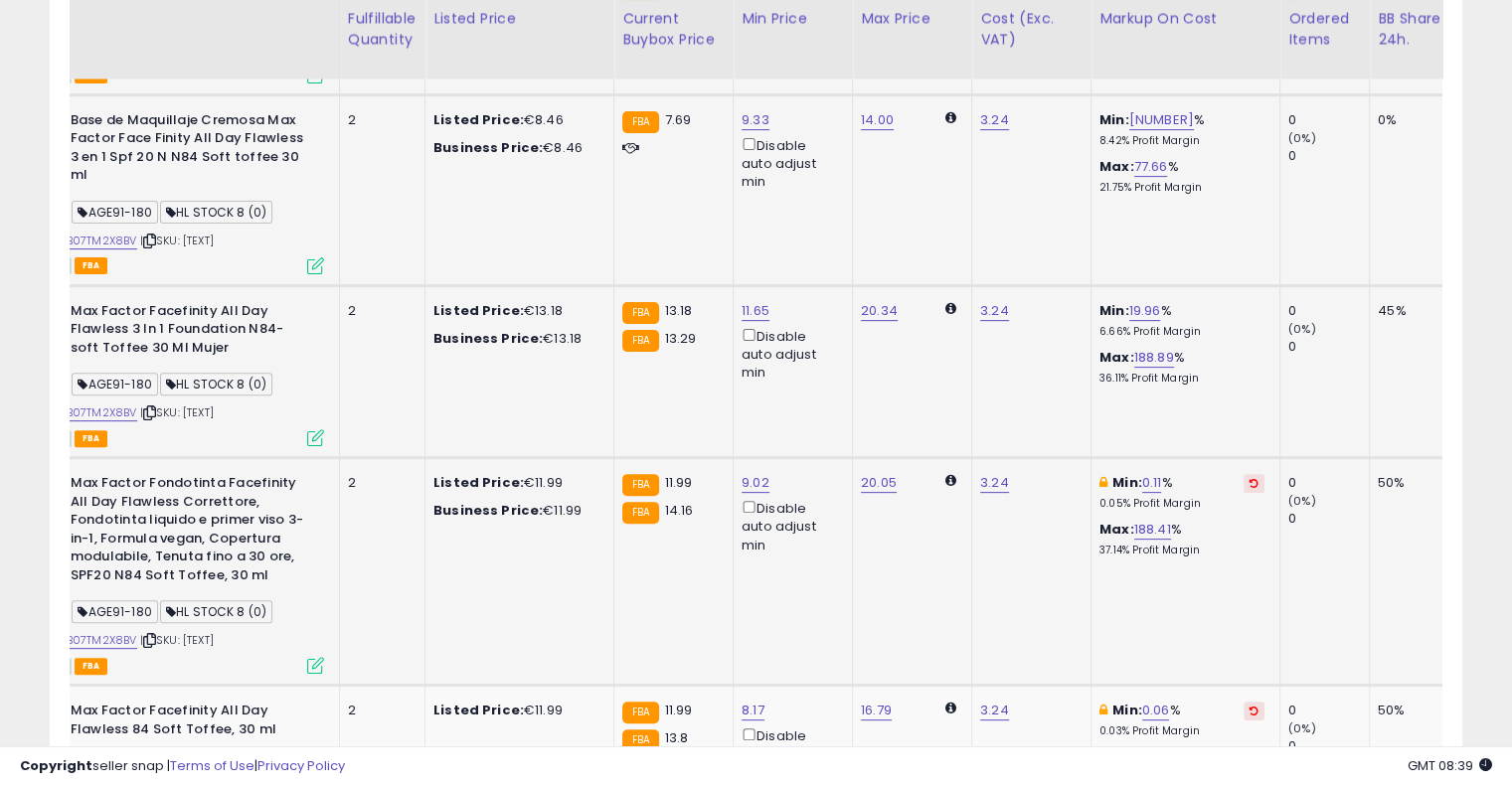 click at bounding box center (1254, 483) 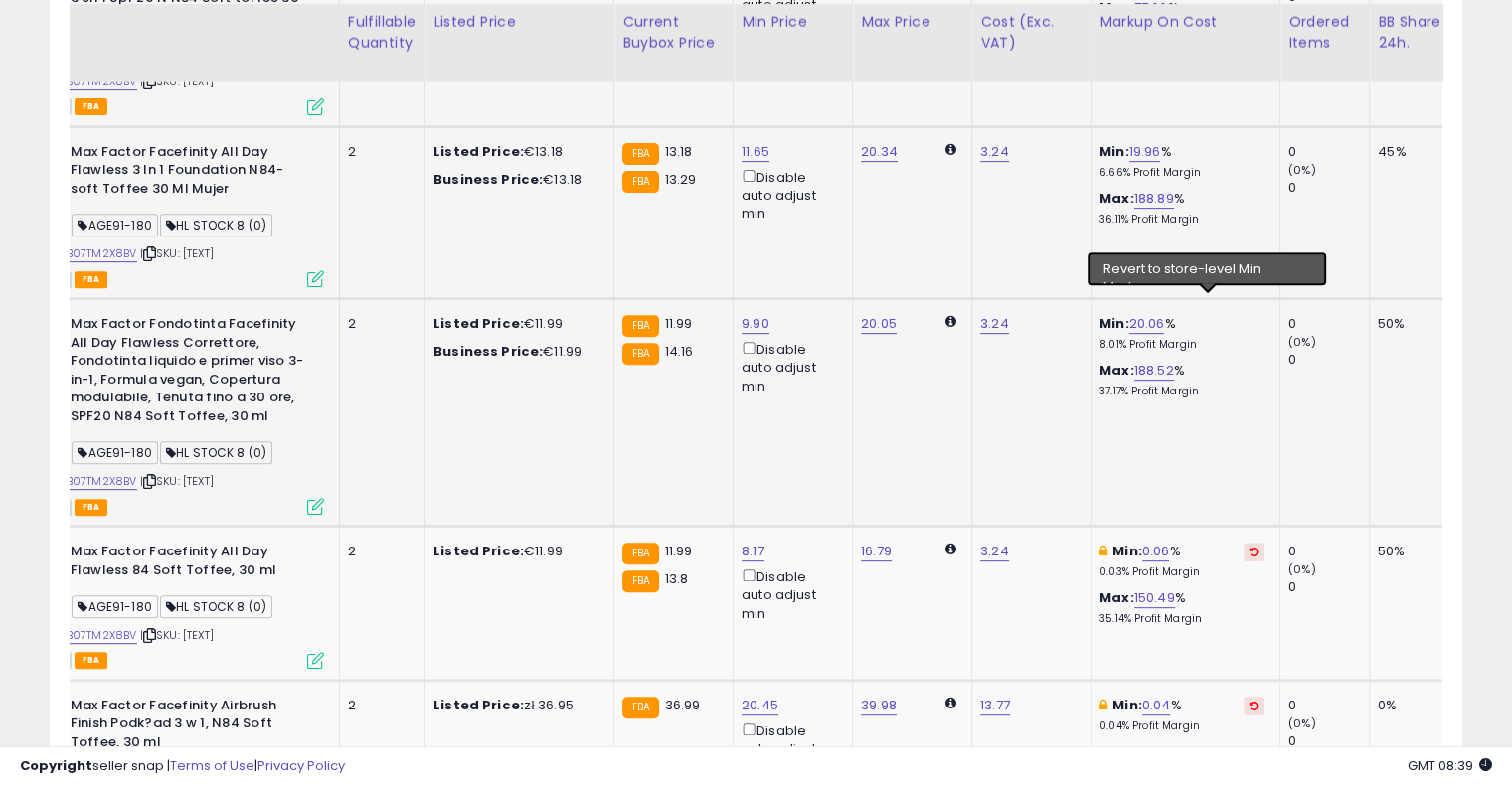 scroll, scrollTop: 751, scrollLeft: 0, axis: vertical 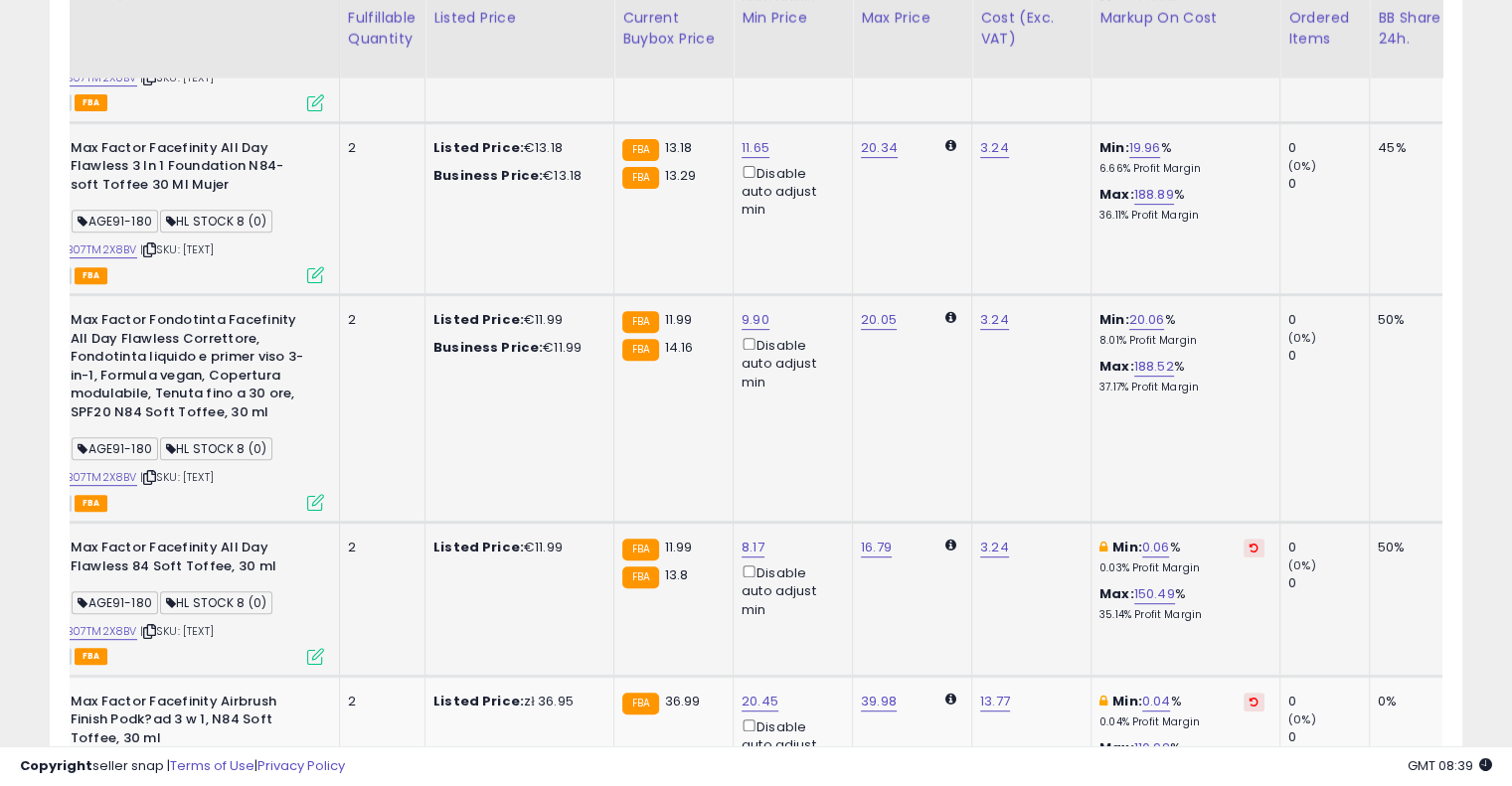 click at bounding box center [1254, 548] 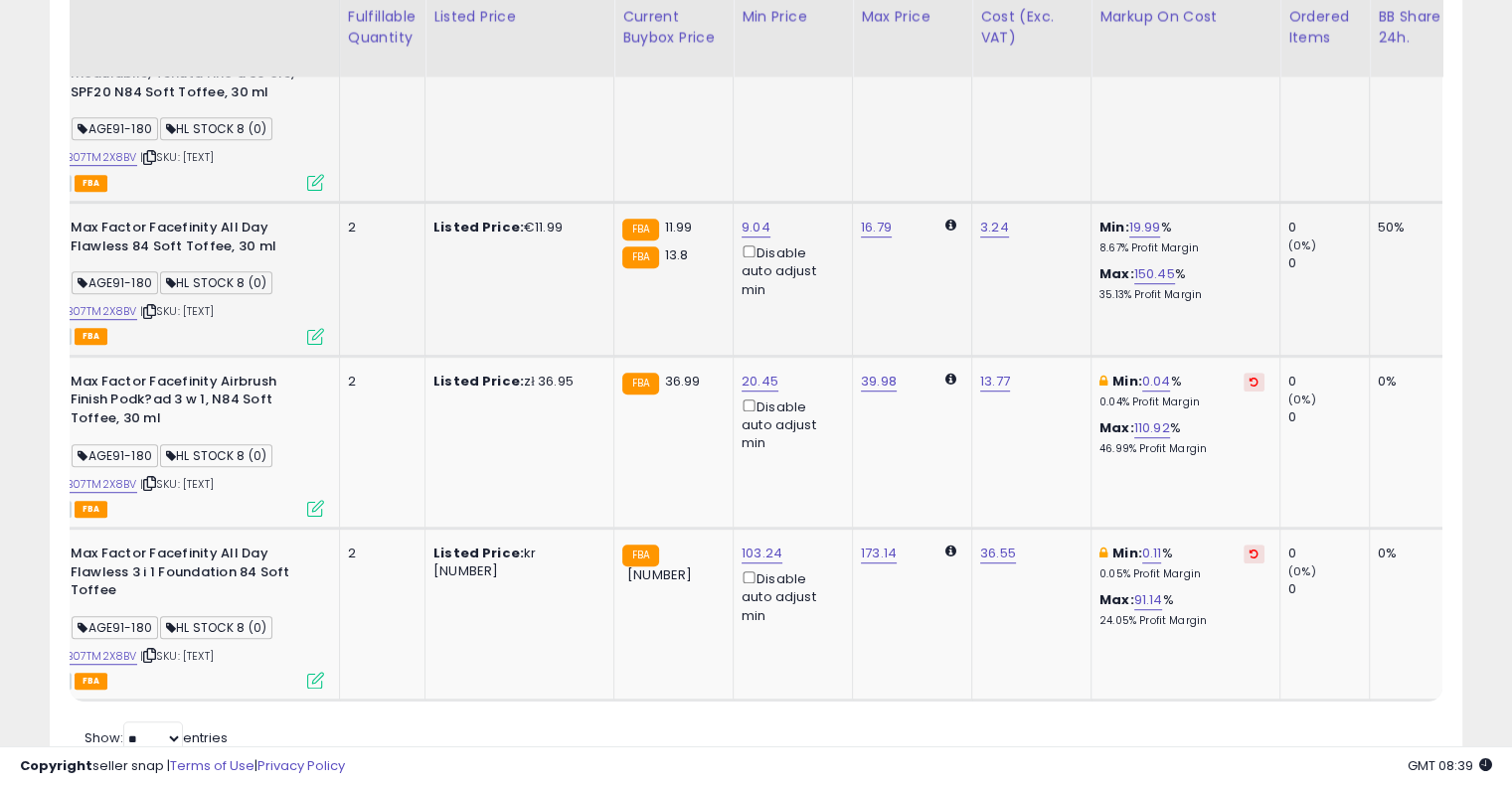 scroll, scrollTop: 1072, scrollLeft: 0, axis: vertical 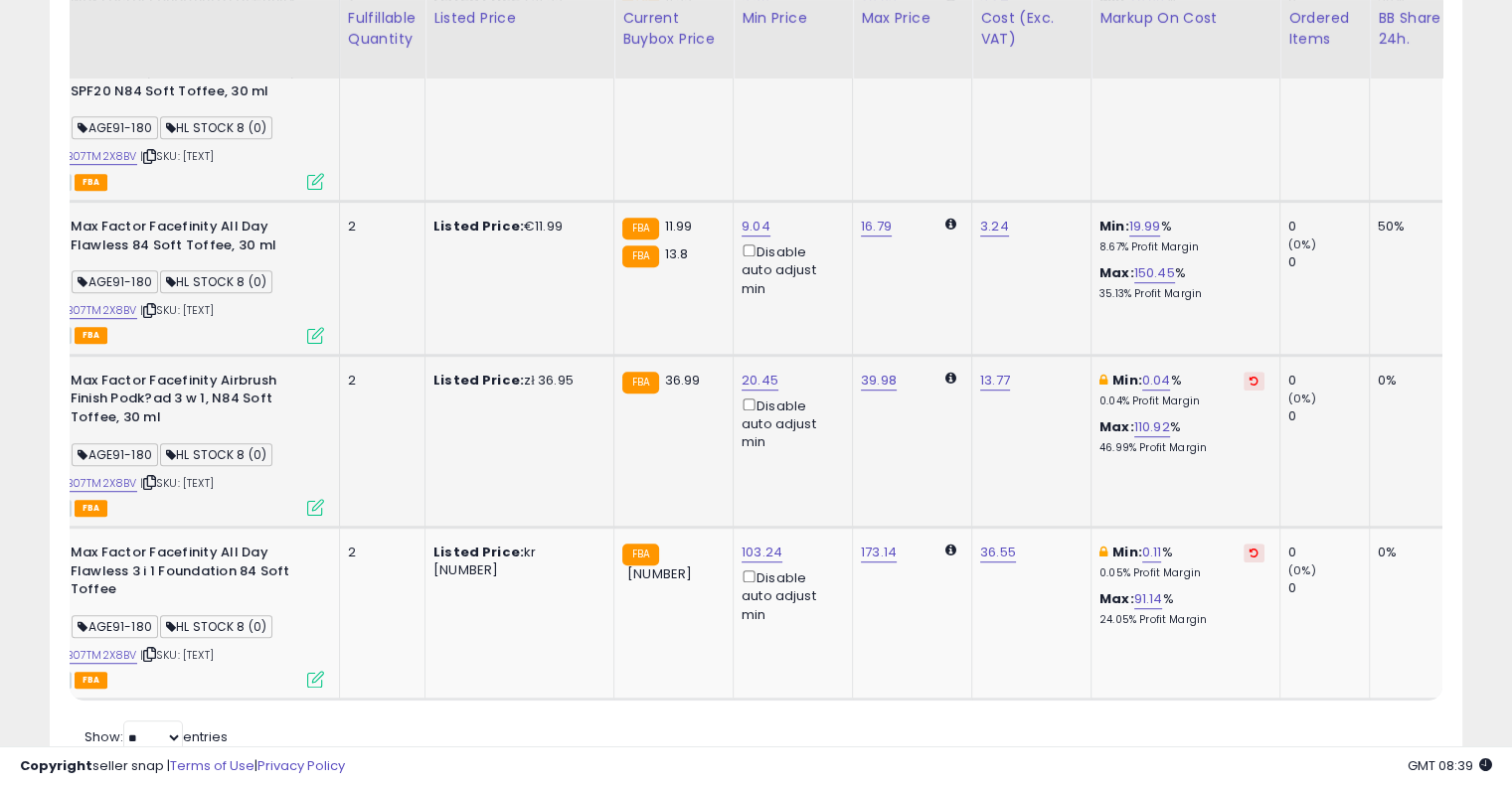 click at bounding box center (1254, 381) 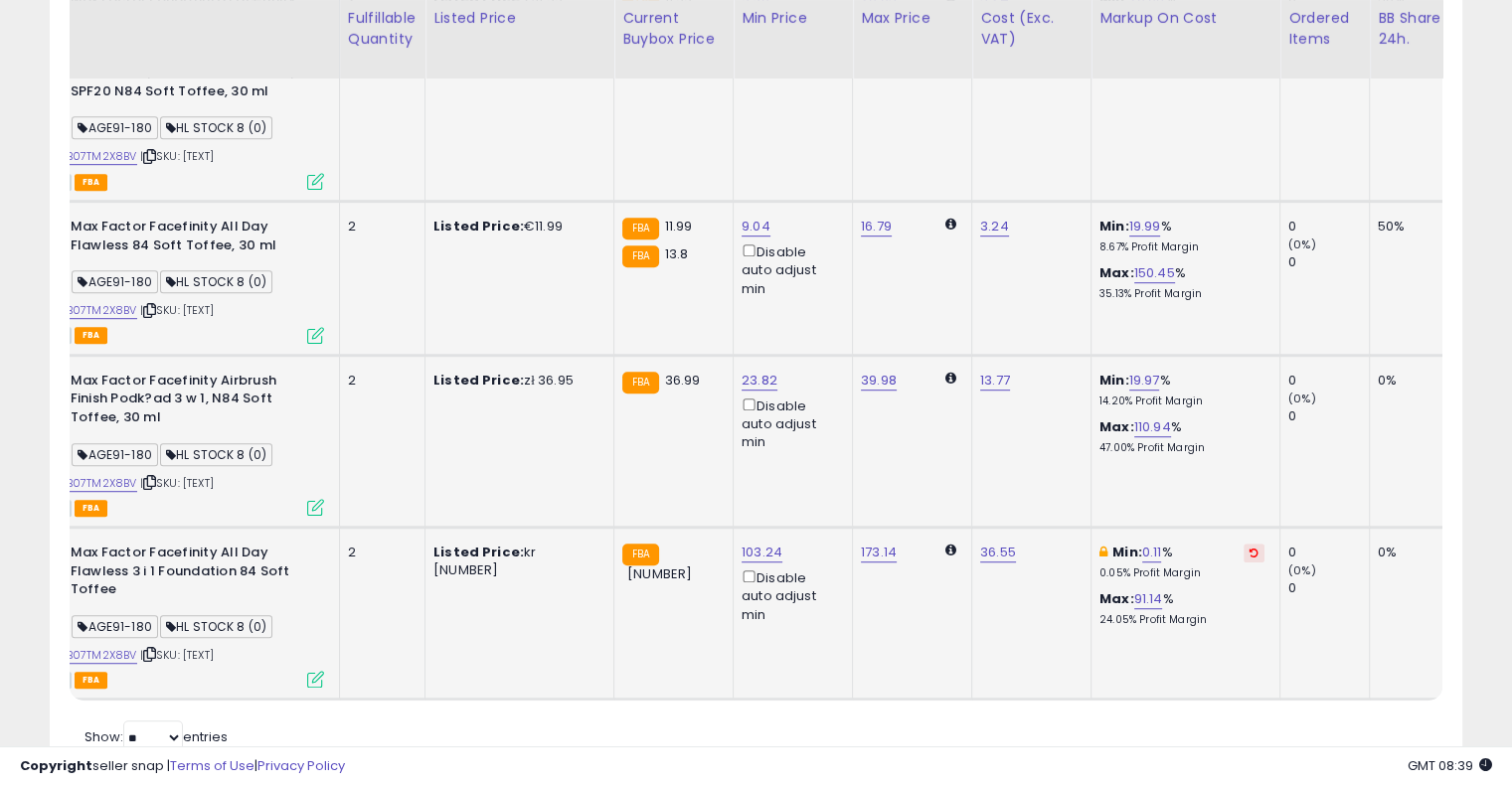 click at bounding box center (1254, 552) 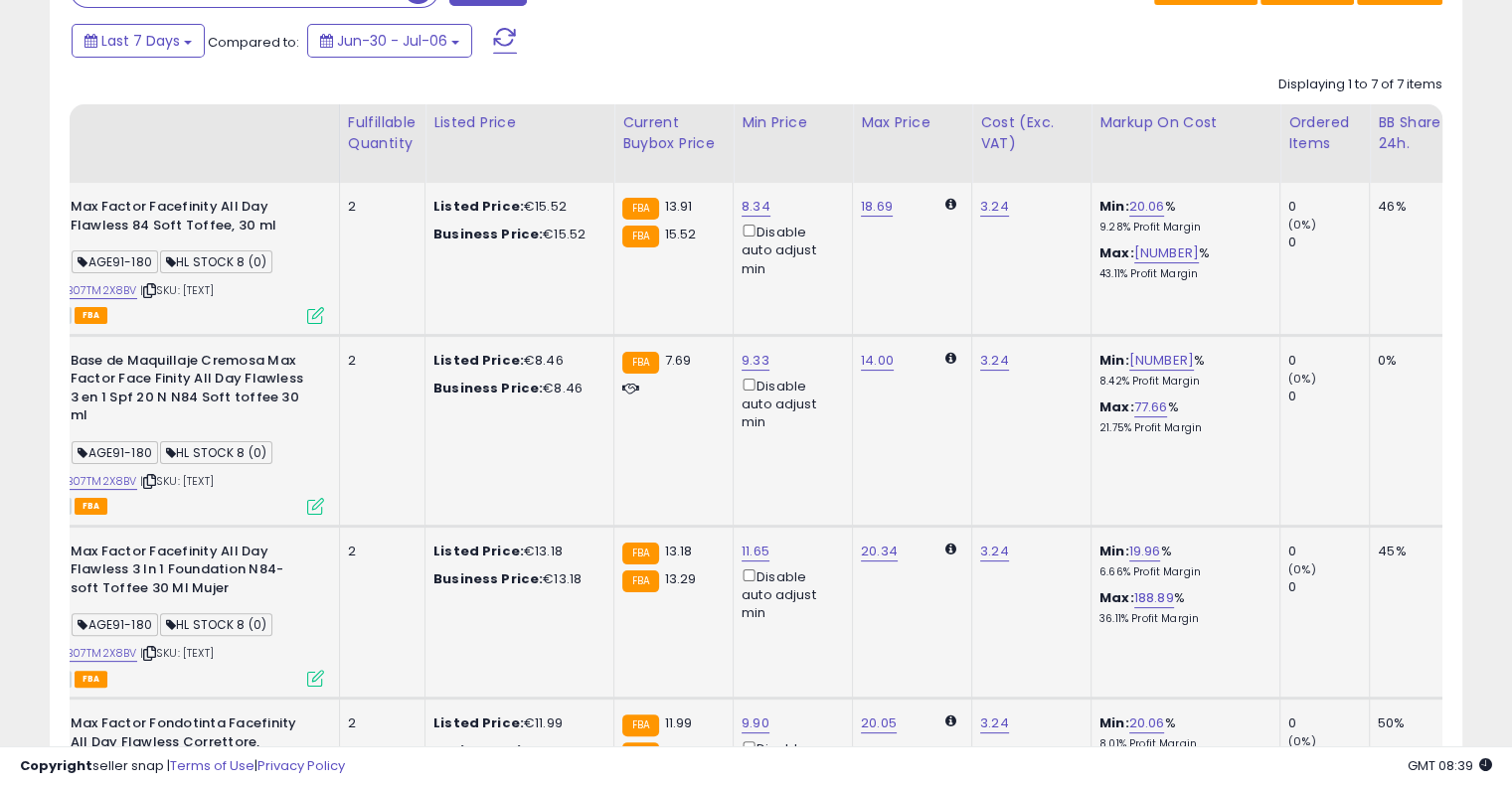 scroll, scrollTop: 0, scrollLeft: 0, axis: both 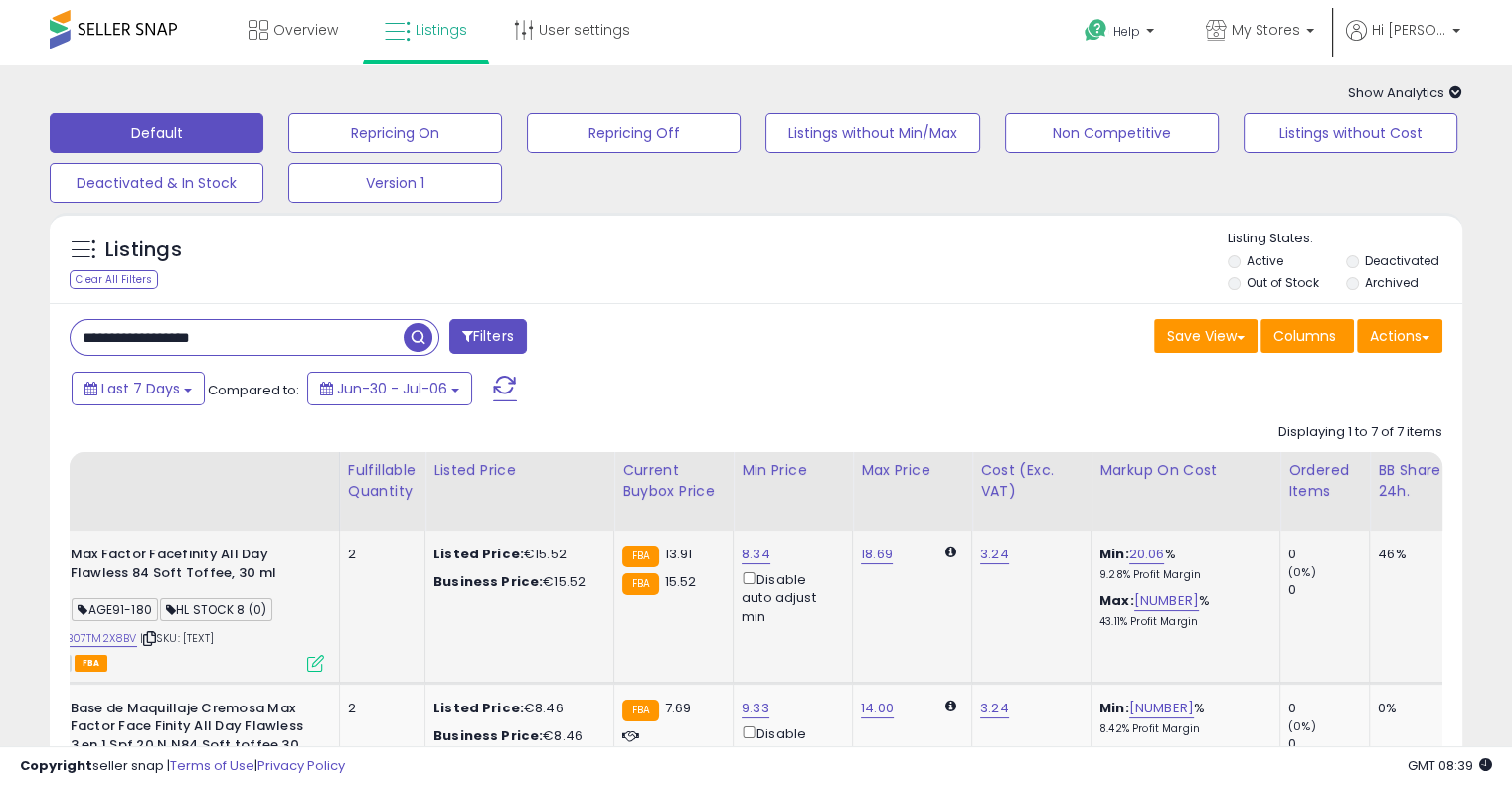 click on "**********" at bounding box center (237, 337) 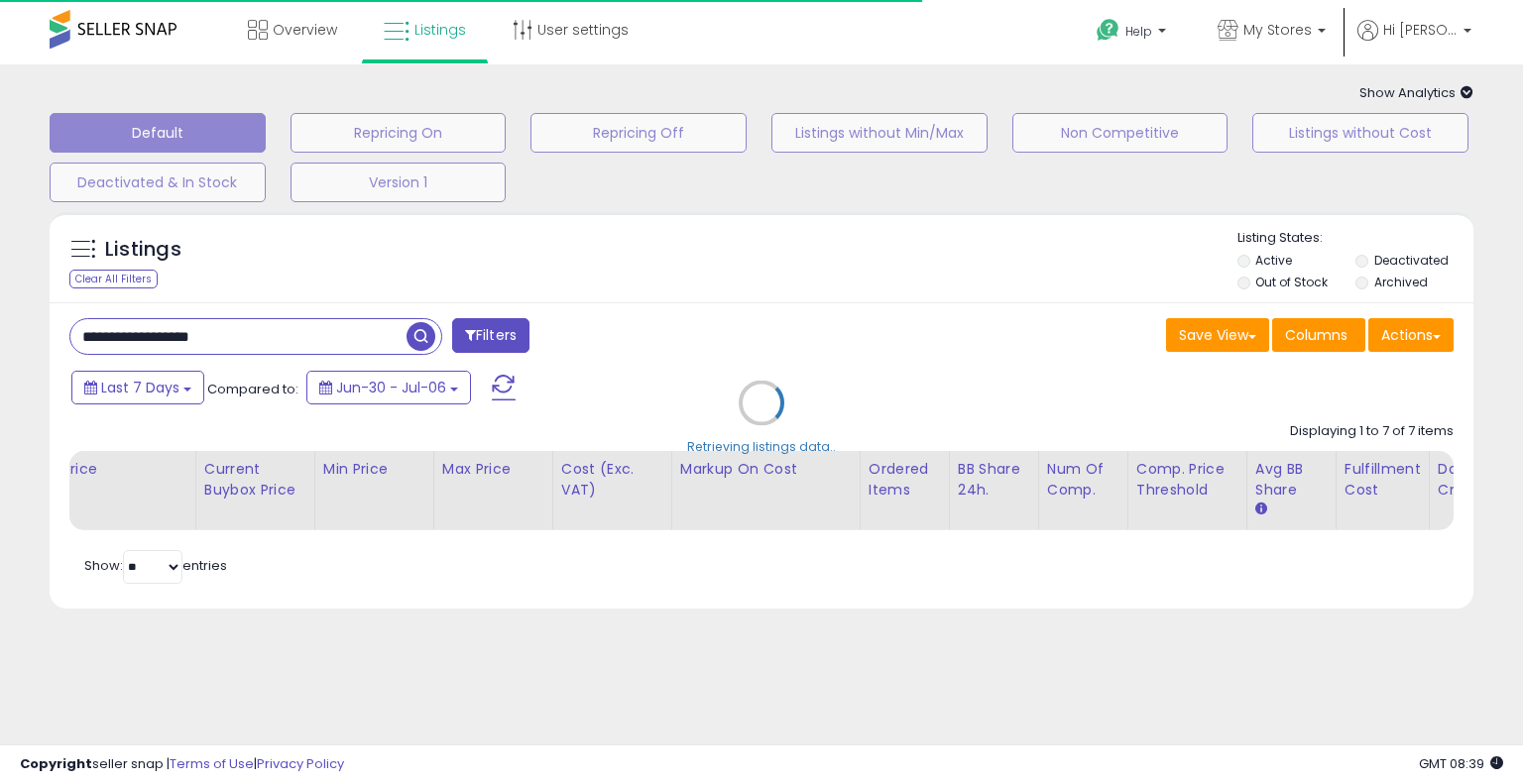click on "Retrieving listings data.." at bounding box center (762, 417) 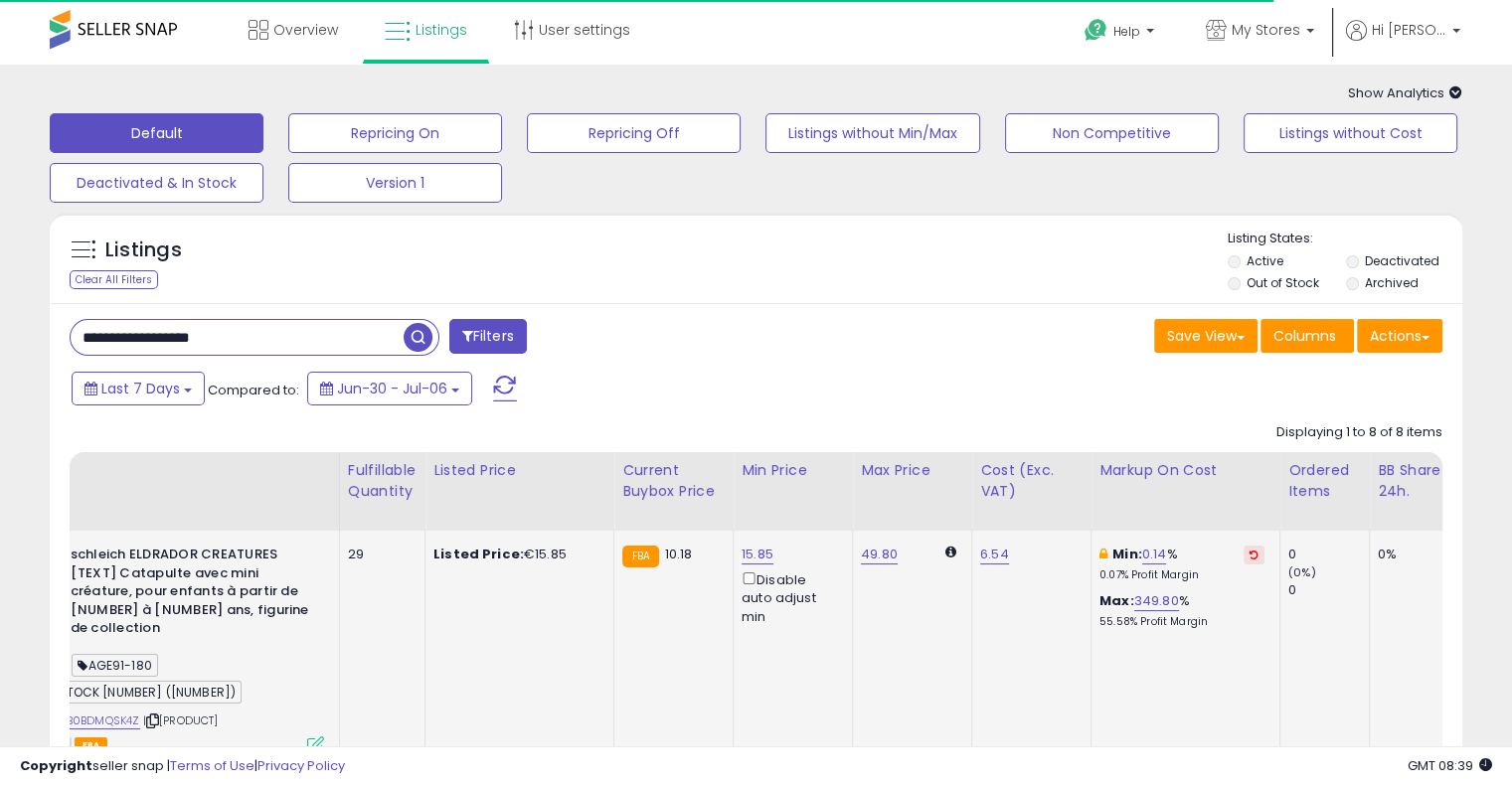scroll, scrollTop: 0, scrollLeft: 0, axis: both 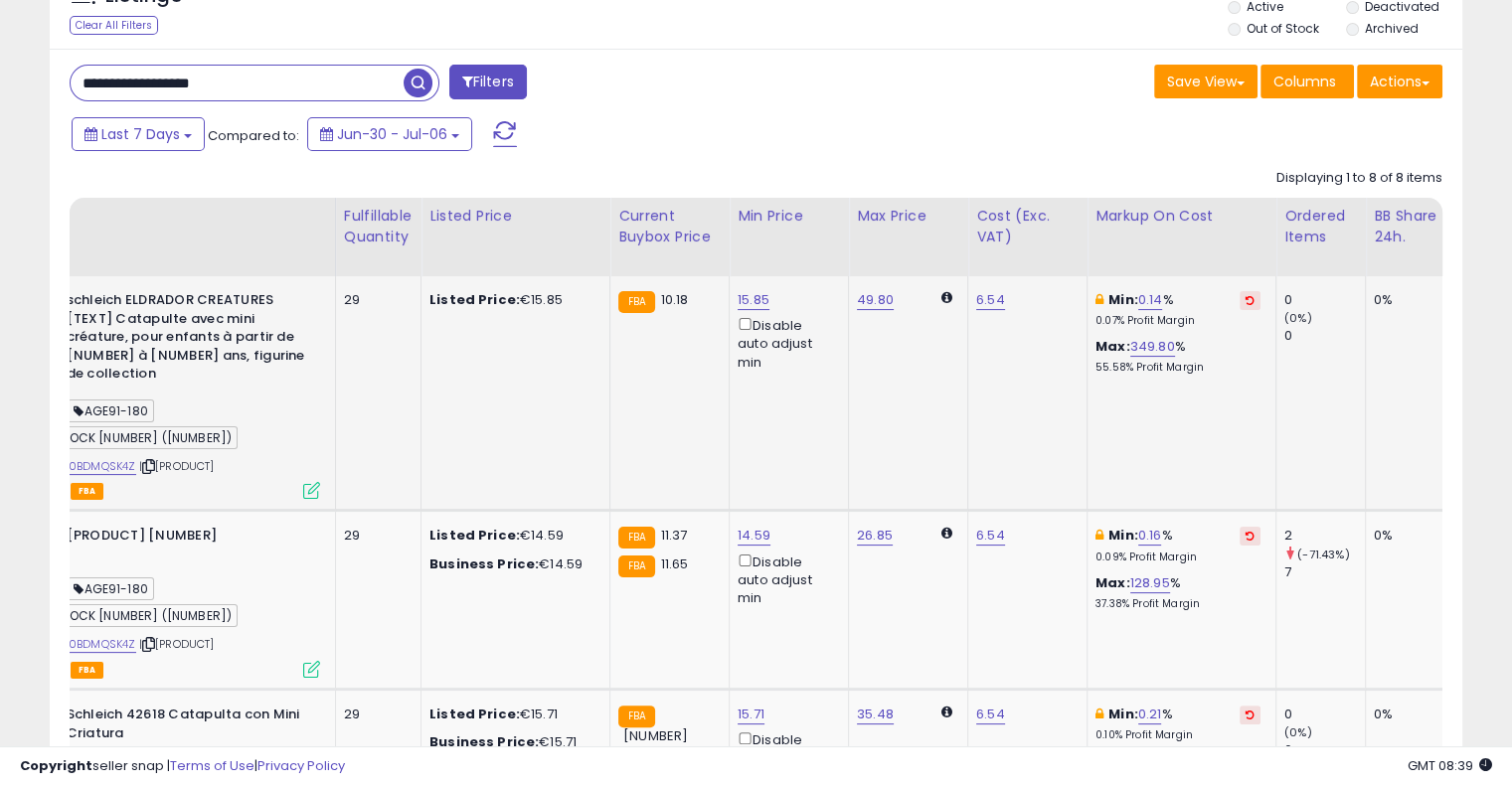click on "Min: [PERCENT] [PERCENT] Profit Margin" at bounding box center [1178, 309] 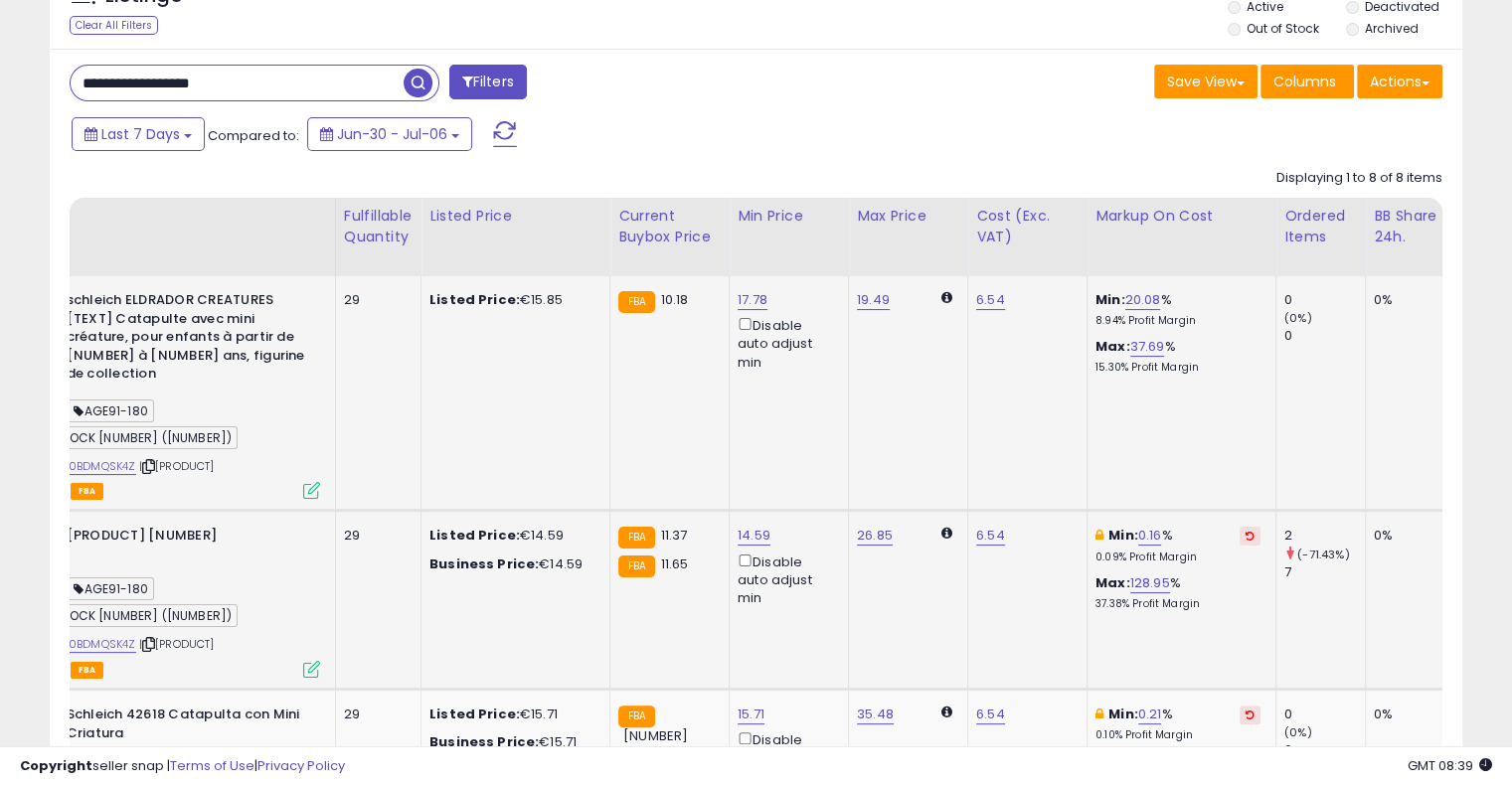 click at bounding box center (1250, 536) 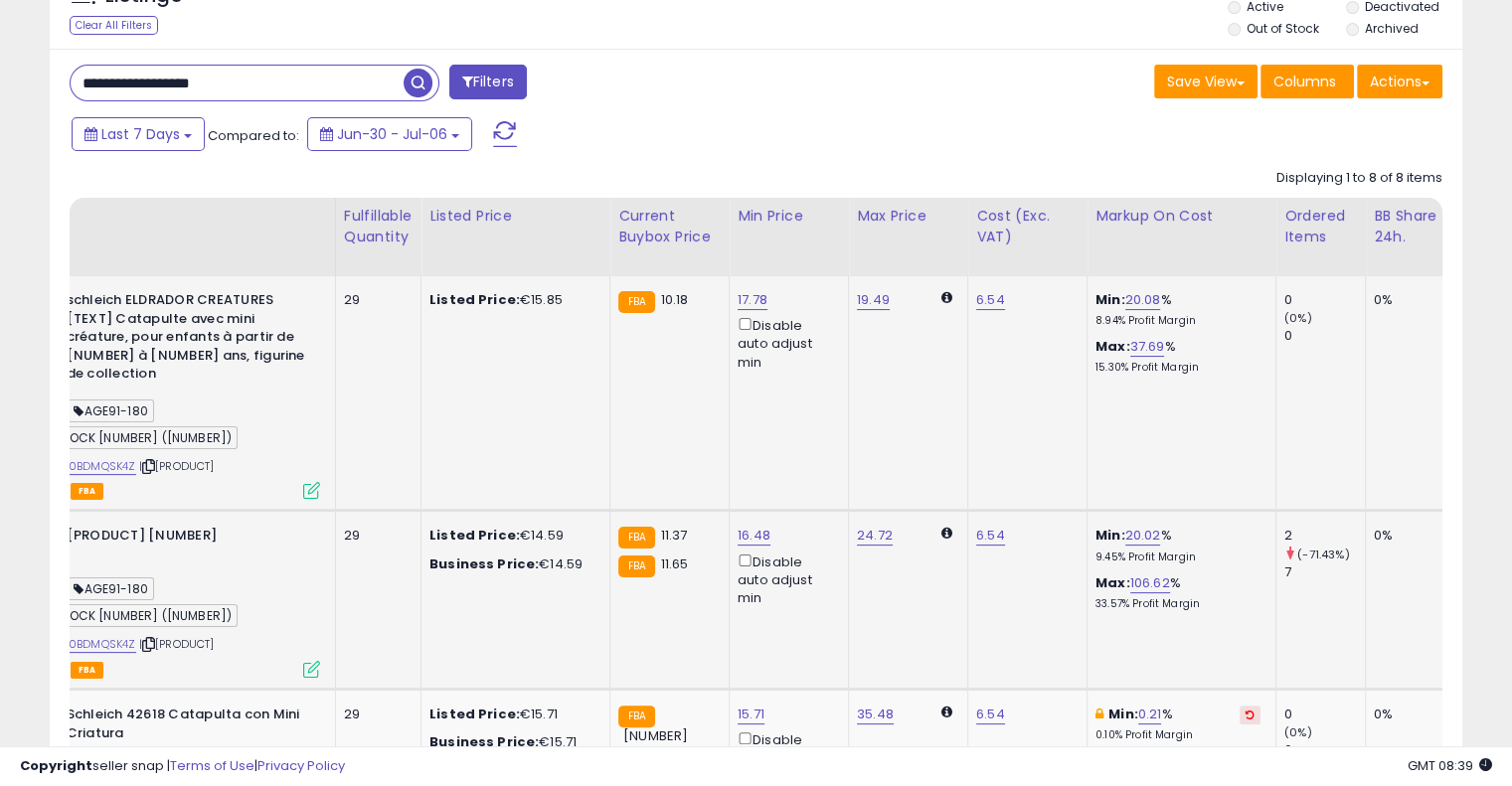 click on "Min: [PERCENT] [PERCENT] Profit Margin" at bounding box center [1178, 545] 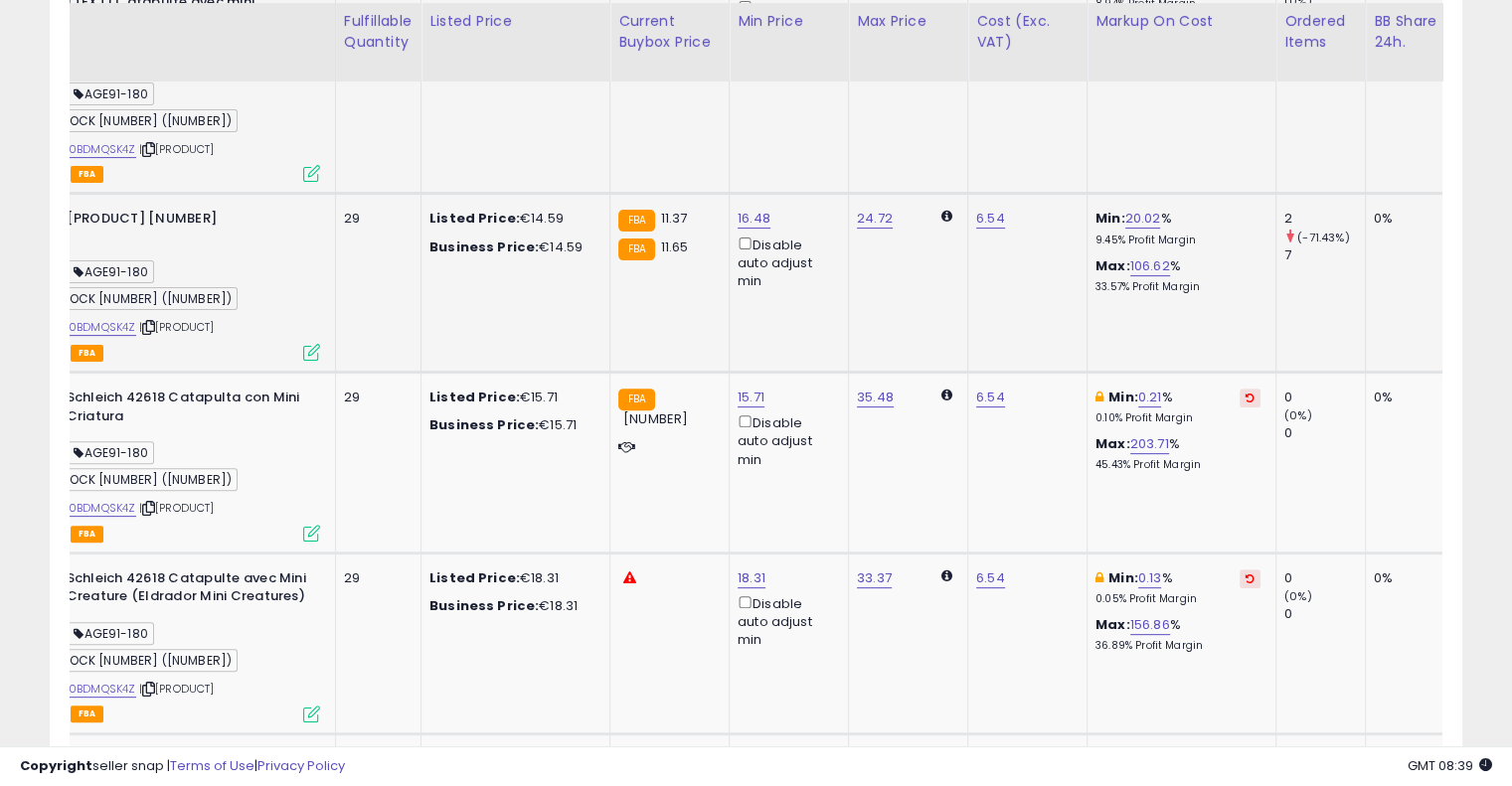 scroll, scrollTop: 575, scrollLeft: 0, axis: vertical 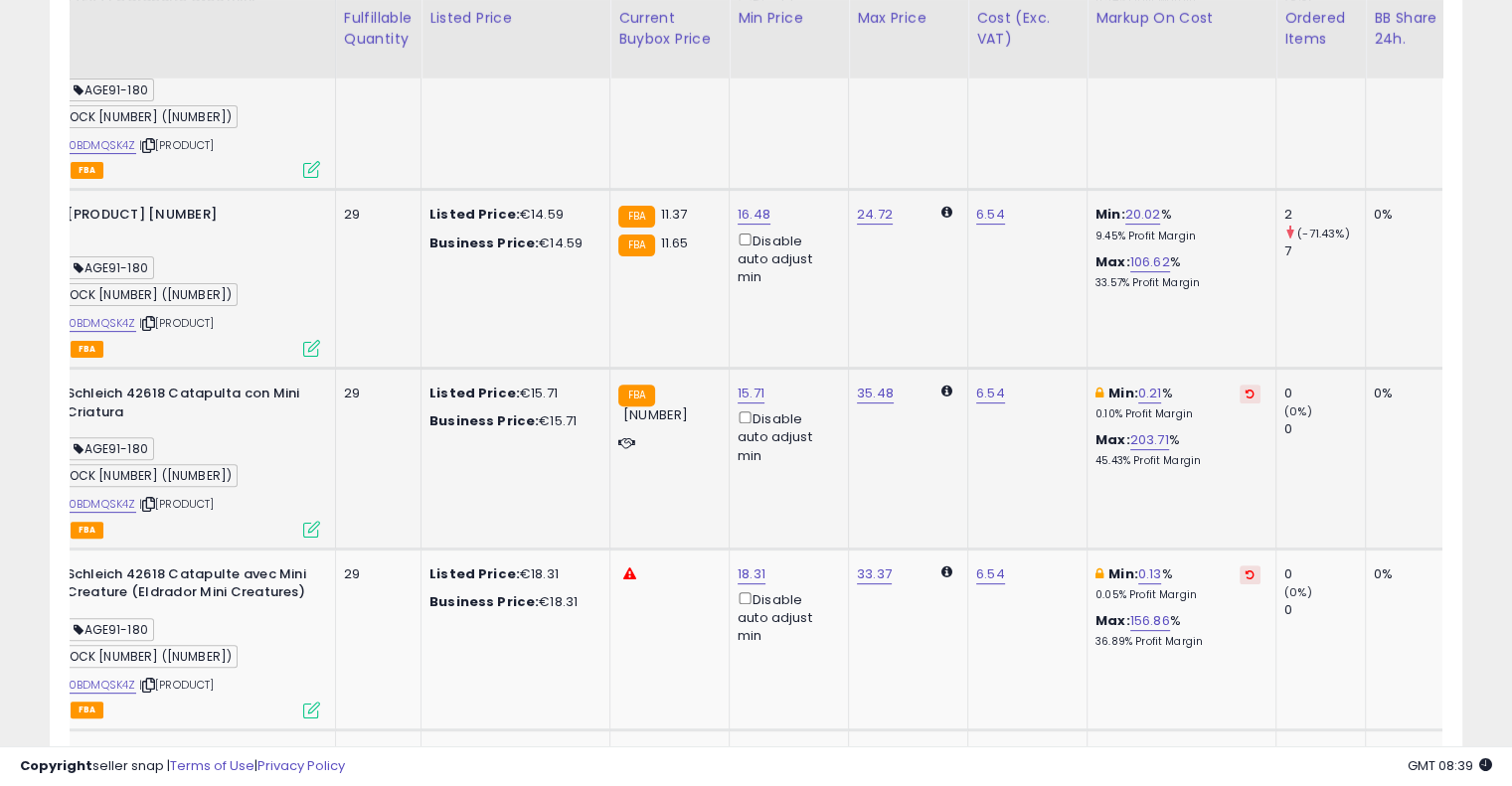 click at bounding box center [1250, 393] 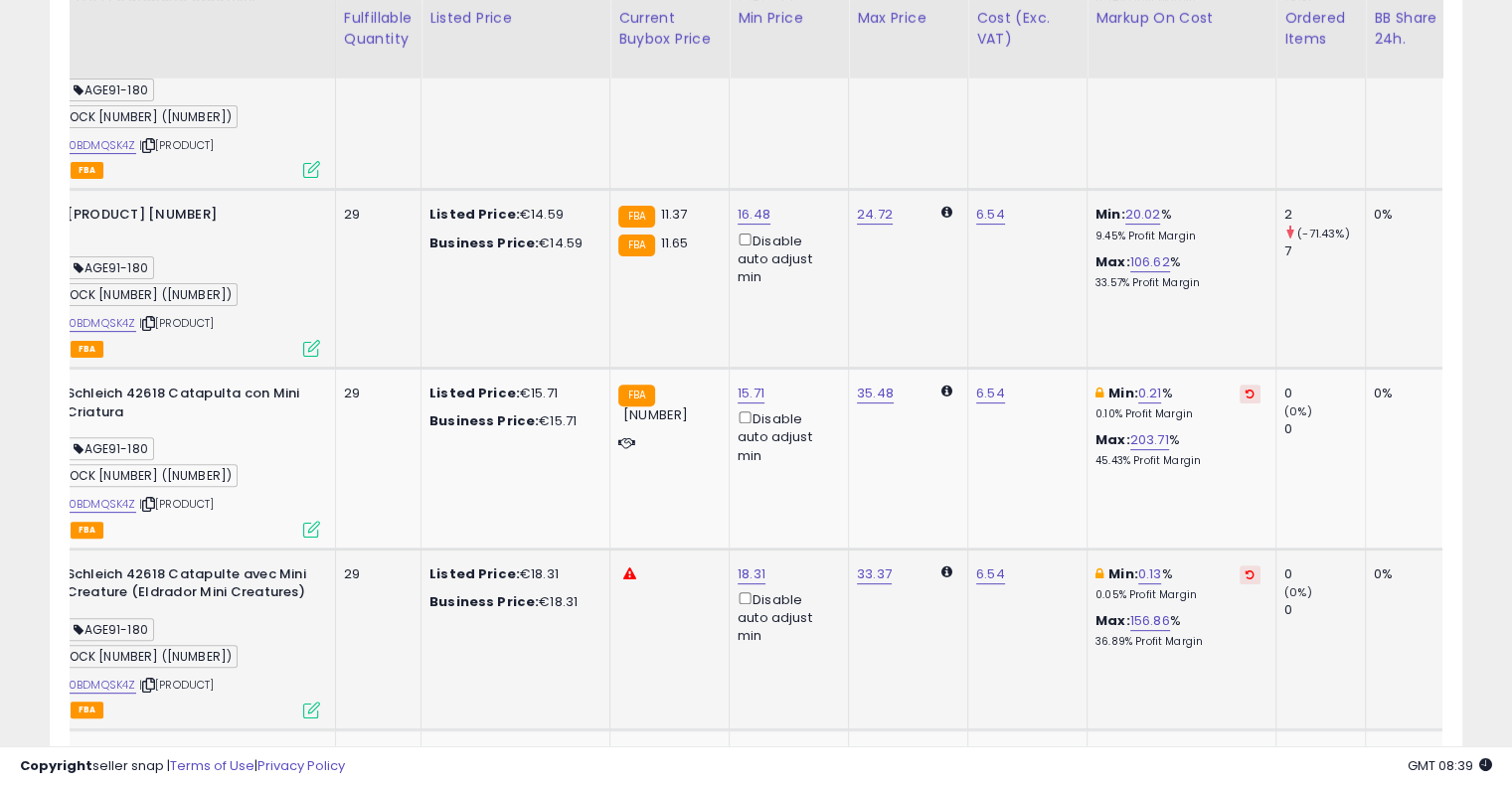 click at bounding box center [1250, 574] 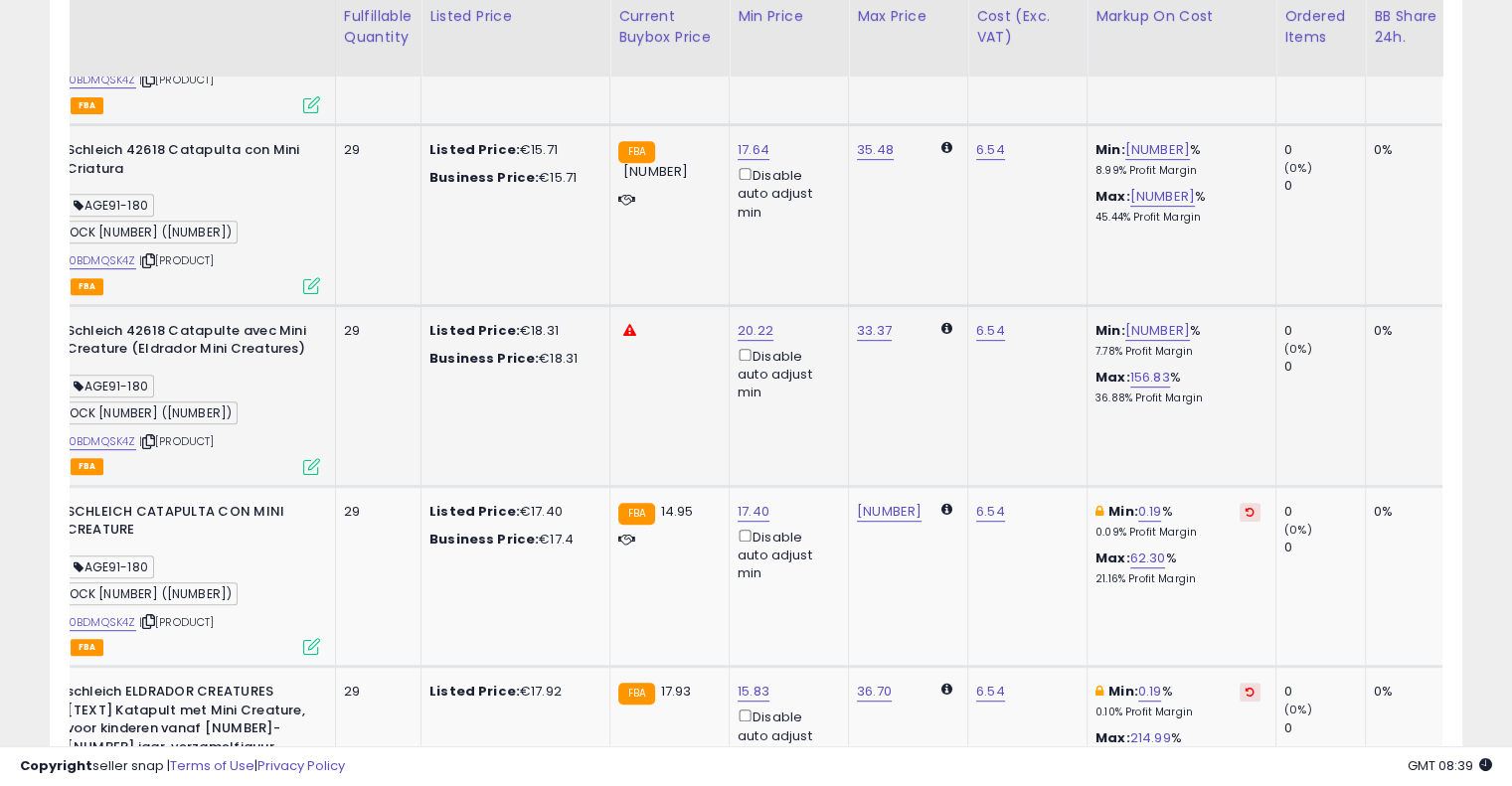 scroll, scrollTop: 823, scrollLeft: 0, axis: vertical 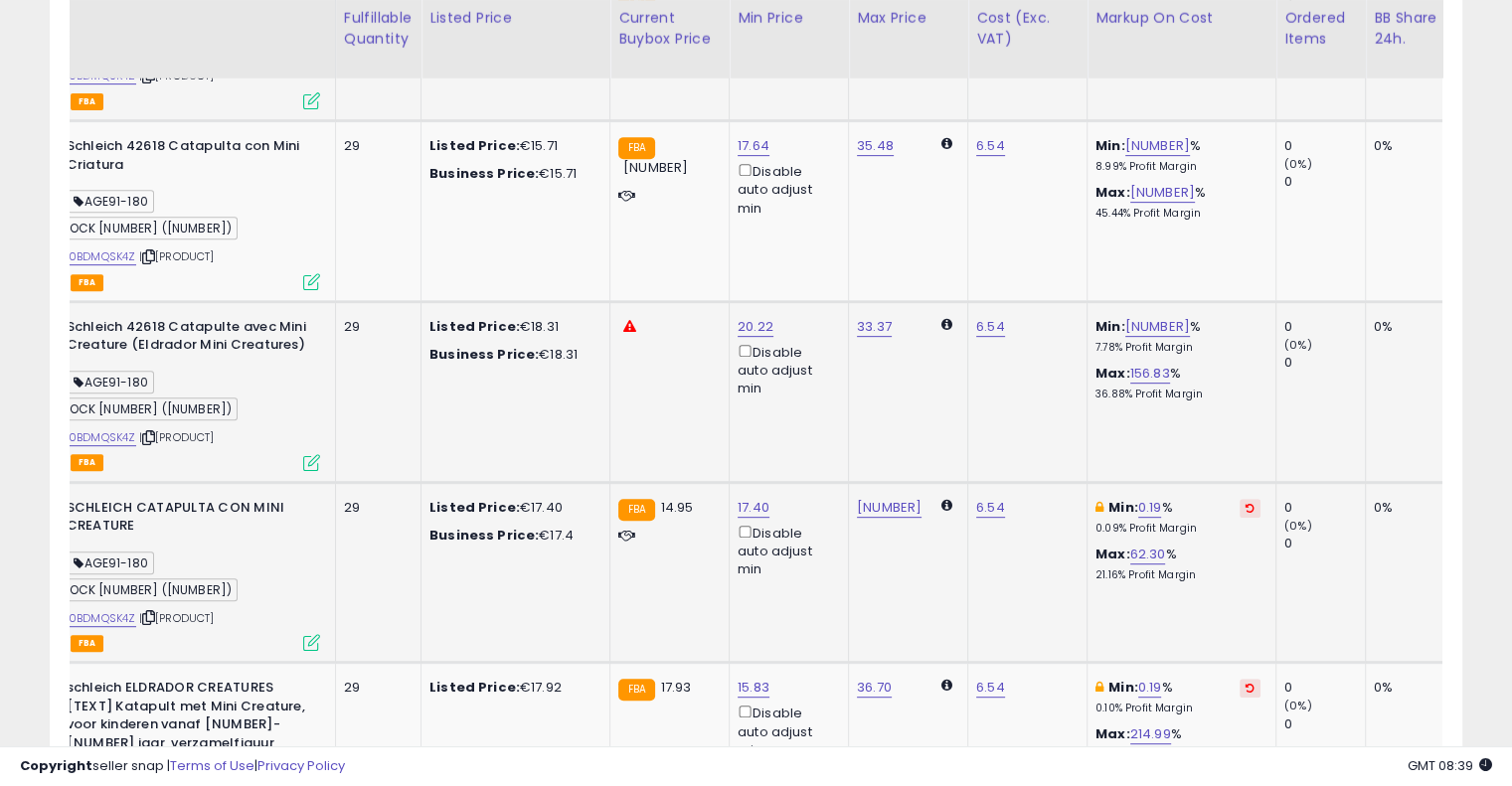 click at bounding box center (1250, 508) 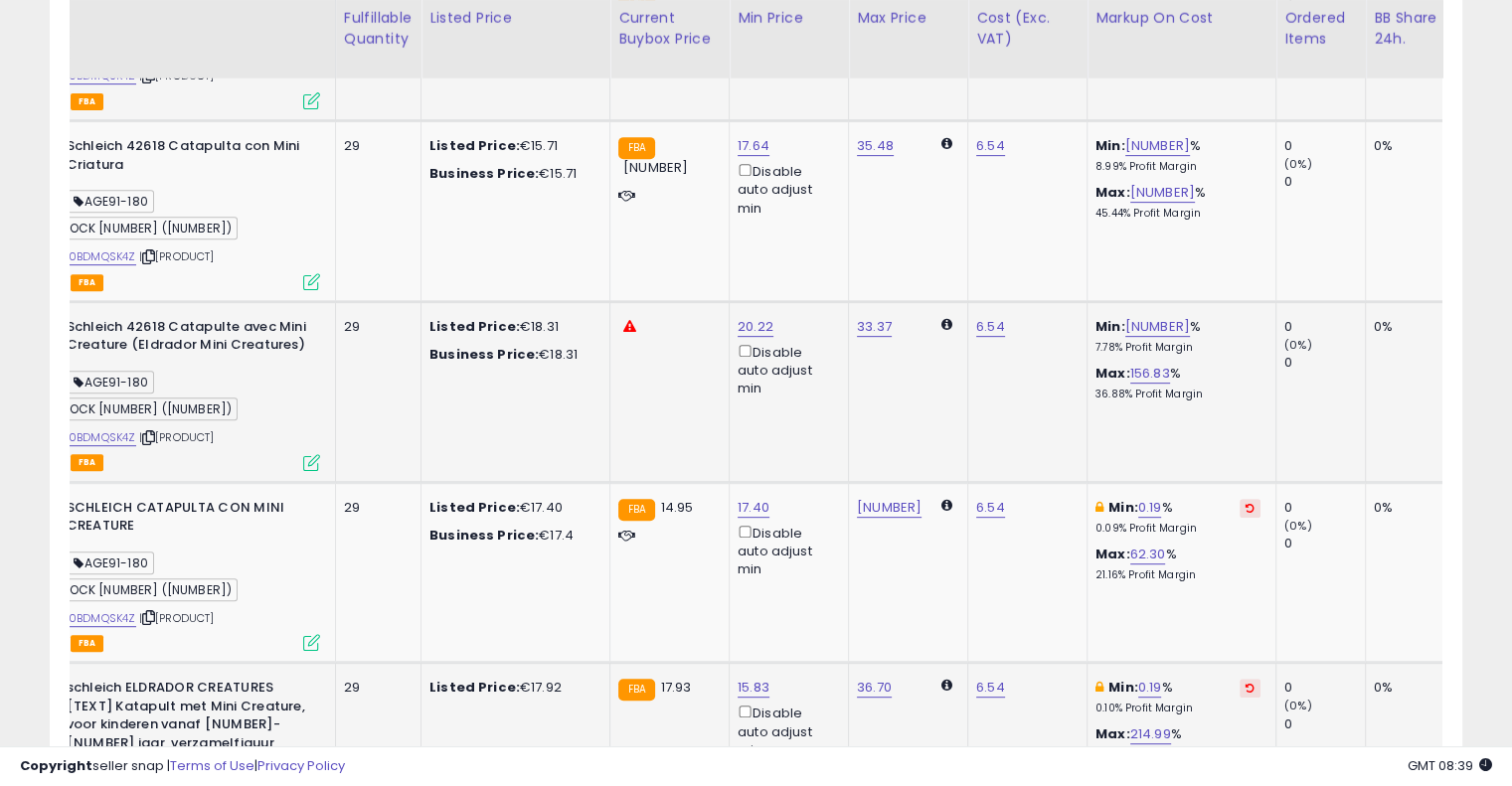 click at bounding box center (1250, 688) 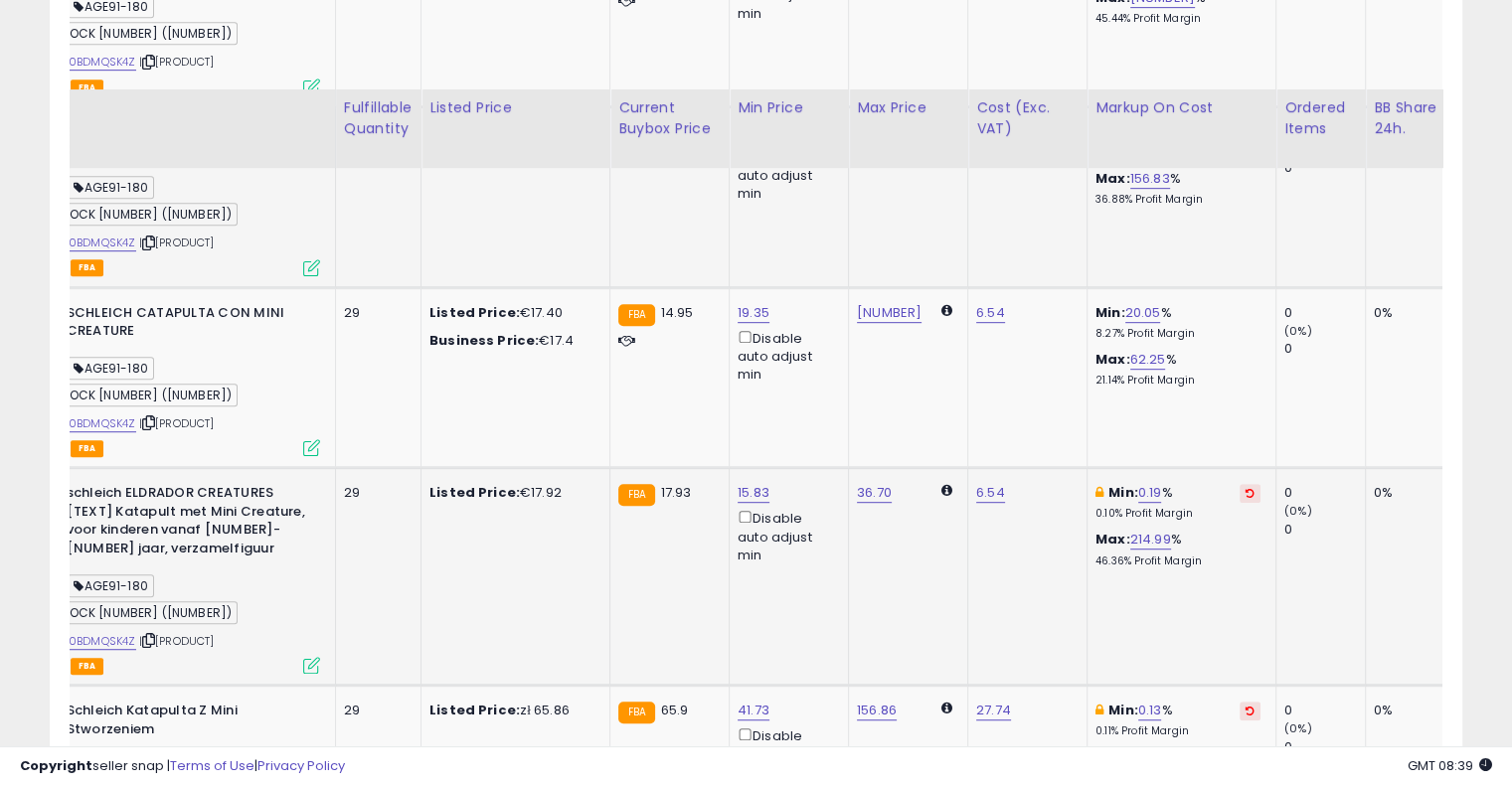 scroll, scrollTop: 1112, scrollLeft: 0, axis: vertical 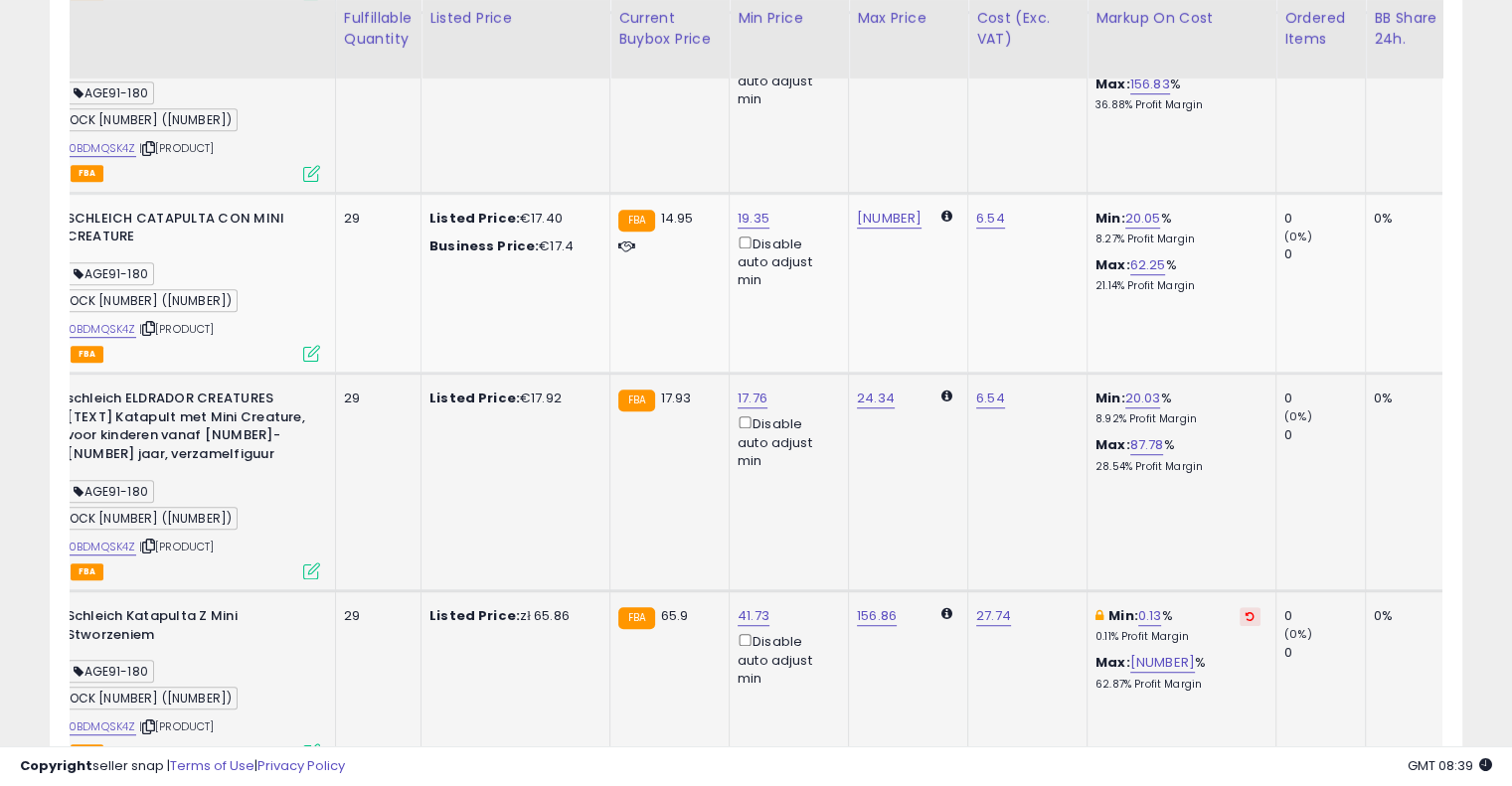 click at bounding box center (1250, 616) 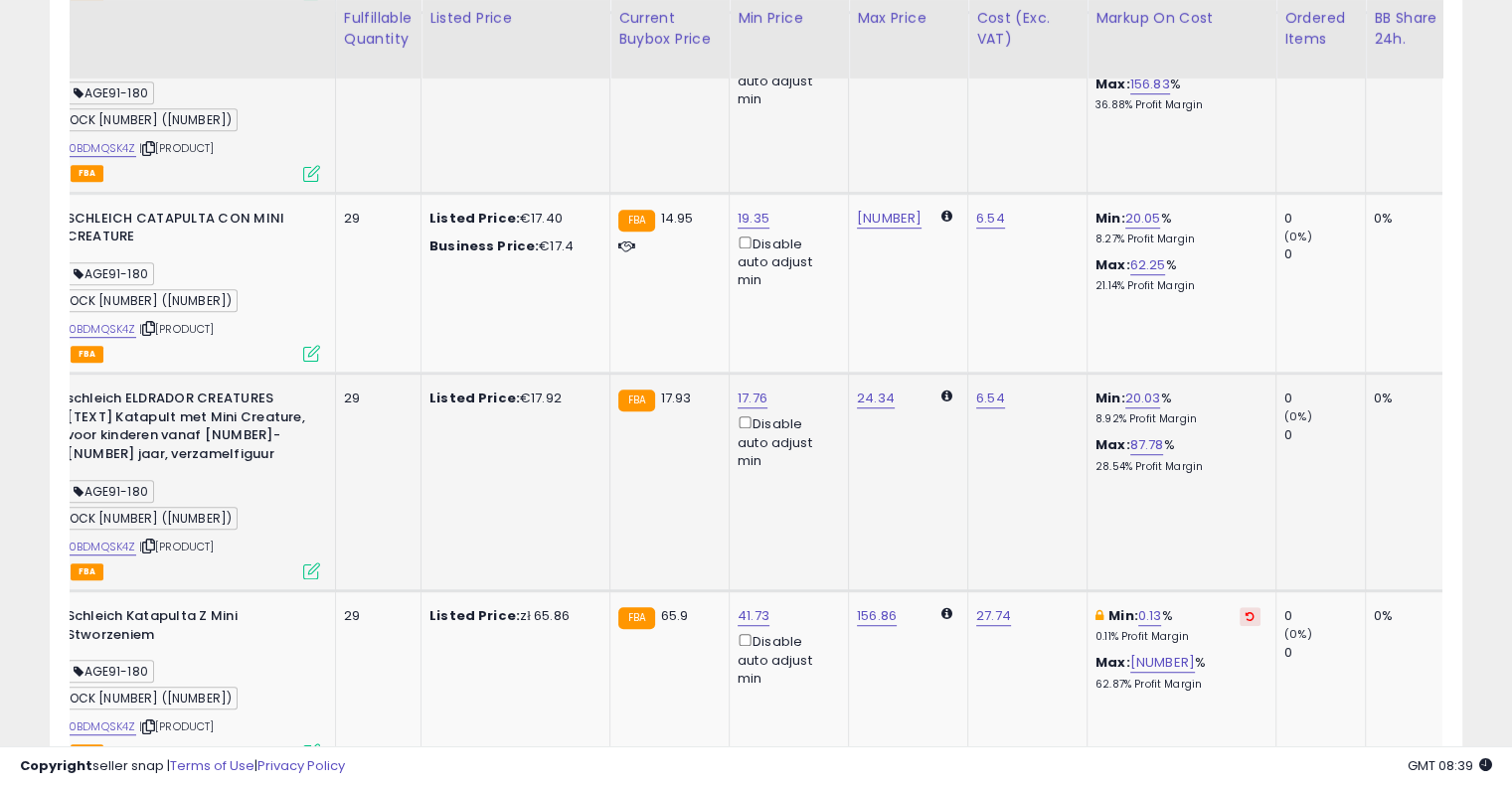 click at bounding box center [1250, 797] 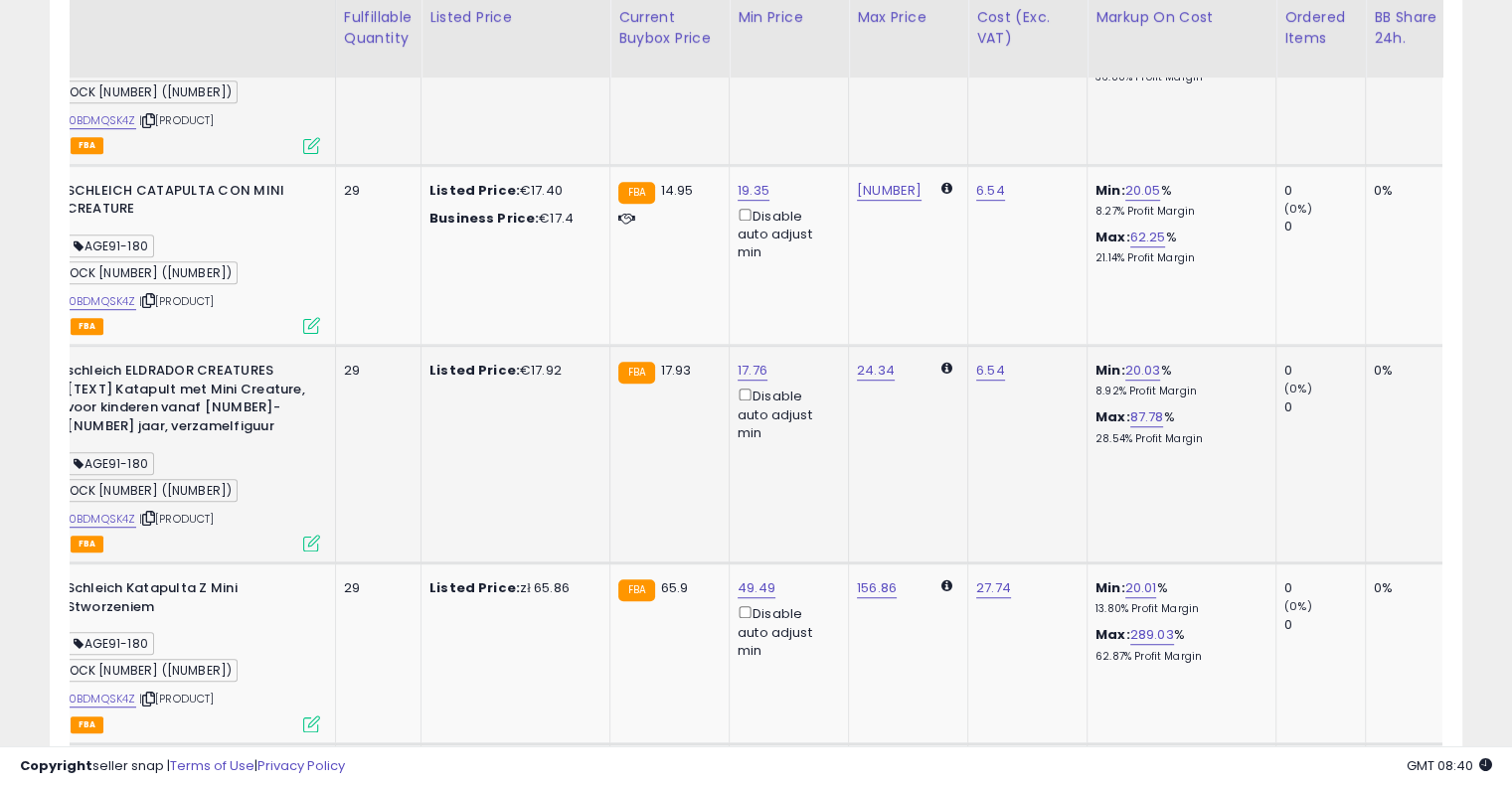 scroll, scrollTop: 1139, scrollLeft: 0, axis: vertical 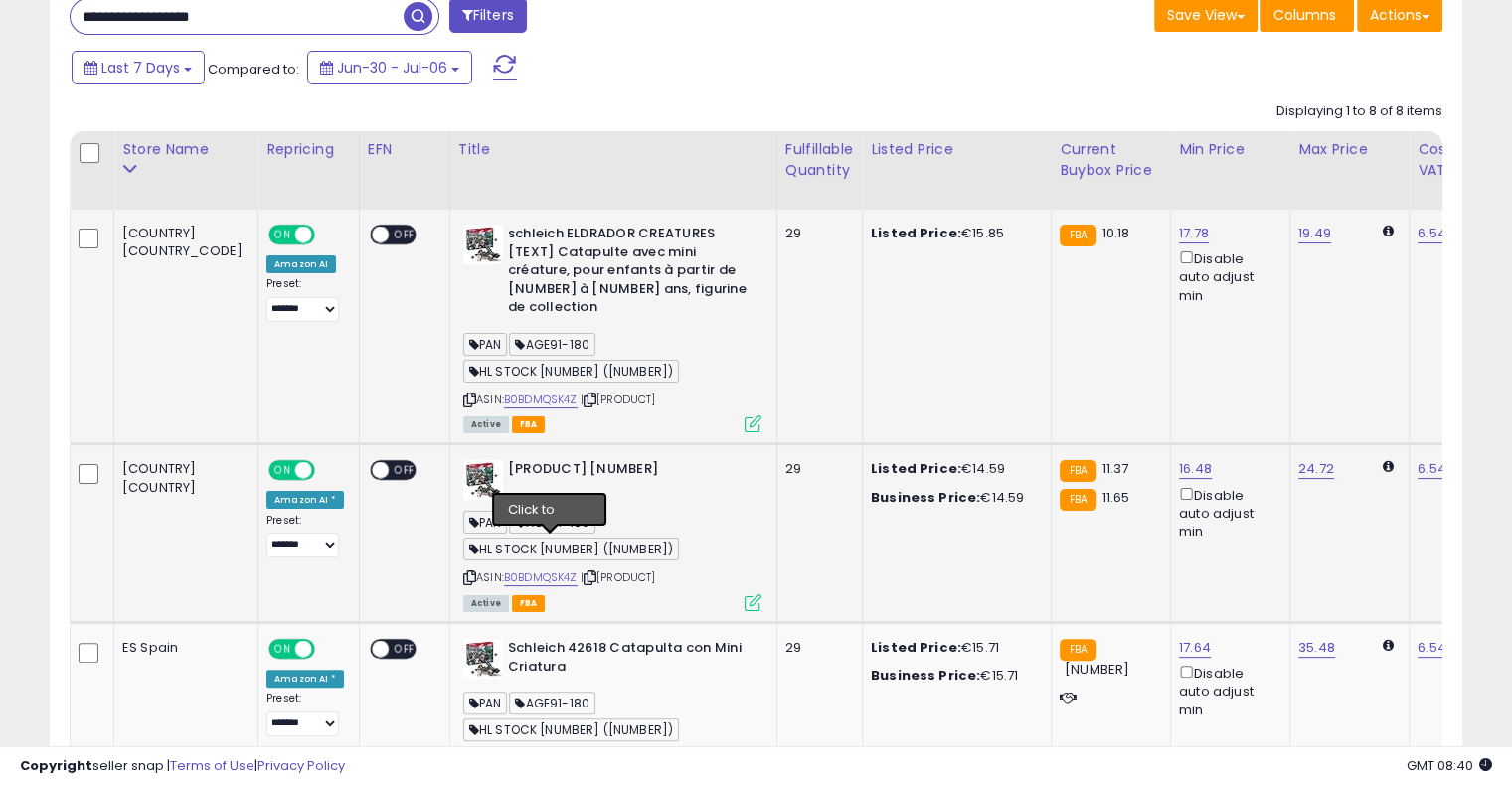click at bounding box center (589, 577) 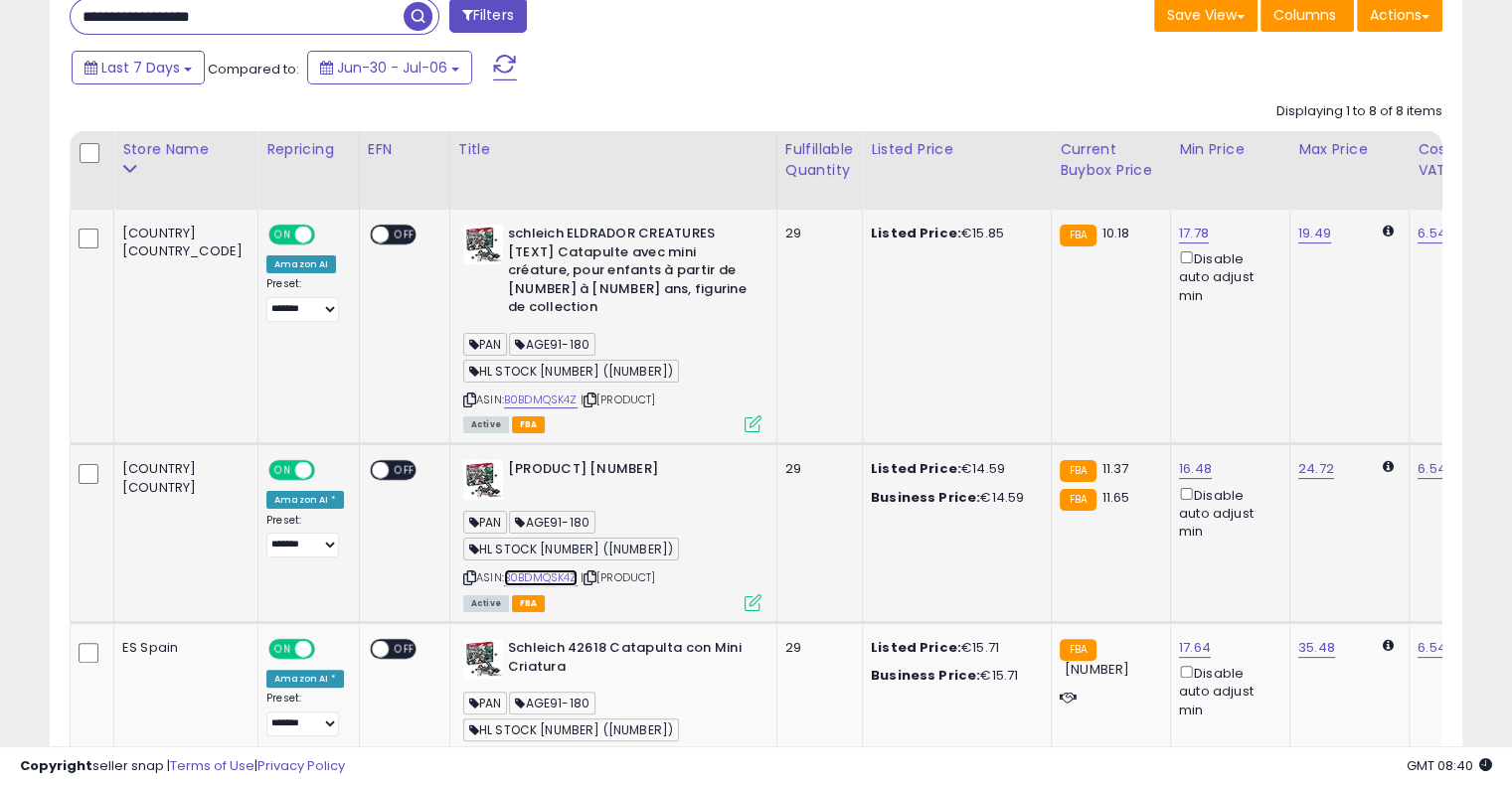 click on "B0BDMQSK4Z" at bounding box center [541, 577] 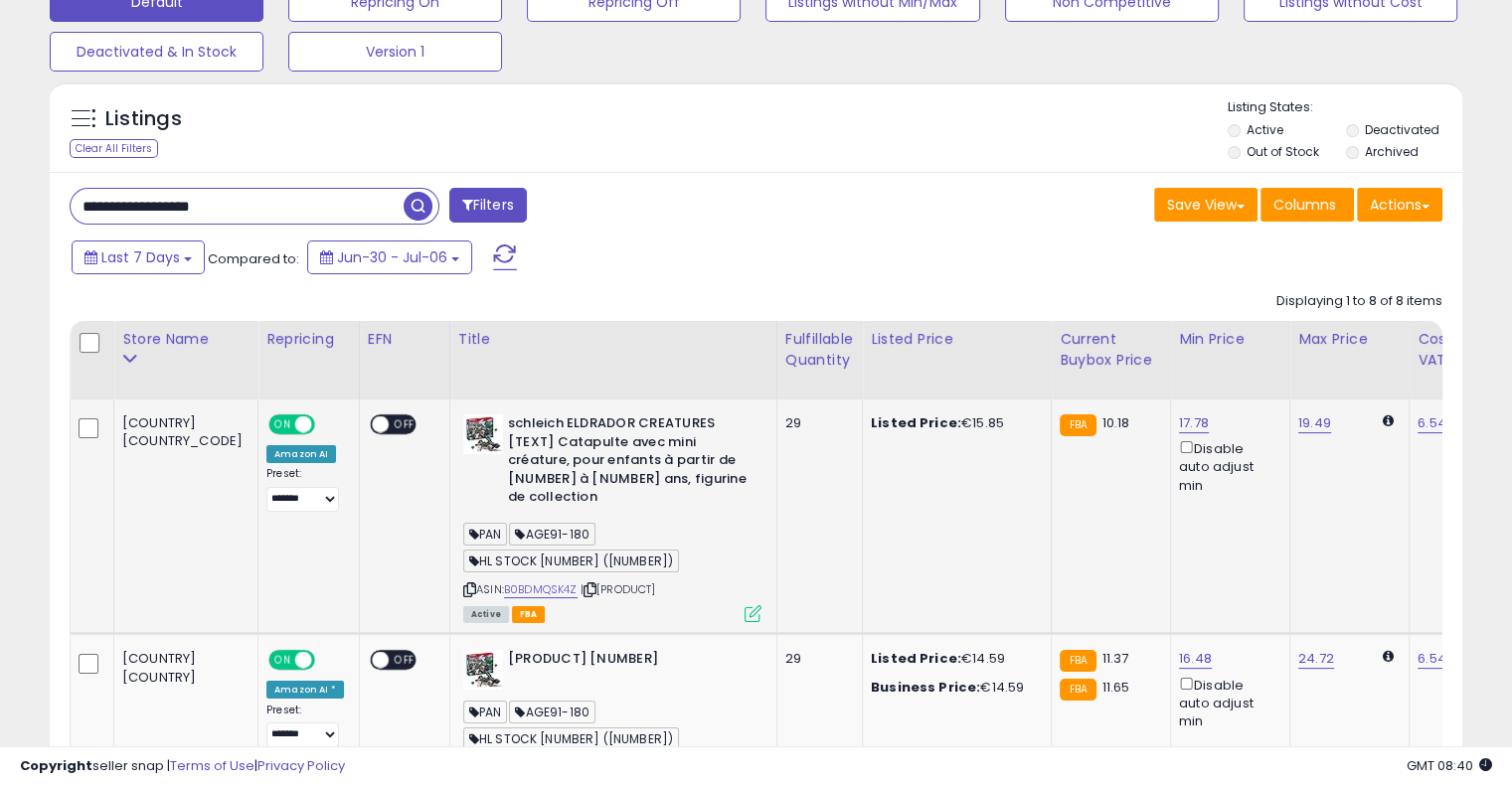 scroll, scrollTop: 130, scrollLeft: 0, axis: vertical 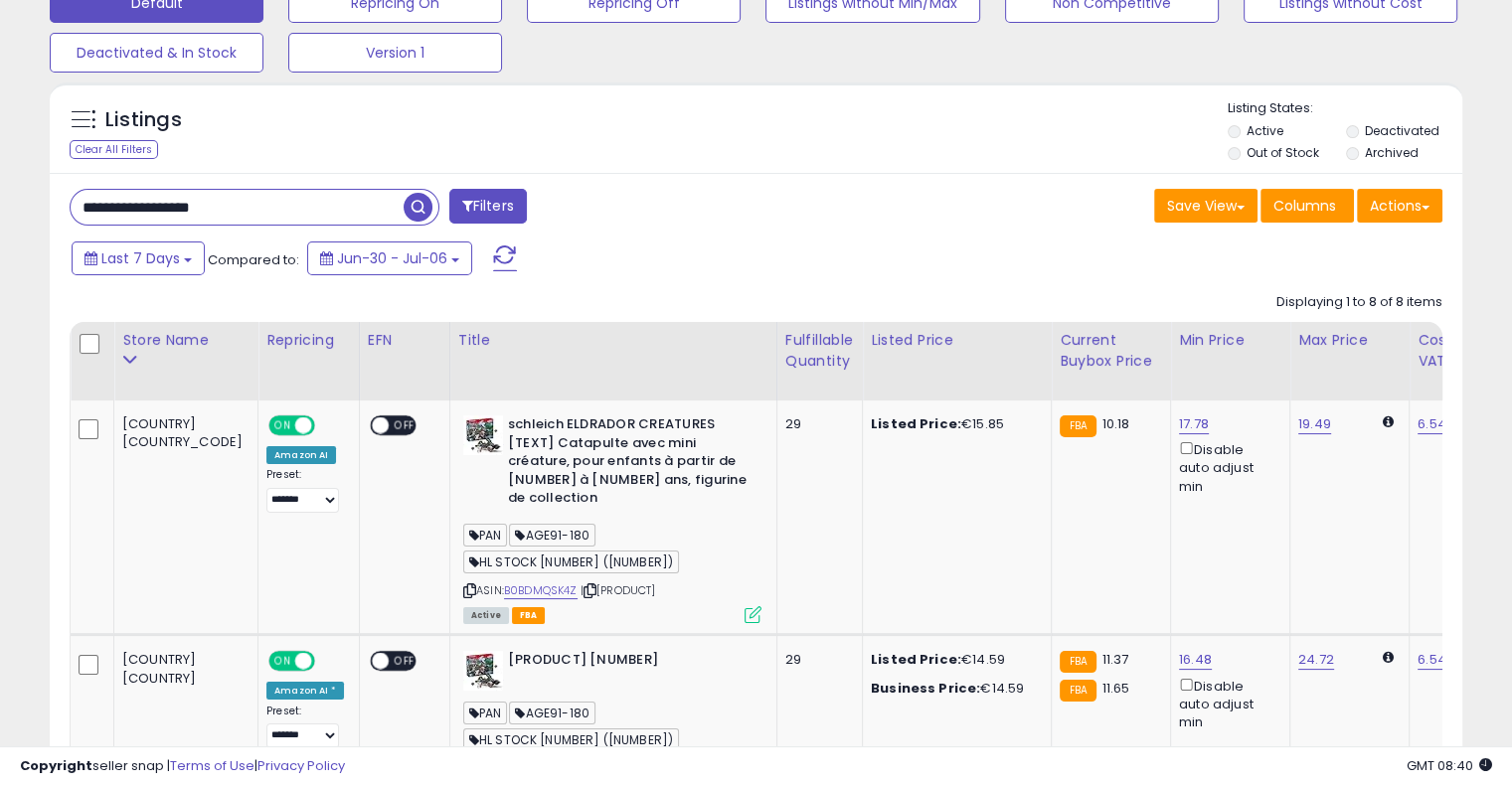 click on "**********" at bounding box center [237, 207] 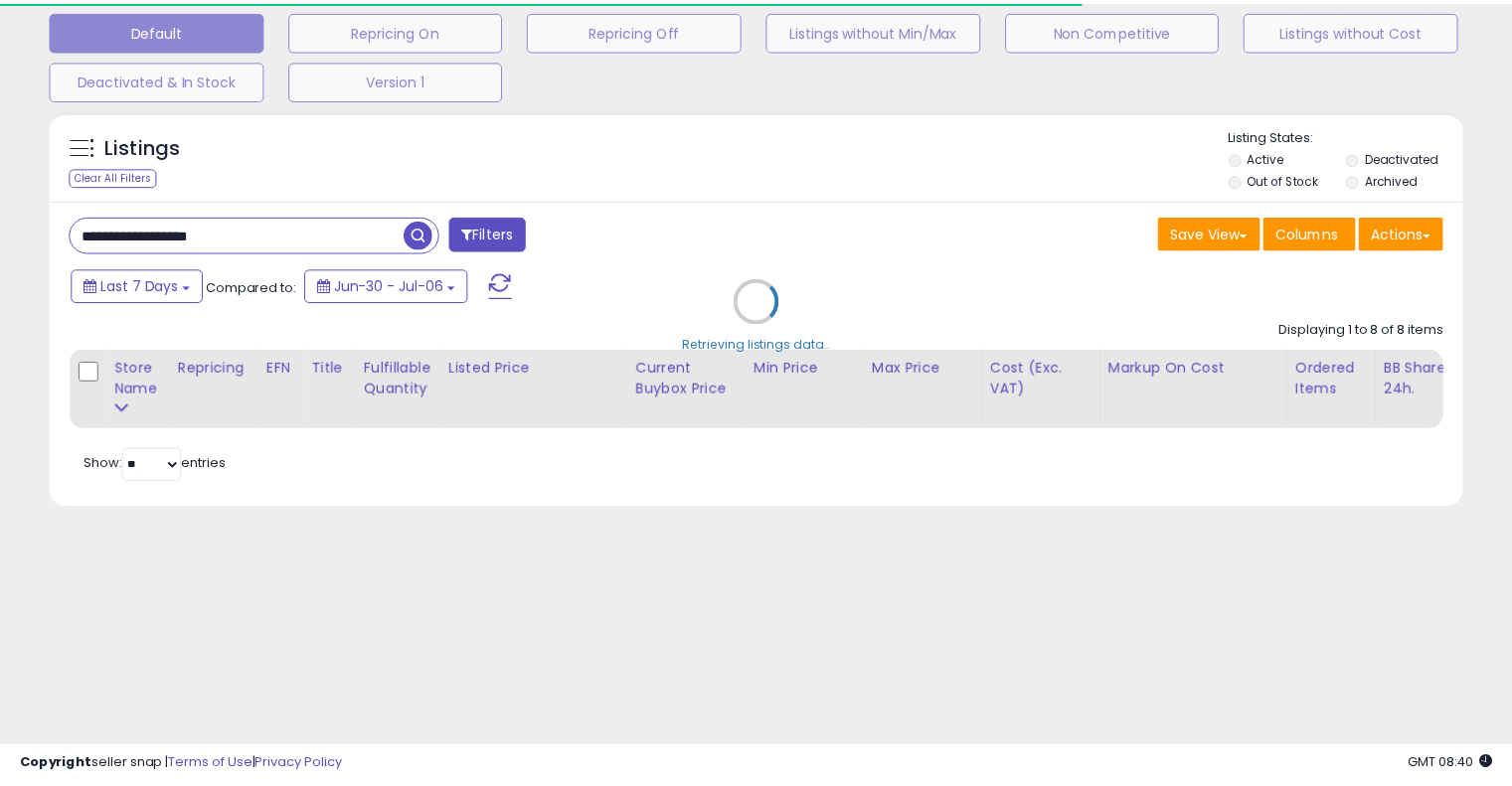 scroll, scrollTop: 130, scrollLeft: 0, axis: vertical 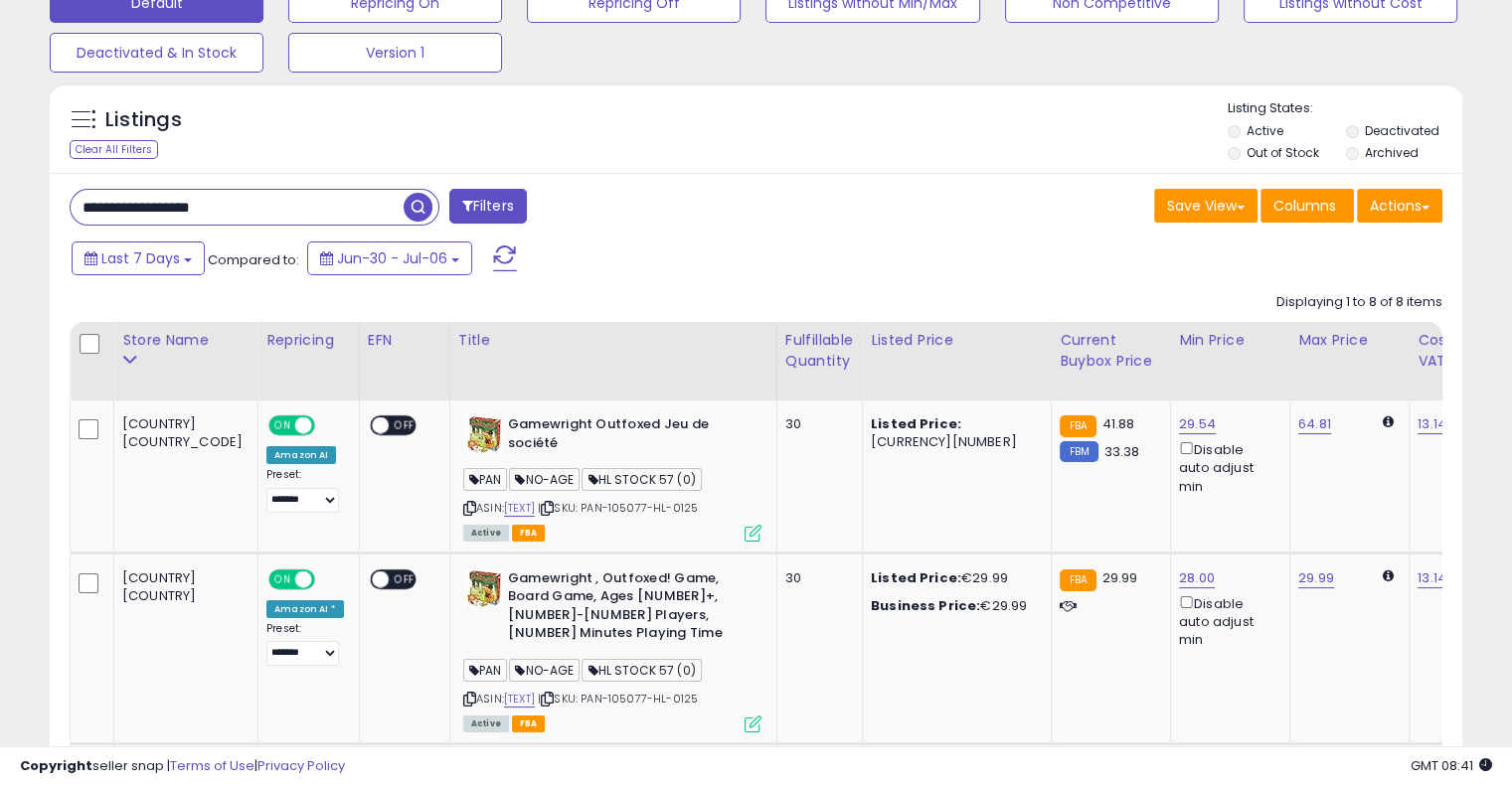 click on "Last 7 Days
Compared to:
Jun-30 - Jul-06" at bounding box center (582, 260) 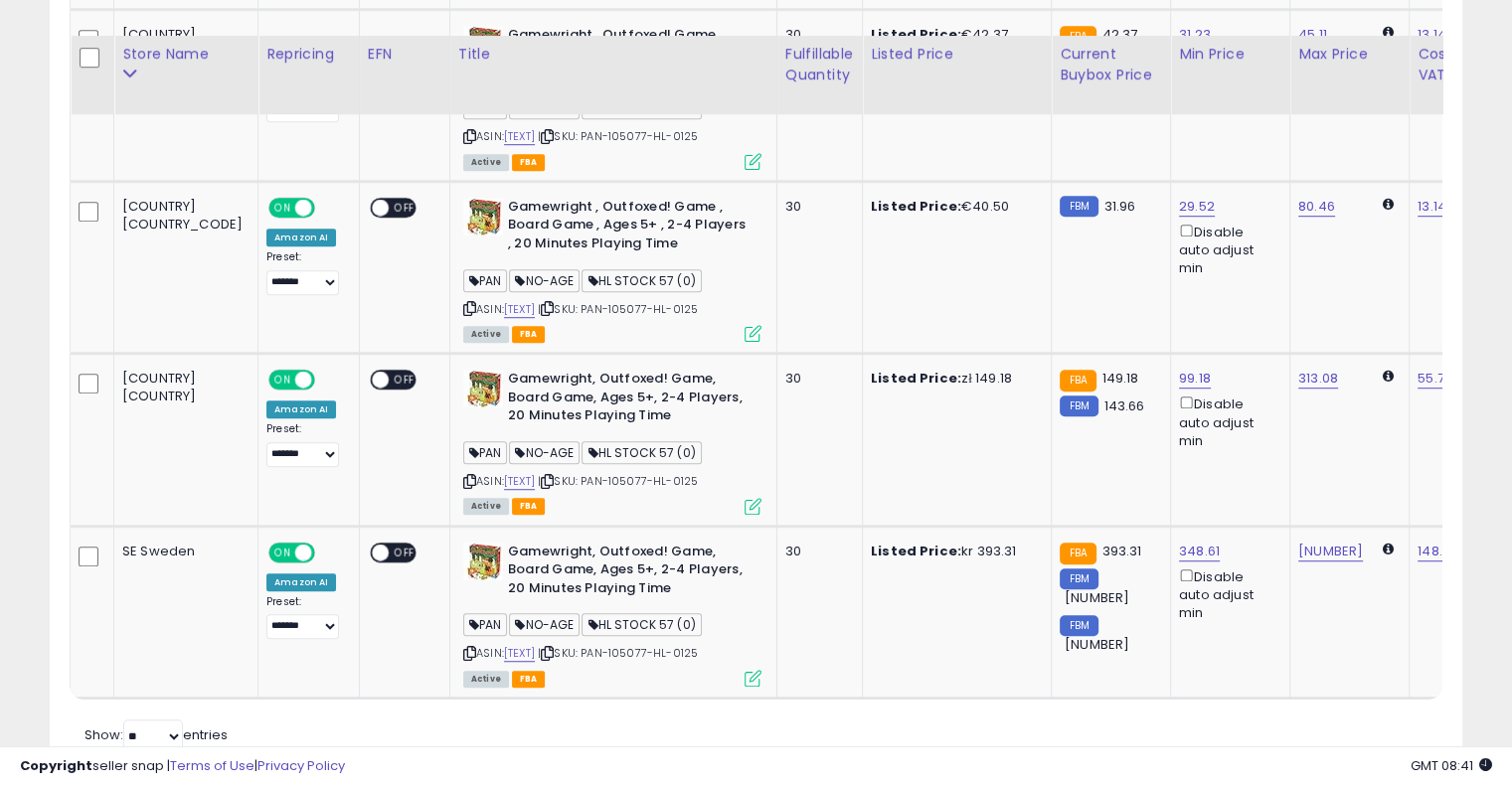 scroll, scrollTop: 1286, scrollLeft: 0, axis: vertical 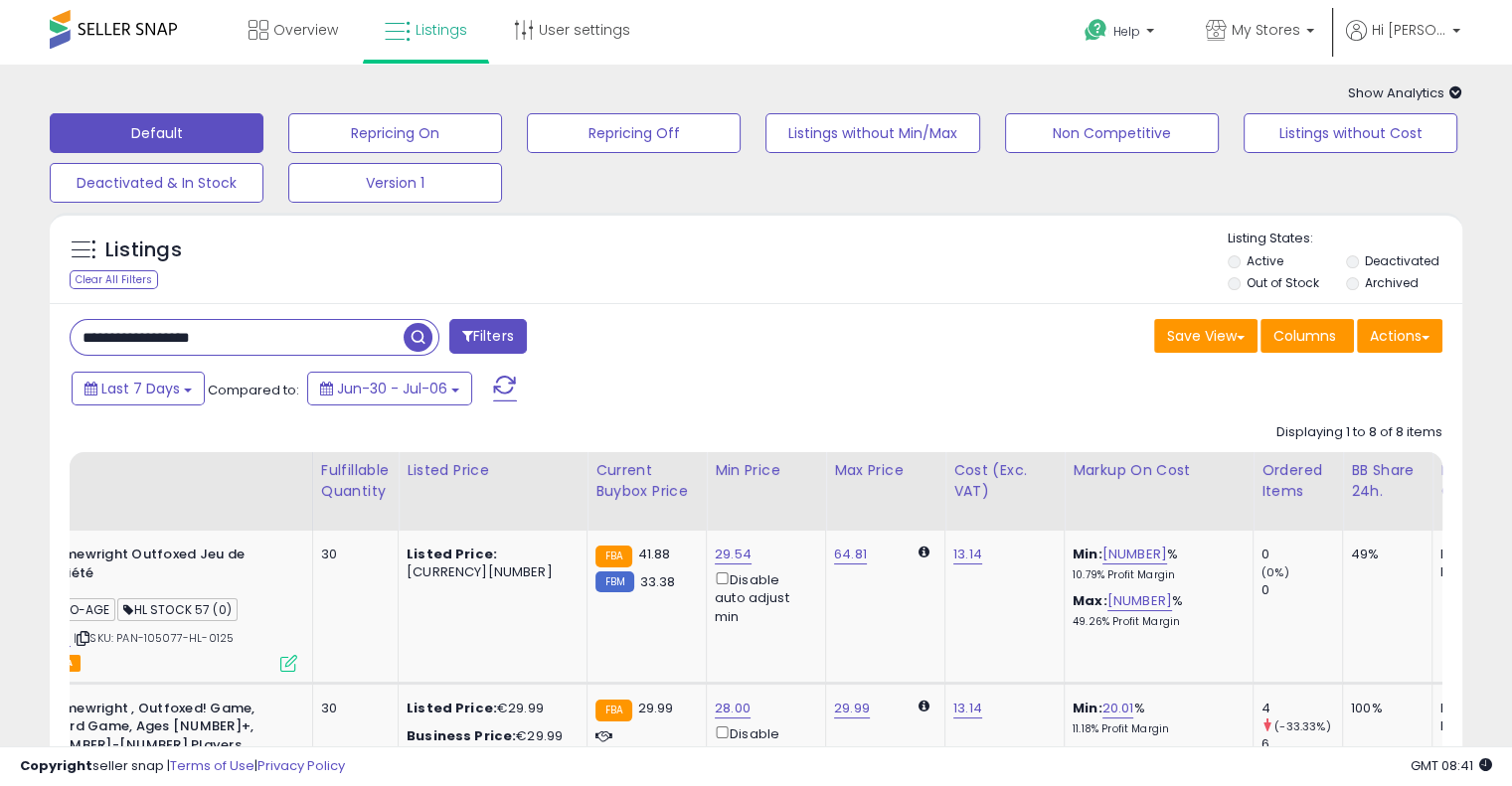click on "**********" at bounding box center [237, 337] 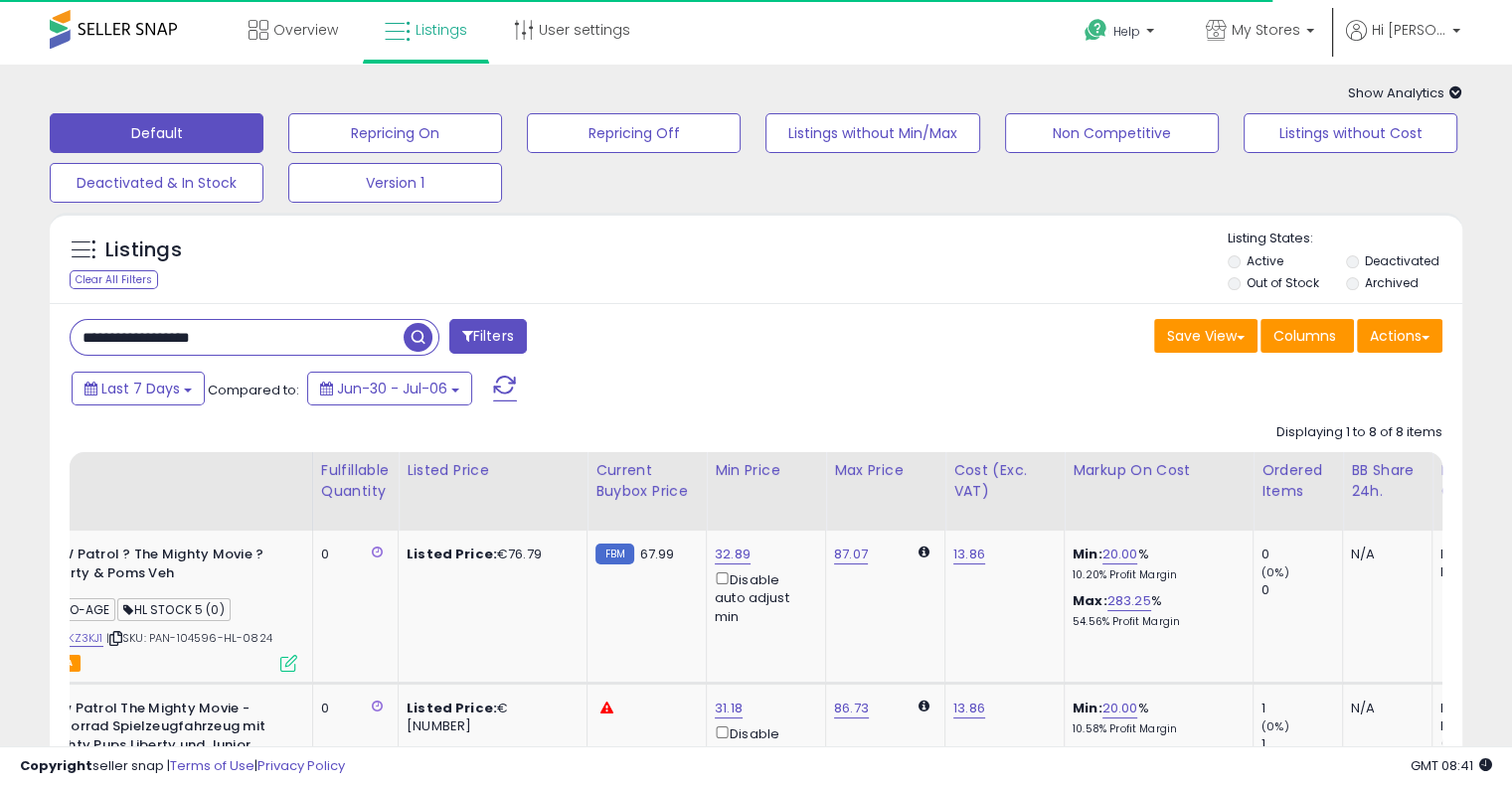 click on "**********" at bounding box center (756, 1126) 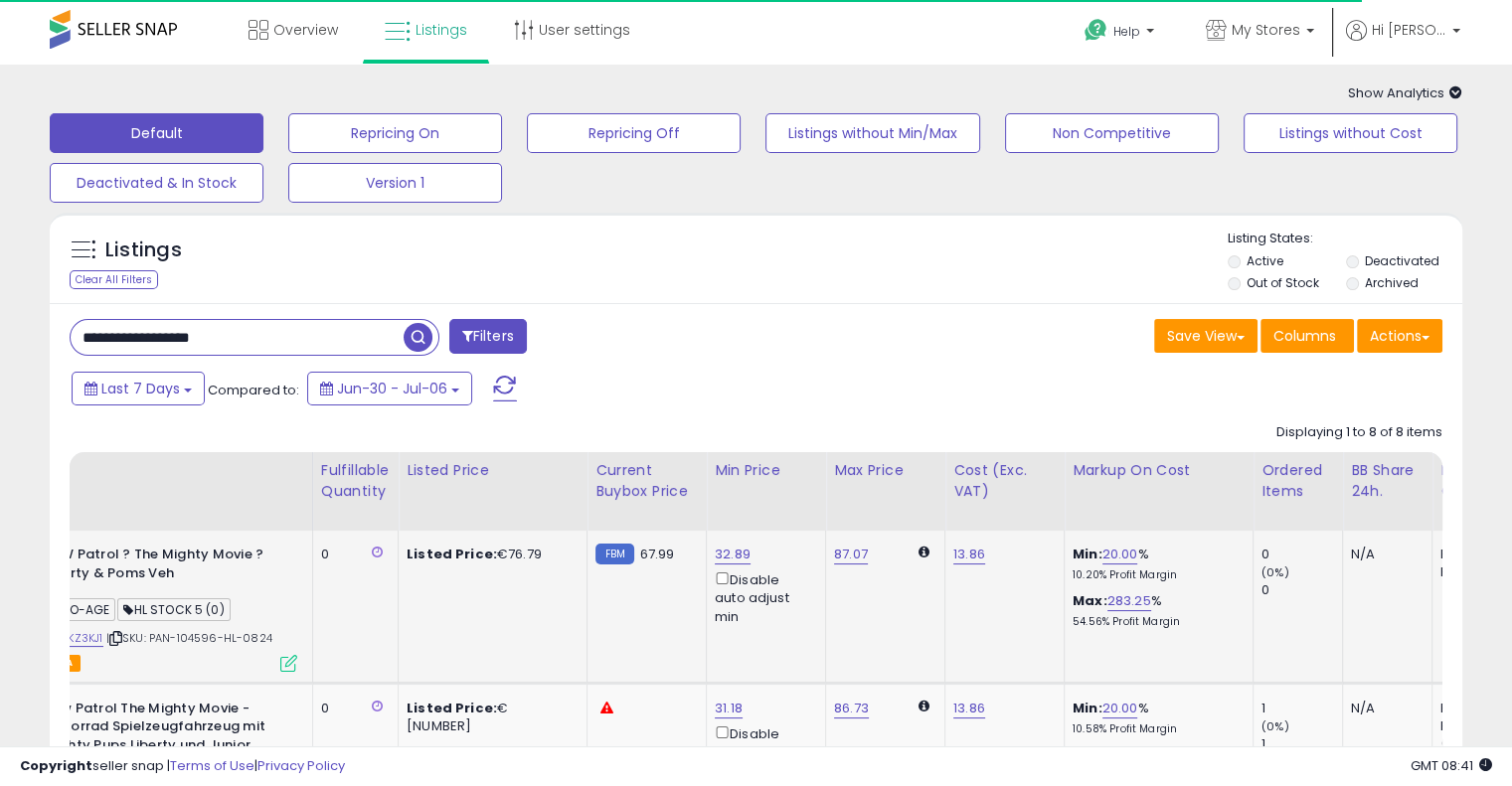 scroll, scrollTop: 0, scrollLeft: 194, axis: horizontal 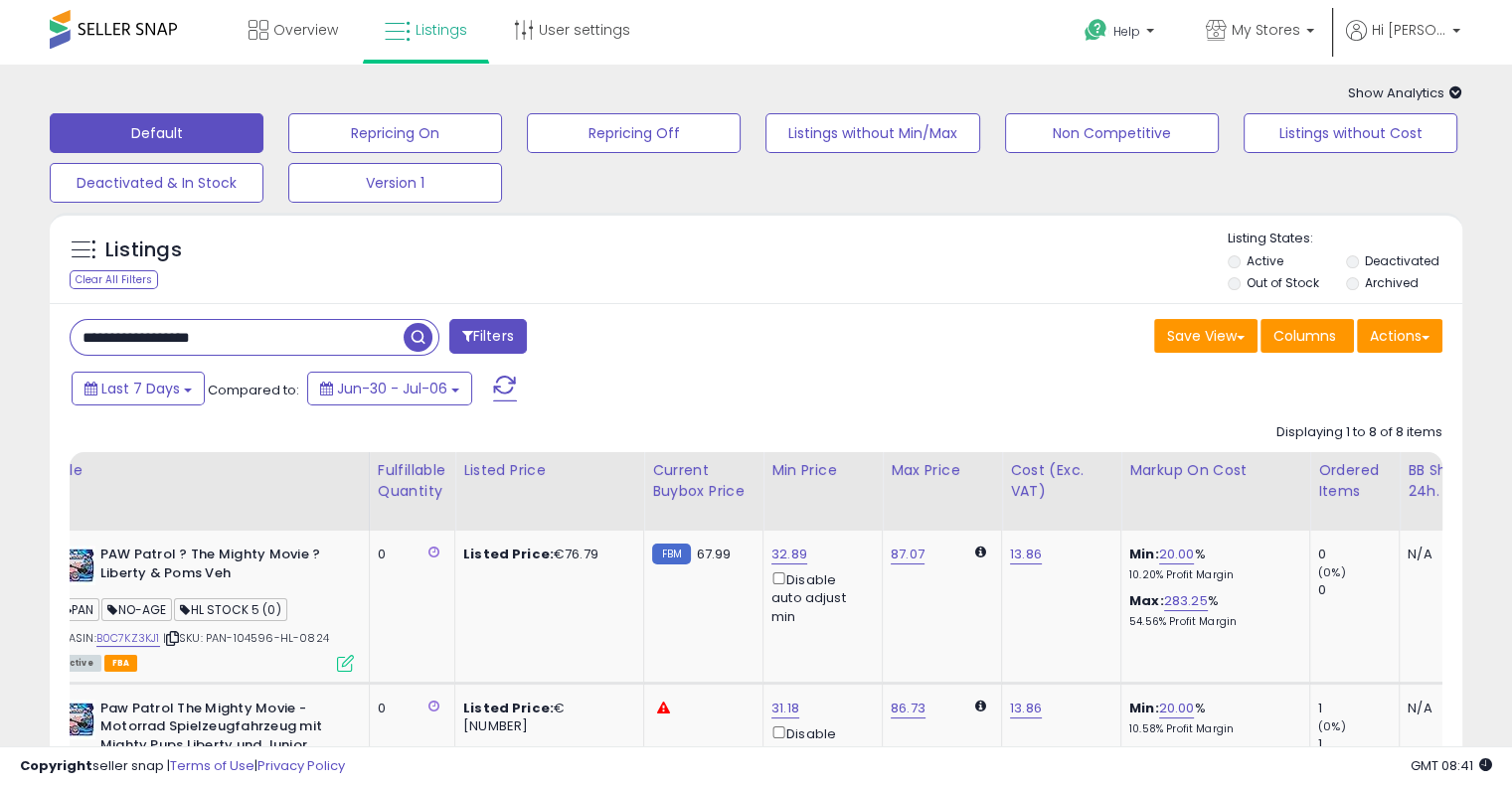 click on "**********" at bounding box center [237, 337] 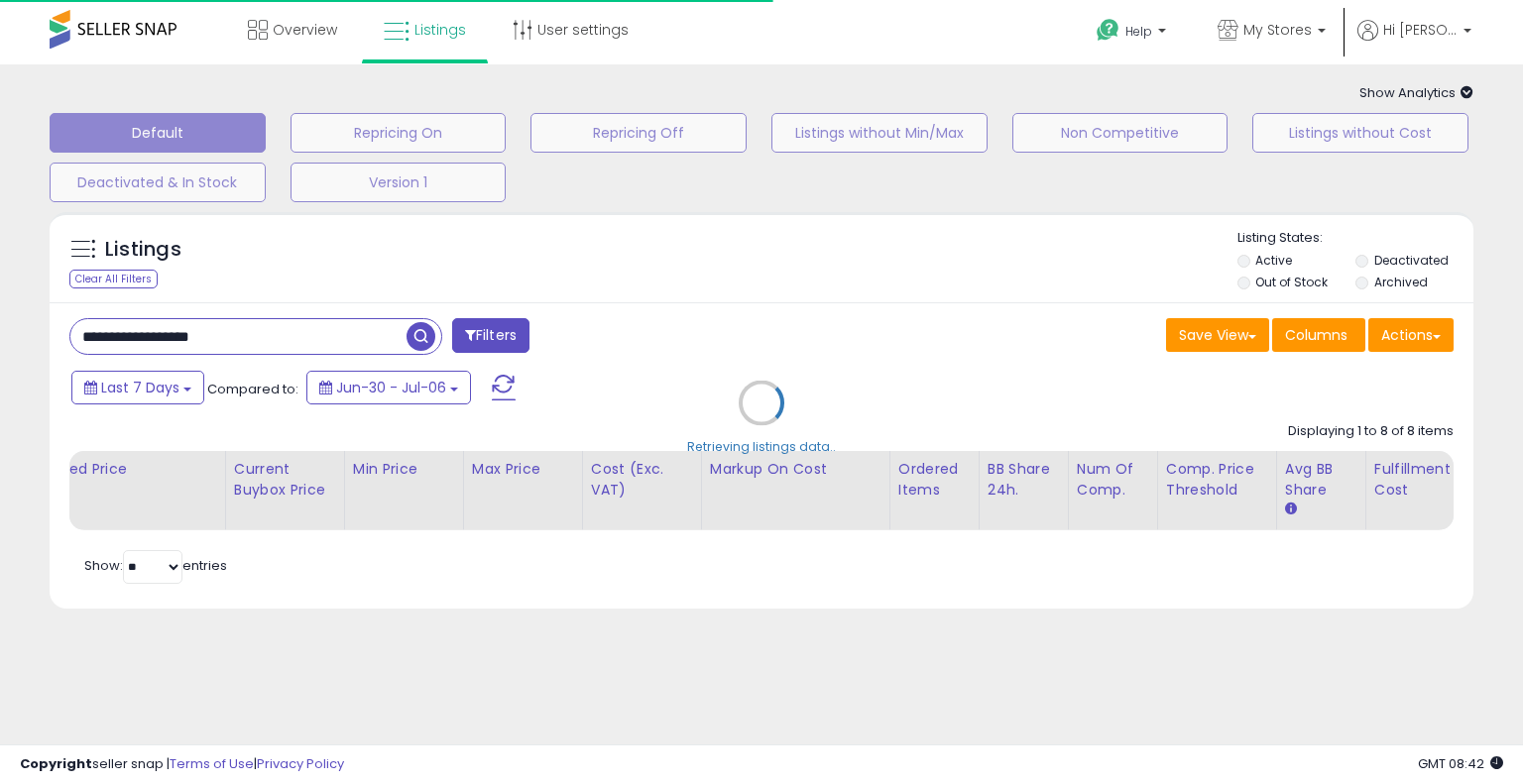 click on "Retrieving listings data.." at bounding box center [762, 417] 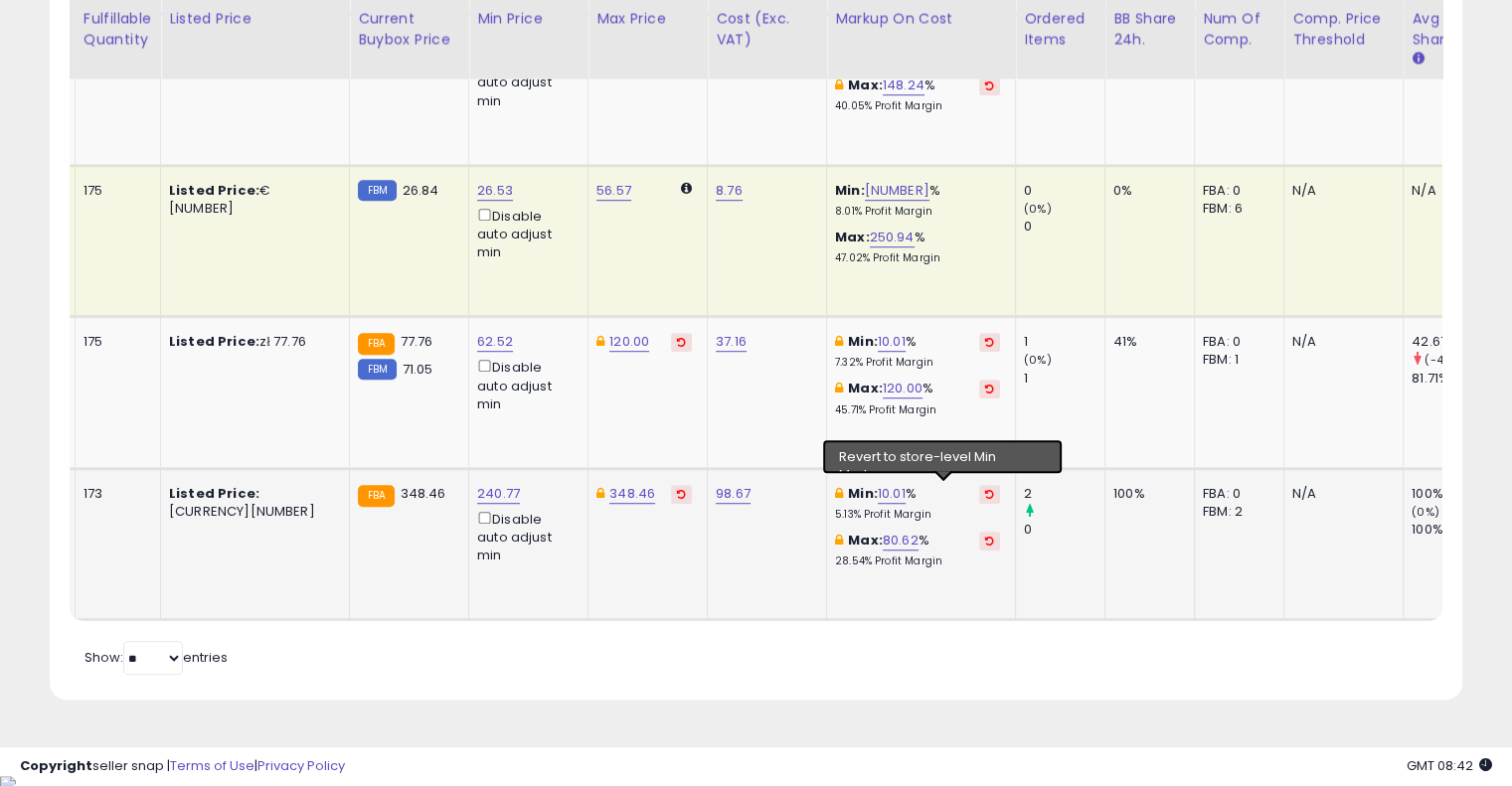 click at bounding box center (989, 494) 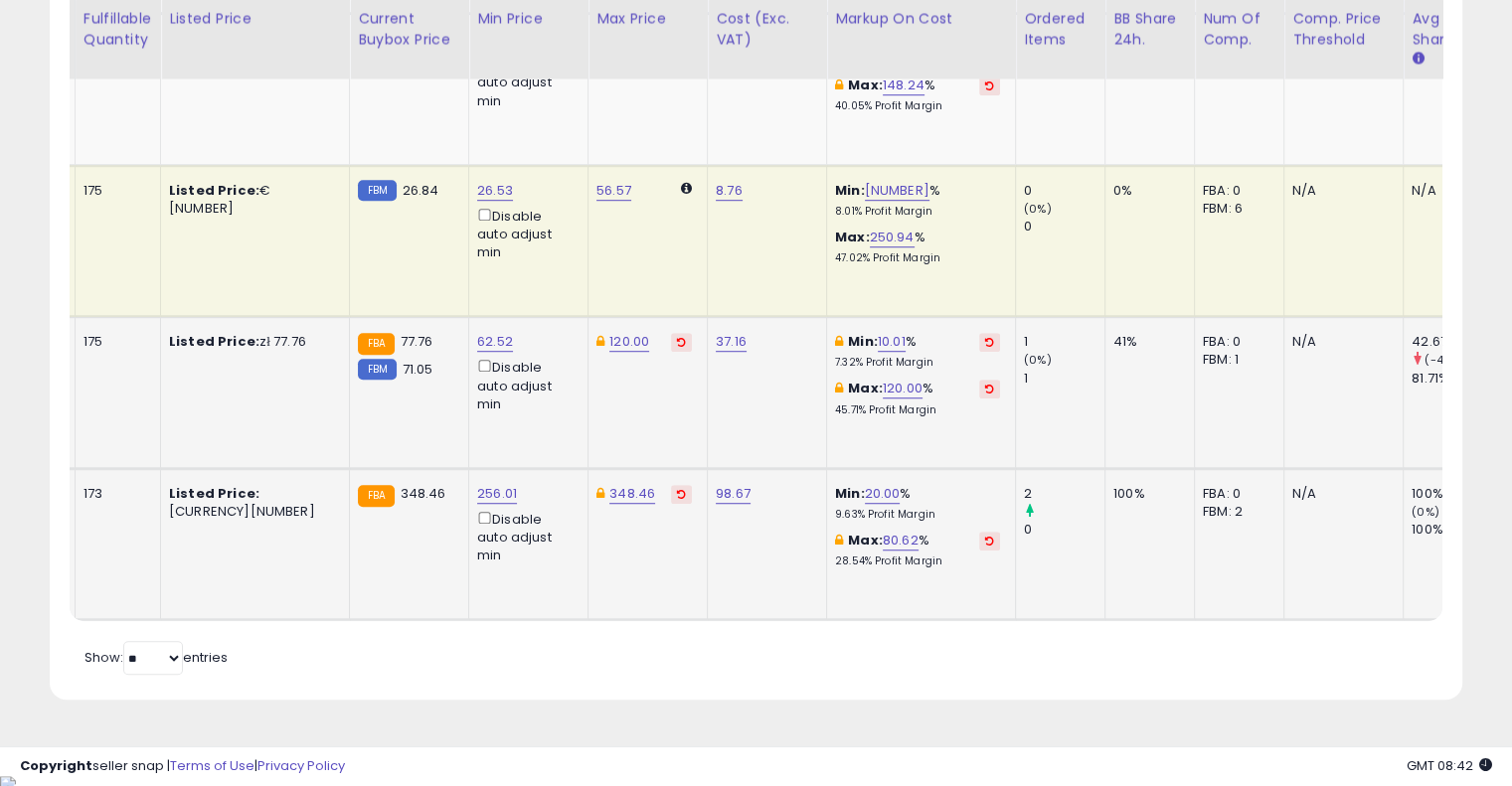 click at bounding box center (989, 342) 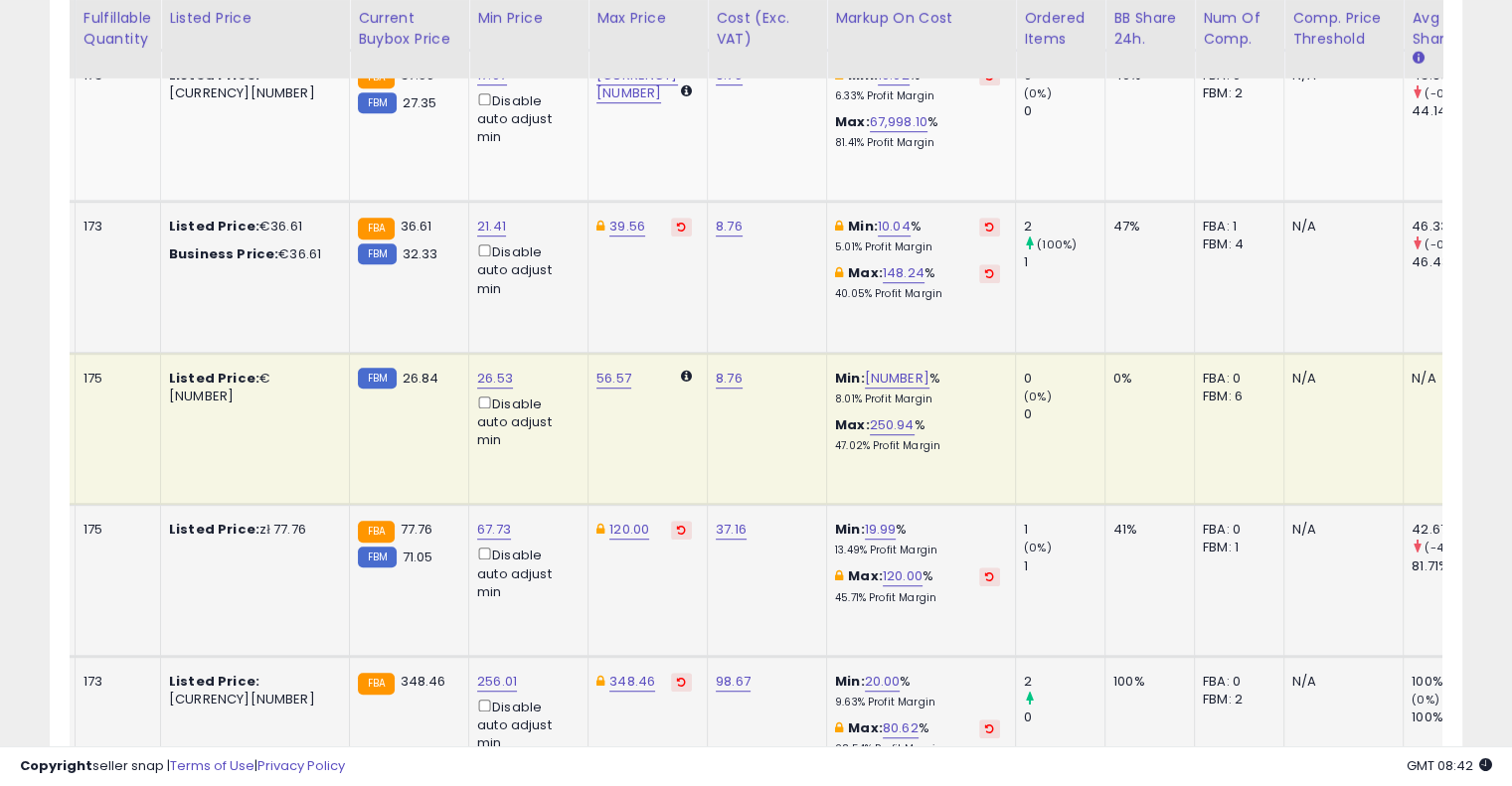 click at bounding box center (989, 227) 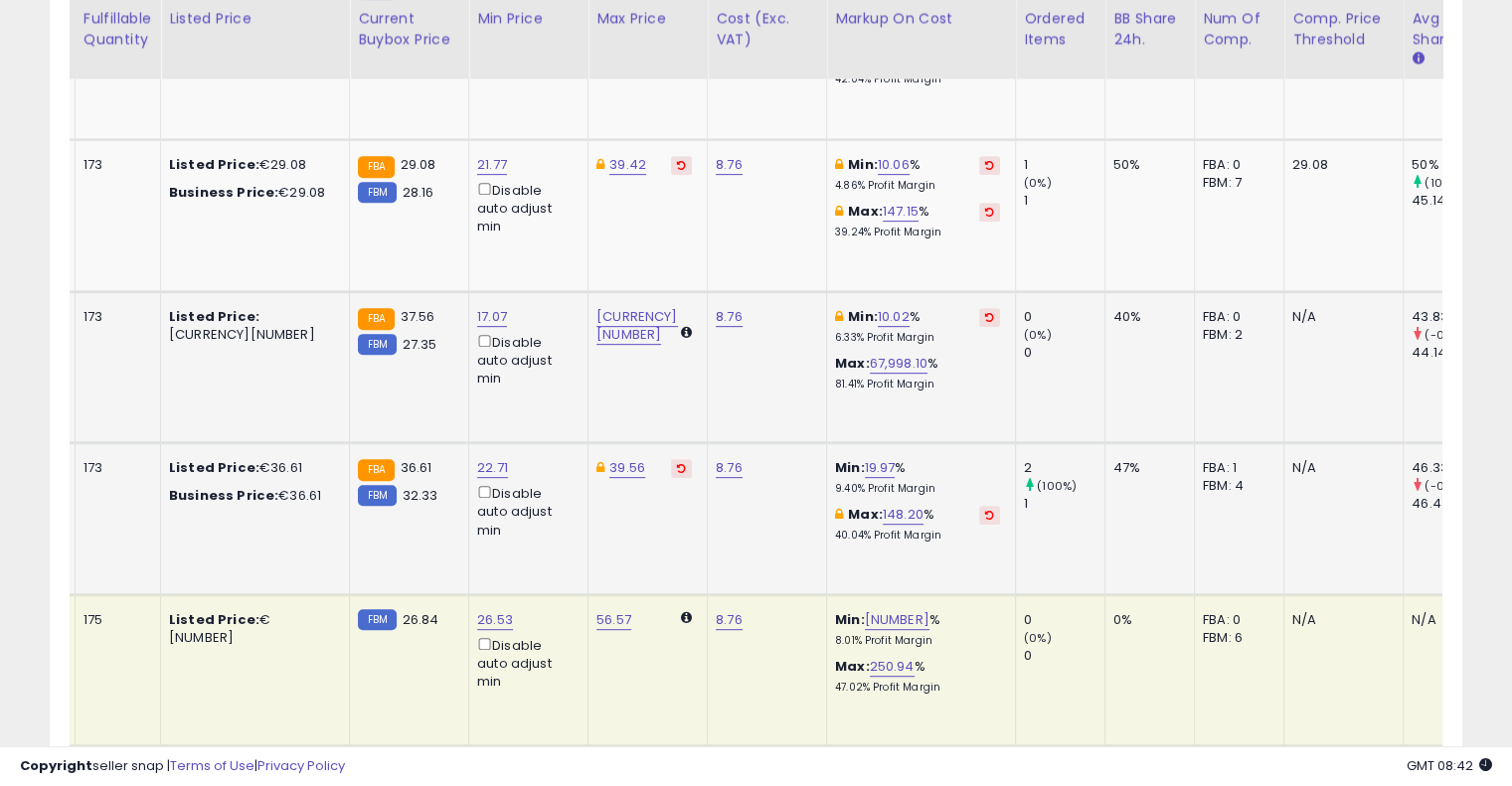 click on "6.33%  Profit Margin" at bounding box center [918, 338] 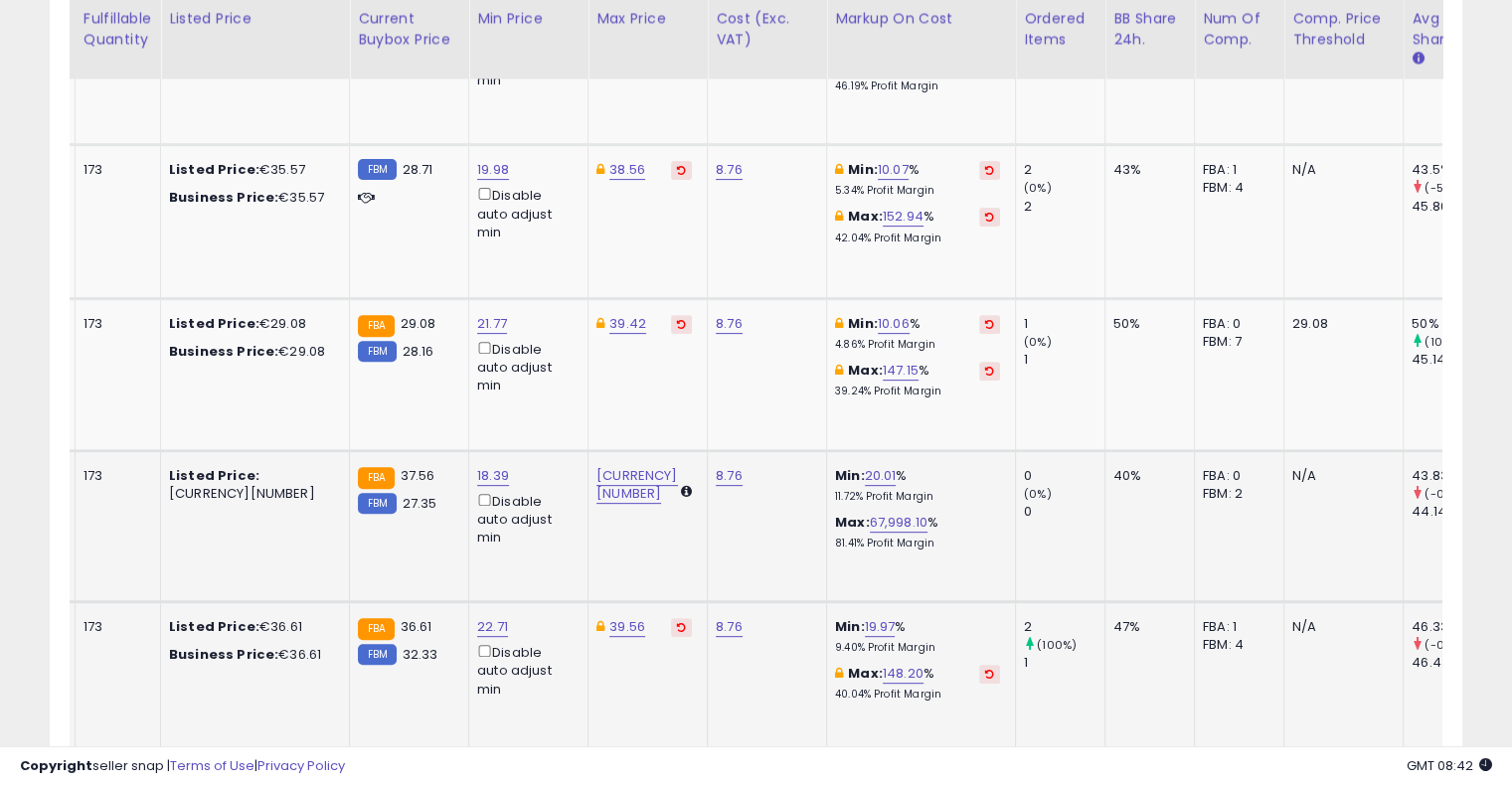 click at bounding box center (989, 324) 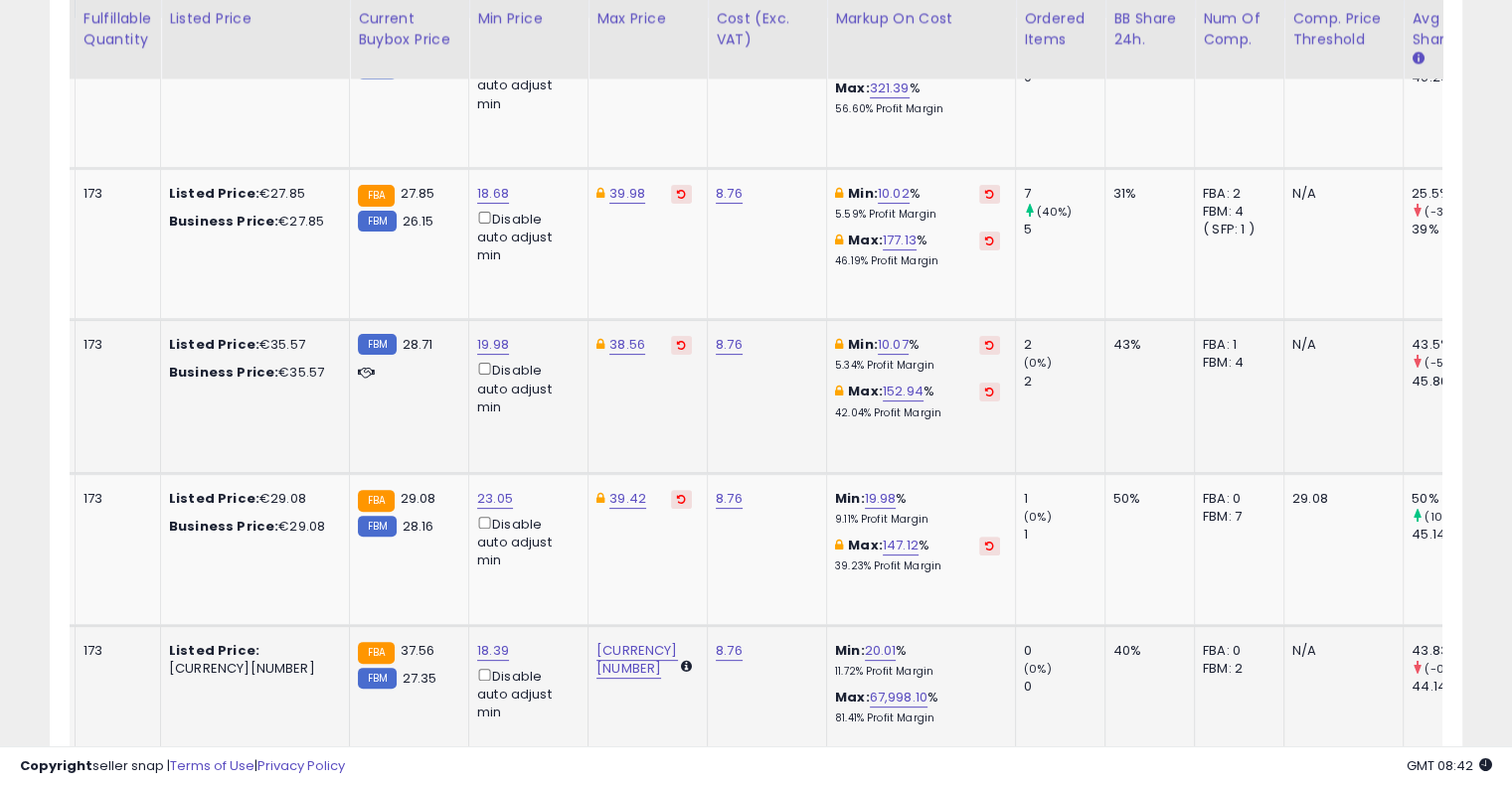 click at bounding box center [989, 345] 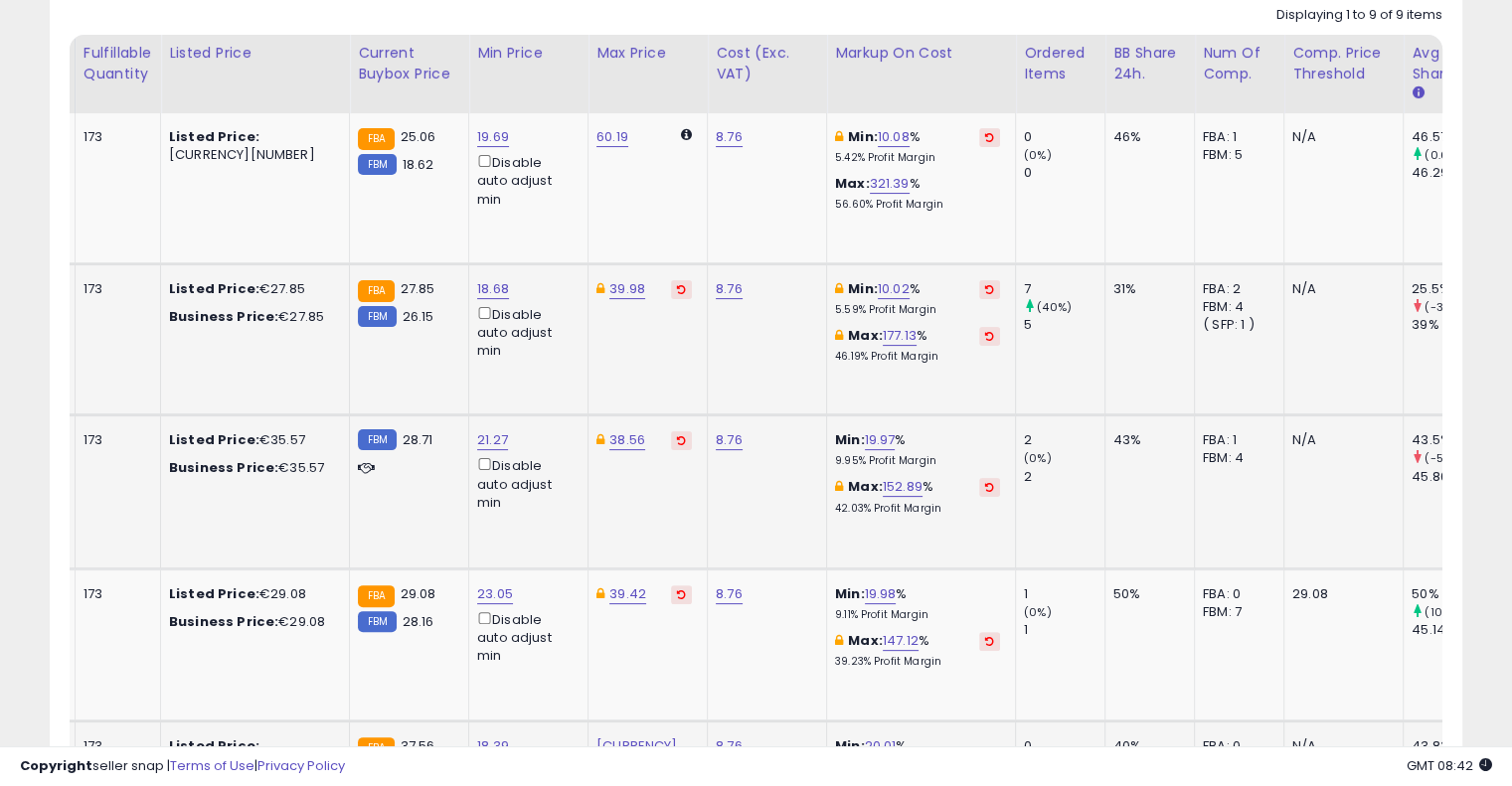 click at bounding box center (989, 289) 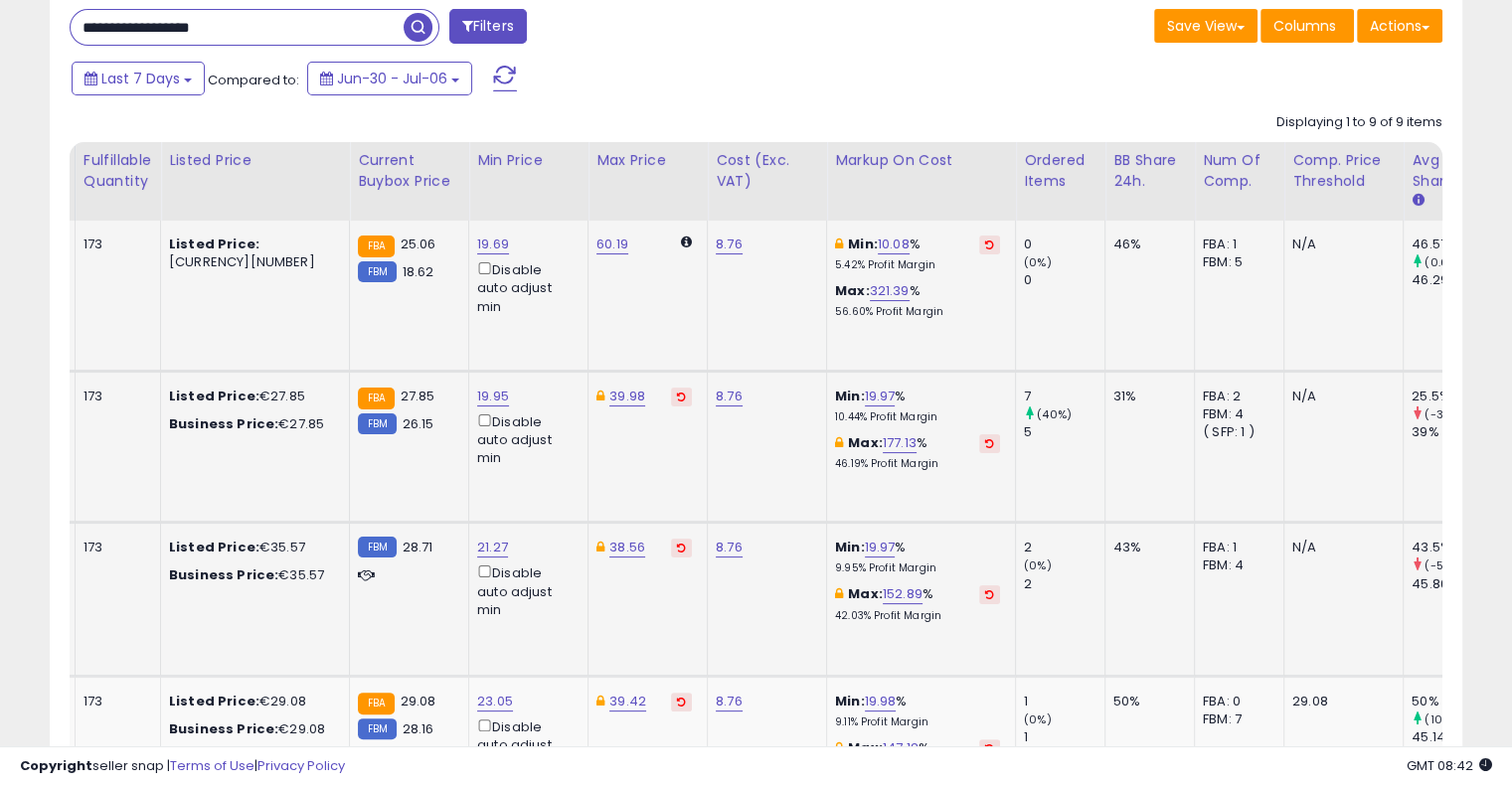 click at bounding box center [989, 244] 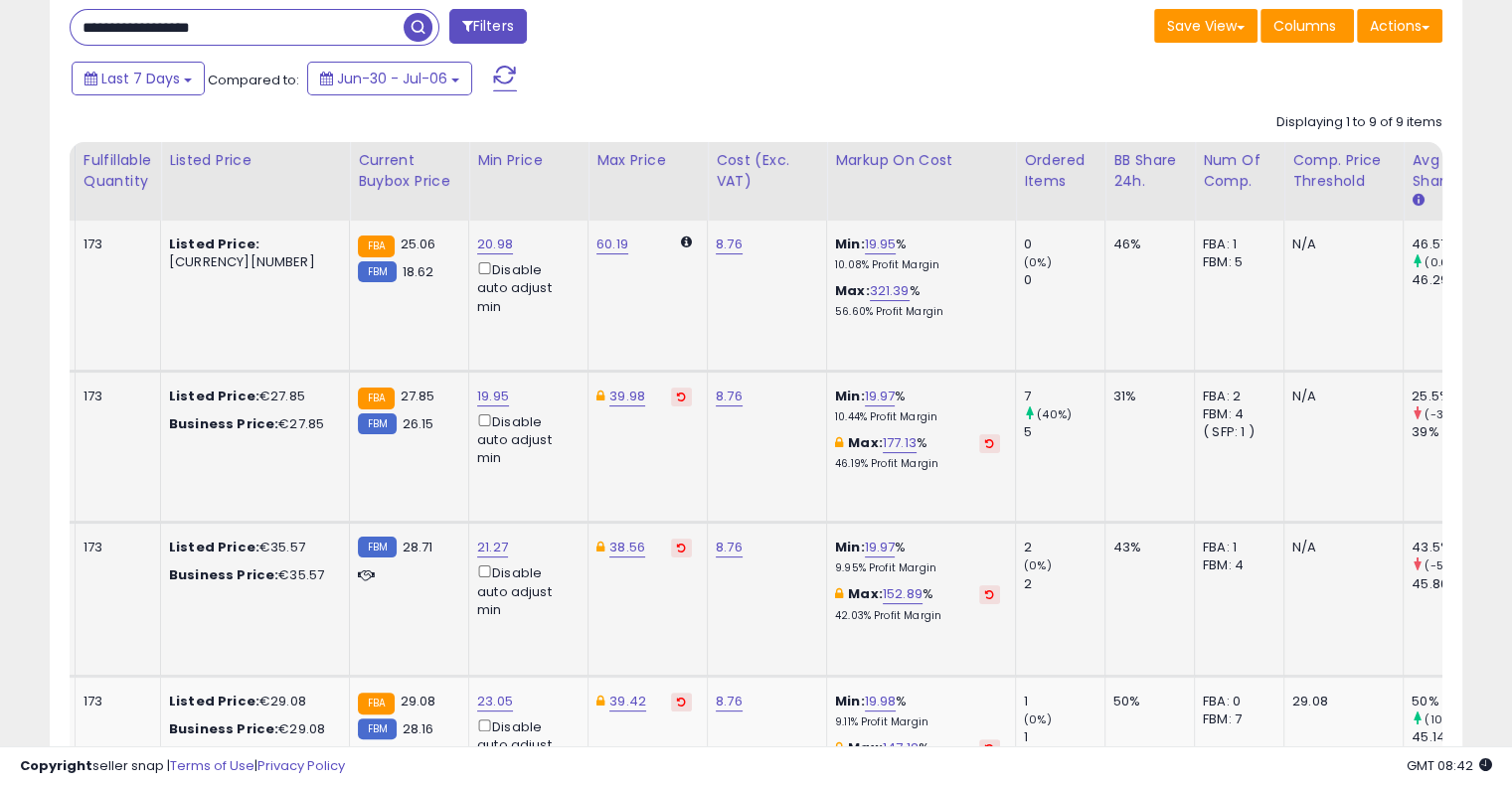 click on "8.76" 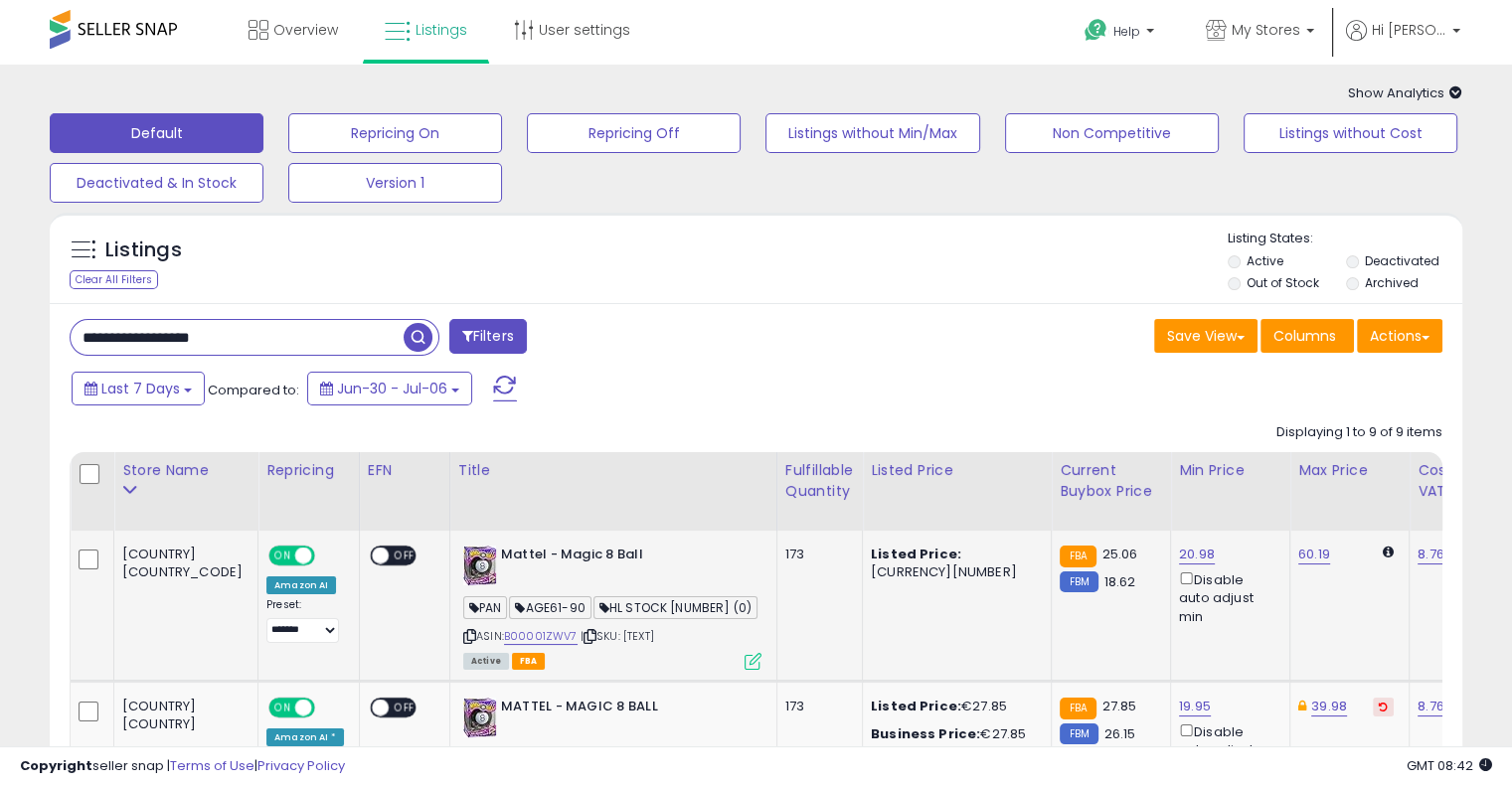 click on "**********" at bounding box center (237, 337) 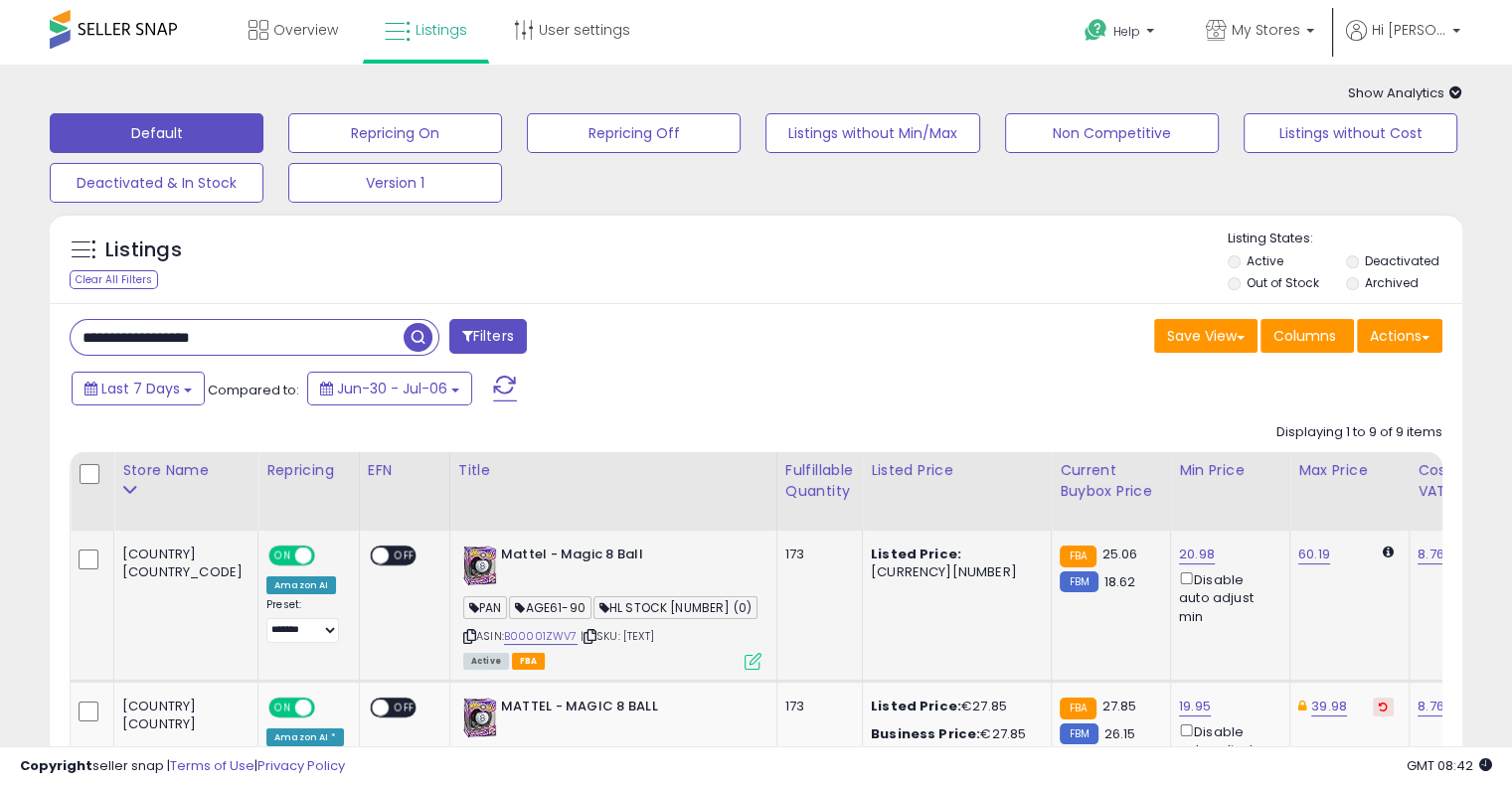 click on "**********" at bounding box center [237, 337] 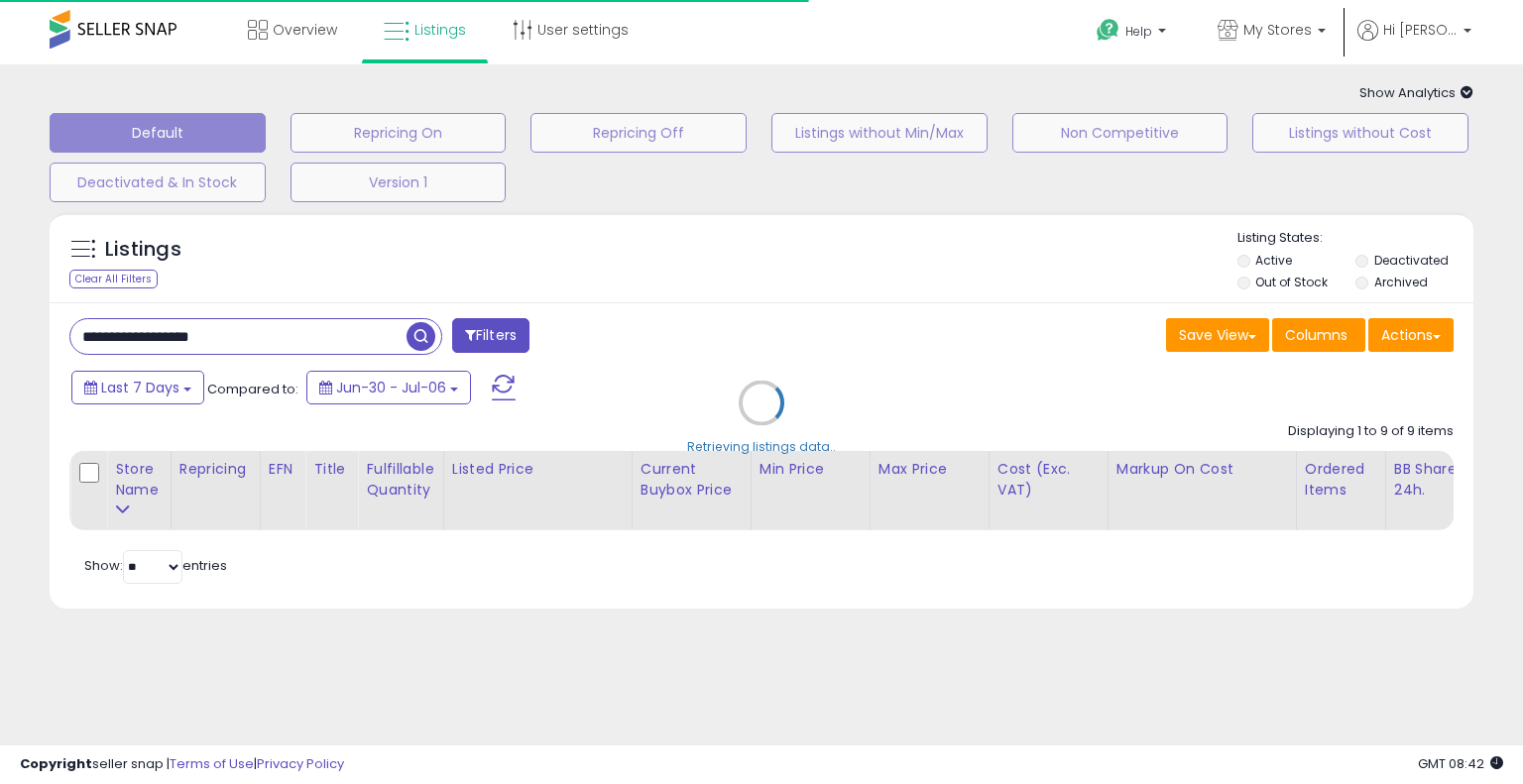 click on "Retrieving listings data.." at bounding box center [762, 417] 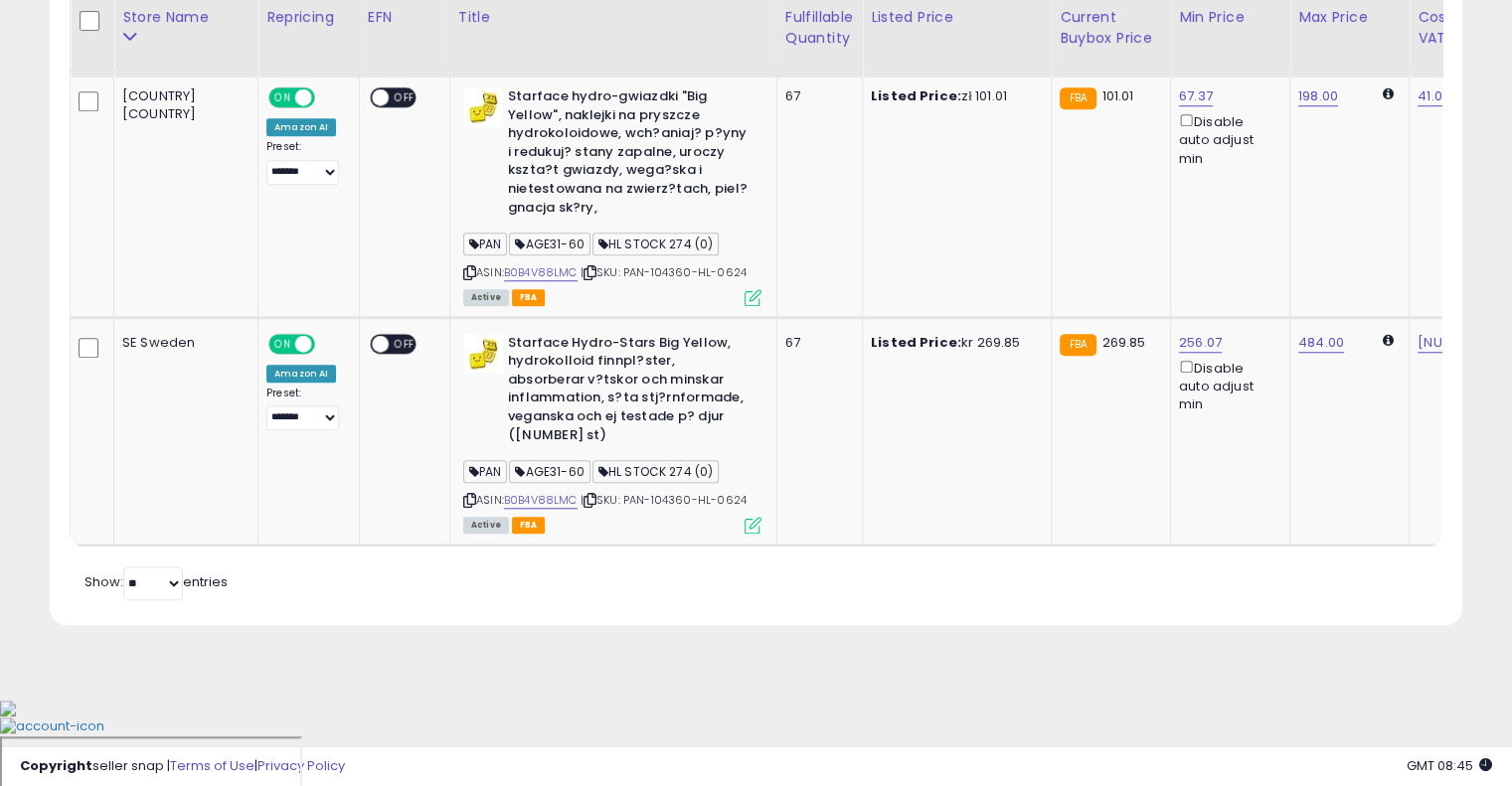 scroll, scrollTop: 1784, scrollLeft: 0, axis: vertical 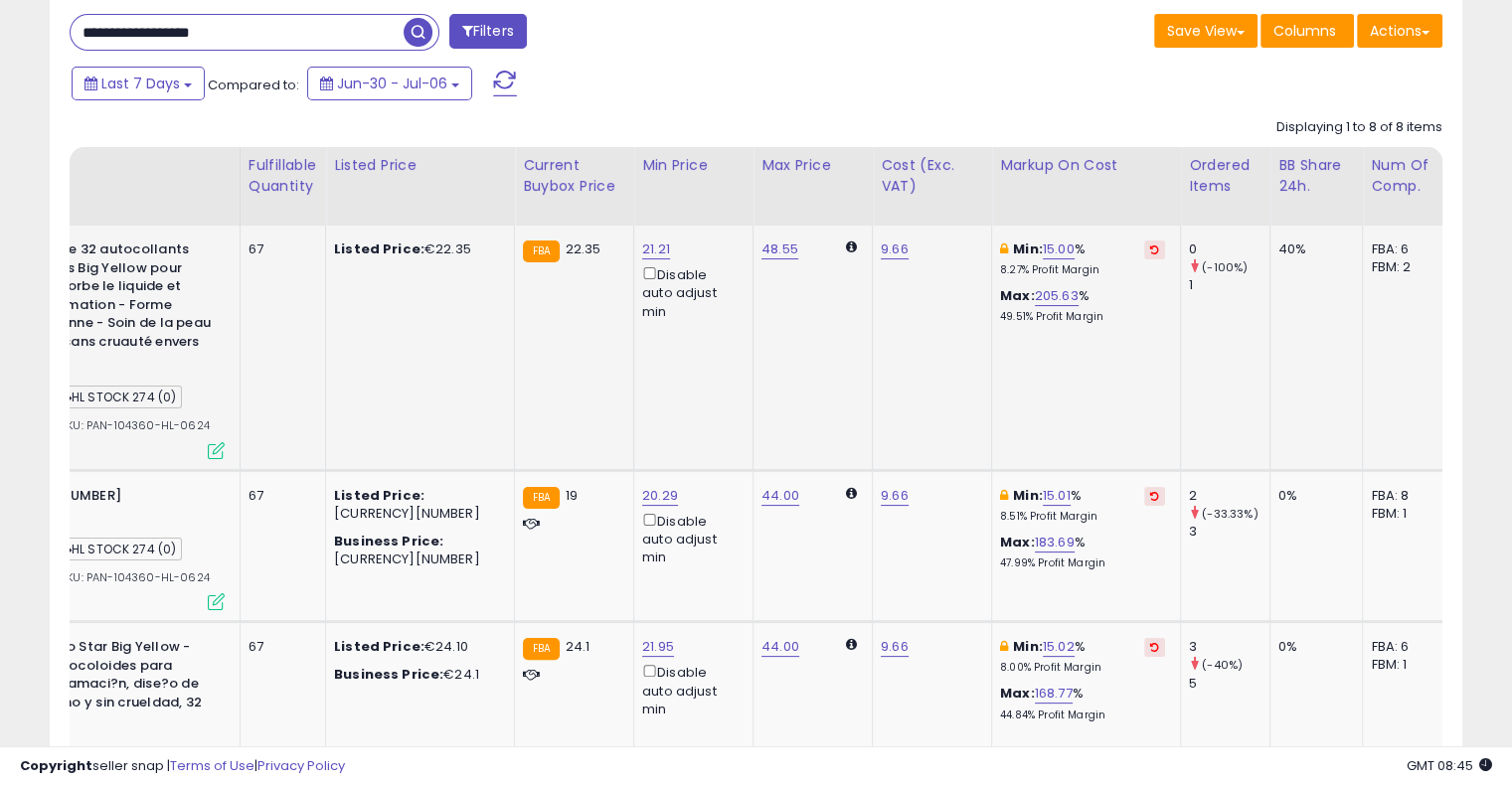 click at bounding box center (1154, 249) 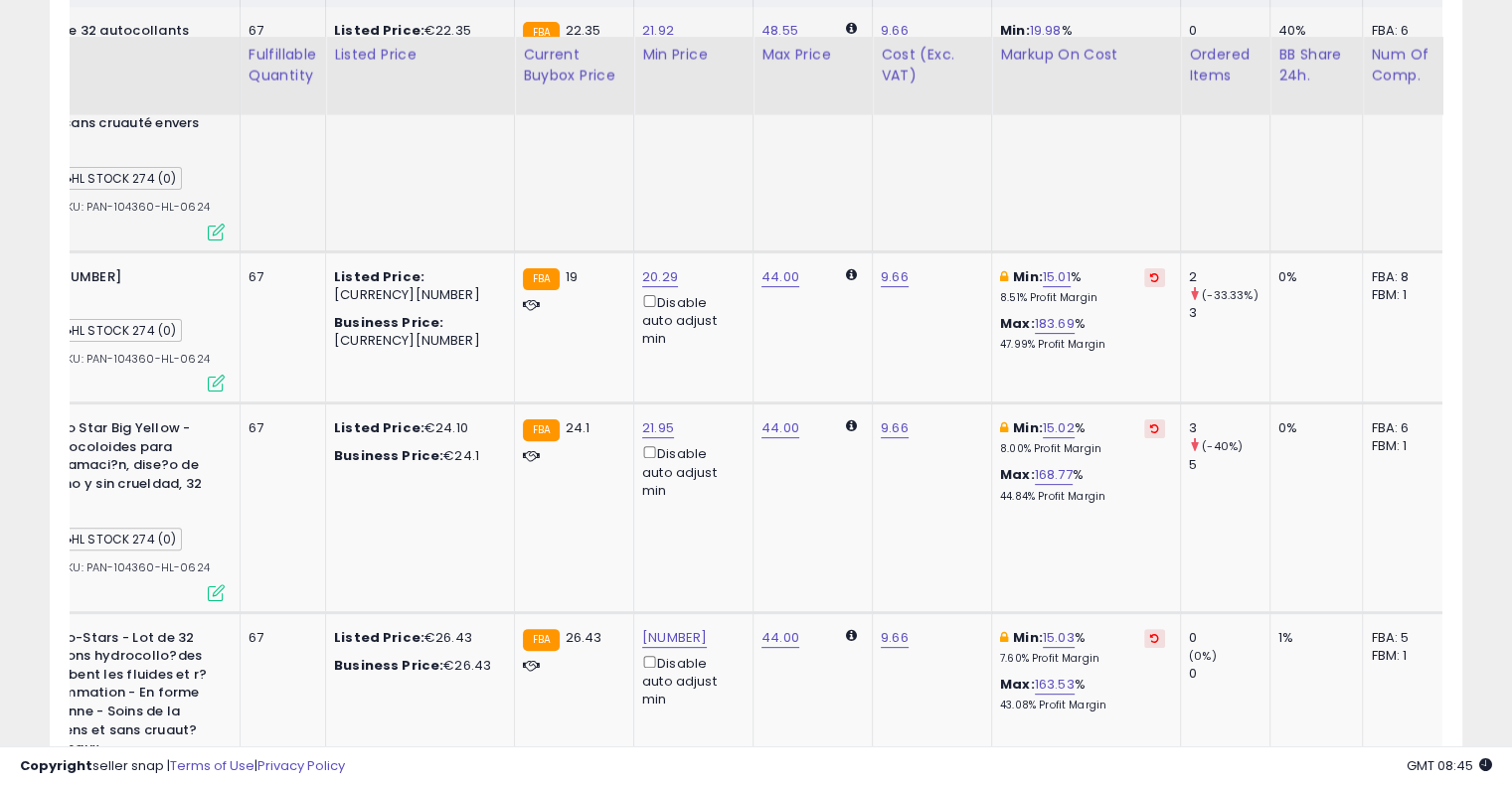scroll, scrollTop: 560, scrollLeft: 0, axis: vertical 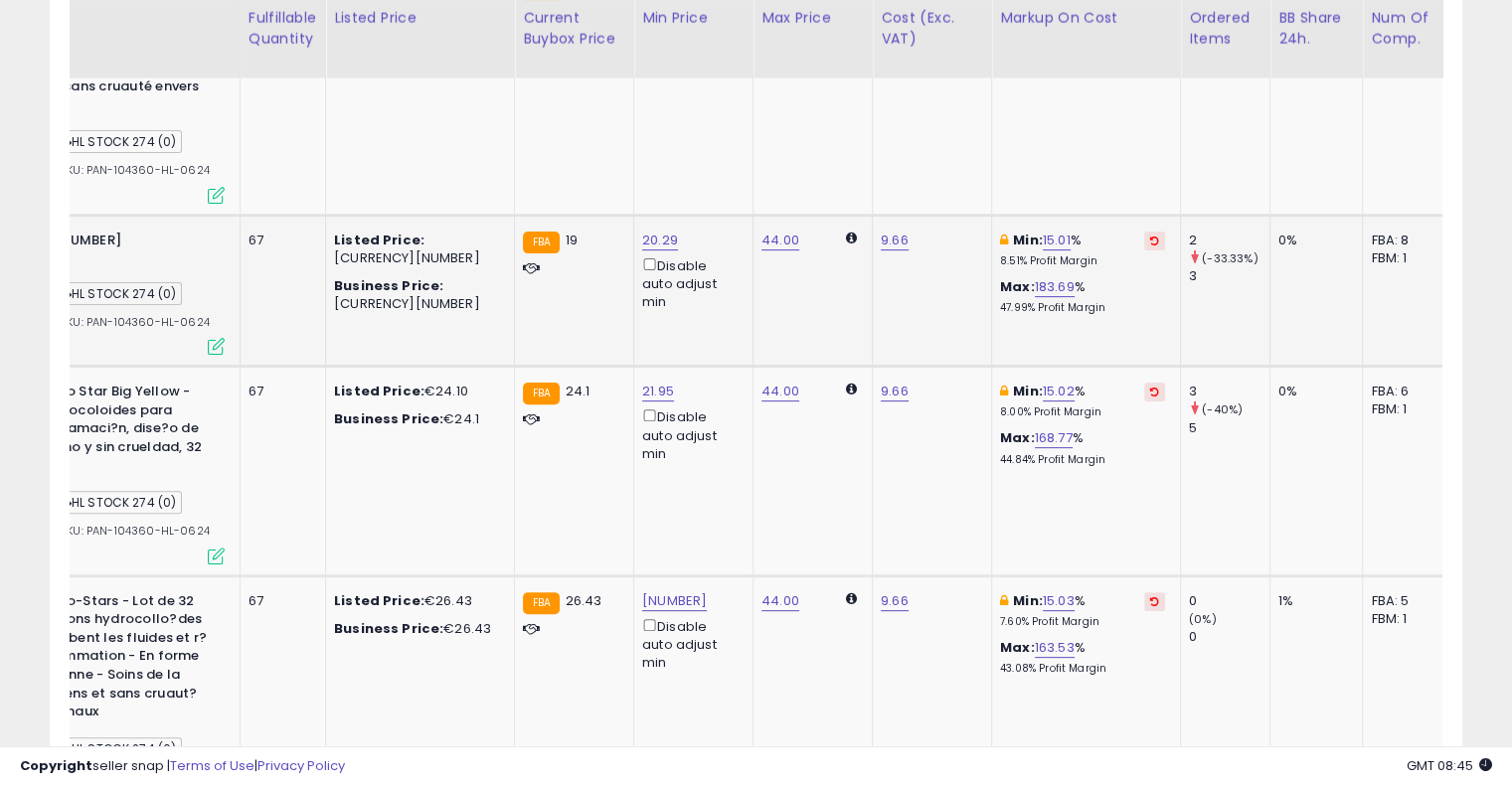 click at bounding box center [1154, 240] 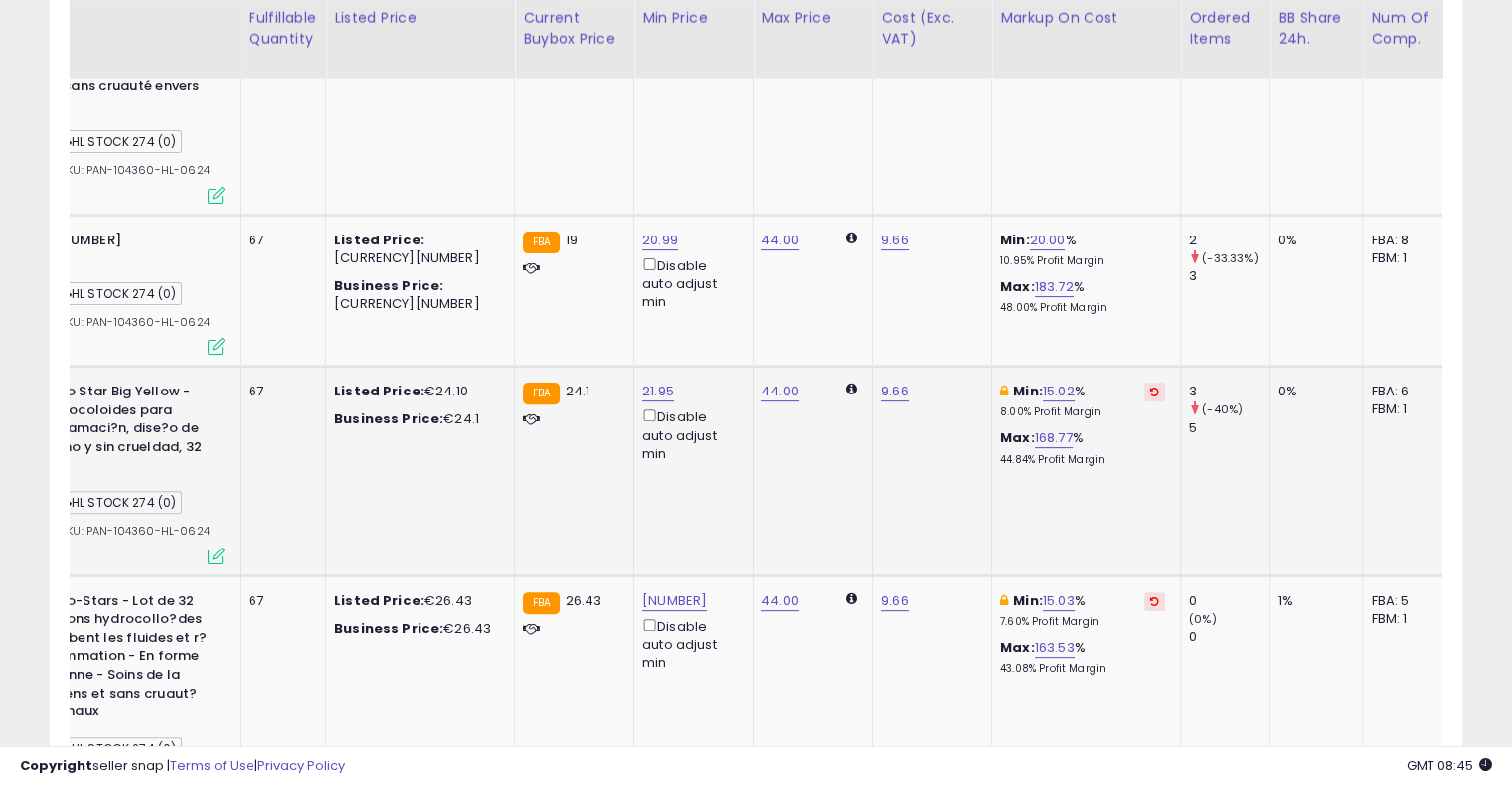 click on "Min: [PERCENT] [PERCENT] Profit Margin" at bounding box center [1083, 400] 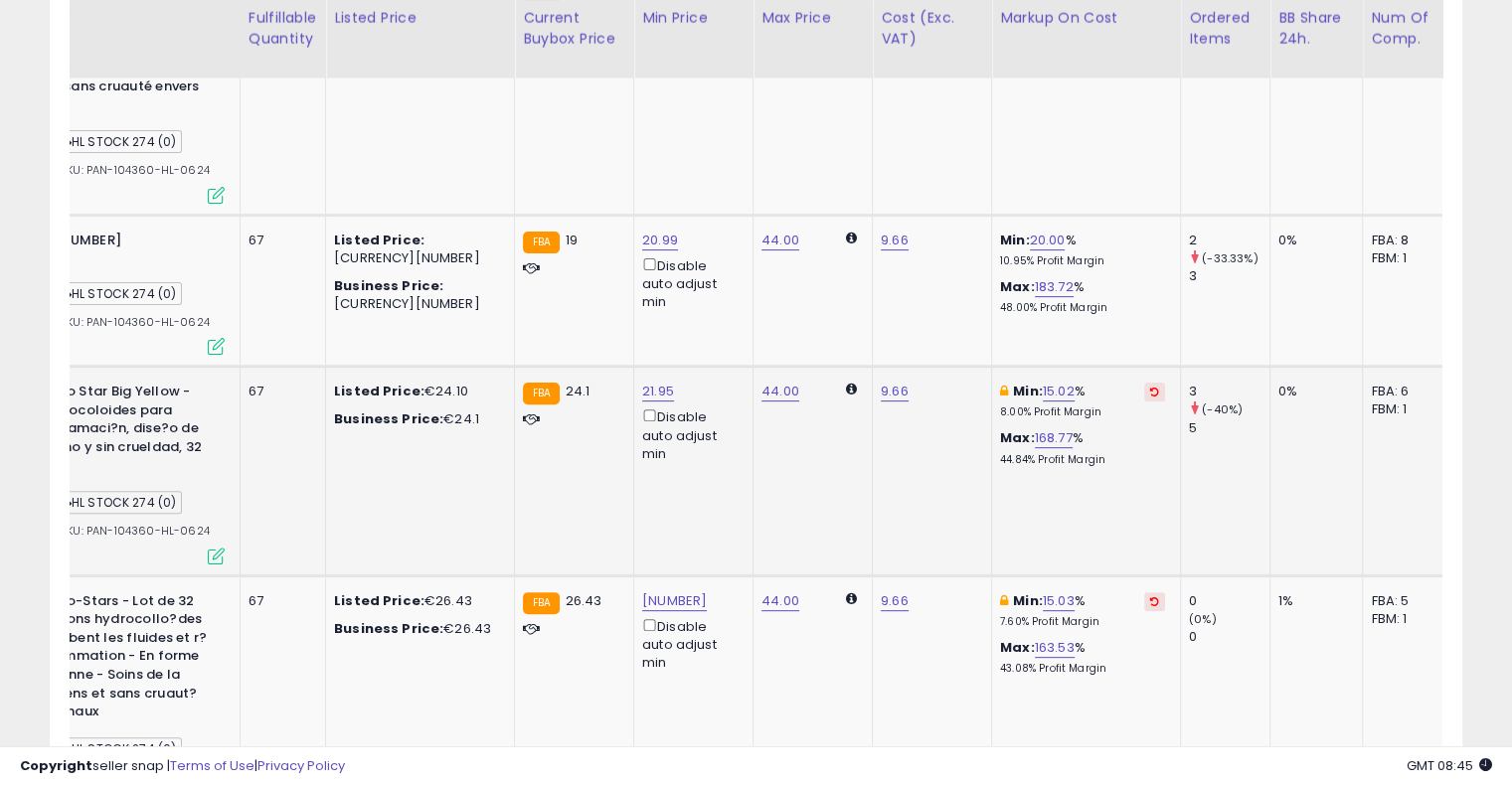 click at bounding box center (1154, 392) 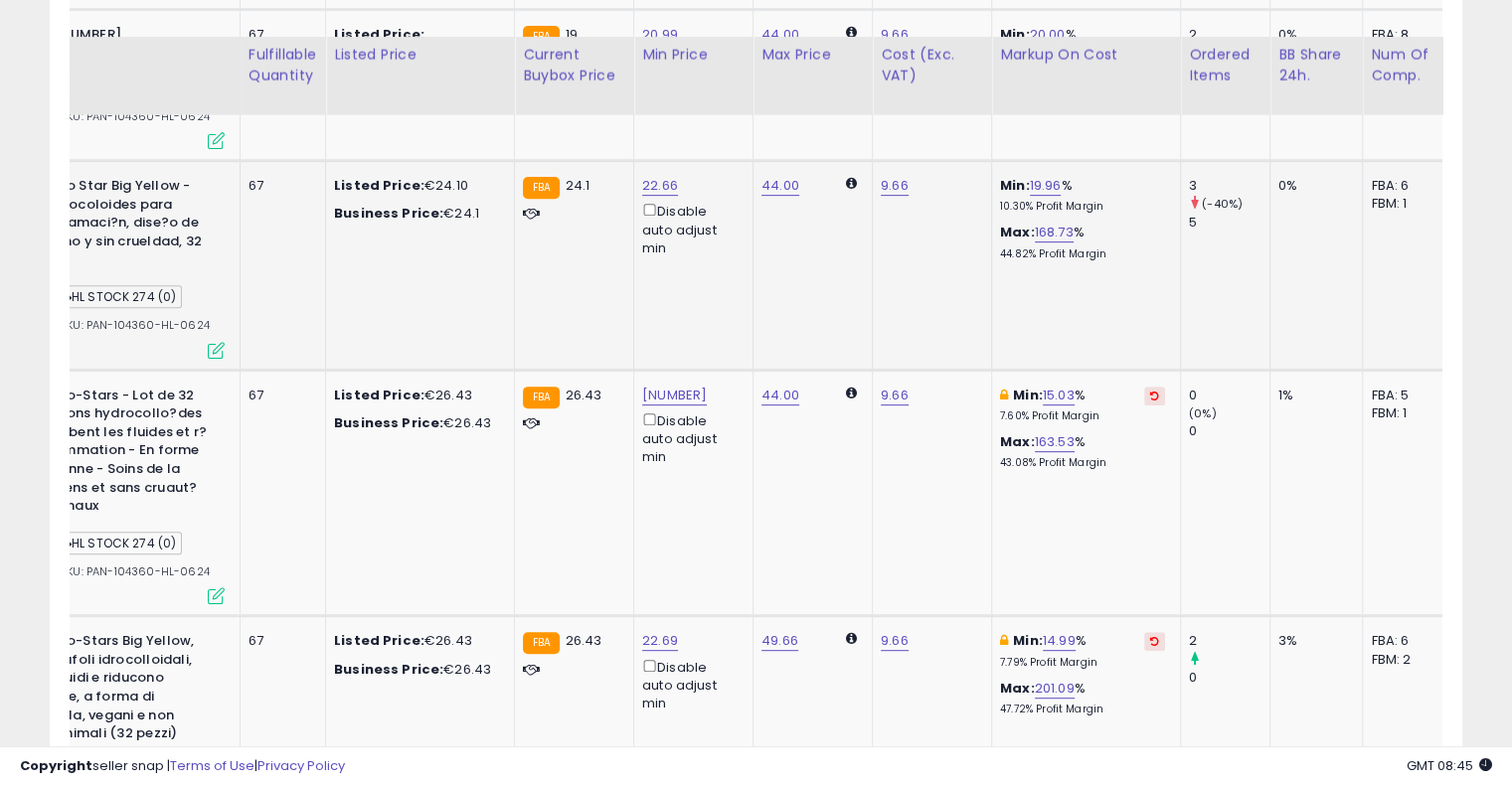 scroll, scrollTop: 803, scrollLeft: 0, axis: vertical 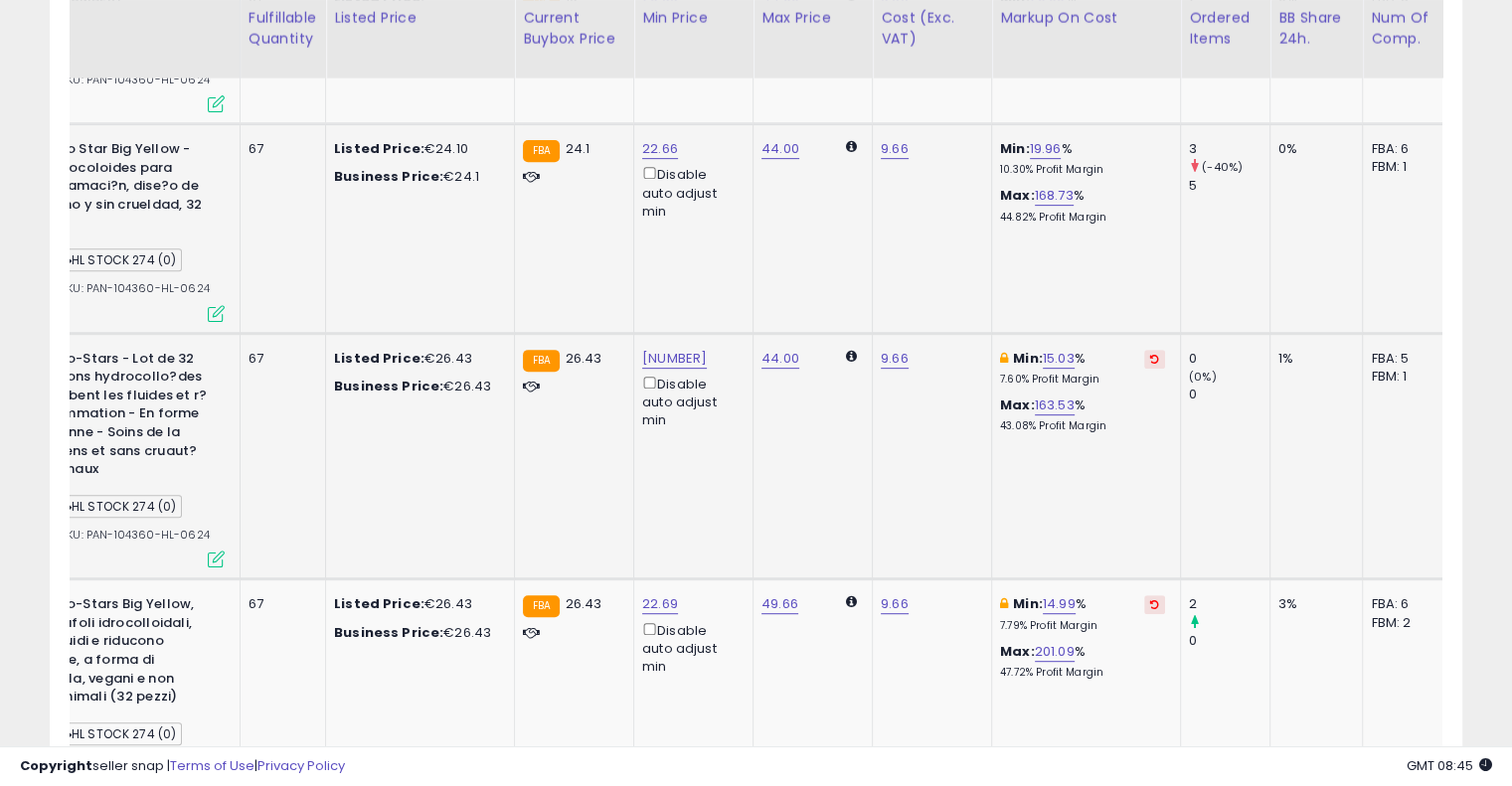 click at bounding box center (1154, 359) 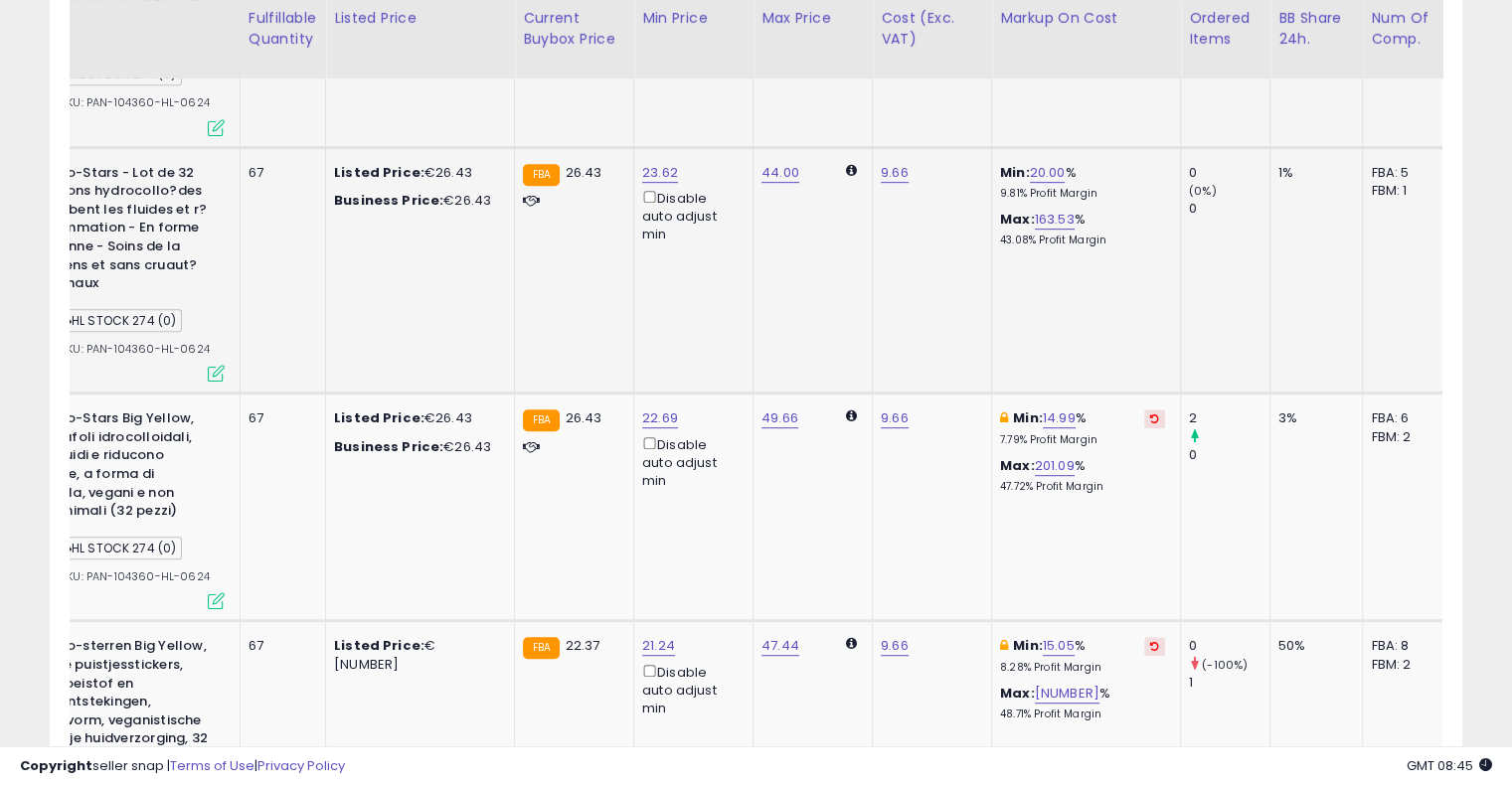 scroll, scrollTop: 1004, scrollLeft: 0, axis: vertical 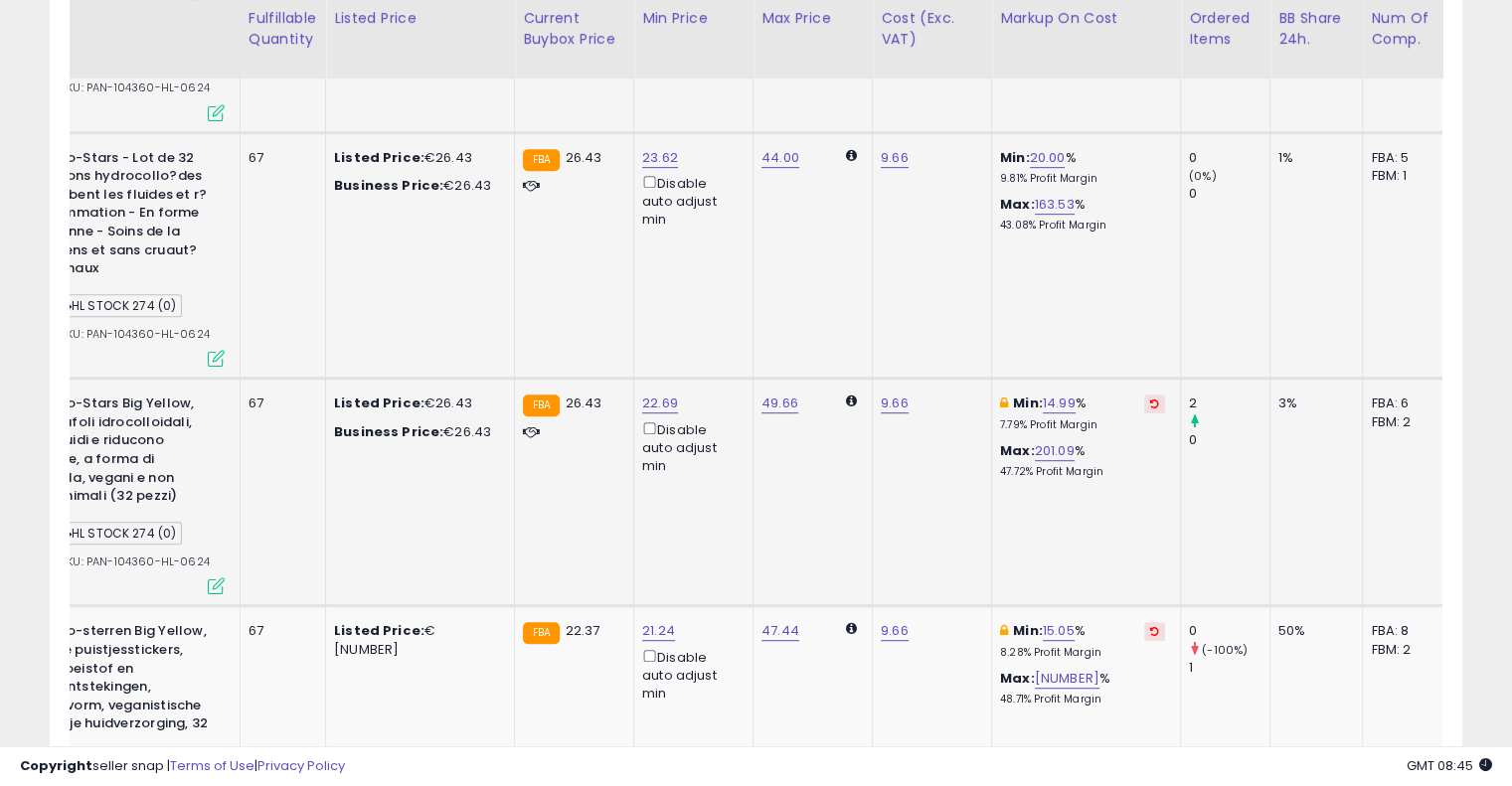 click at bounding box center [1154, 403] 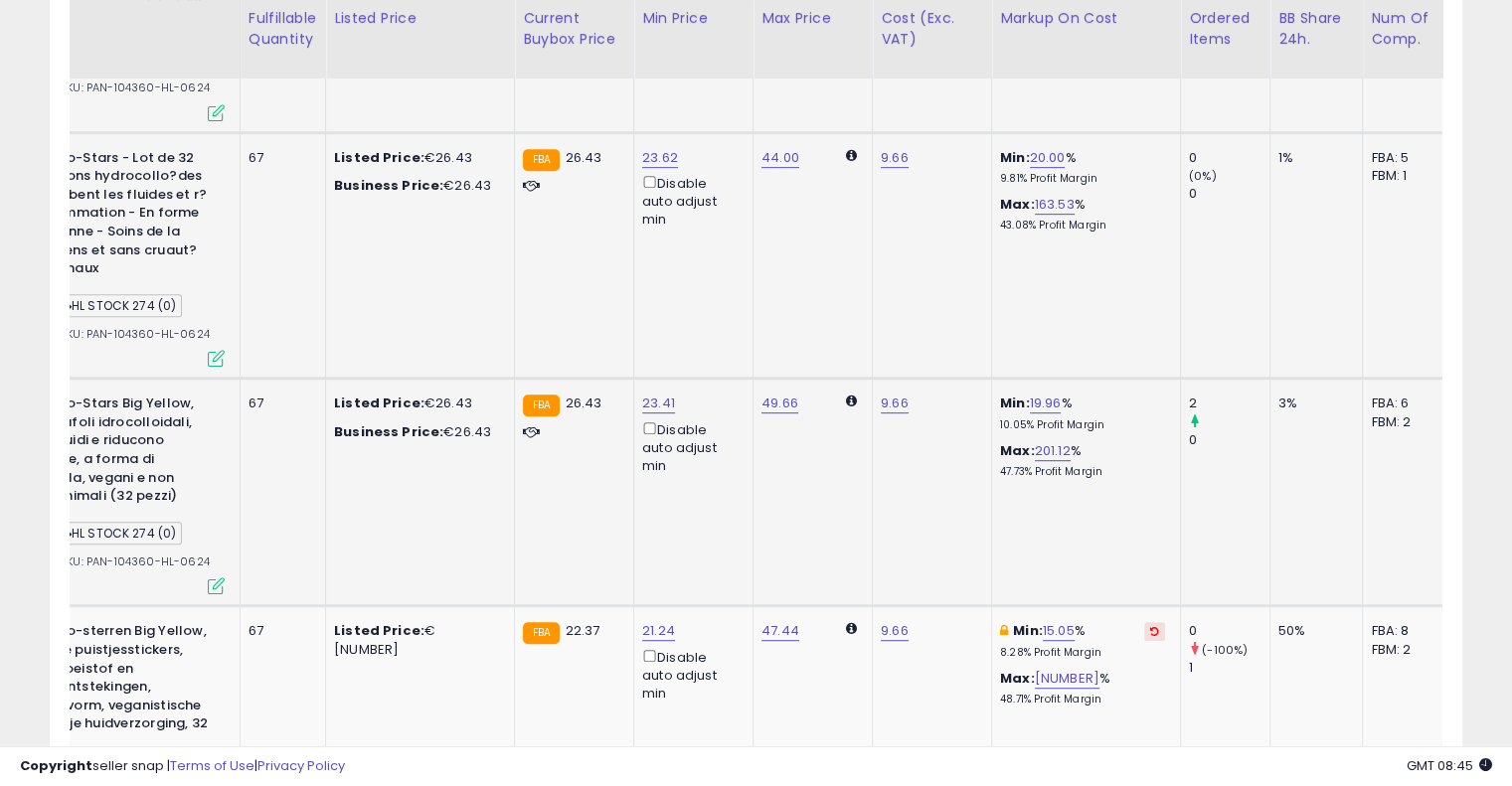 scroll, scrollTop: 0, scrollLeft: 501, axis: horizontal 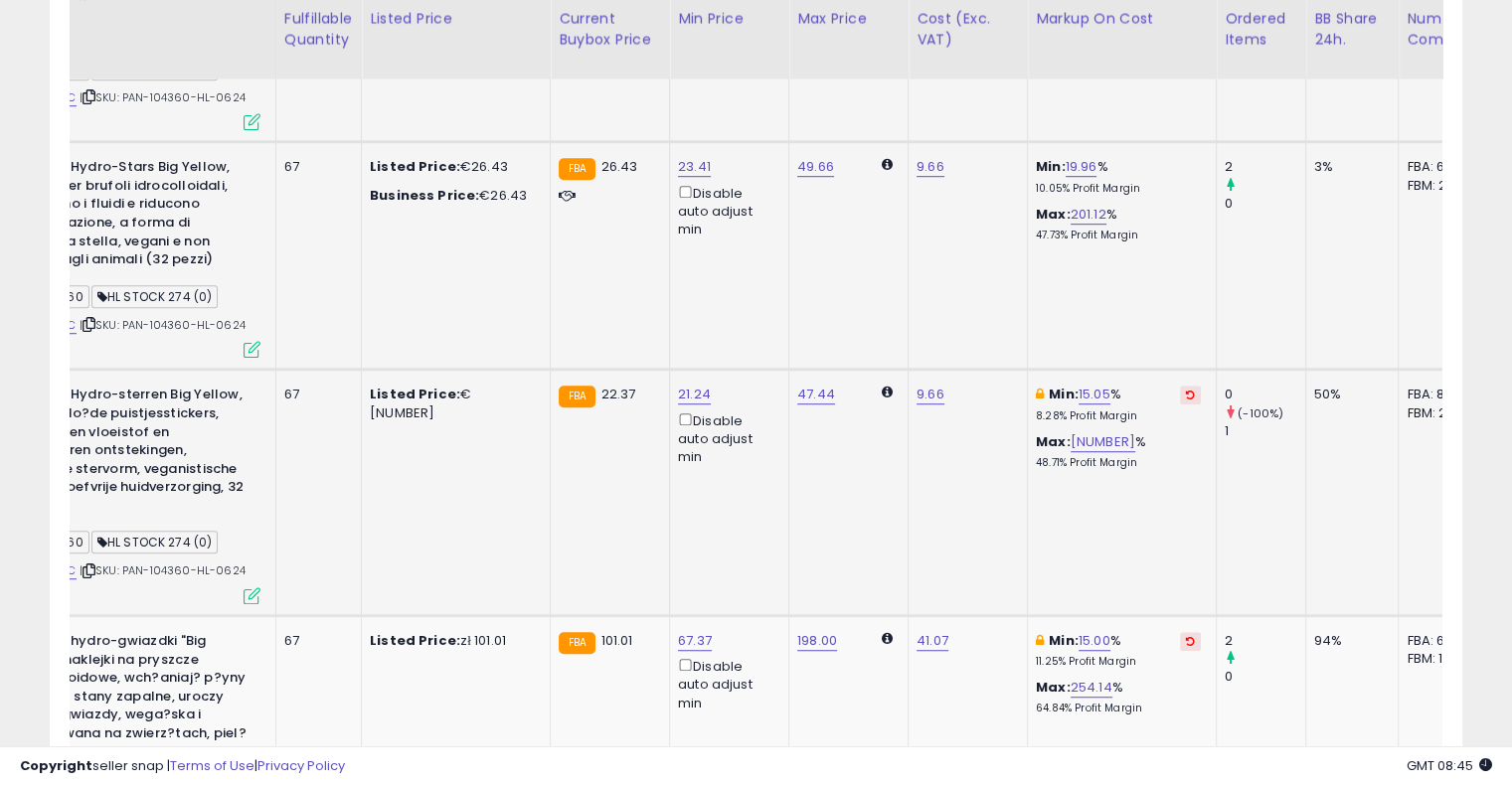 click at bounding box center (1190, 394) 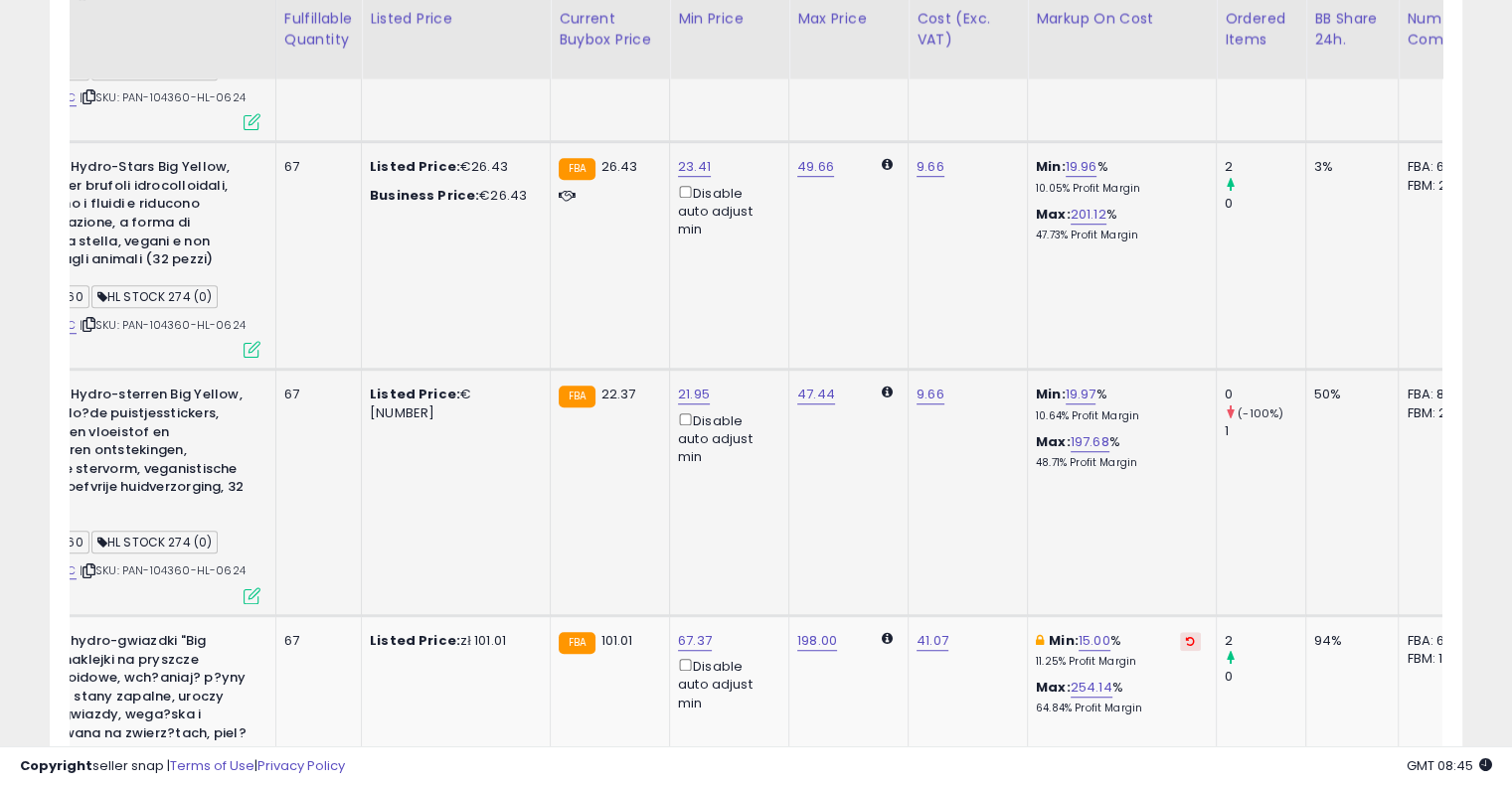 scroll, scrollTop: 0, scrollLeft: 435, axis: horizontal 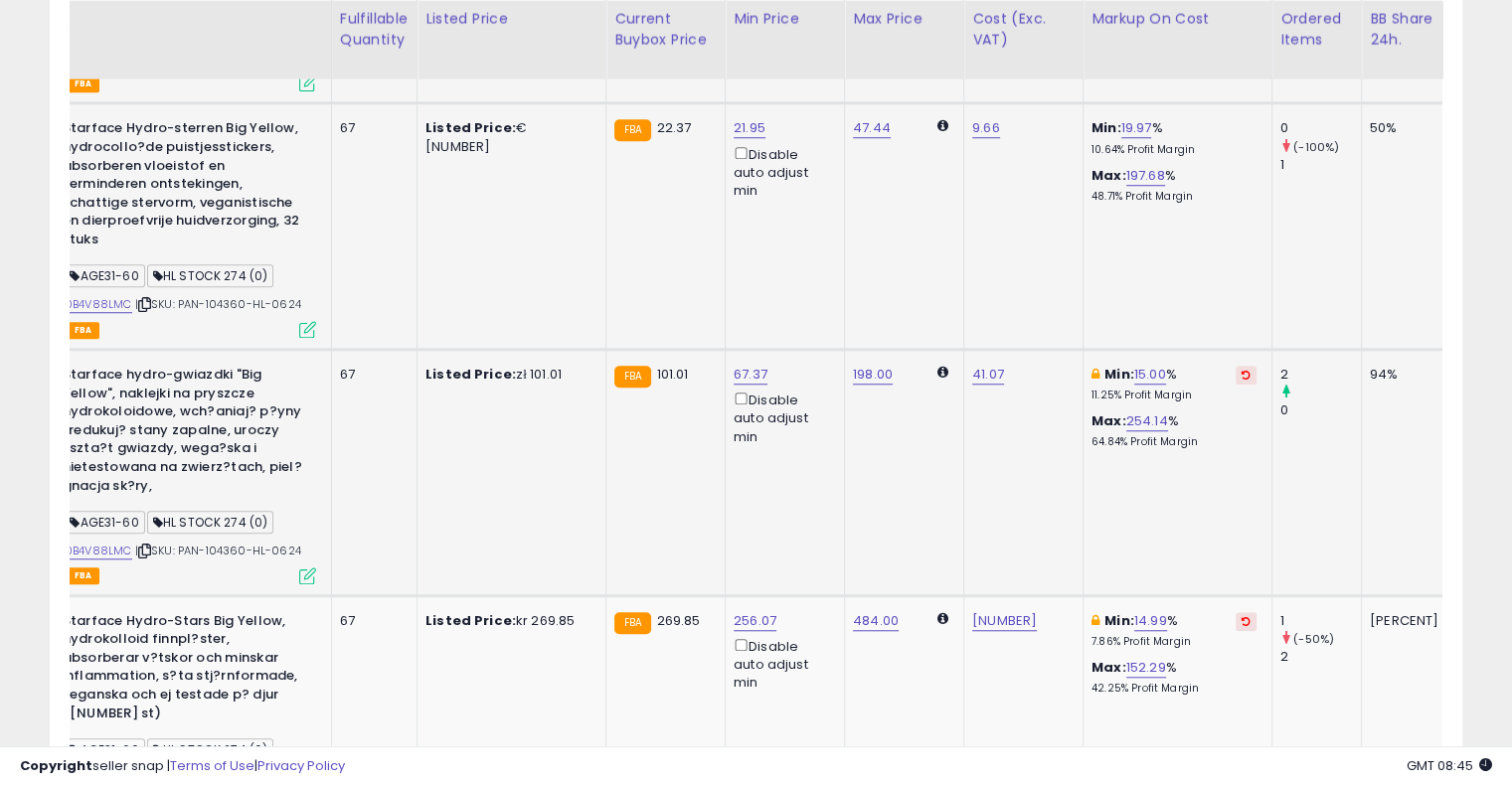 click at bounding box center (1246, 375) 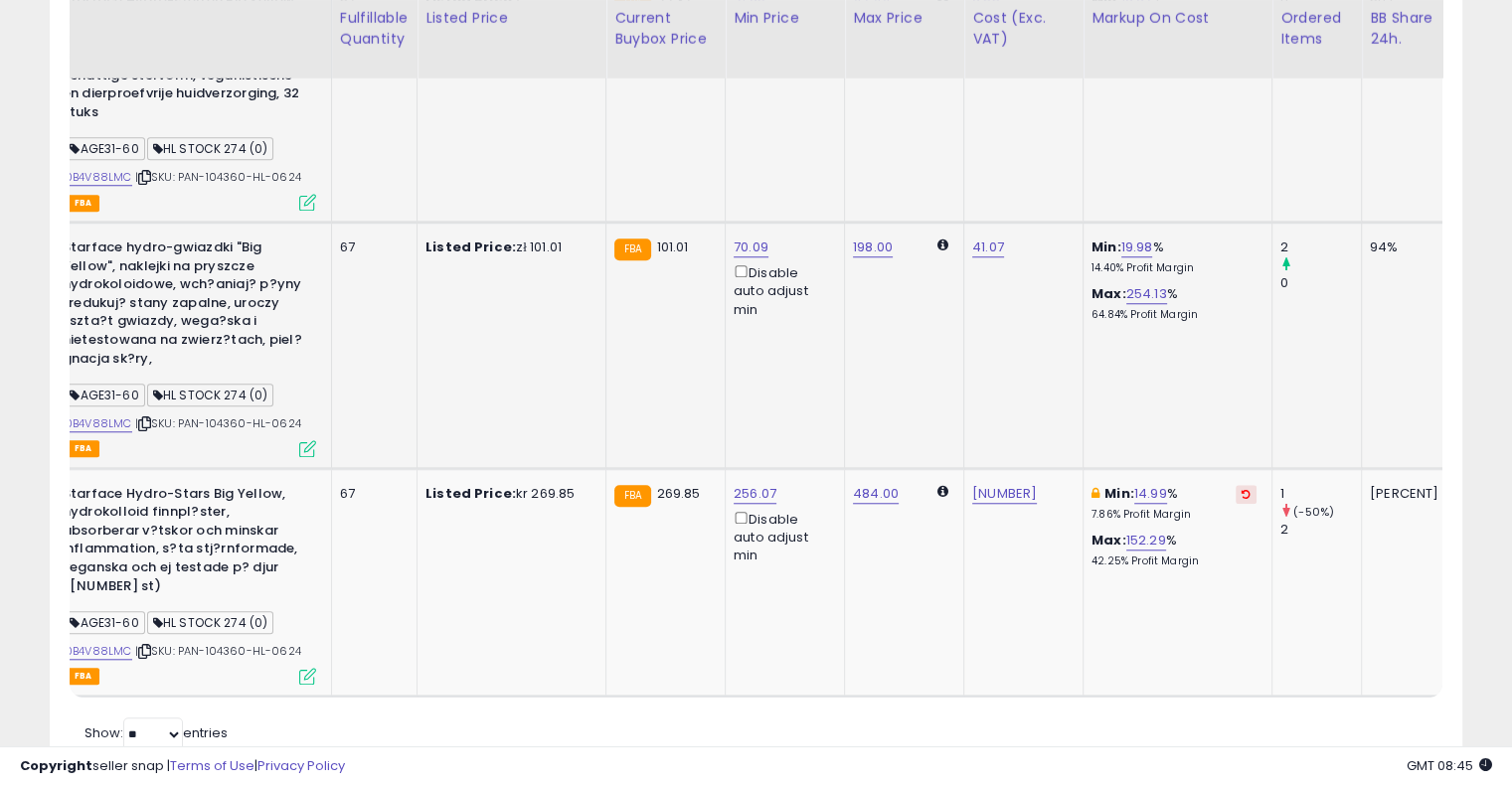 scroll, scrollTop: 1785, scrollLeft: 0, axis: vertical 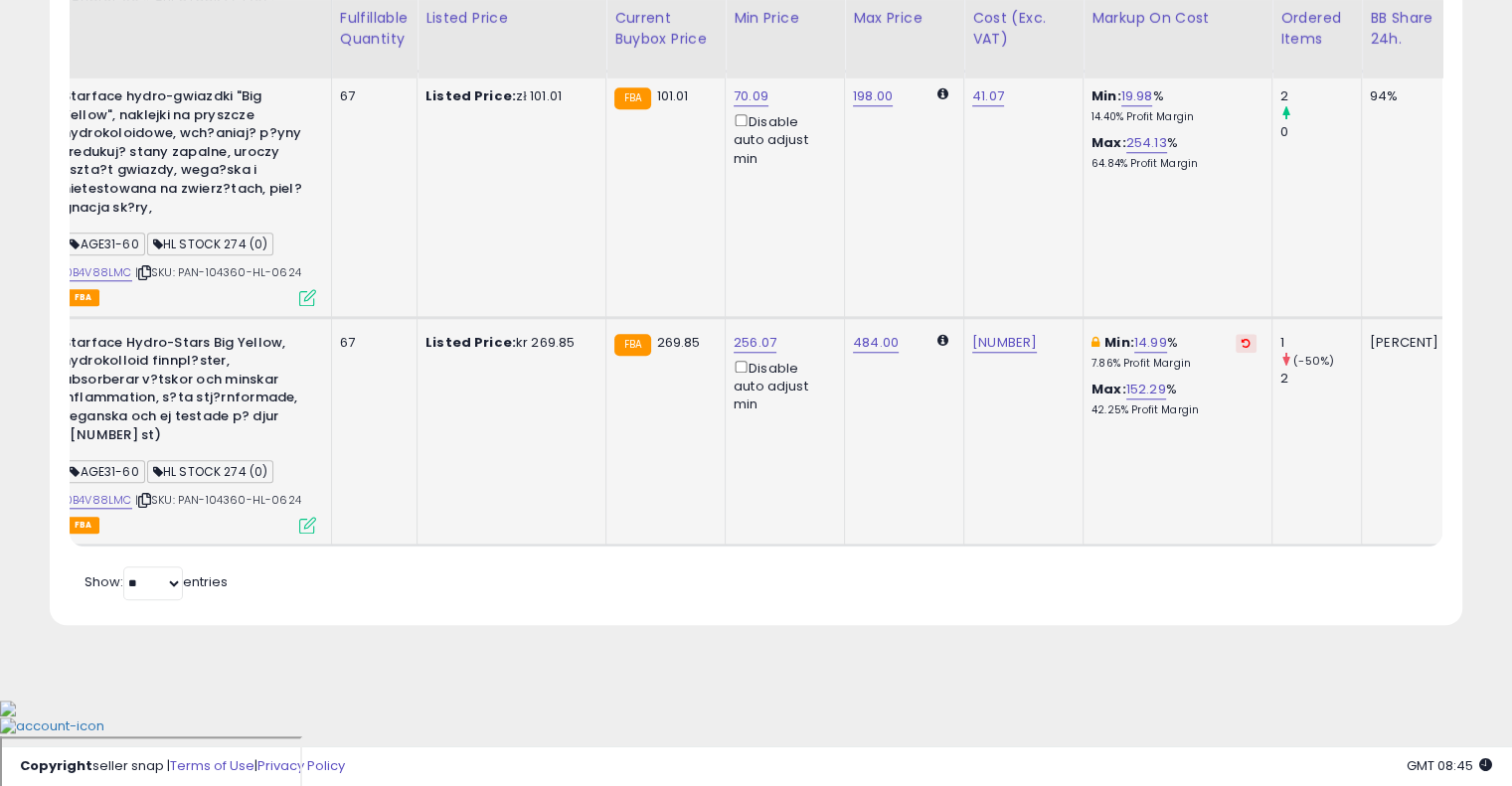 click at bounding box center [1246, 343] 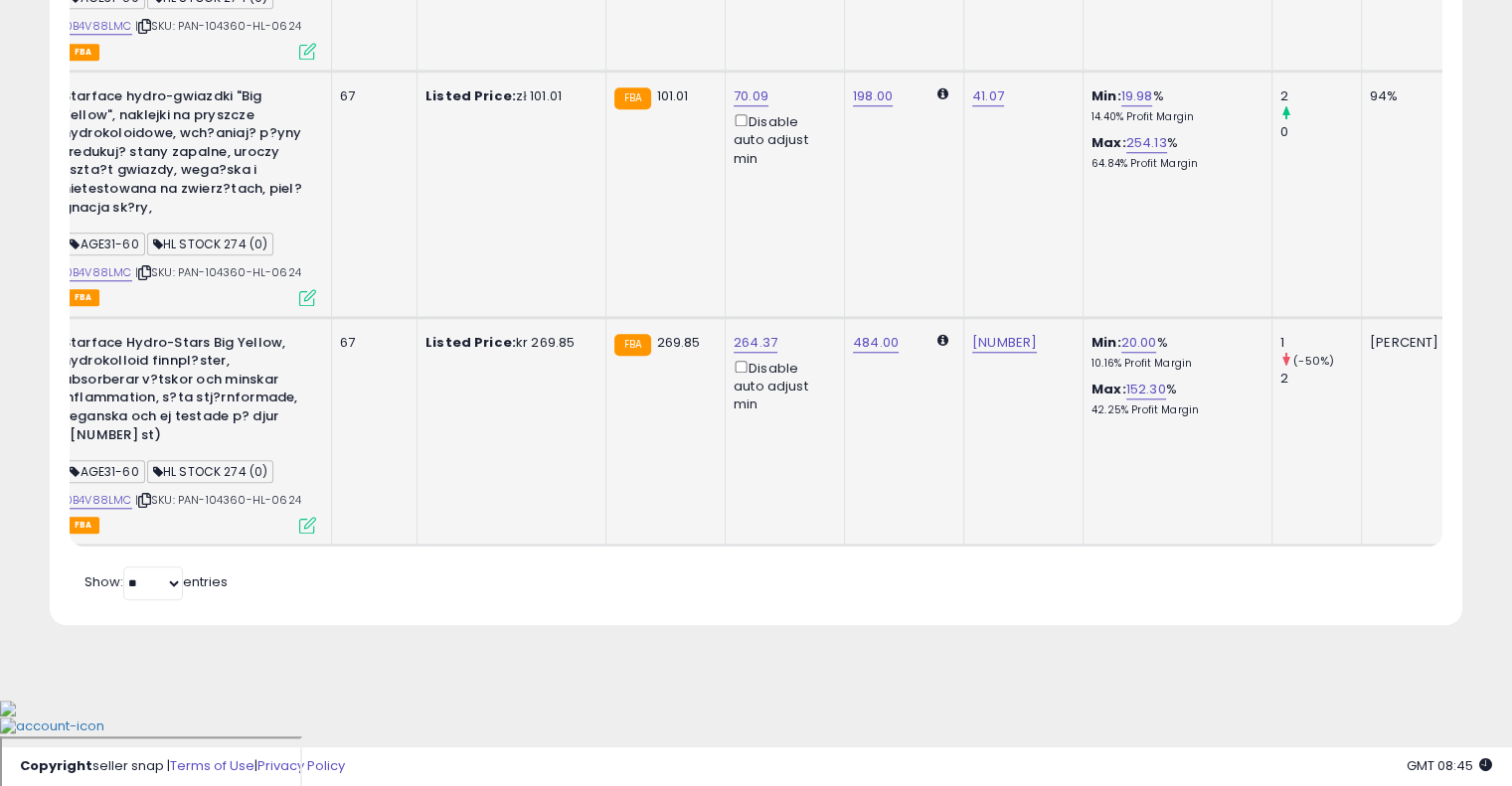 scroll, scrollTop: 366, scrollLeft: 0, axis: vertical 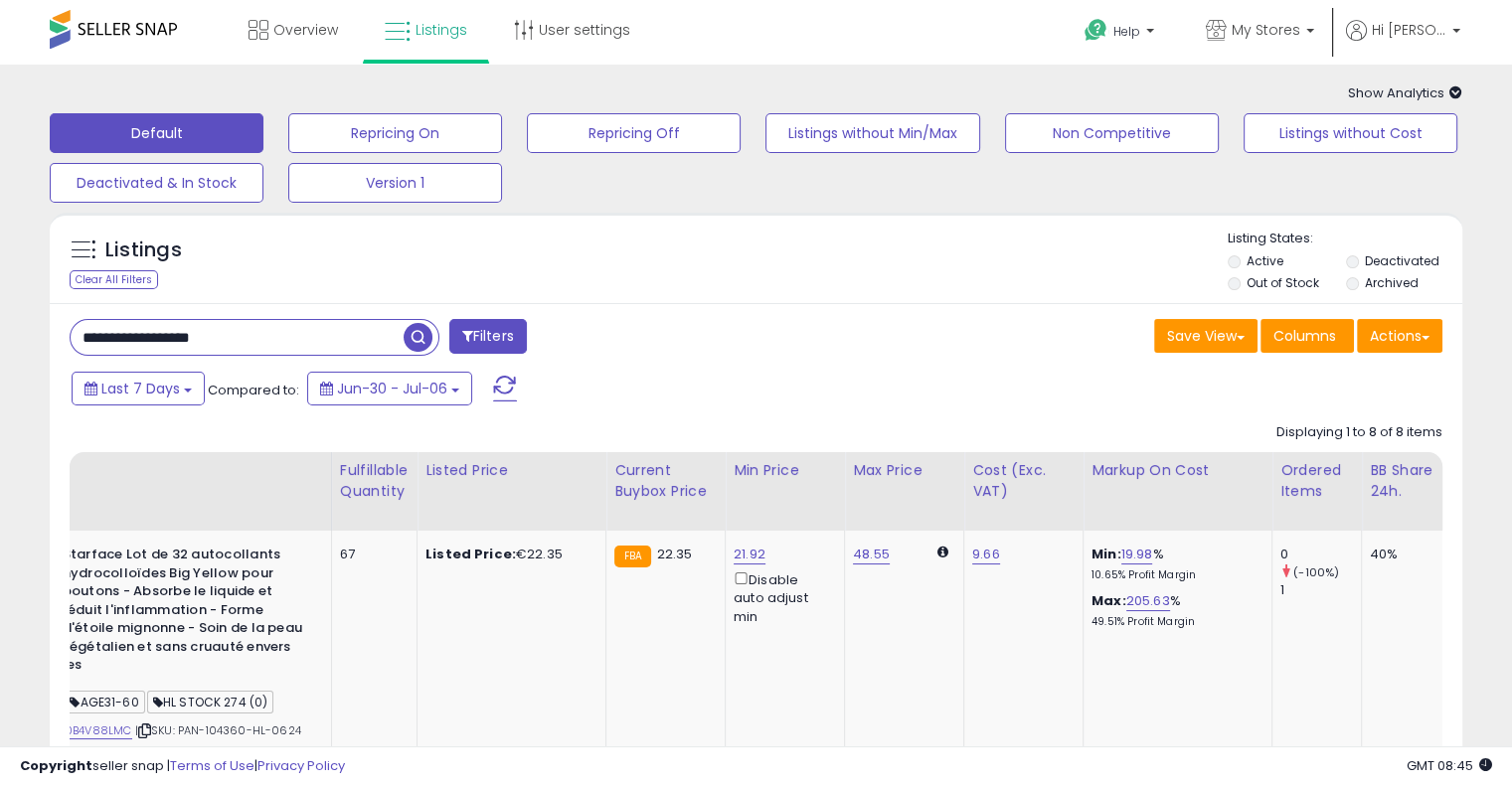 click on "**********" at bounding box center (237, 337) 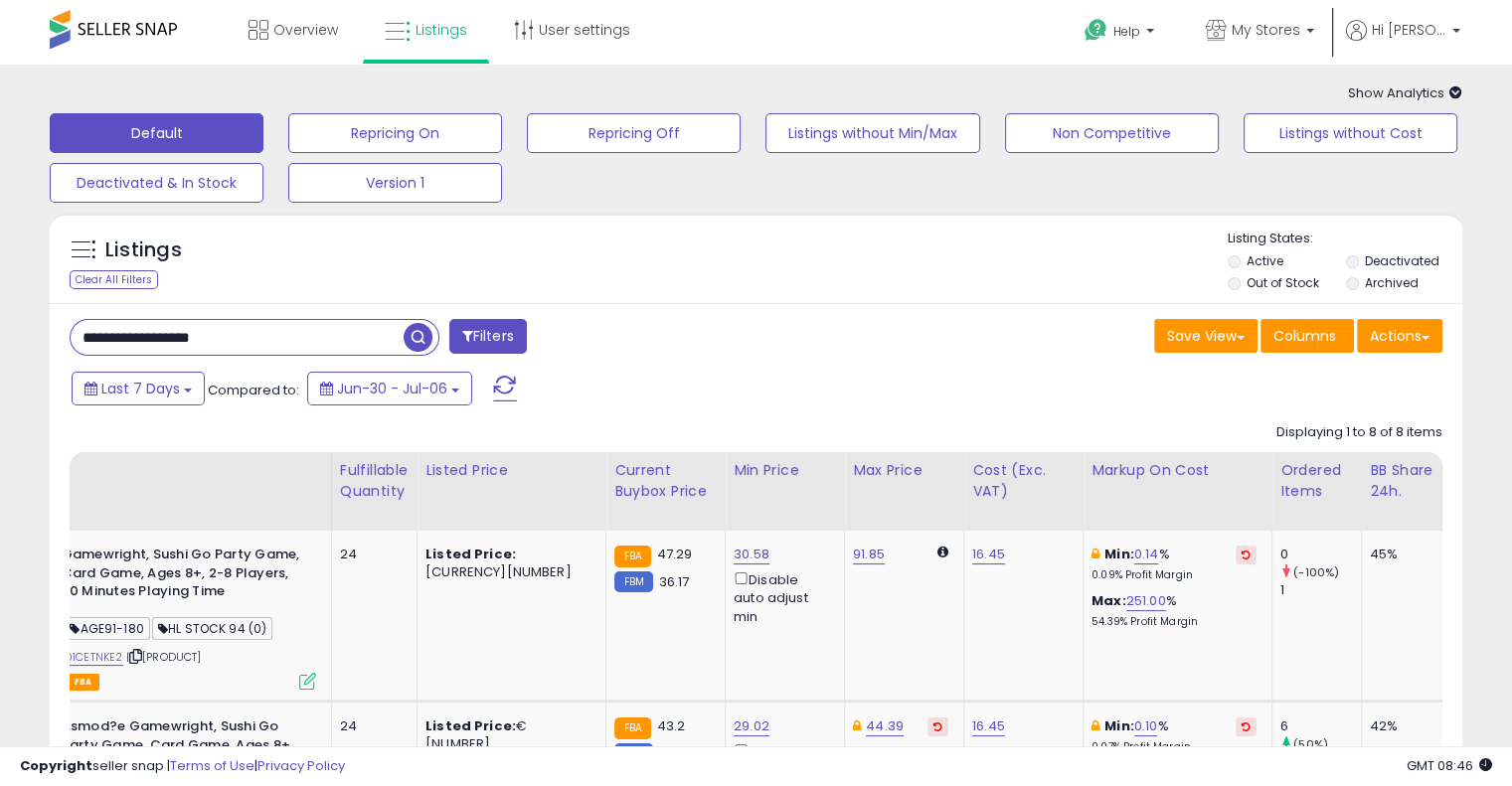 click on "Listings
Clear All Filters
Listing States:" at bounding box center (756, 263) 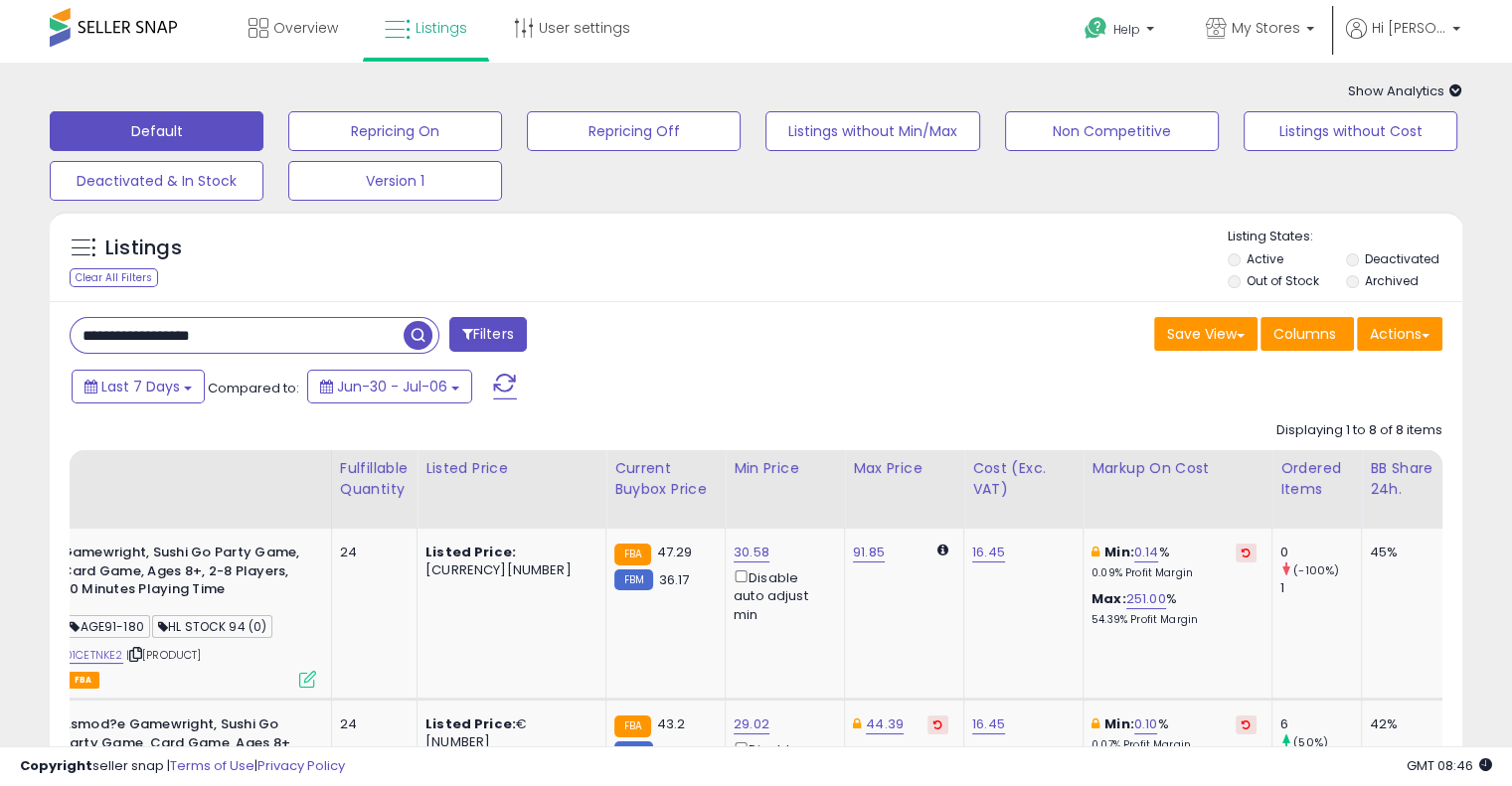 scroll, scrollTop: 0, scrollLeft: 0, axis: both 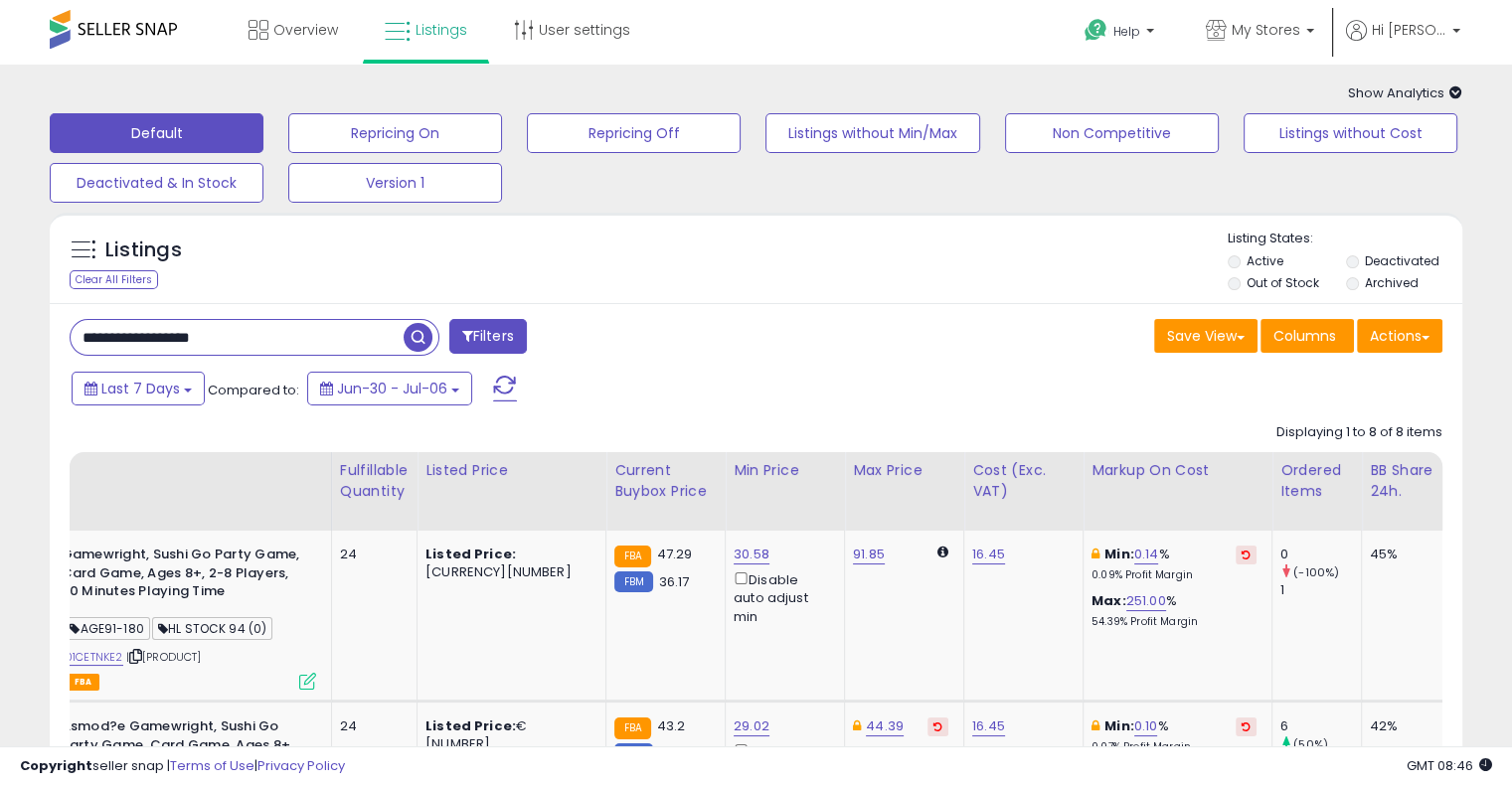 click on "**********" at bounding box center [237, 337] 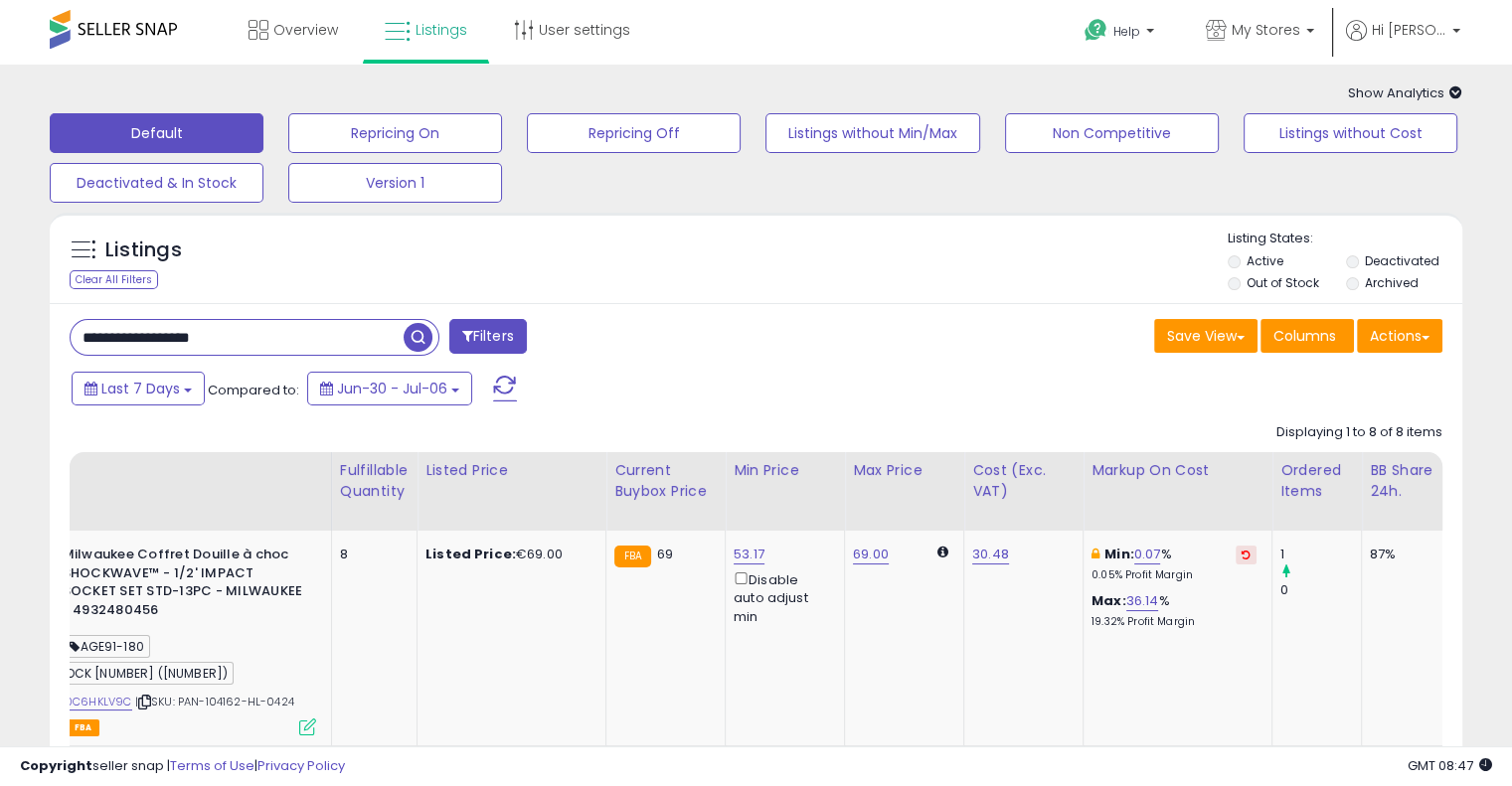 click on "**********" at bounding box center (406, 339) 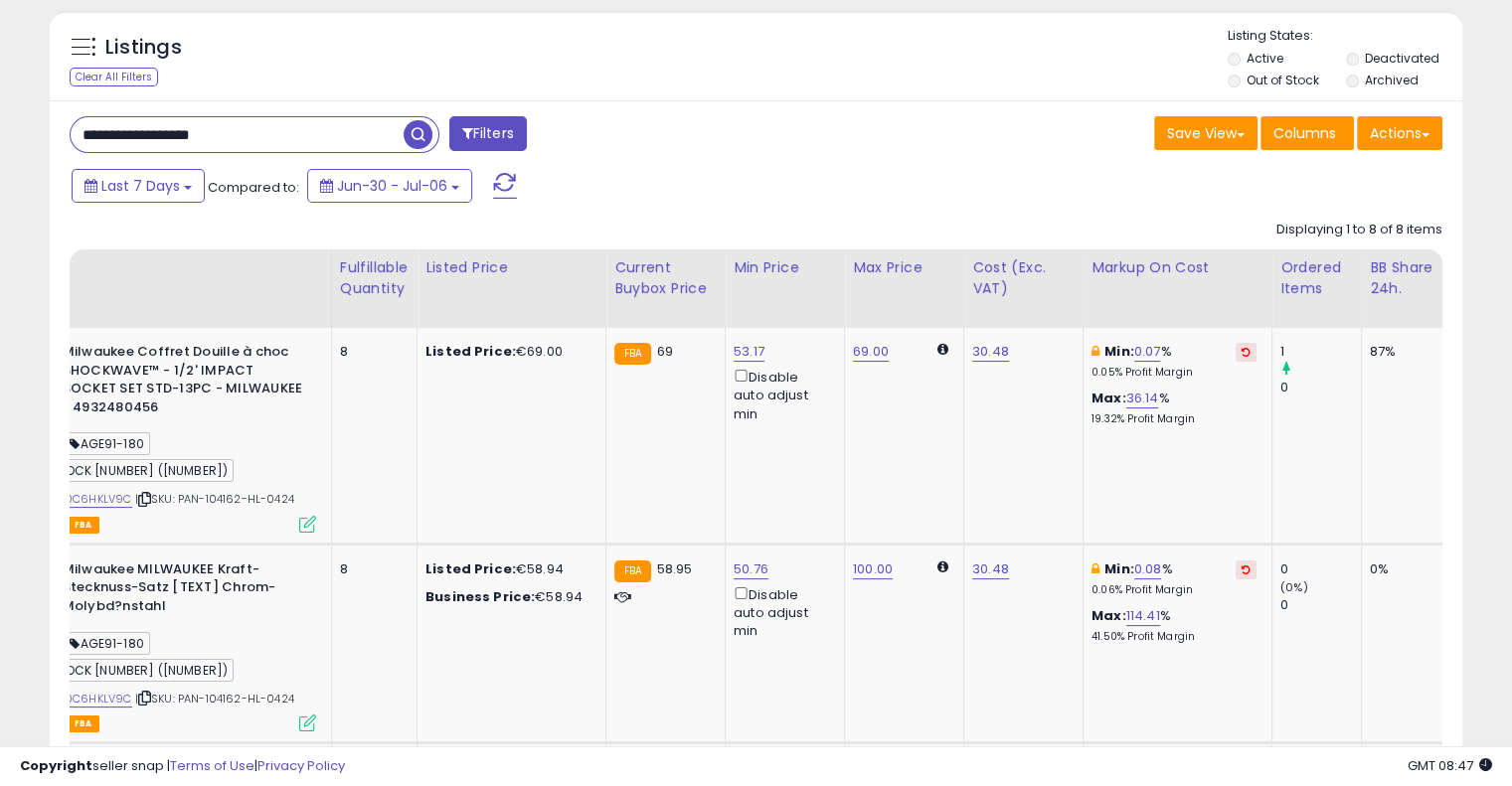 scroll, scrollTop: 227, scrollLeft: 0, axis: vertical 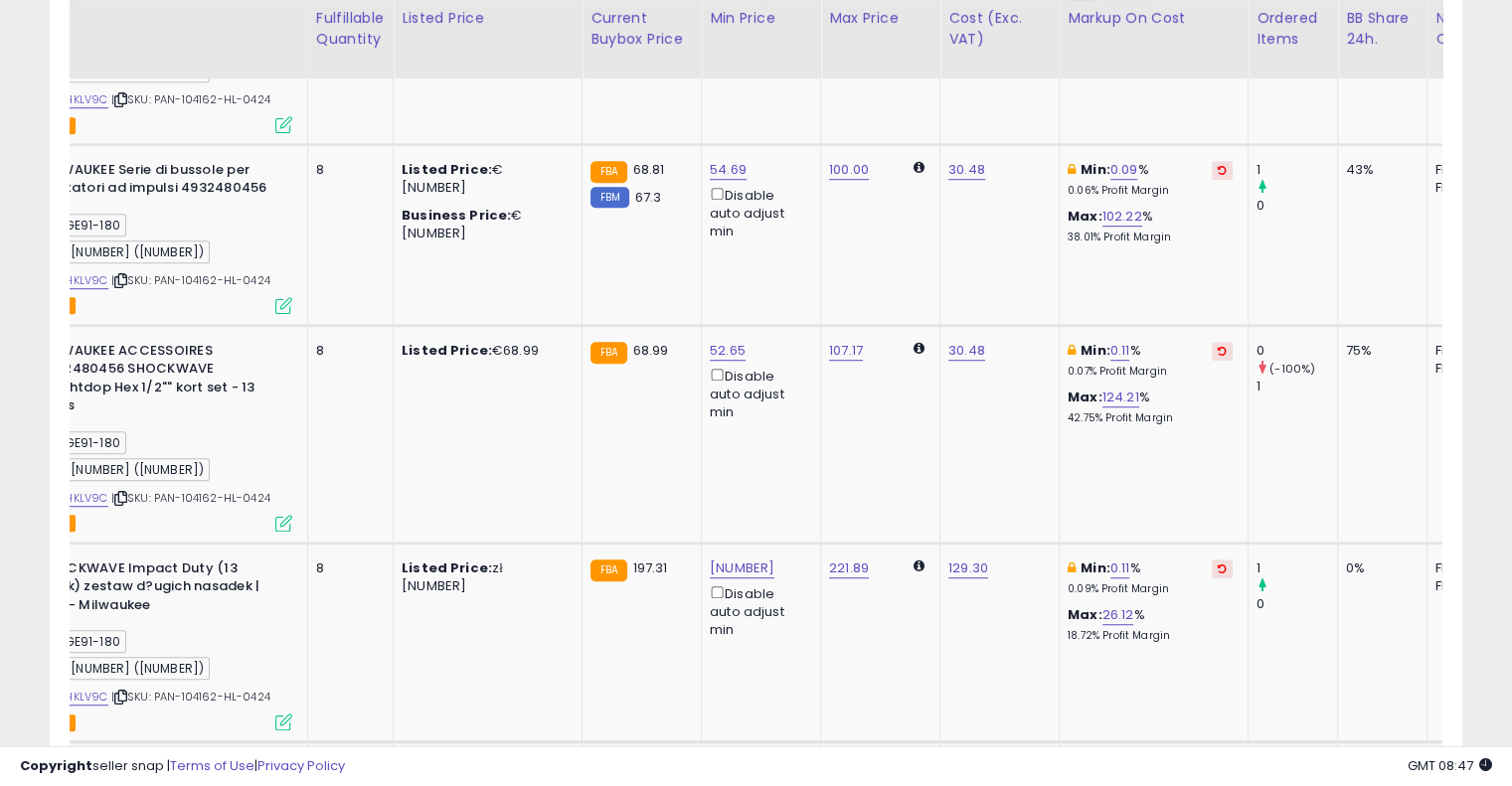 click on "Min:  [NUMBER]%    [NUMBER]%  Profit Margin" at bounding box center [1150, 776] 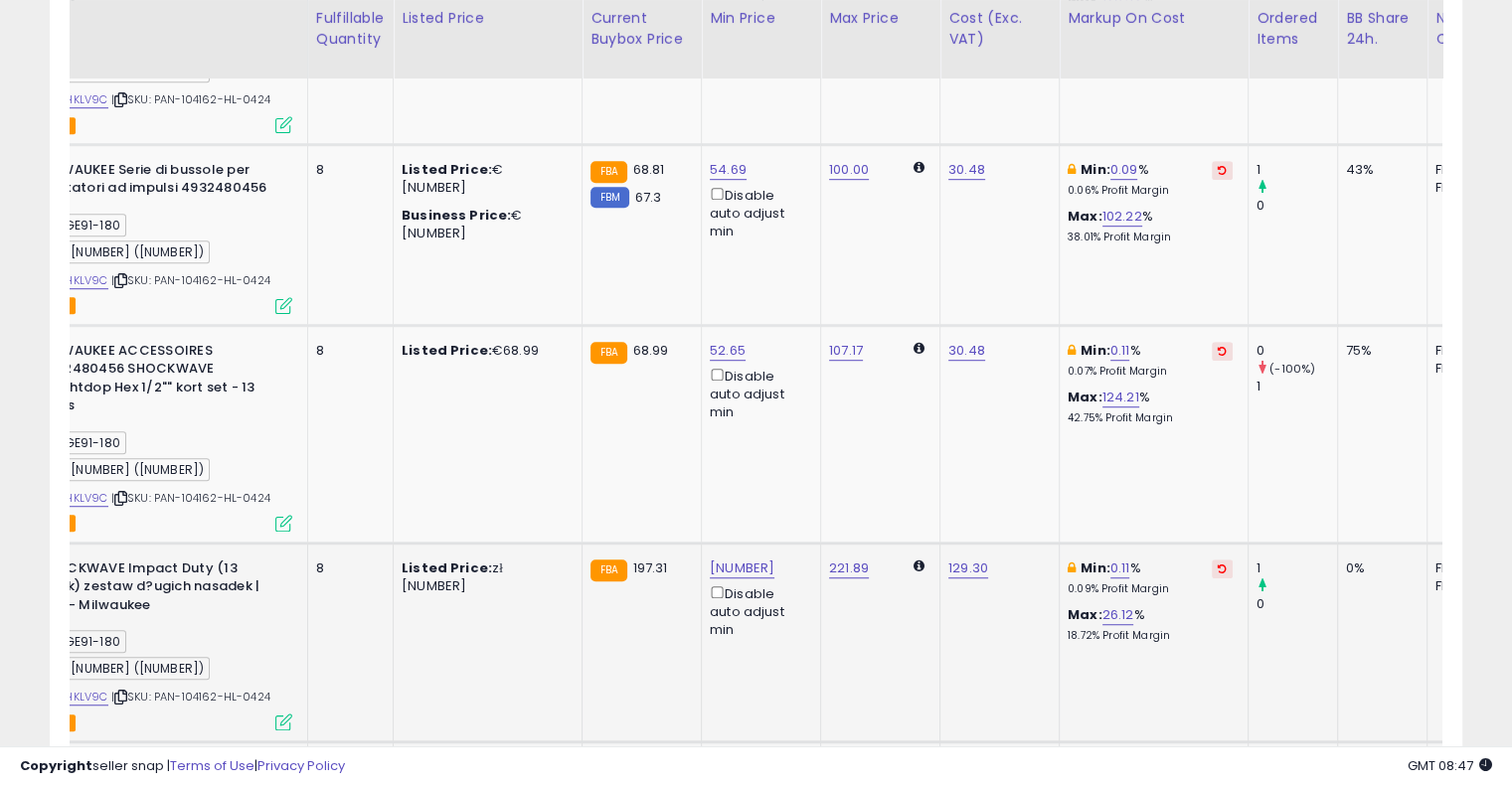 click at bounding box center [1222, 568] 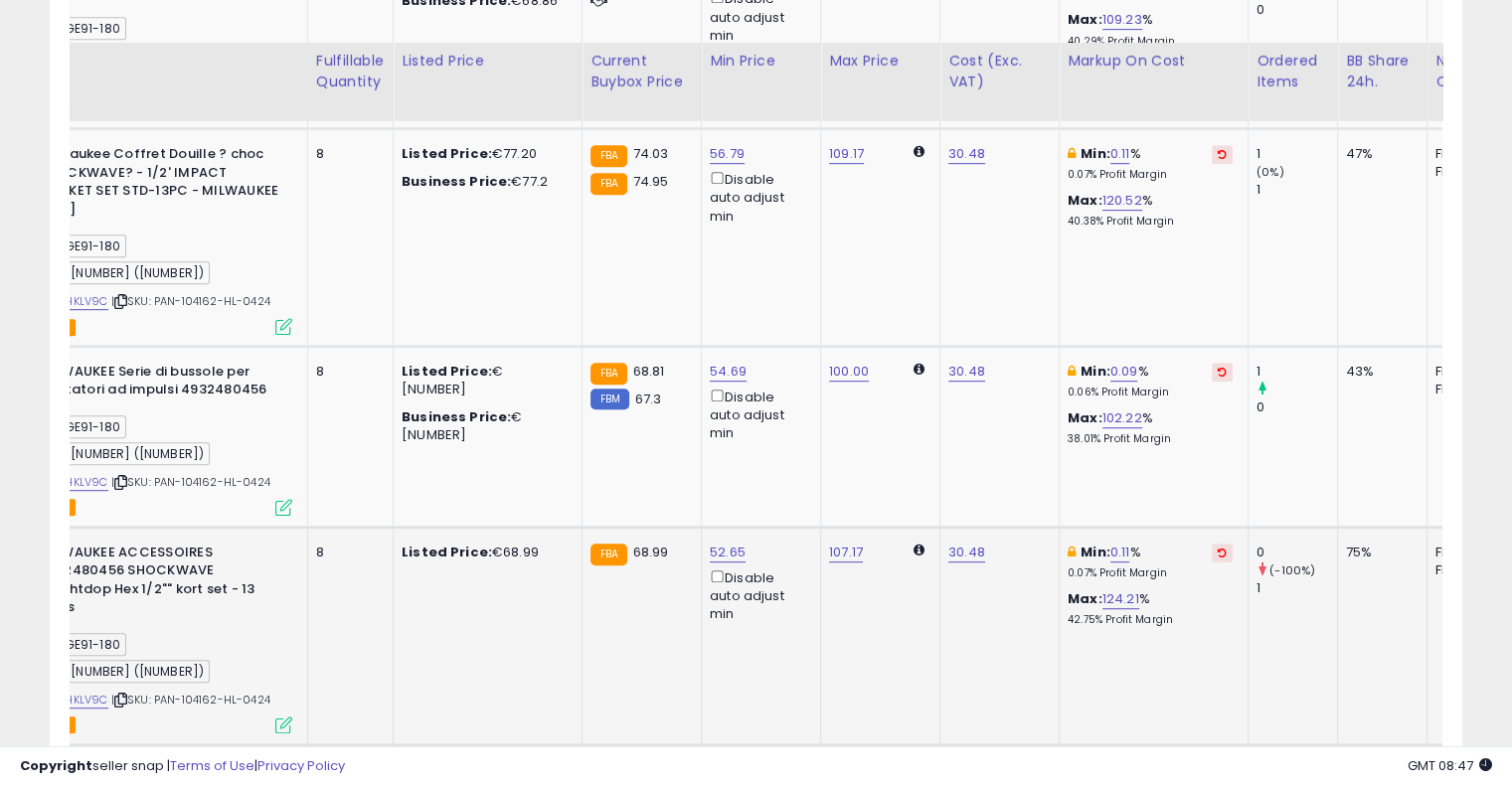 scroll, scrollTop: 998, scrollLeft: 0, axis: vertical 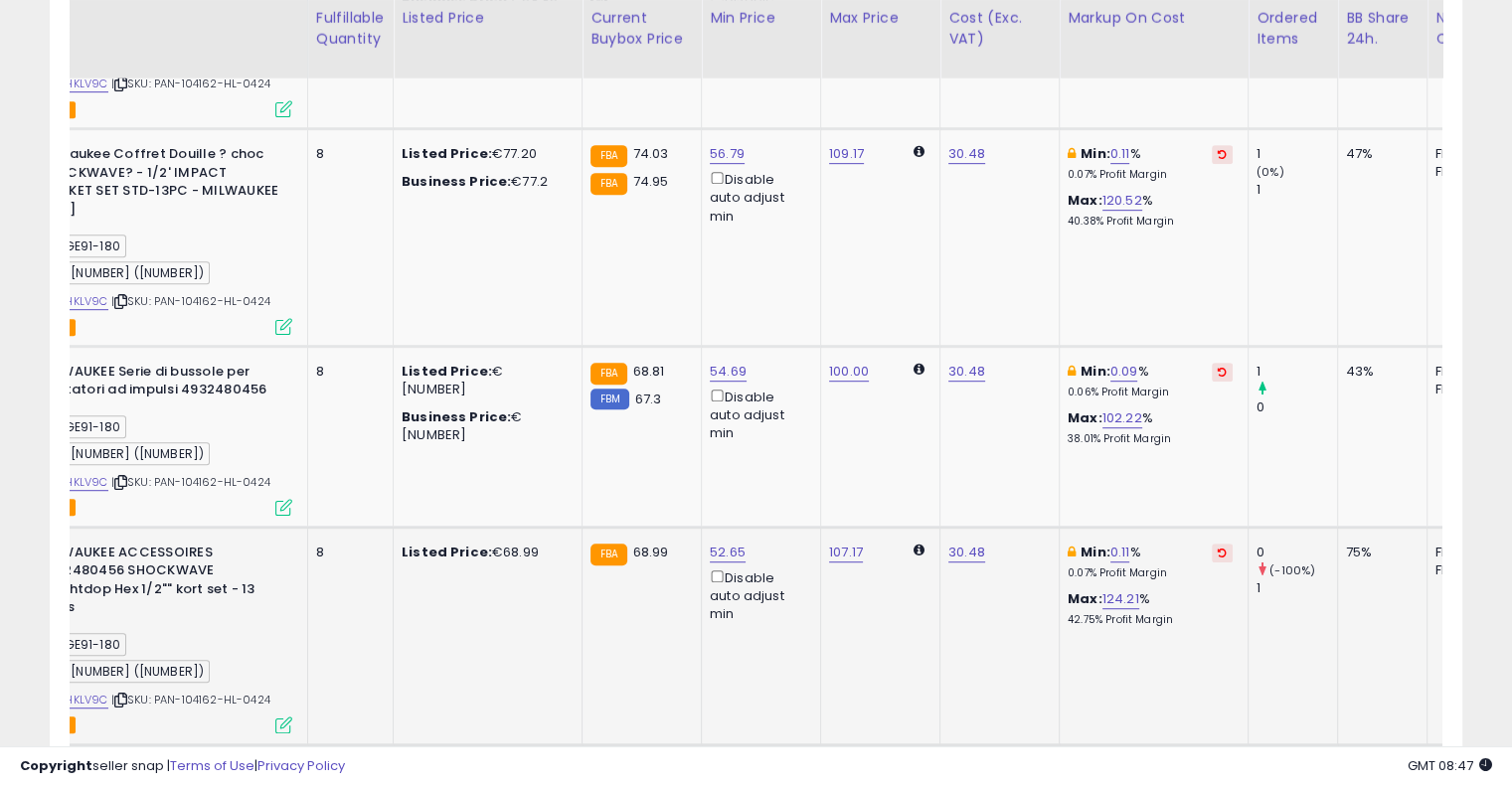 click at bounding box center [1222, 552] 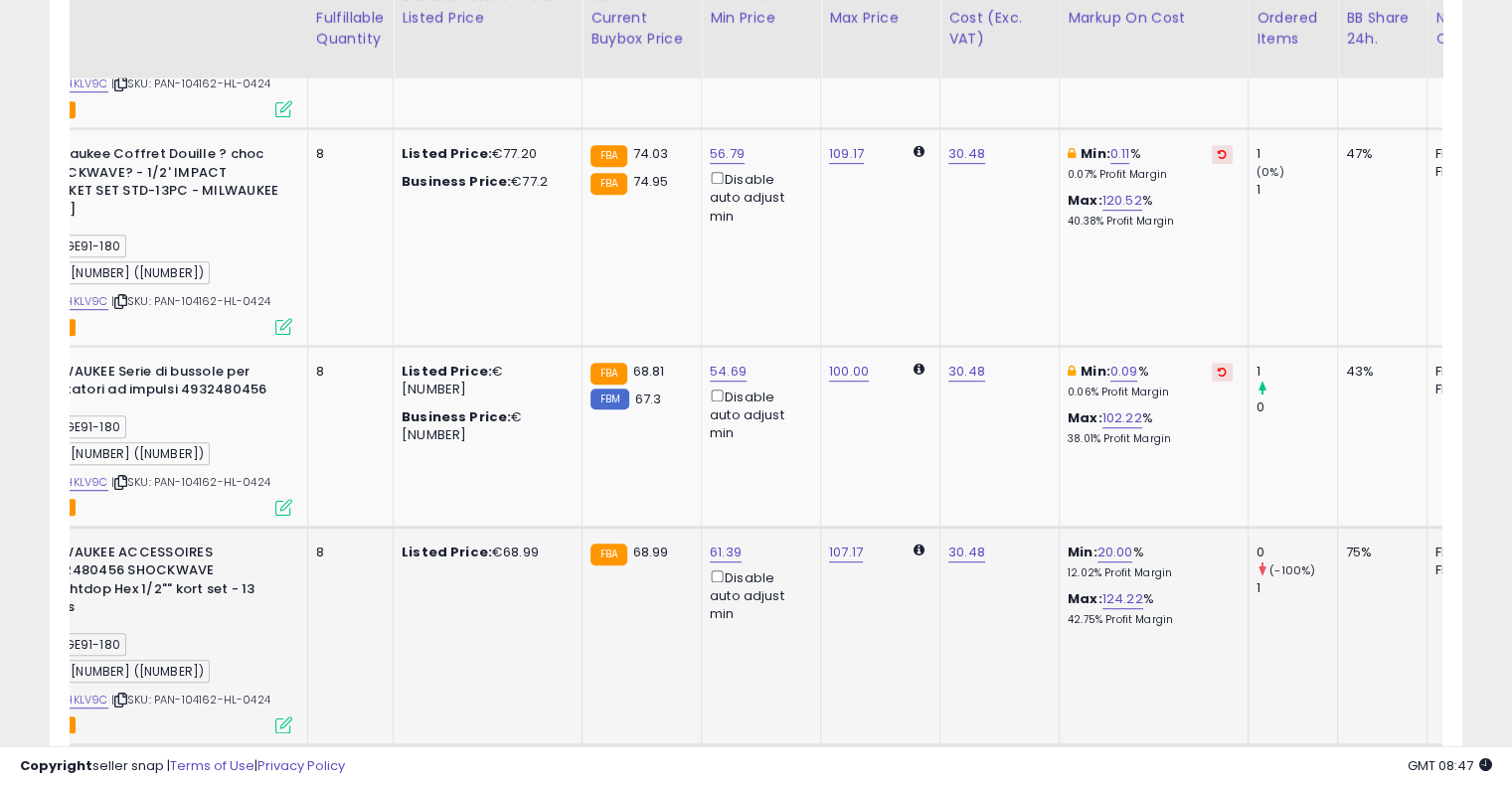 scroll, scrollTop: 0, scrollLeft: 0, axis: both 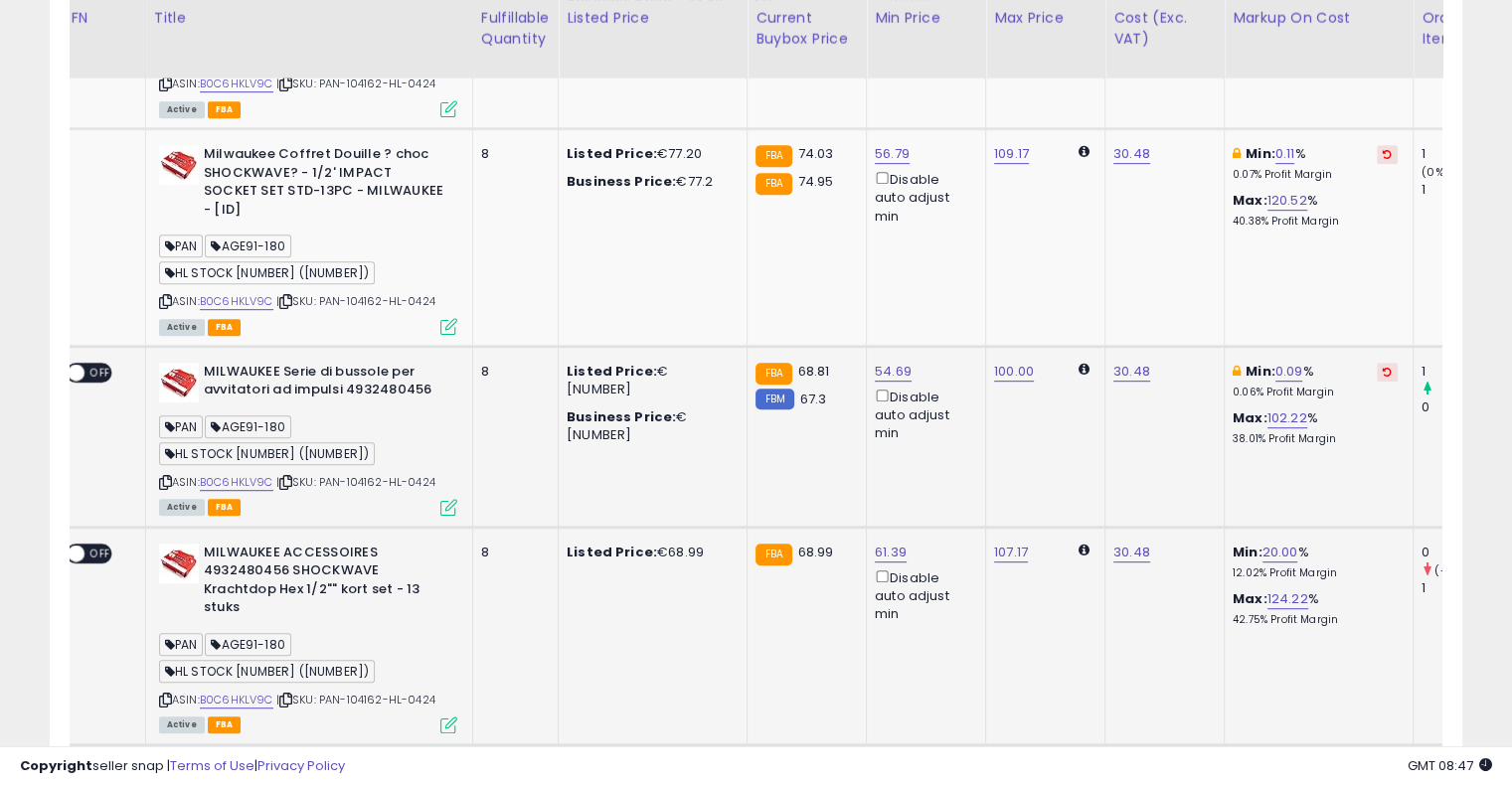 click at bounding box center [1387, 372] 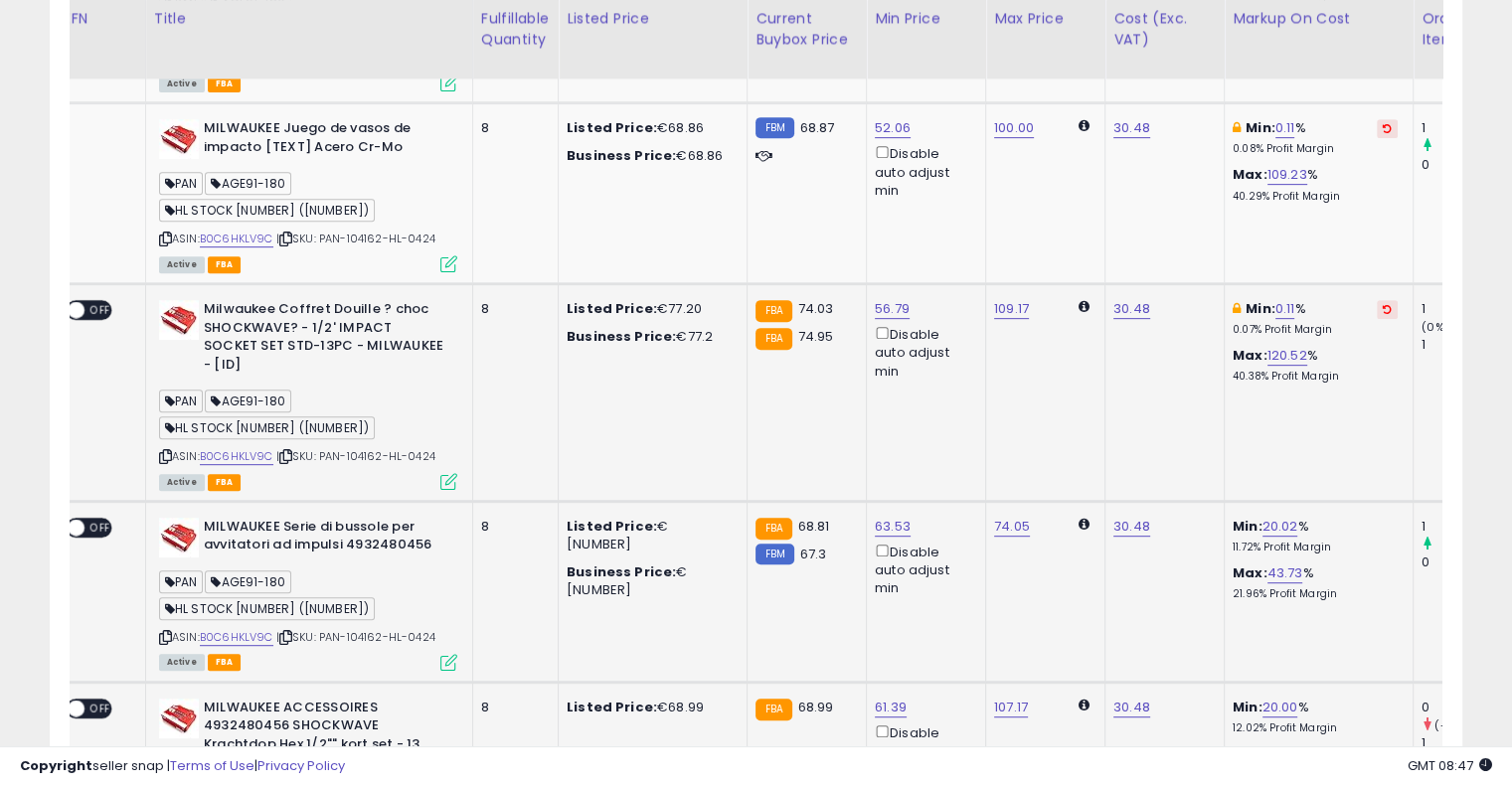 click at bounding box center (1387, 309) 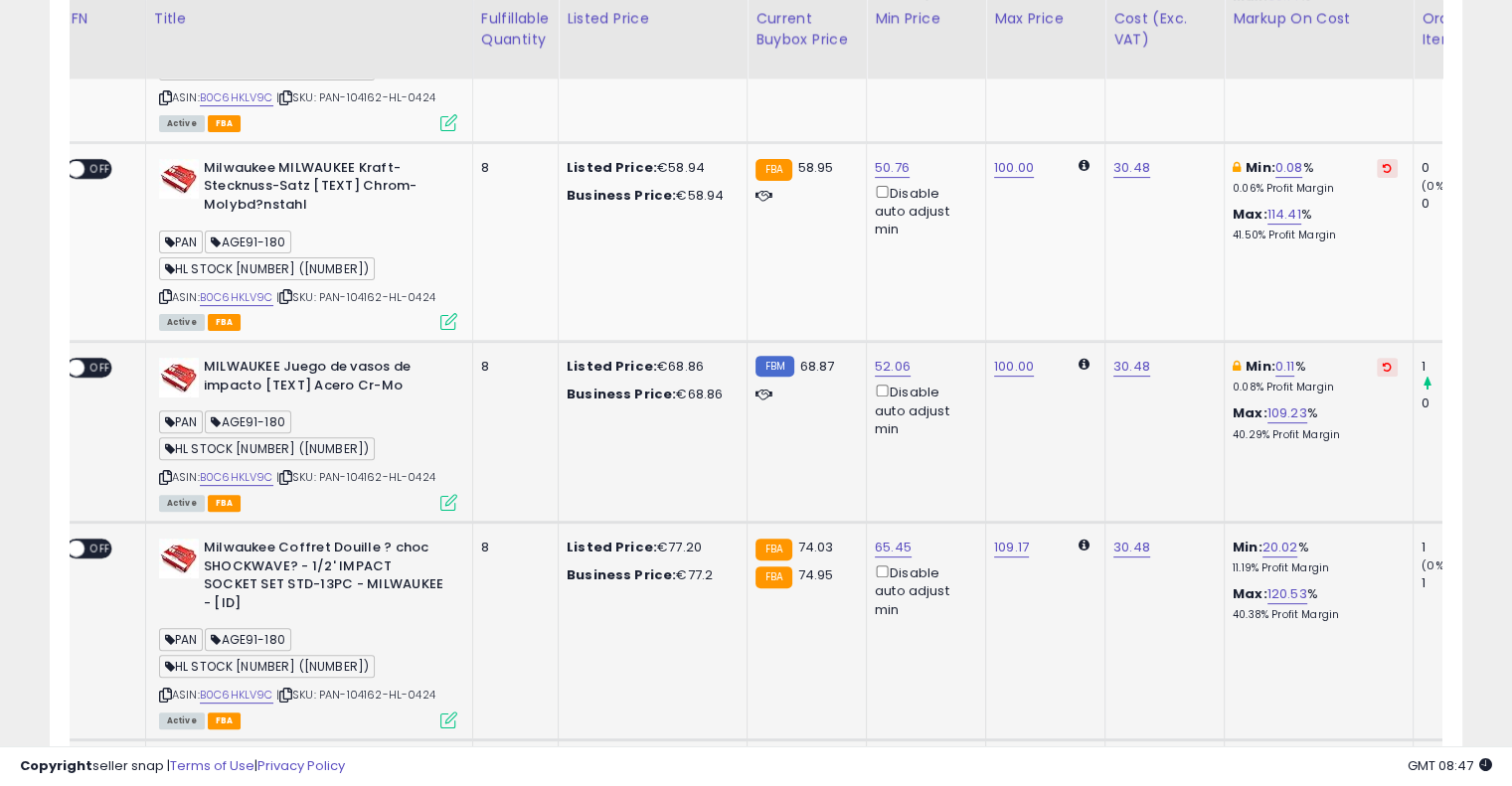 click at bounding box center (1387, 367) 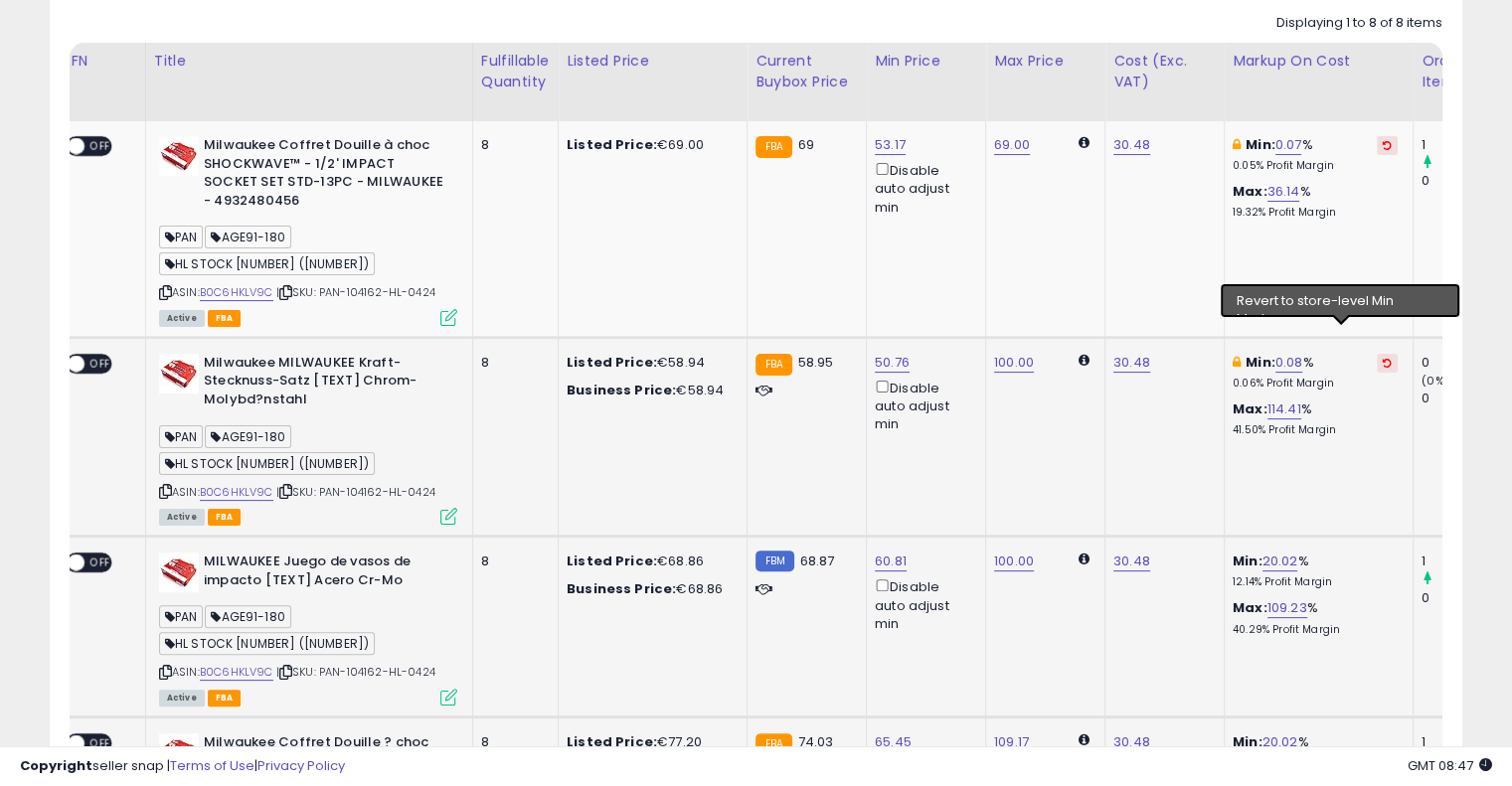 click at bounding box center (1387, 363) 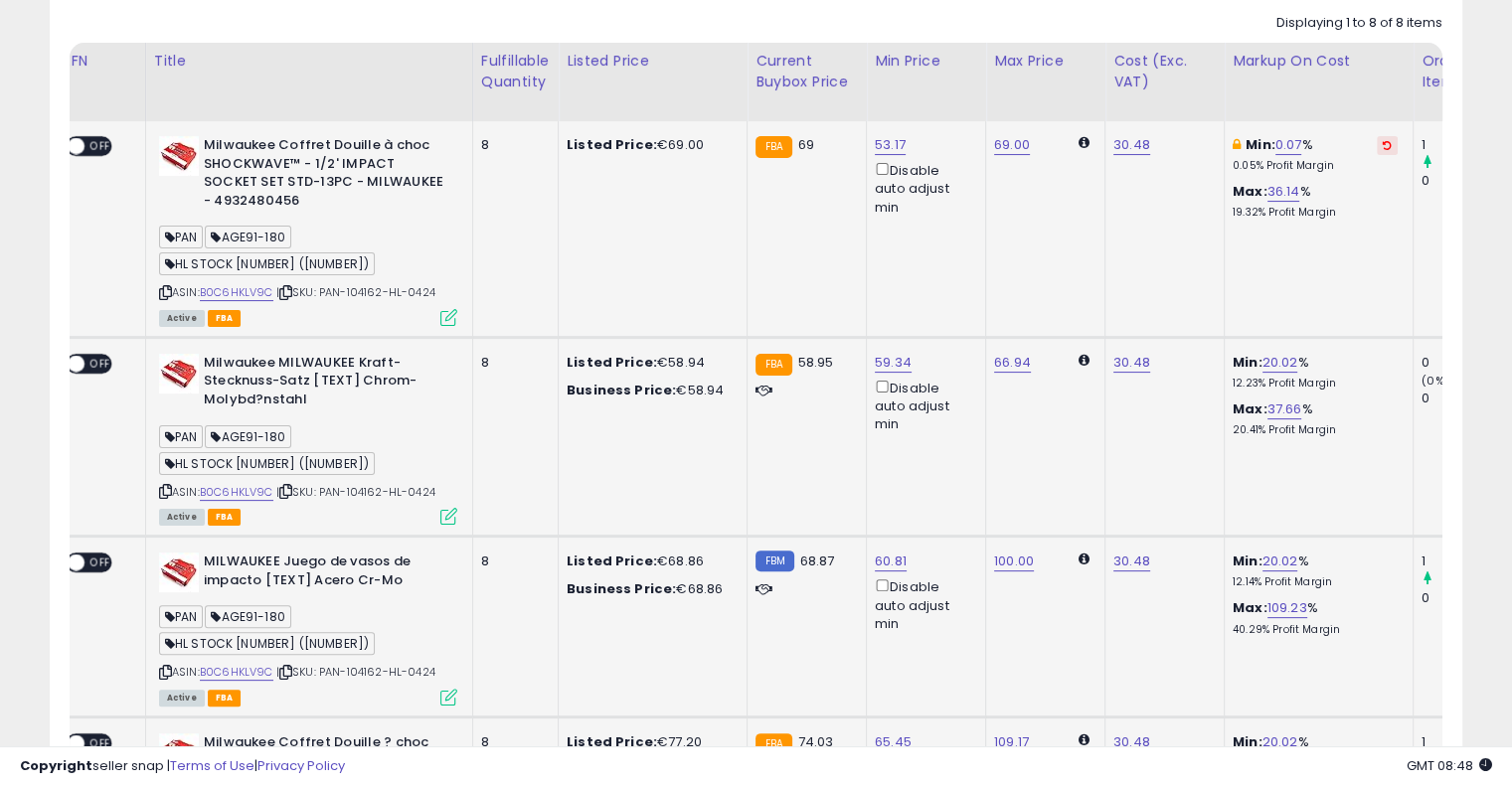 click at bounding box center (1387, 145) 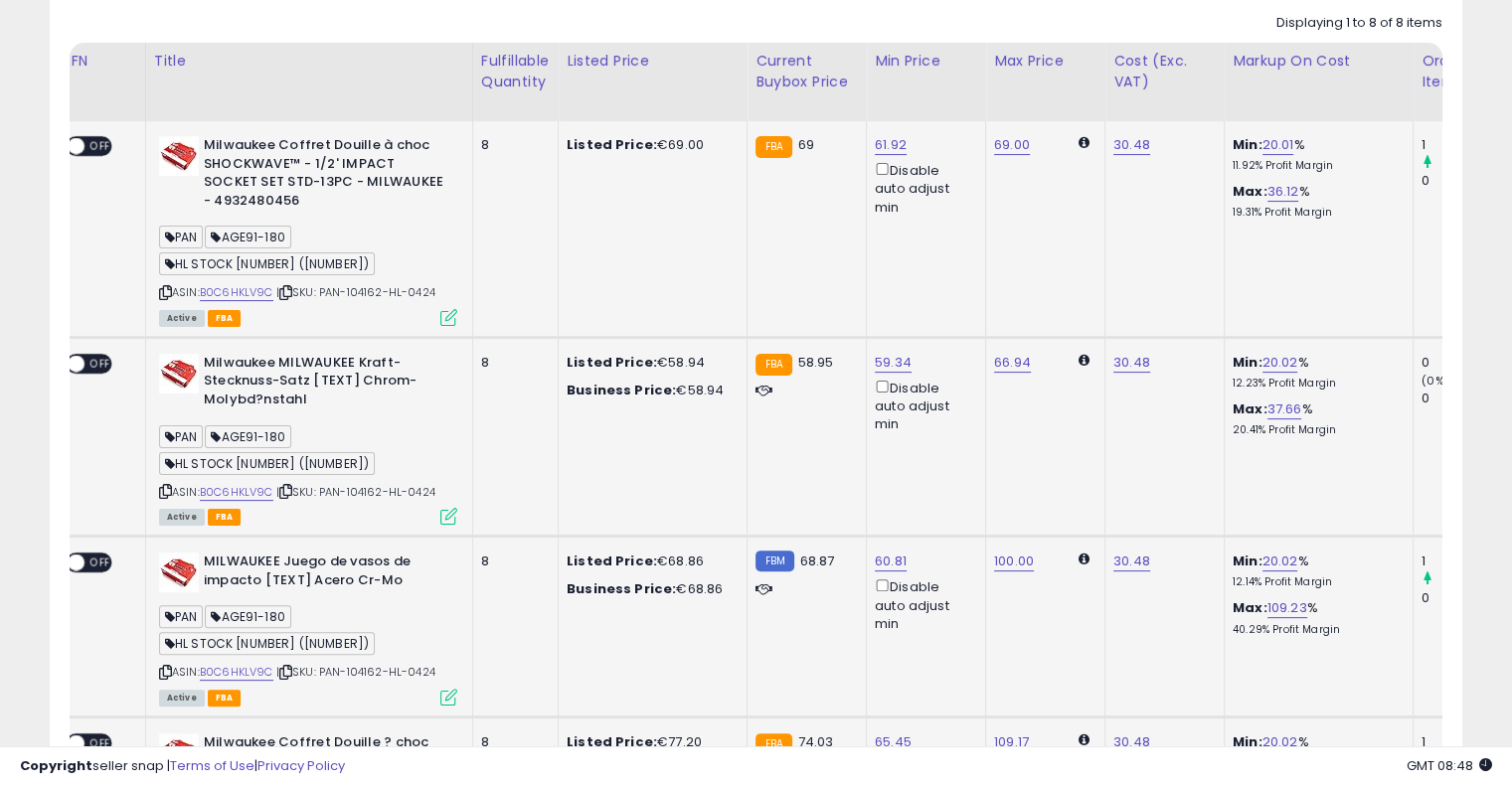 scroll, scrollTop: 0, scrollLeft: 87, axis: horizontal 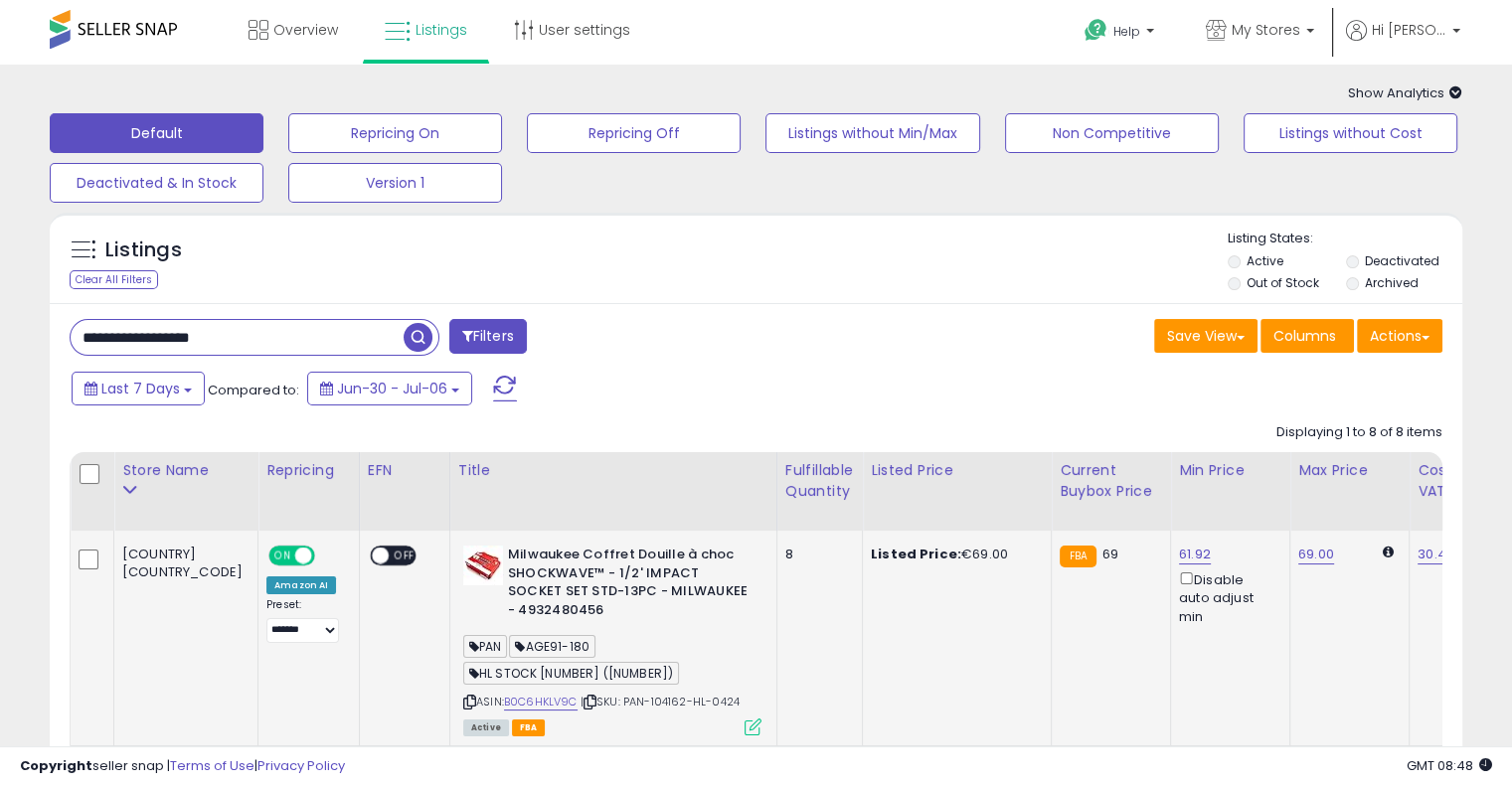 click on "**********" at bounding box center (237, 337) 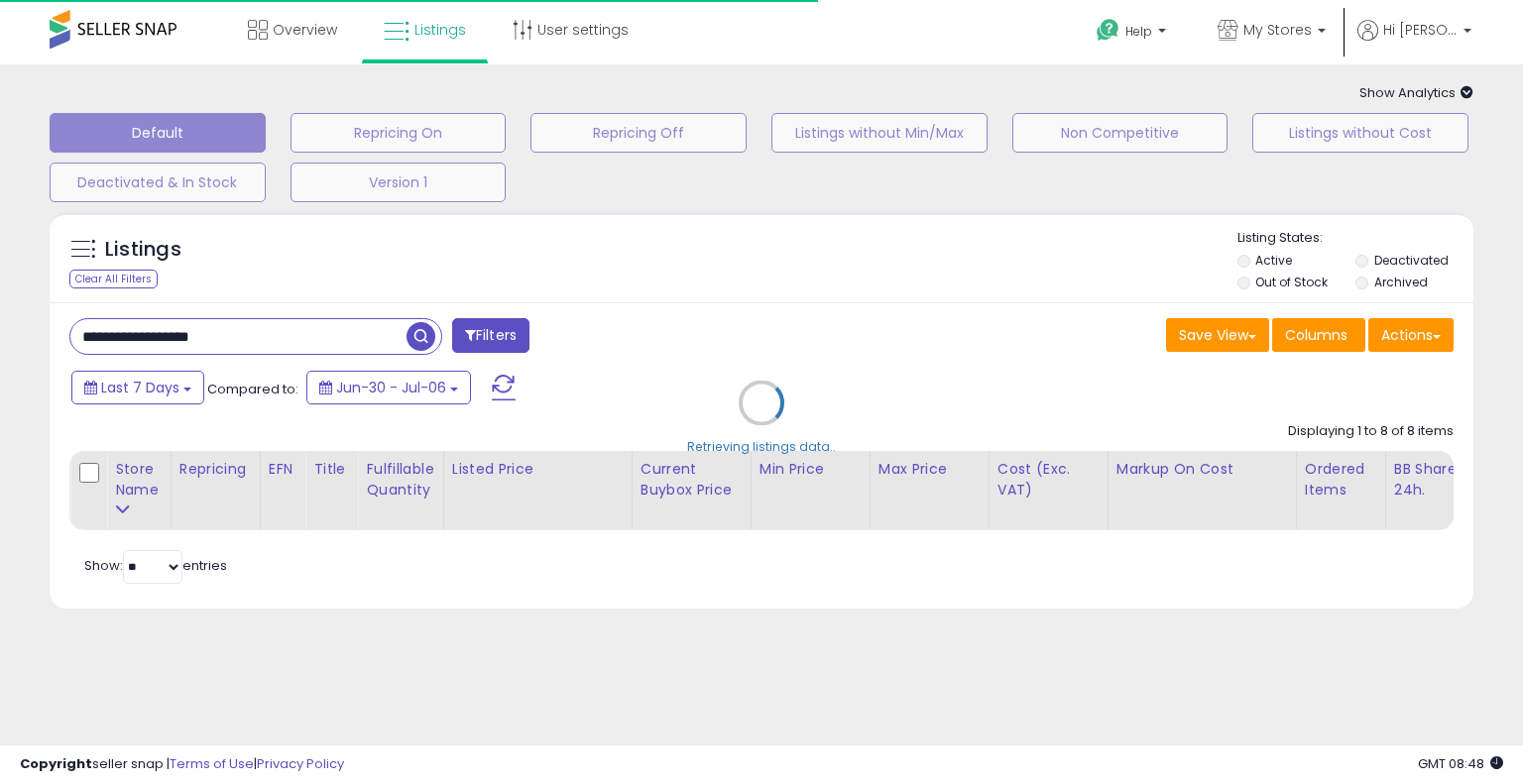 click on "Retrieving listings data.." at bounding box center [762, 417] 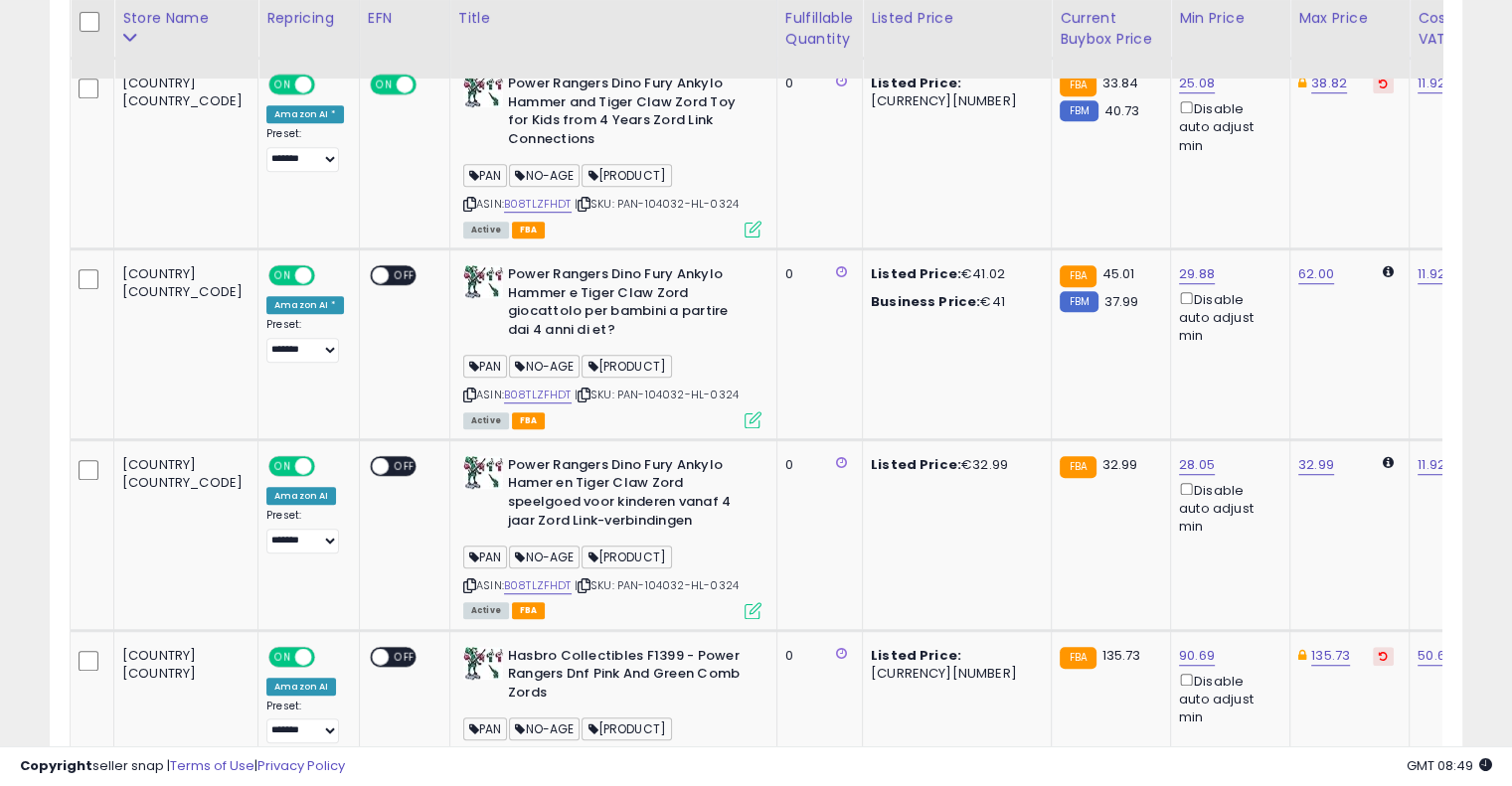 scroll, scrollTop: 1231, scrollLeft: 0, axis: vertical 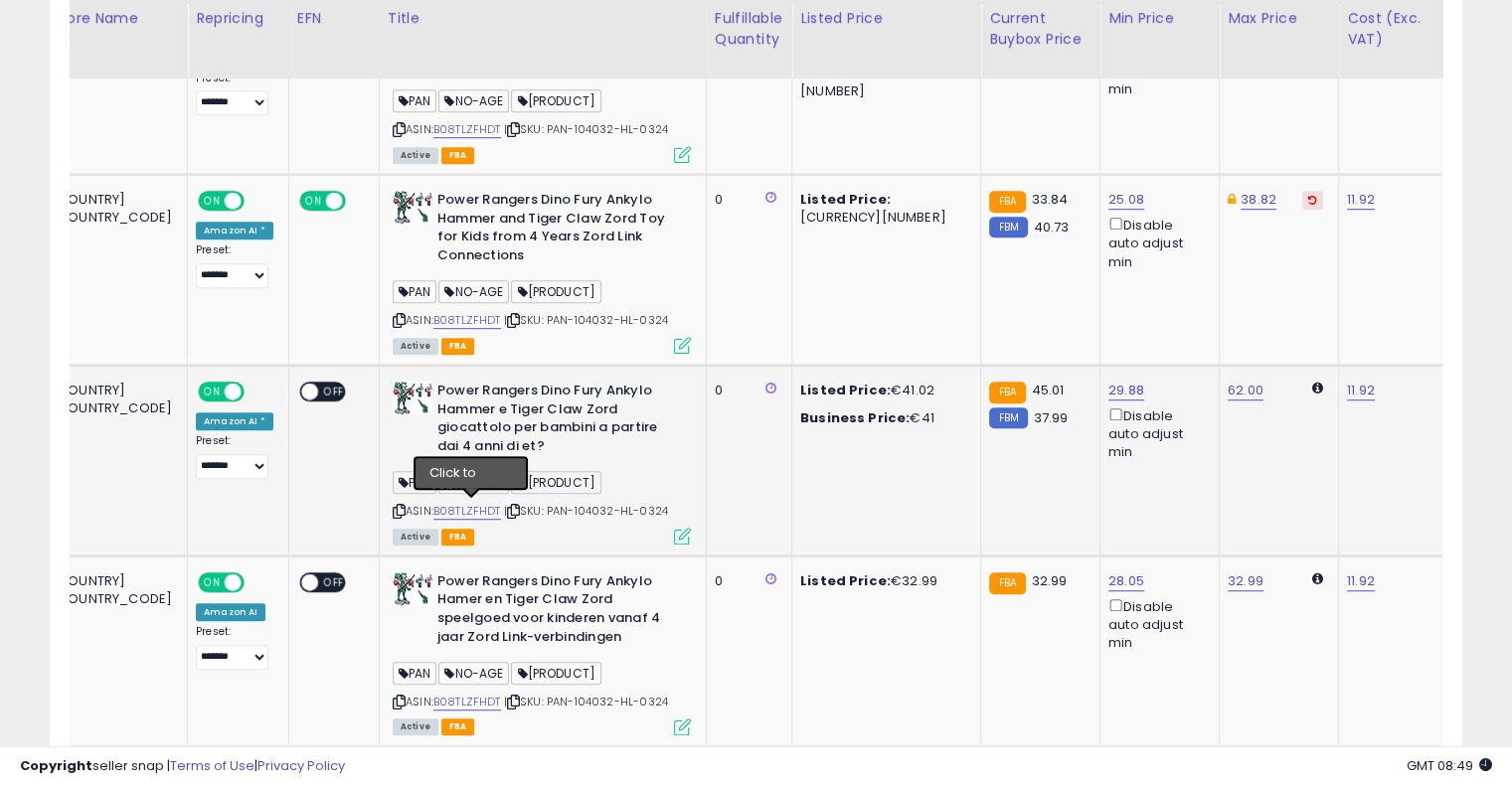 click at bounding box center (513, 511) 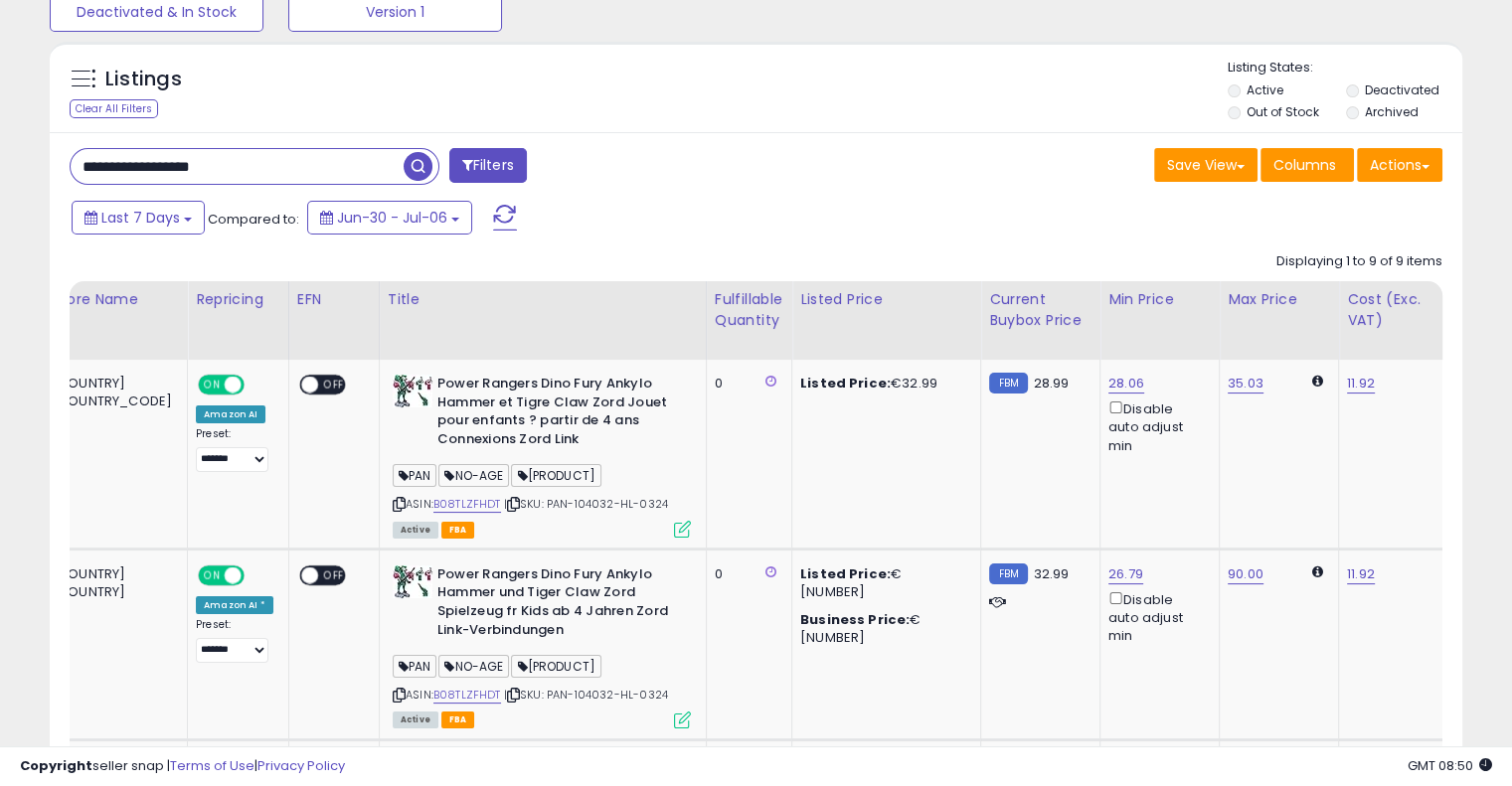 scroll, scrollTop: 103, scrollLeft: 0, axis: vertical 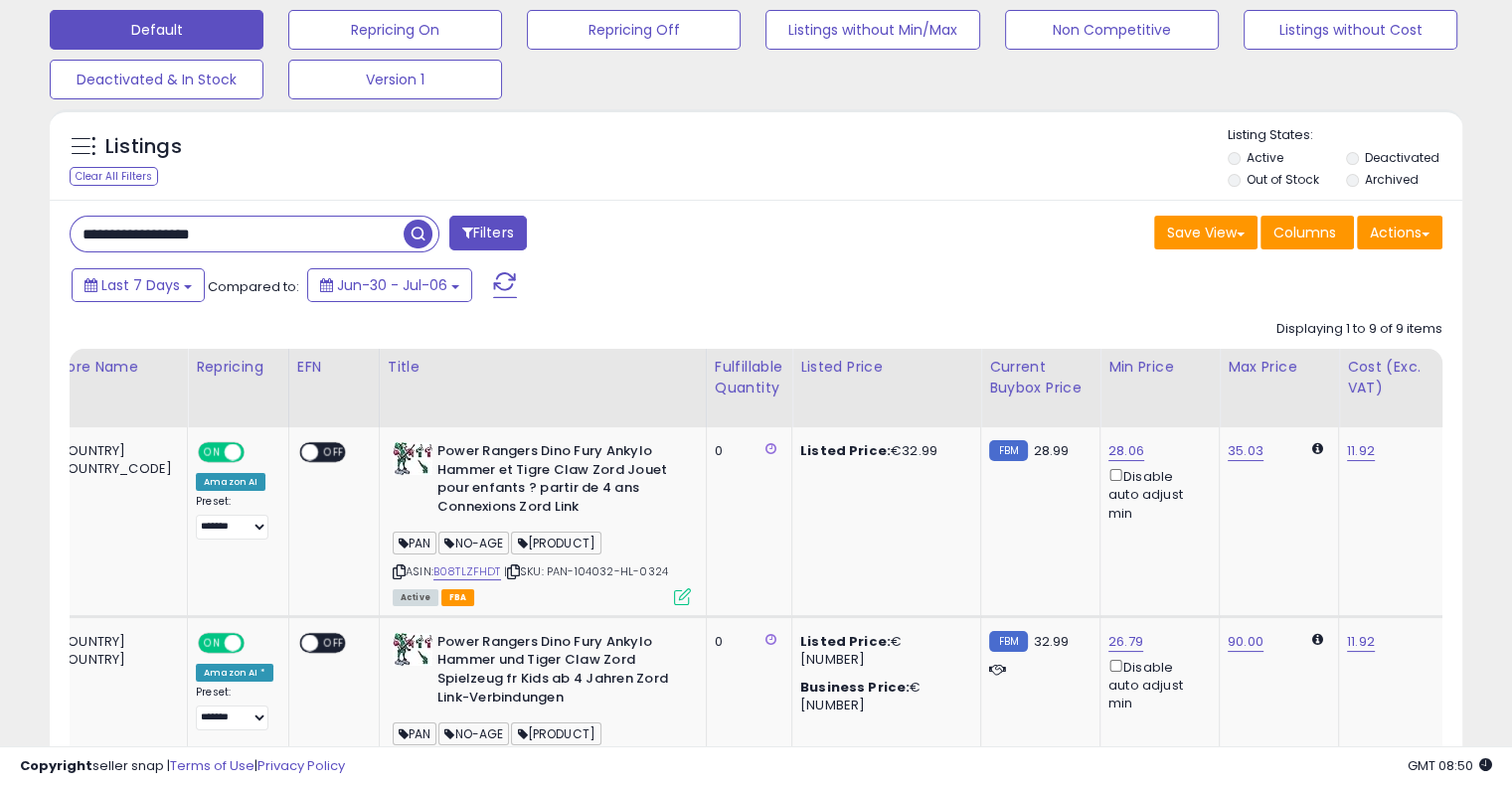 click on "**********" at bounding box center (237, 234) 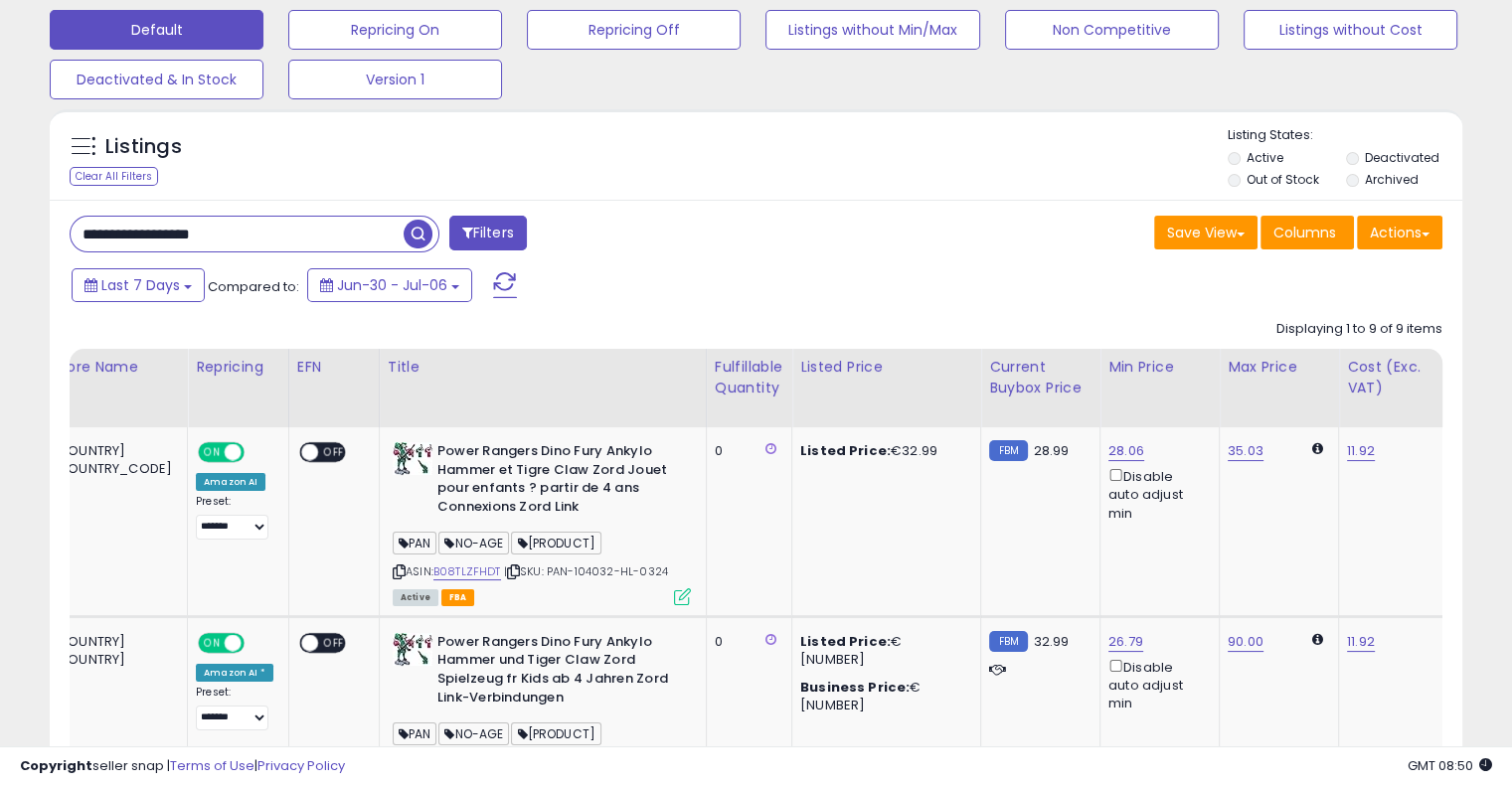click on "**********" at bounding box center (237, 234) 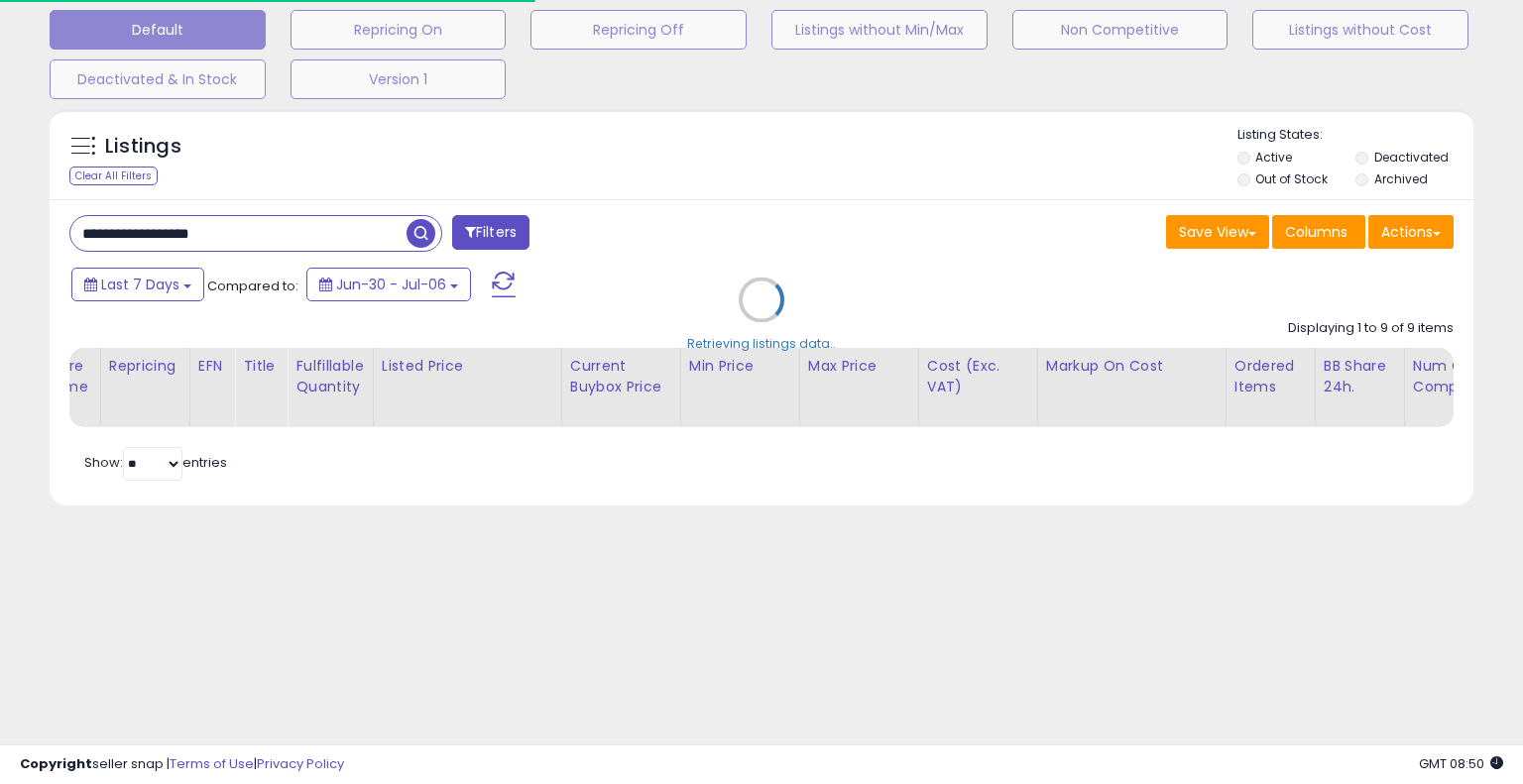 click on "Retrieving listings data.." at bounding box center [762, 314] 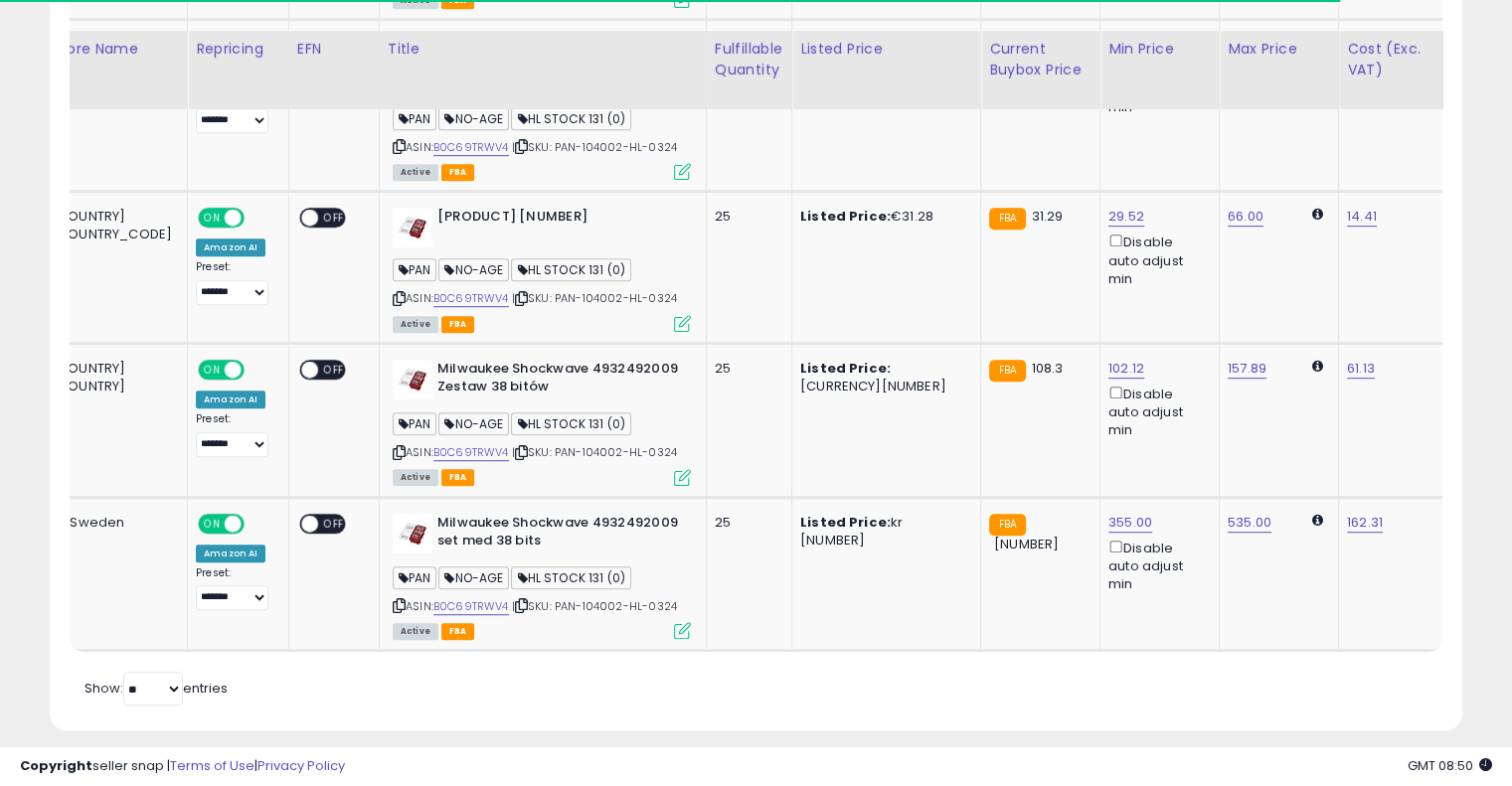 scroll, scrollTop: 1157, scrollLeft: 0, axis: vertical 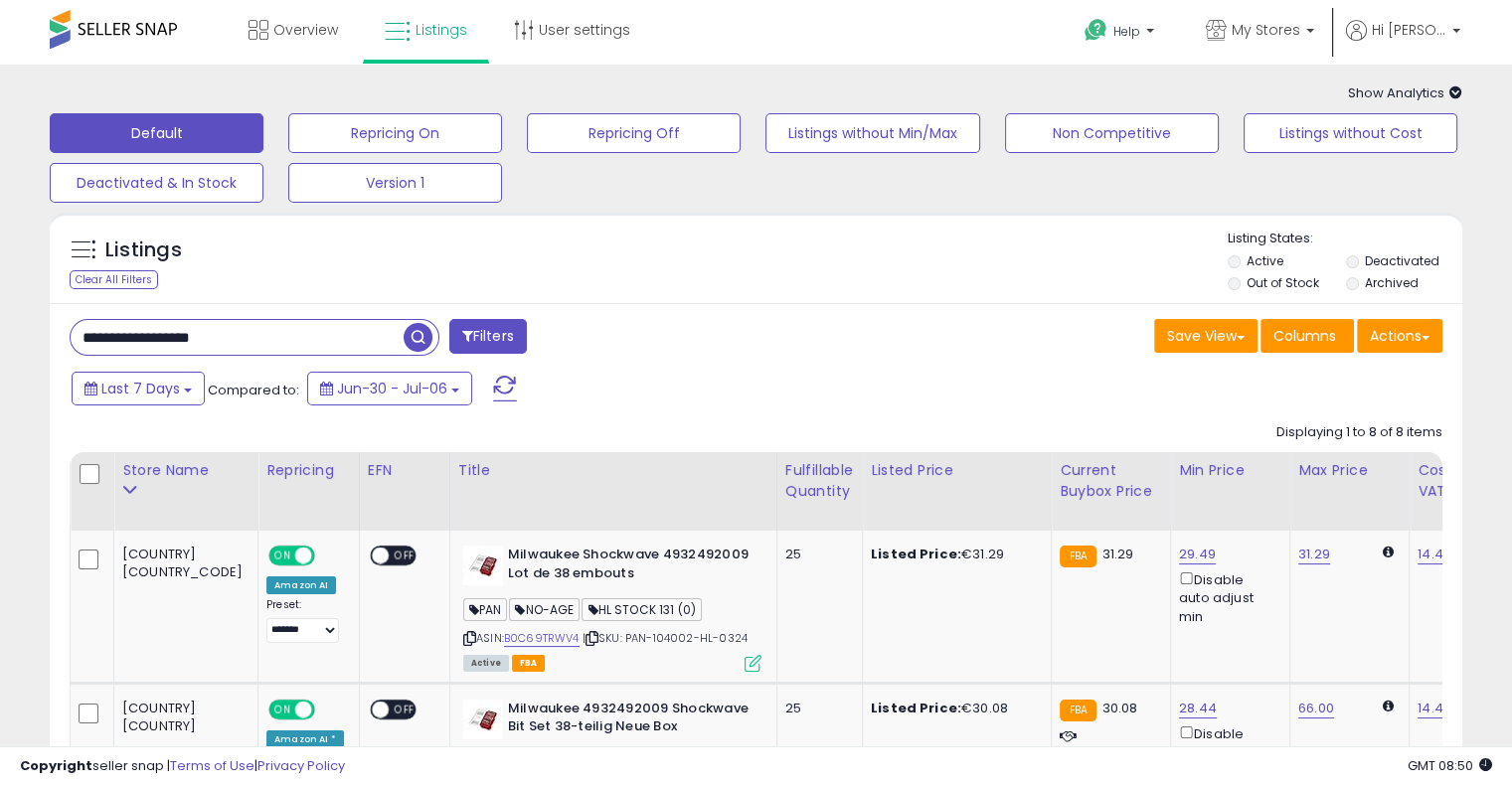 click on "**********" at bounding box center (237, 337) 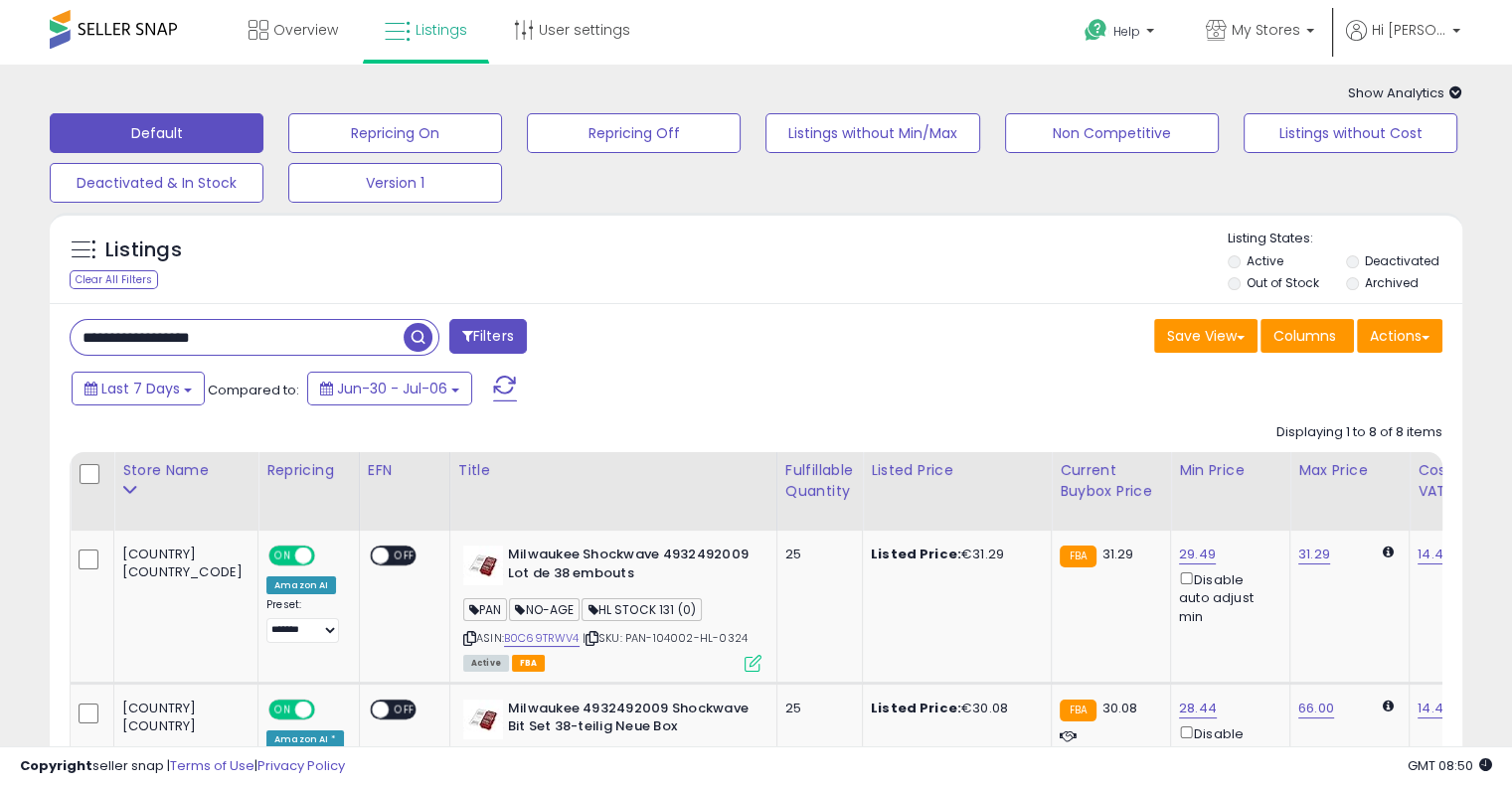 click on "**********" at bounding box center (237, 337) 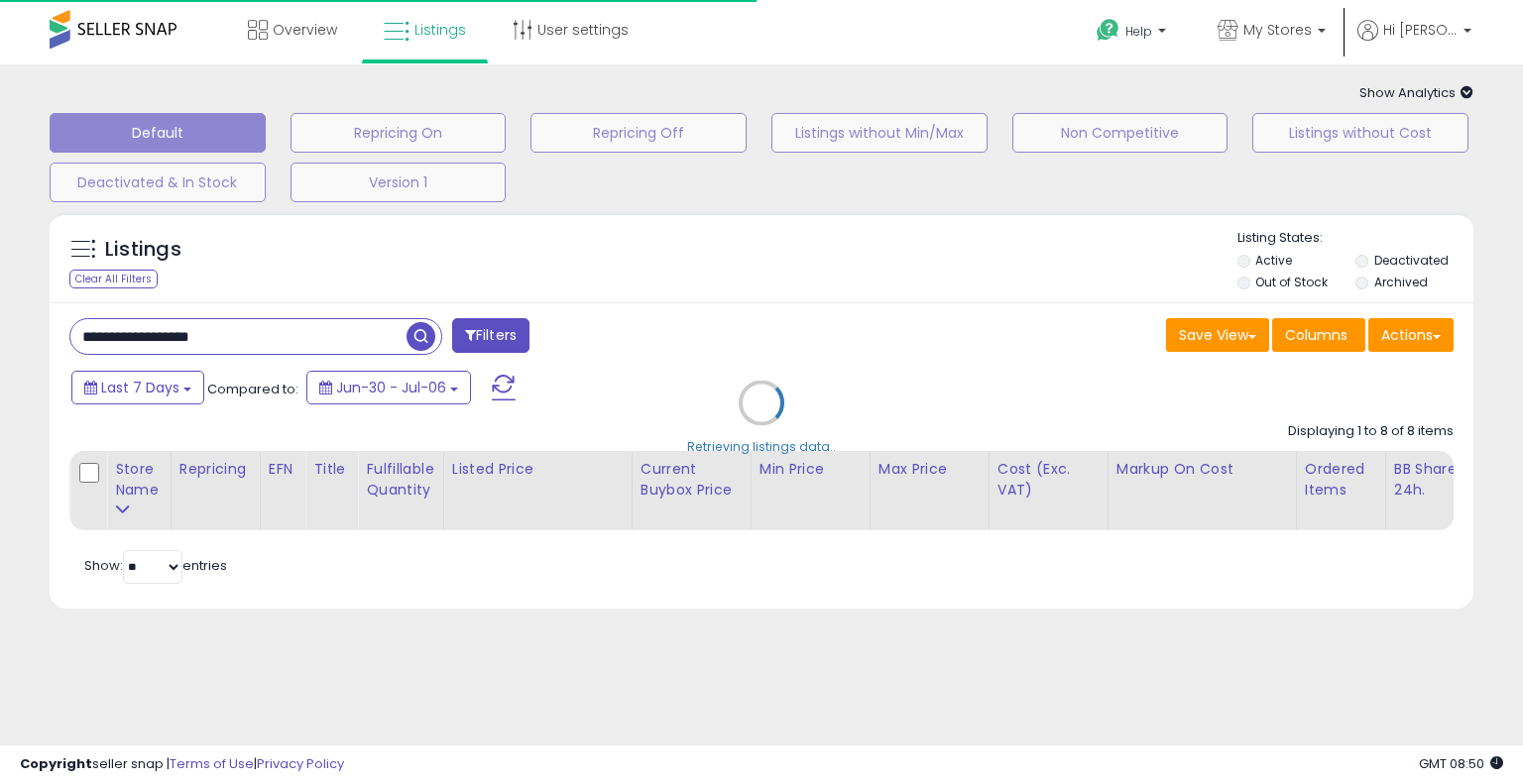 click on "Retrieving listings data.." at bounding box center [762, 417] 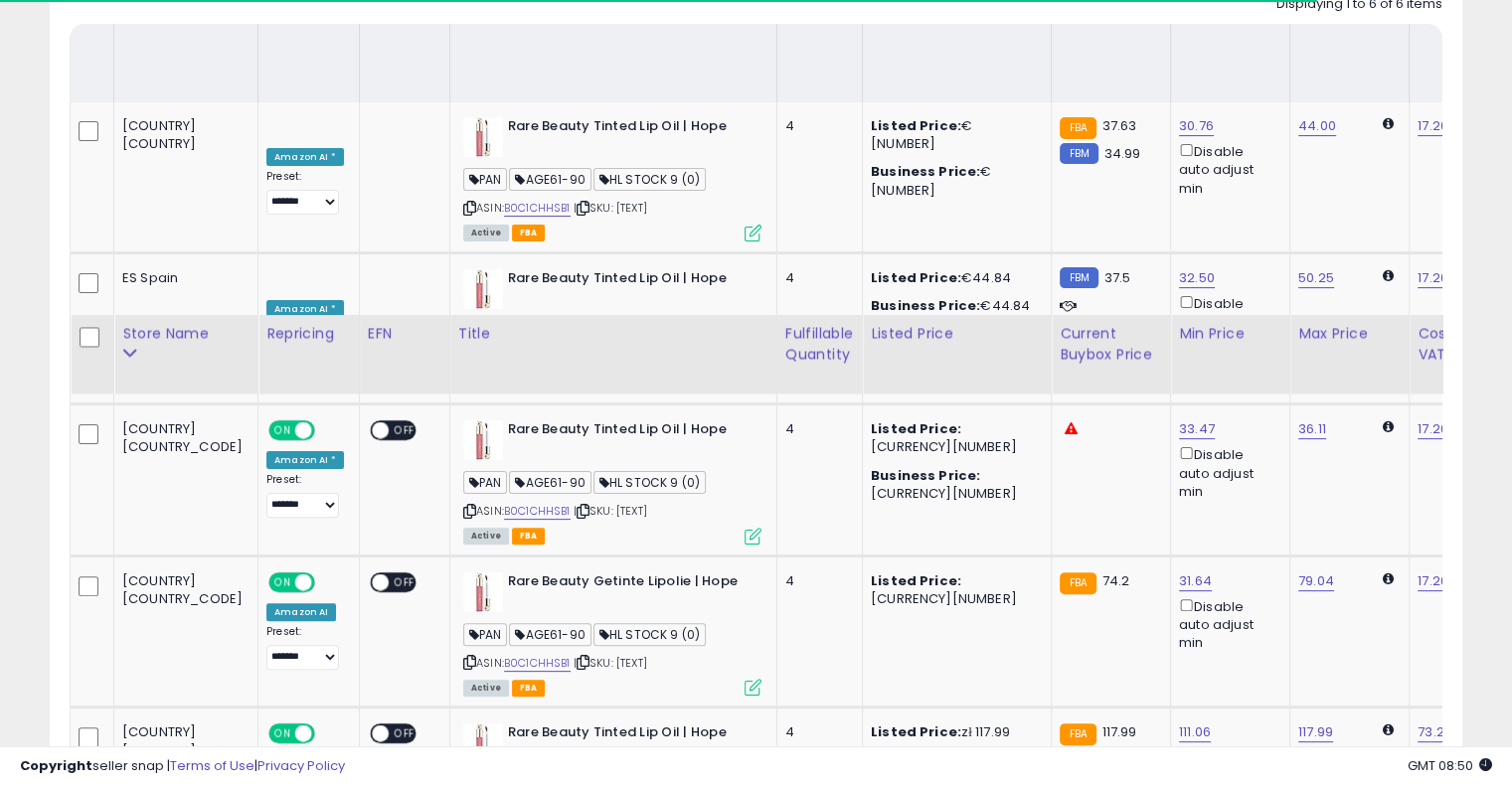scroll, scrollTop: 819, scrollLeft: 0, axis: vertical 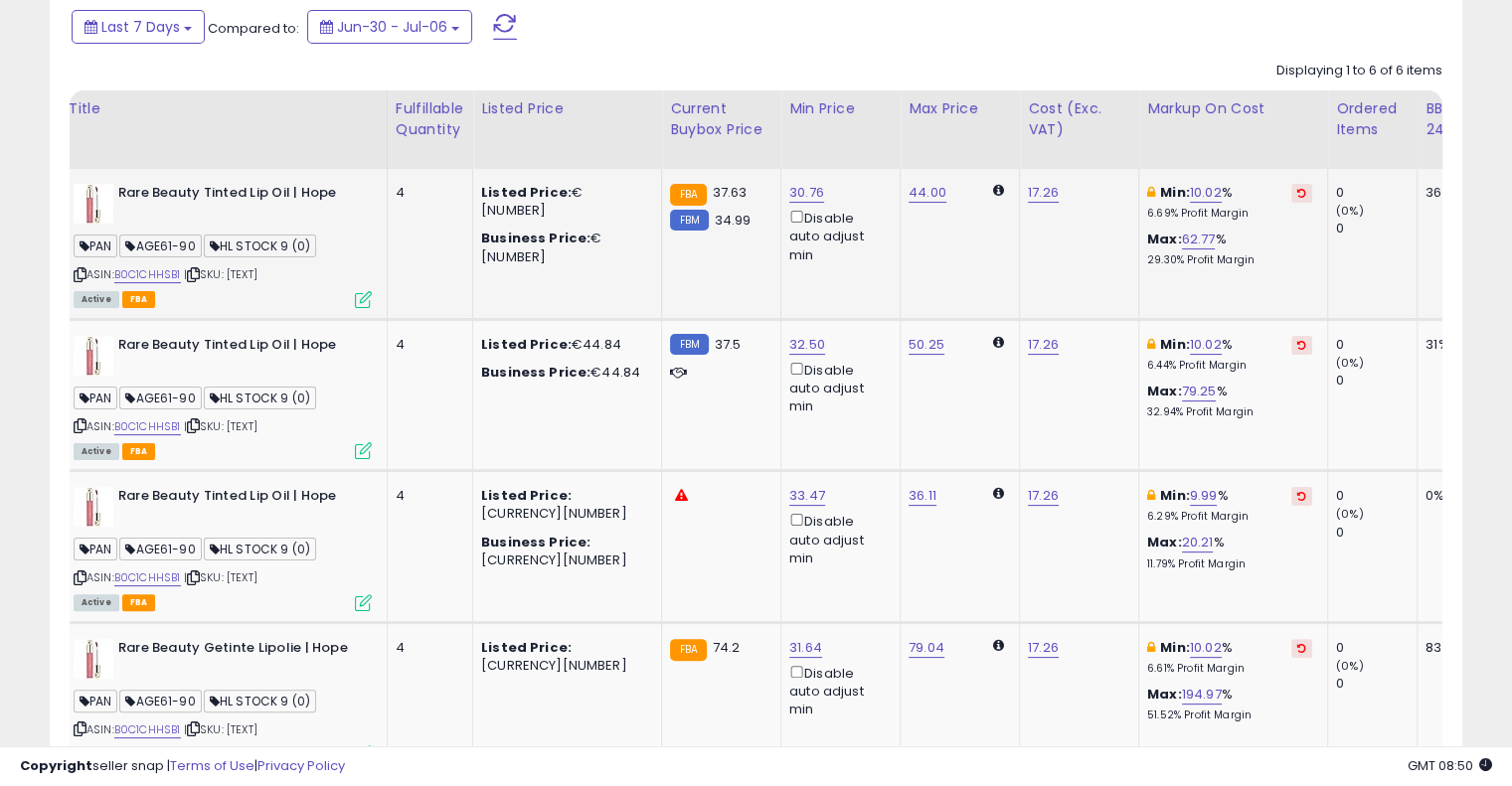 click at bounding box center [1301, 193] 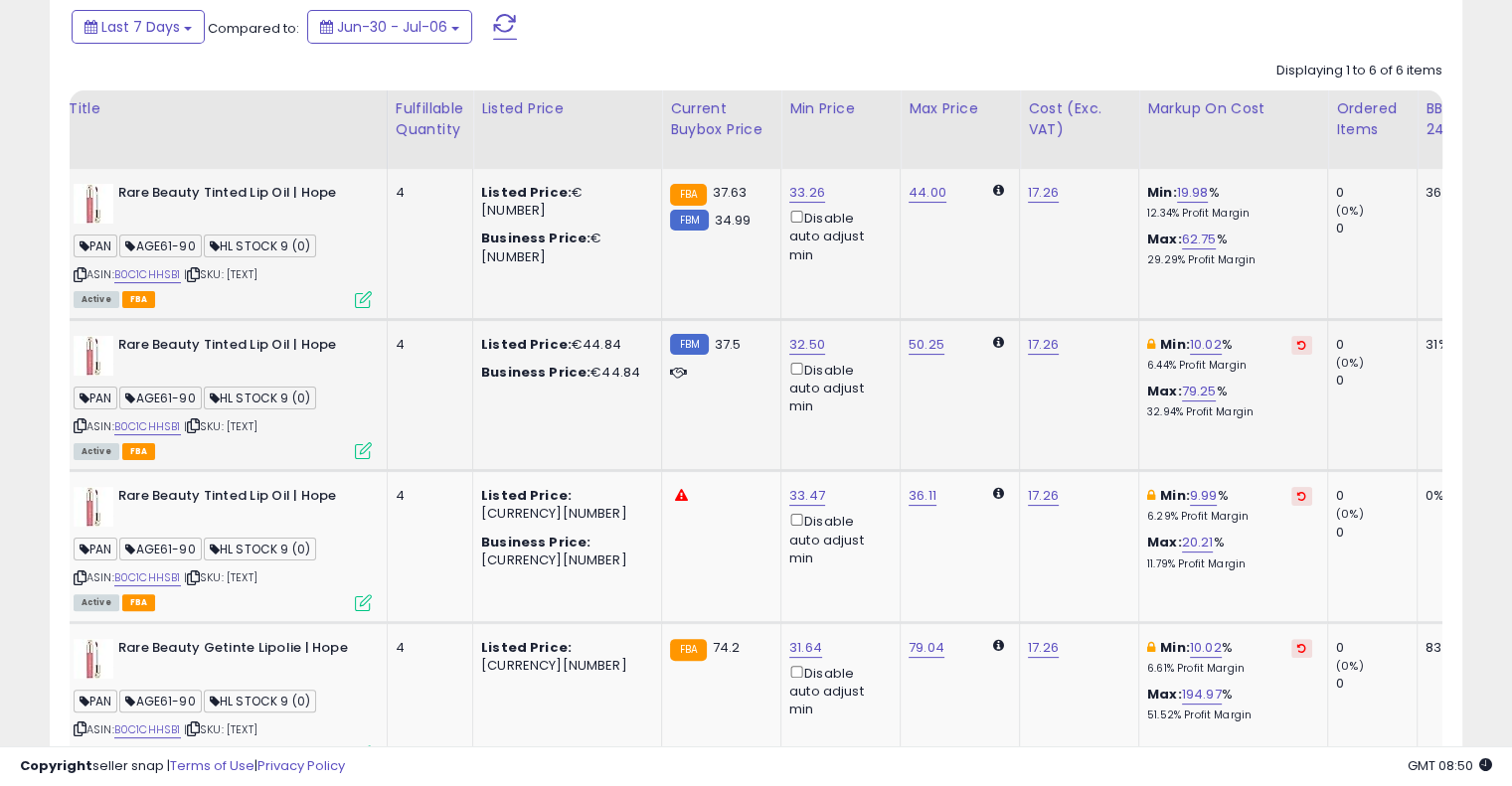 click at bounding box center (1301, 345) 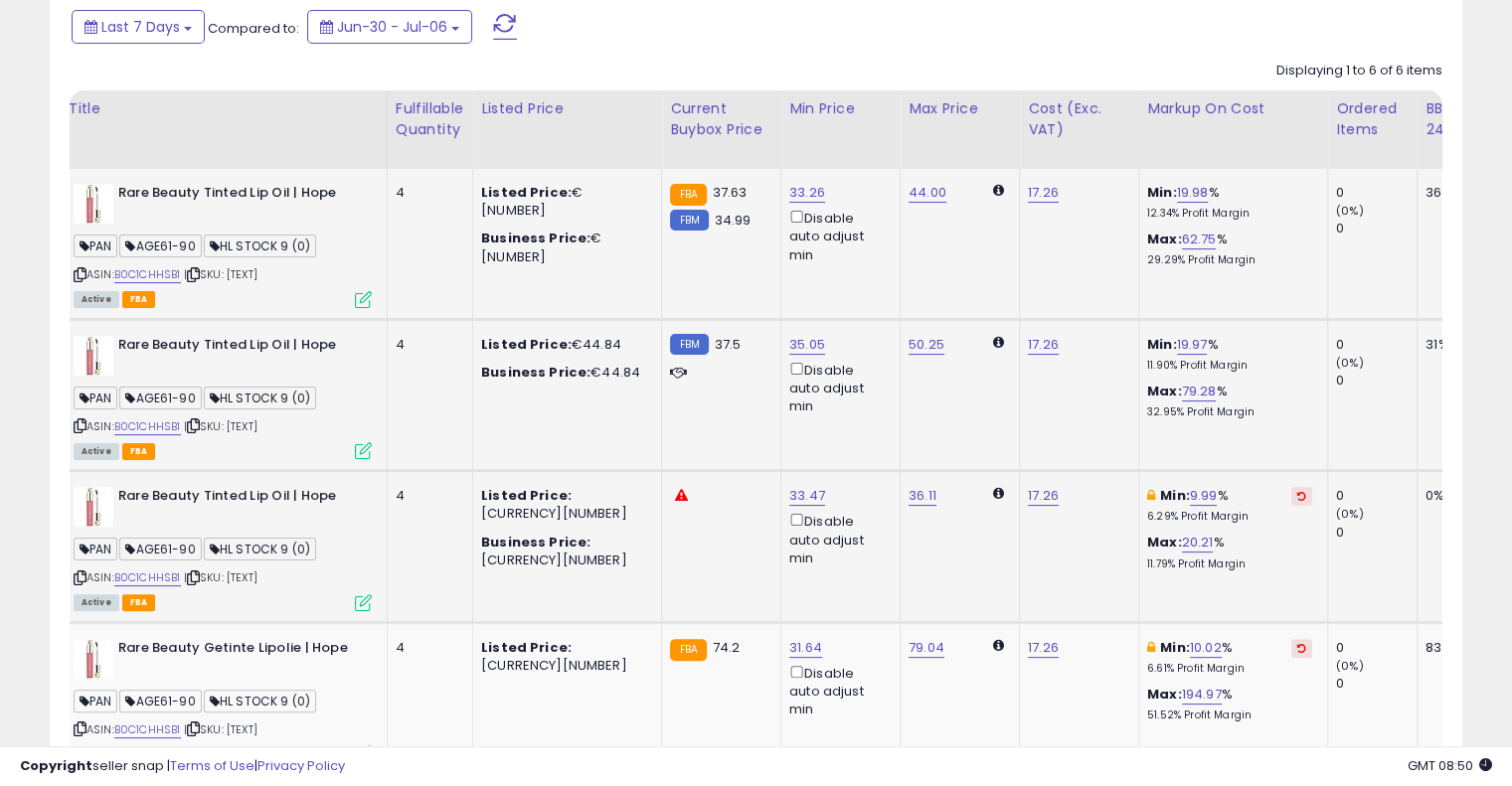 click at bounding box center [1301, 496] 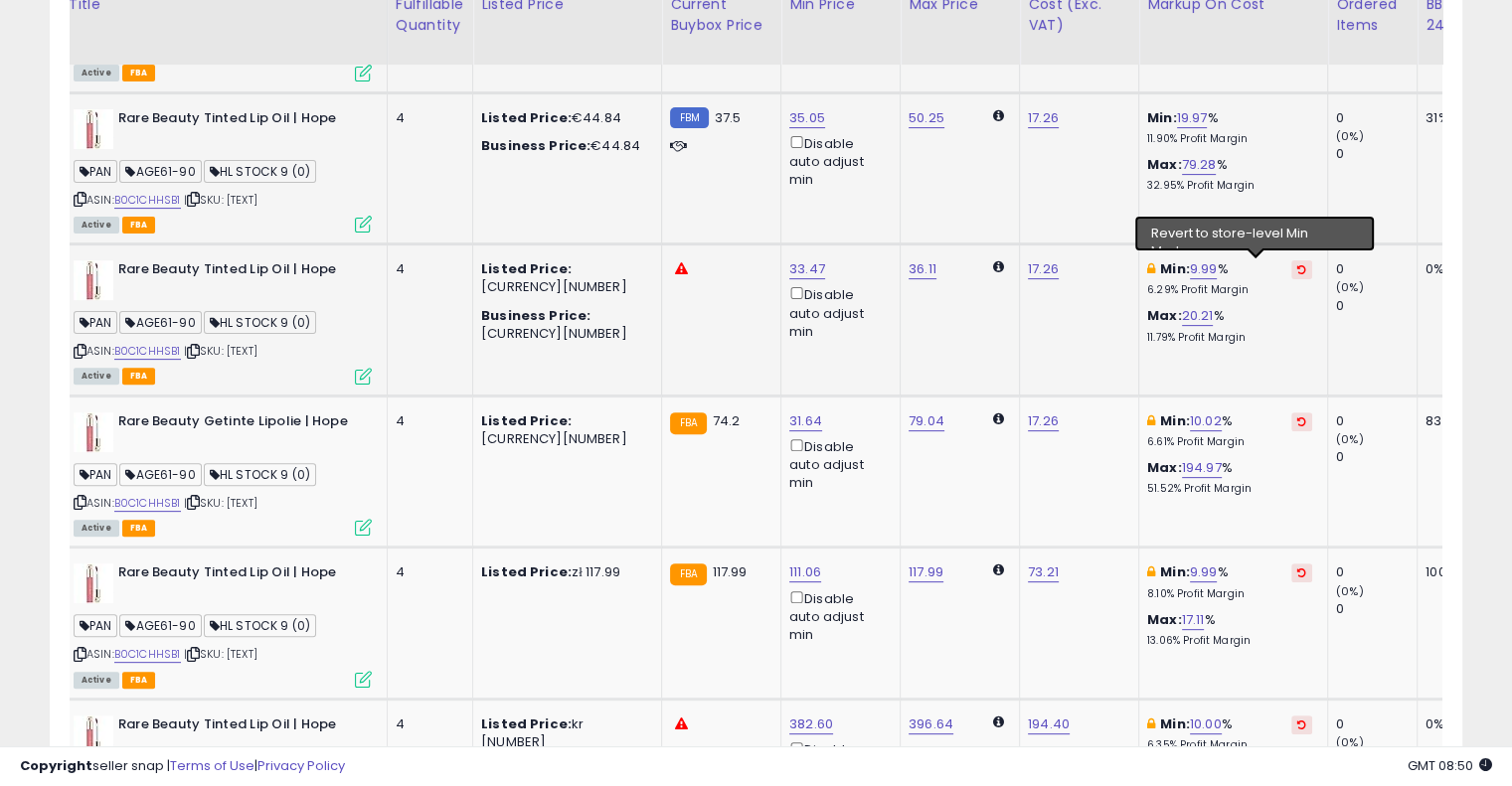 scroll, scrollTop: 587, scrollLeft: 0, axis: vertical 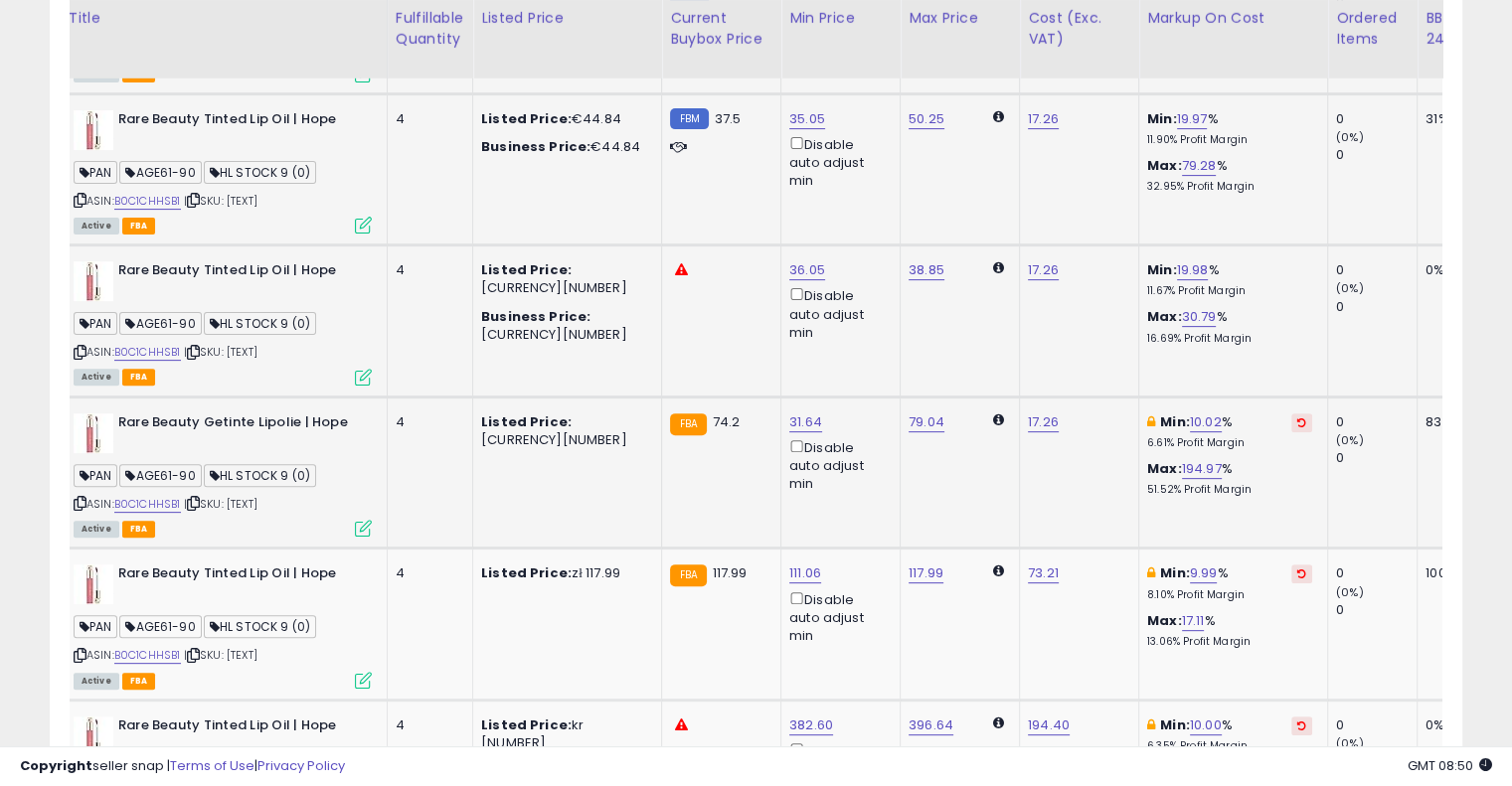 click at bounding box center [1301, 422] 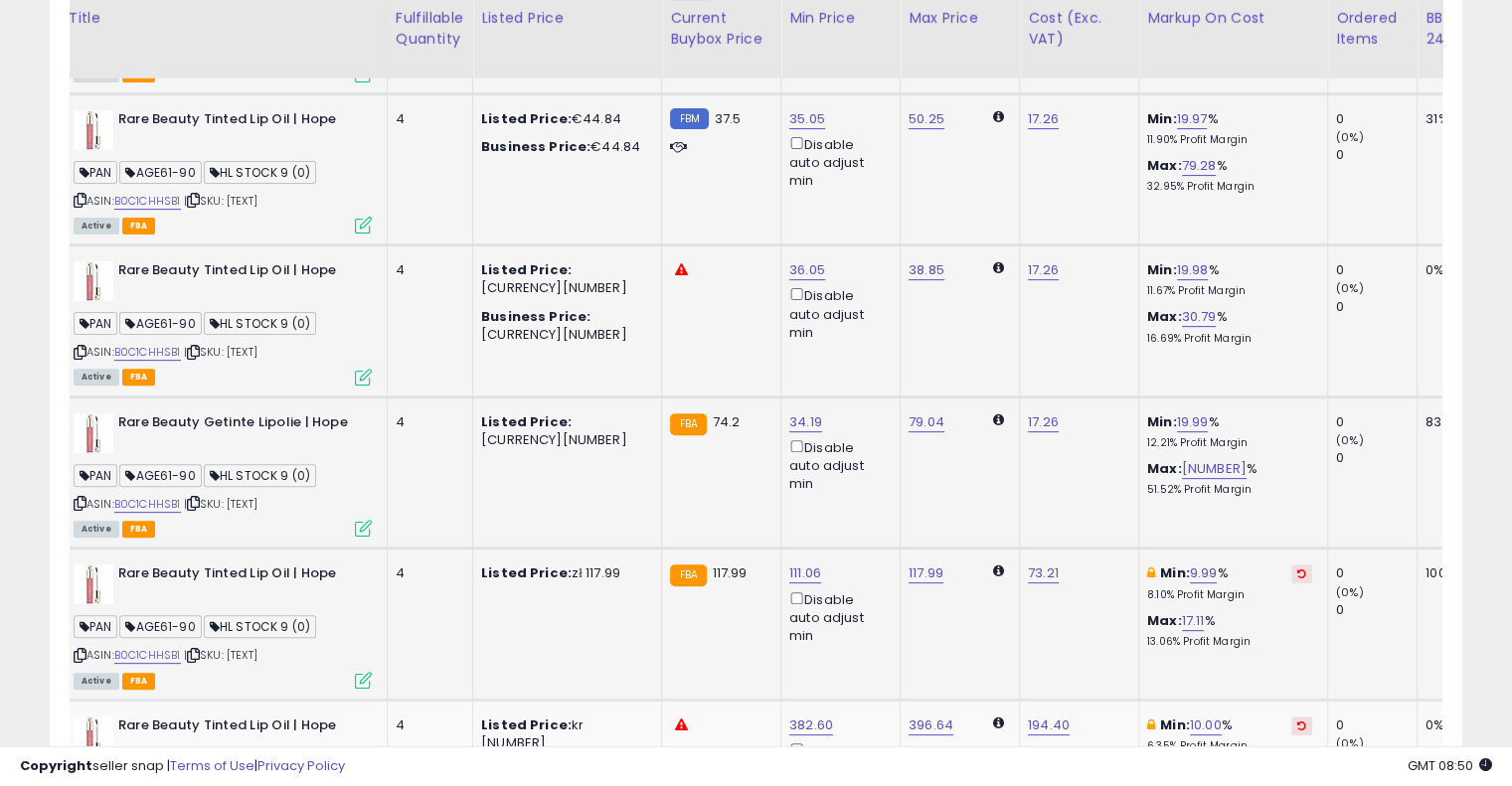 click at bounding box center (1301, 573) 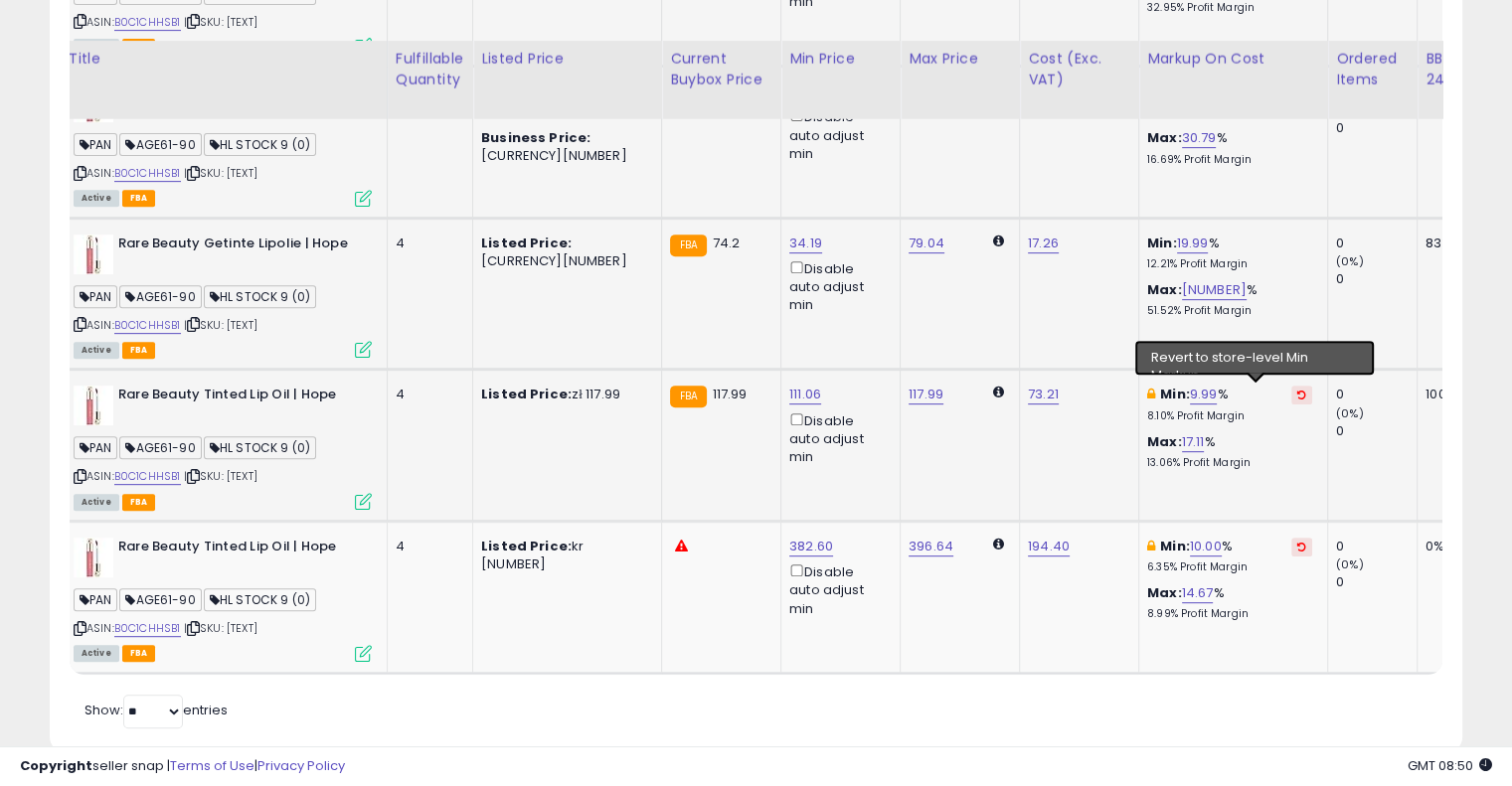 scroll, scrollTop: 807, scrollLeft: 0, axis: vertical 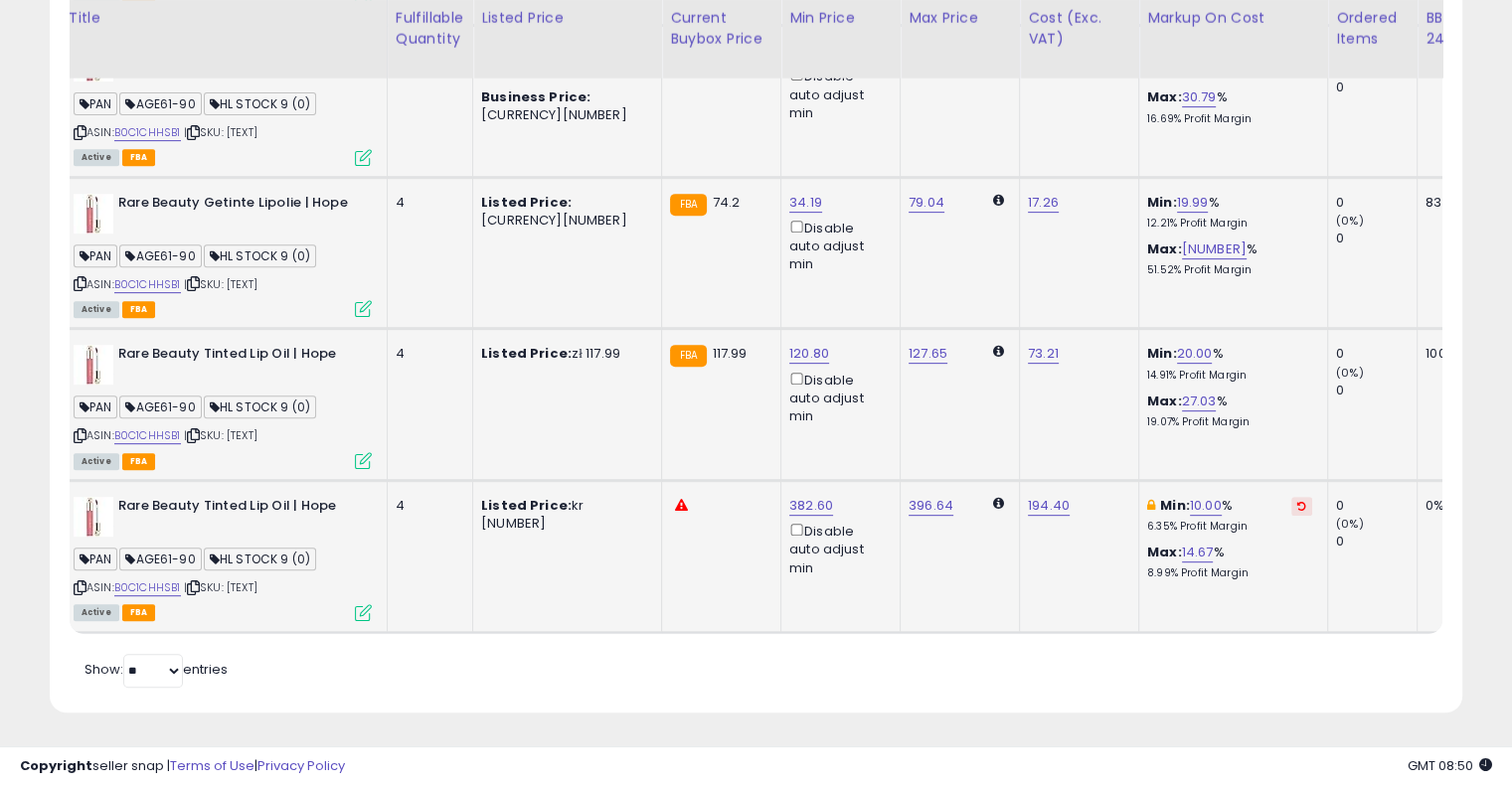 click at bounding box center [1301, 506] 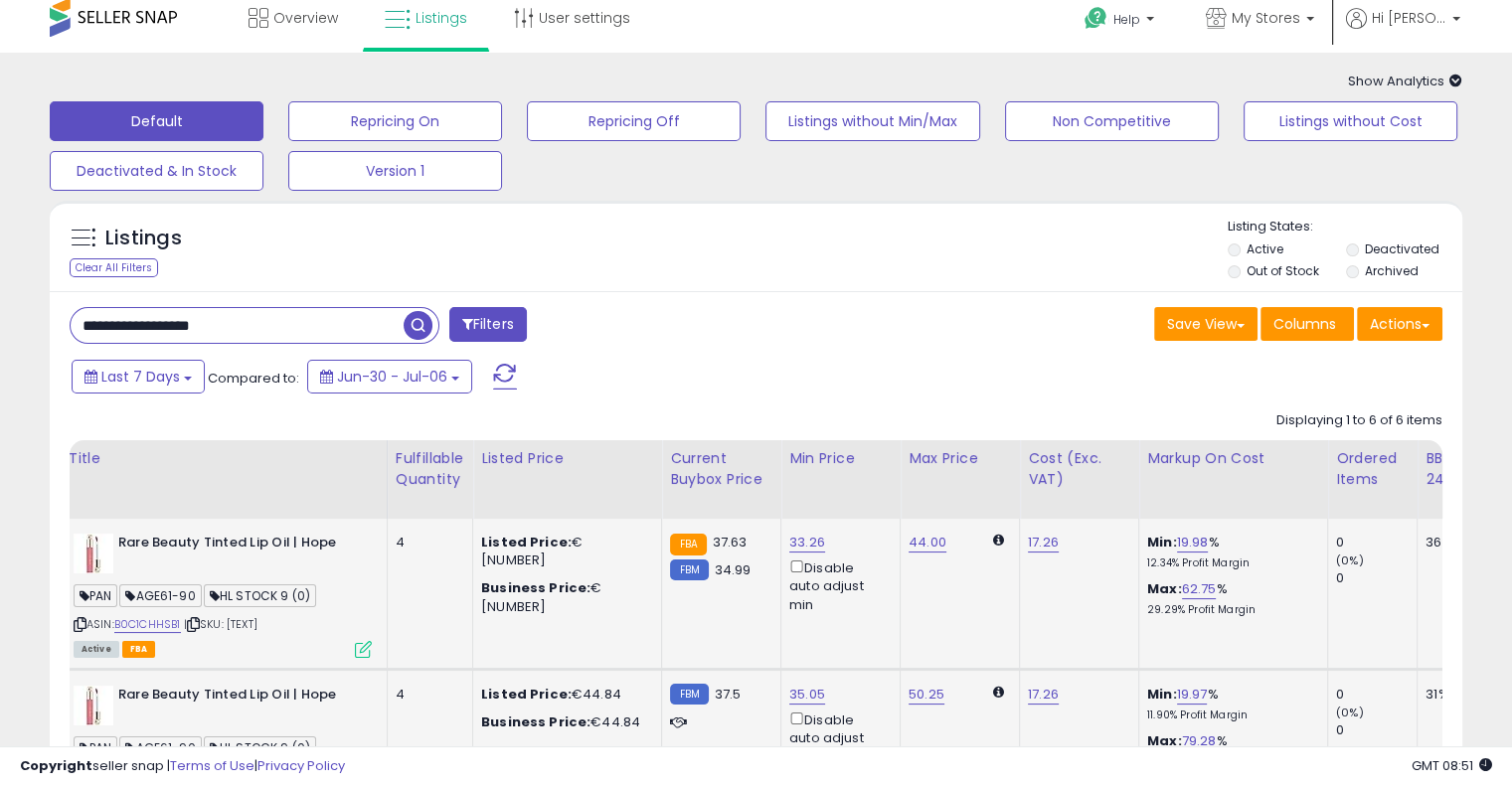 scroll, scrollTop: 0, scrollLeft: 0, axis: both 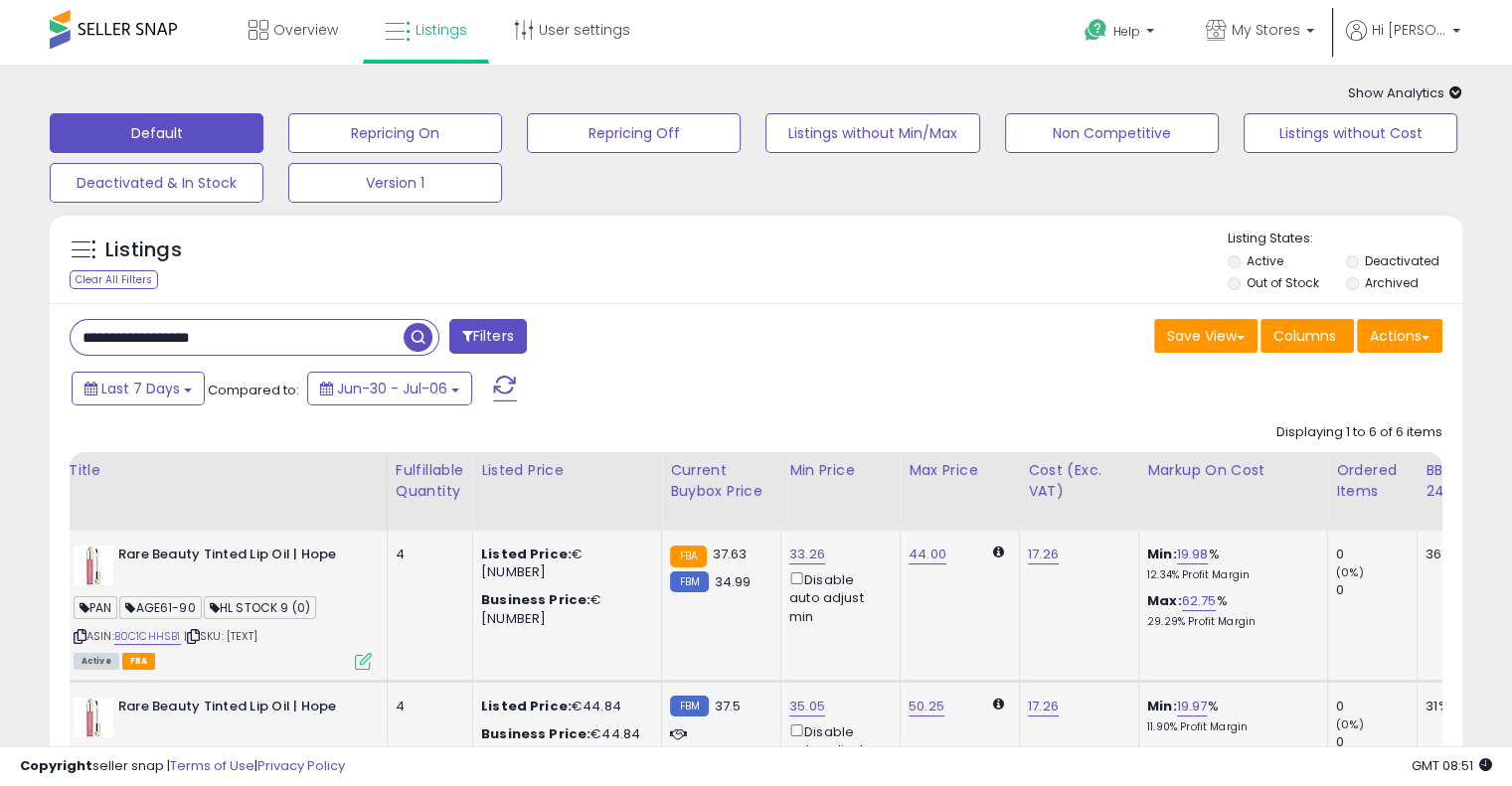 click on "**********" at bounding box center (237, 337) 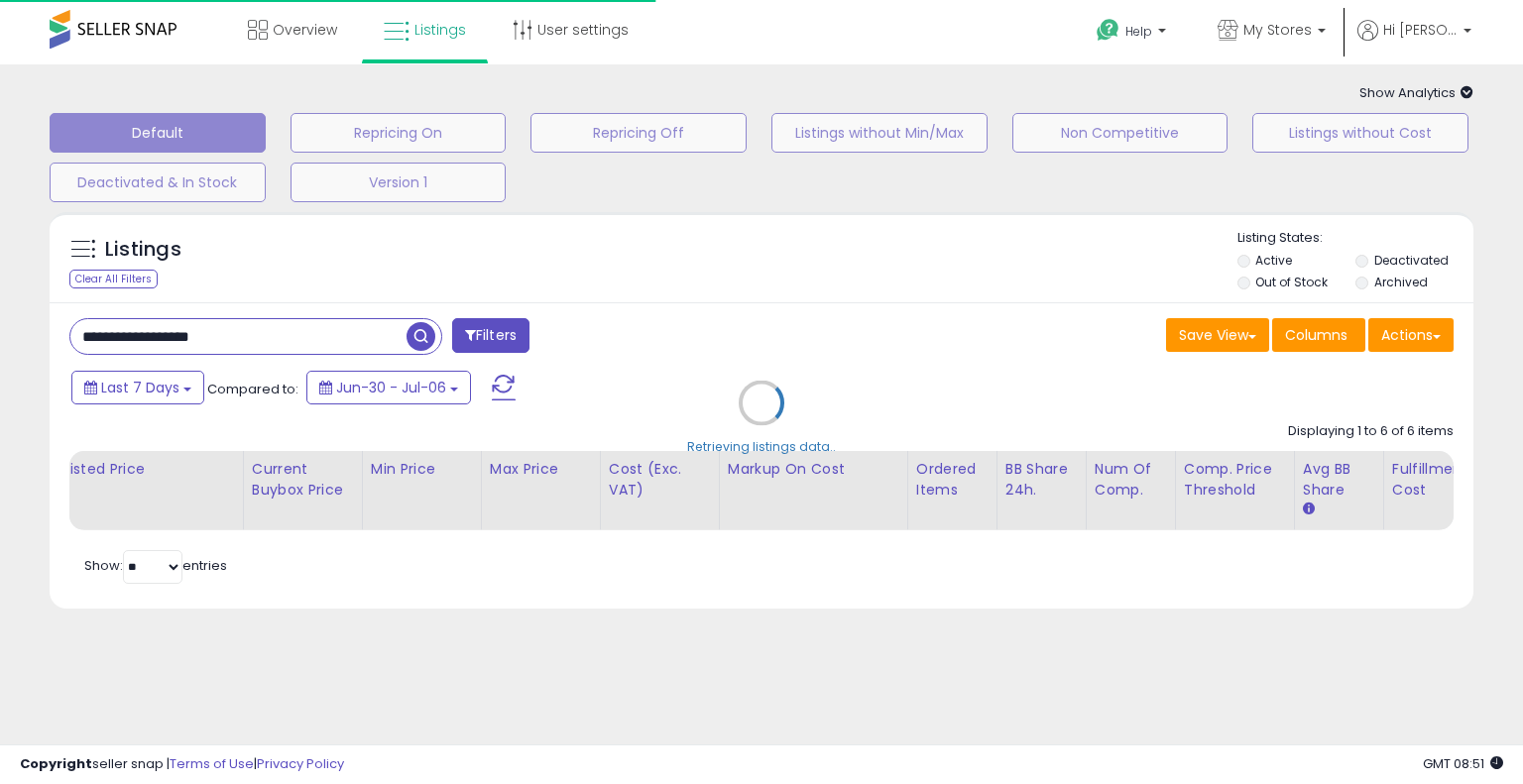 click on "Retrieving listings data.." at bounding box center (762, 417) 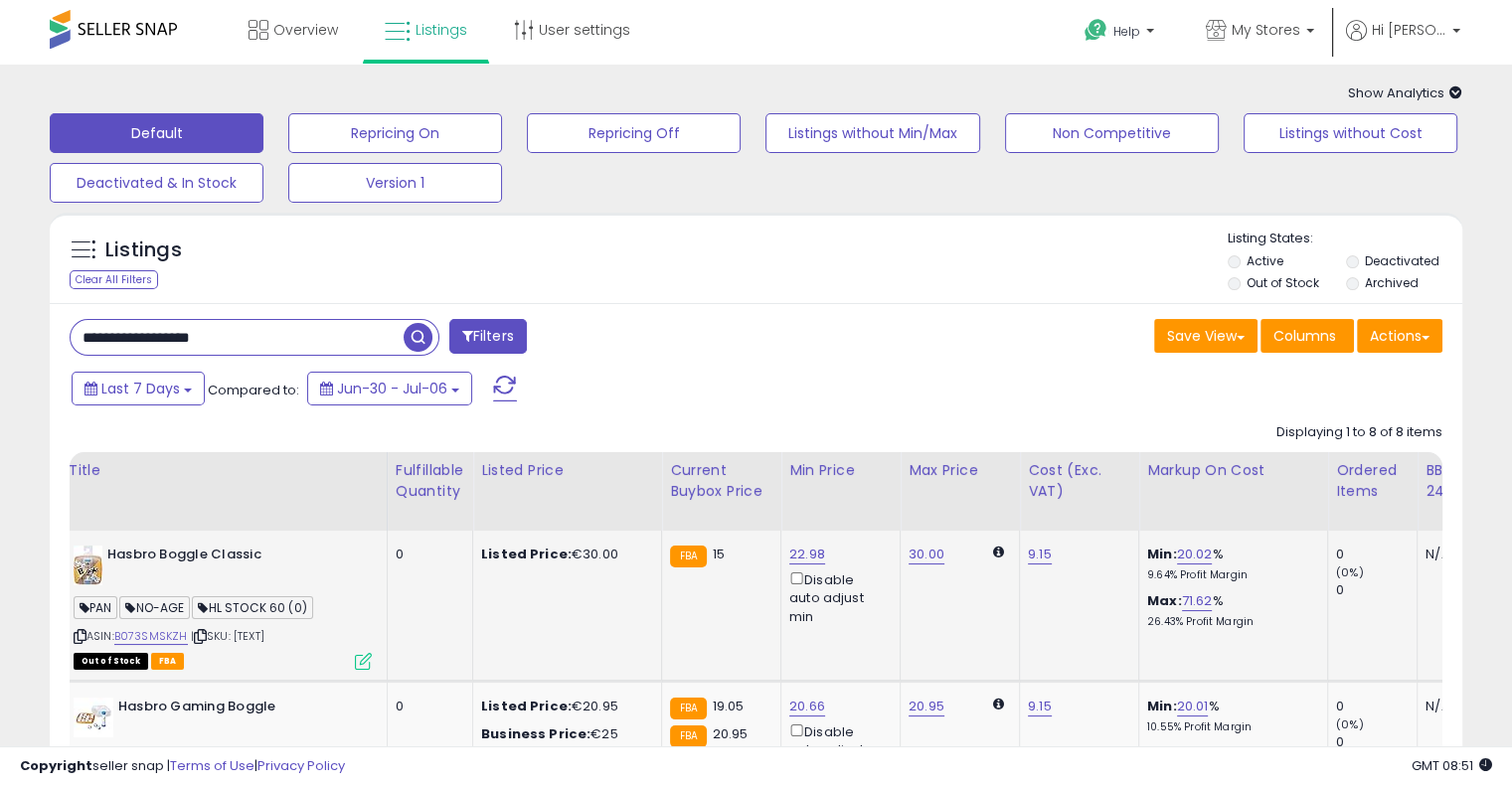 scroll, scrollTop: 0, scrollLeft: 151, axis: horizontal 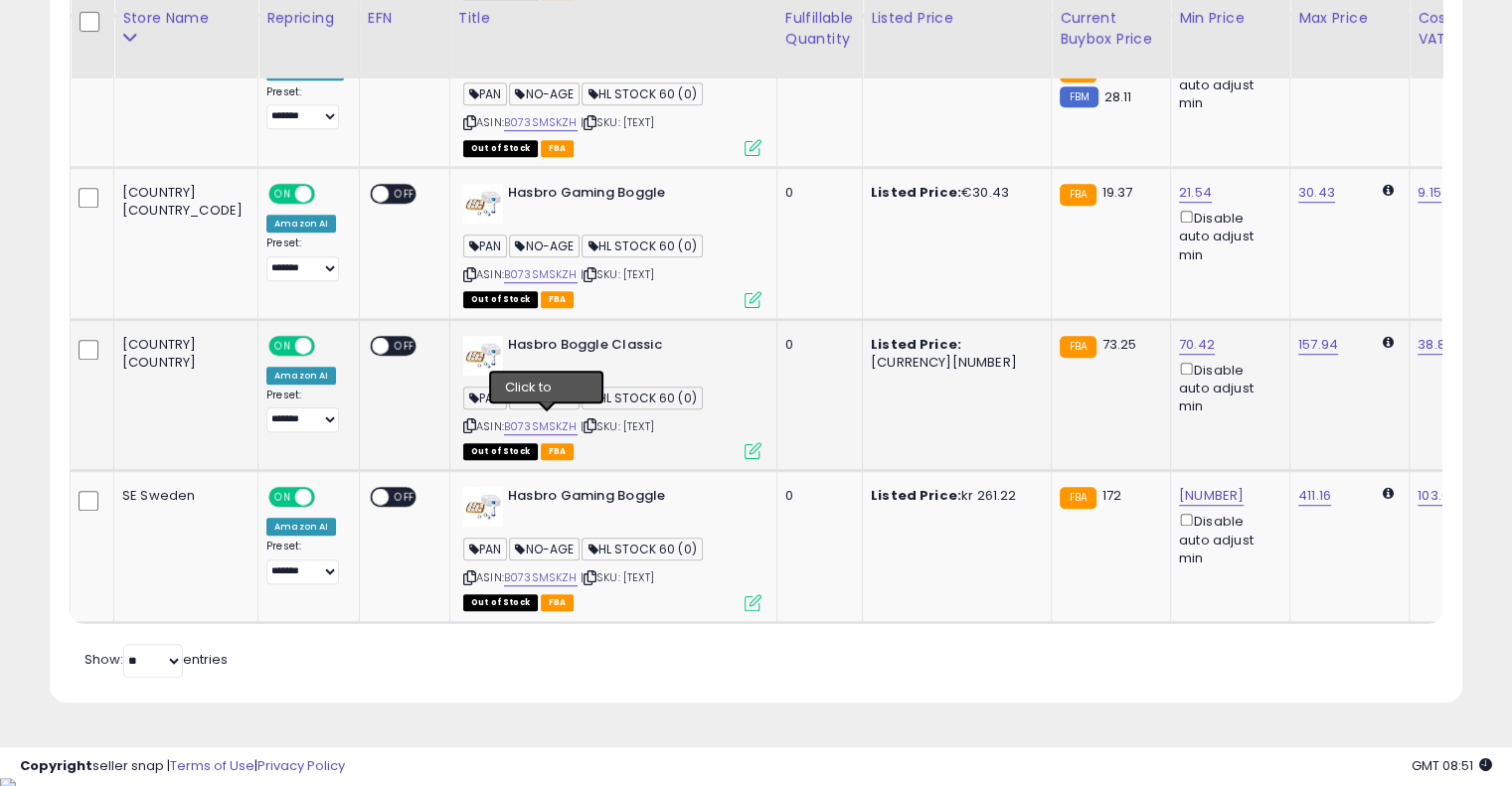 click at bounding box center [589, 425] 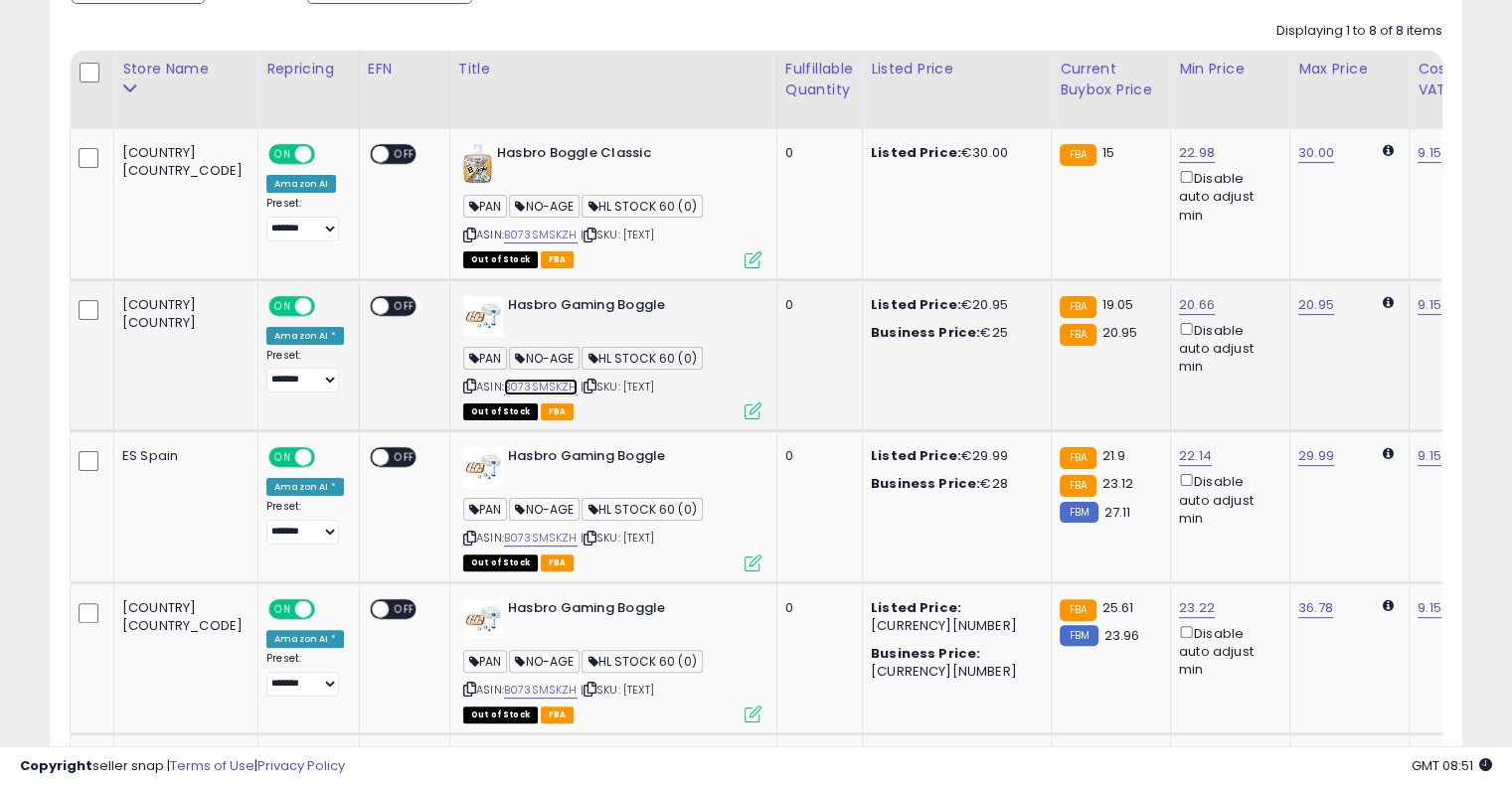 click on "B073SMSKZH" at bounding box center [541, 387] 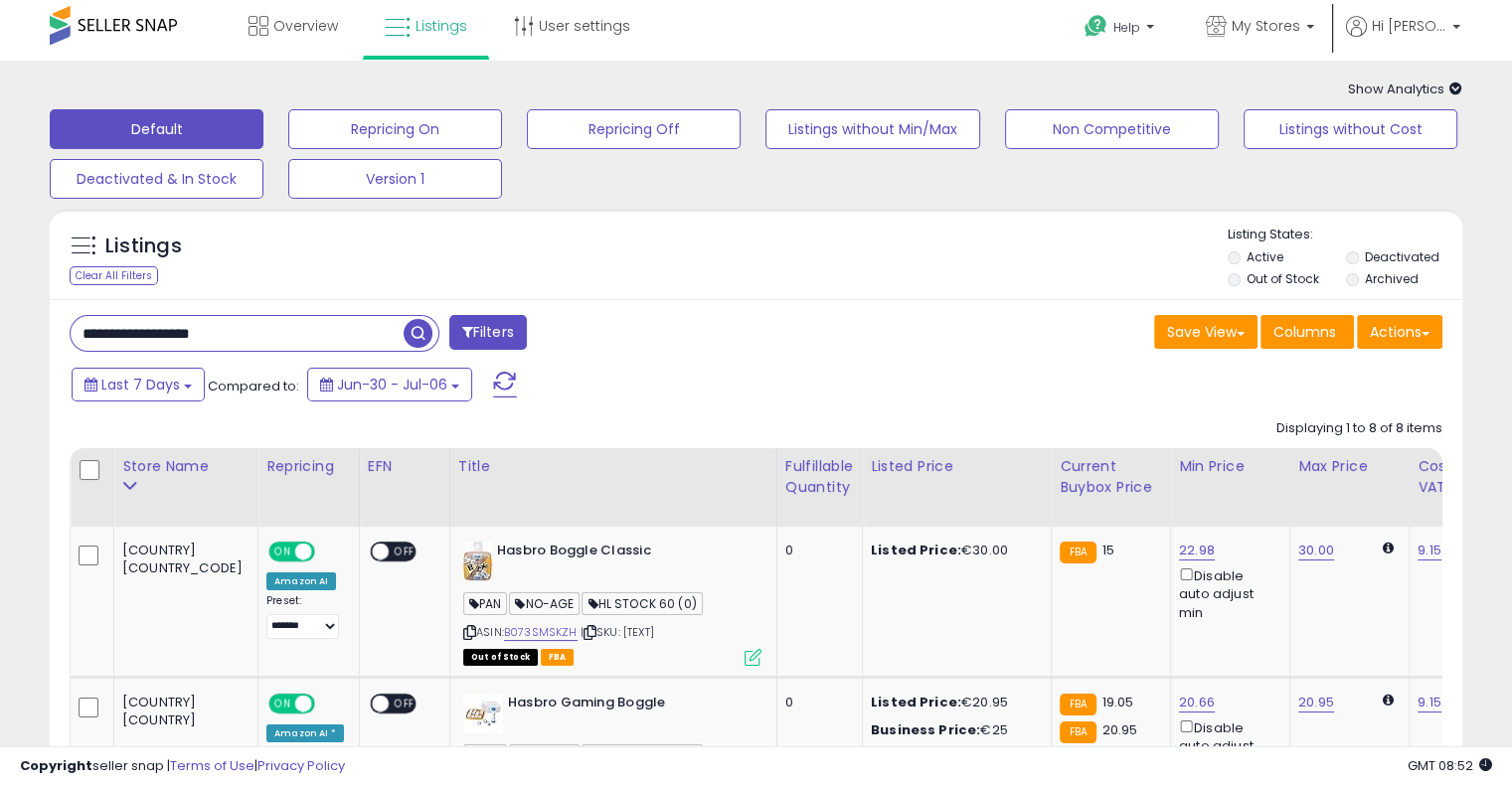 click on "**********" at bounding box center (237, 333) 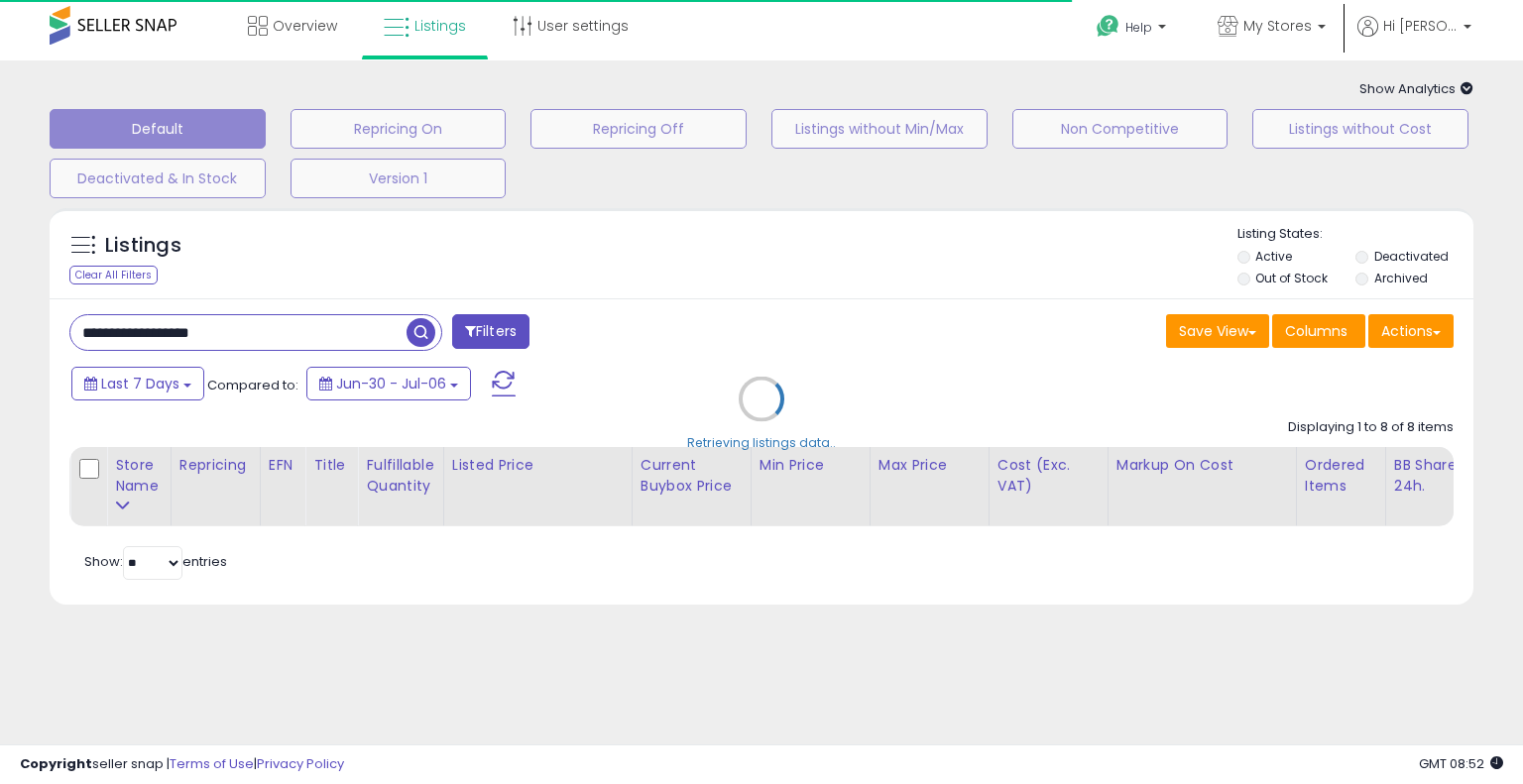 click on "Retrieving listings data.." at bounding box center [762, 413] 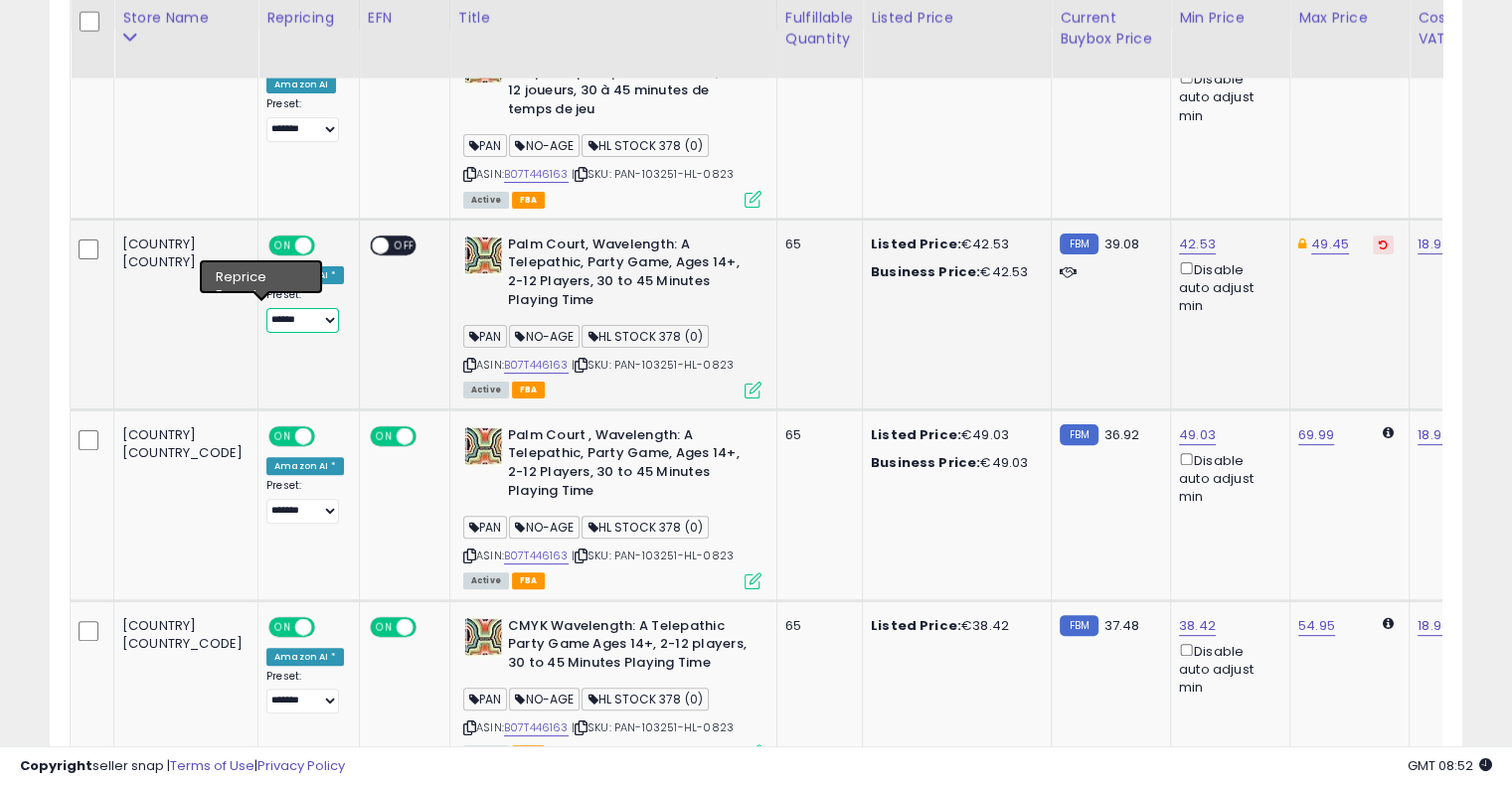 click on "**********" at bounding box center [302, 320] 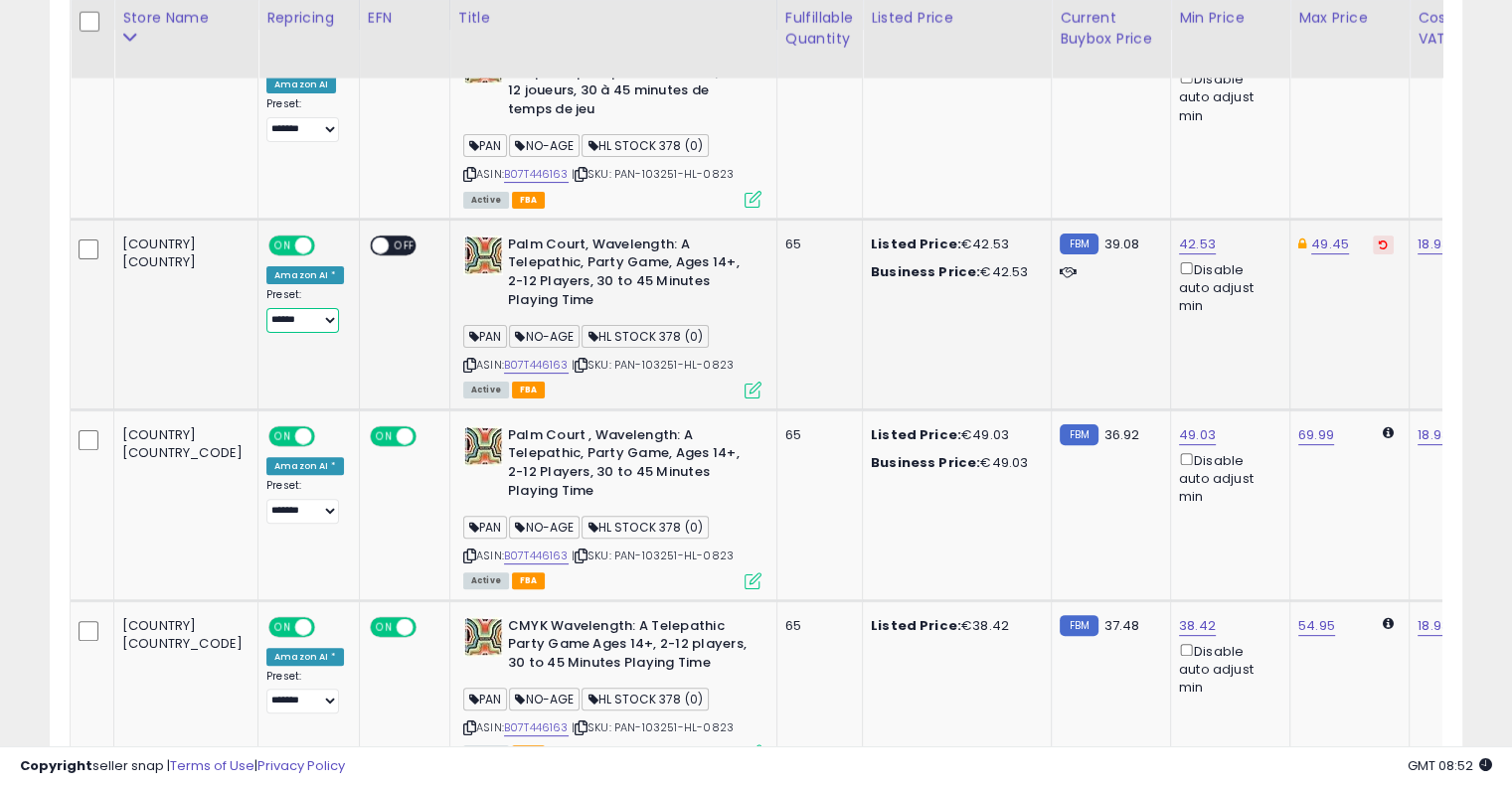 select on "*******" 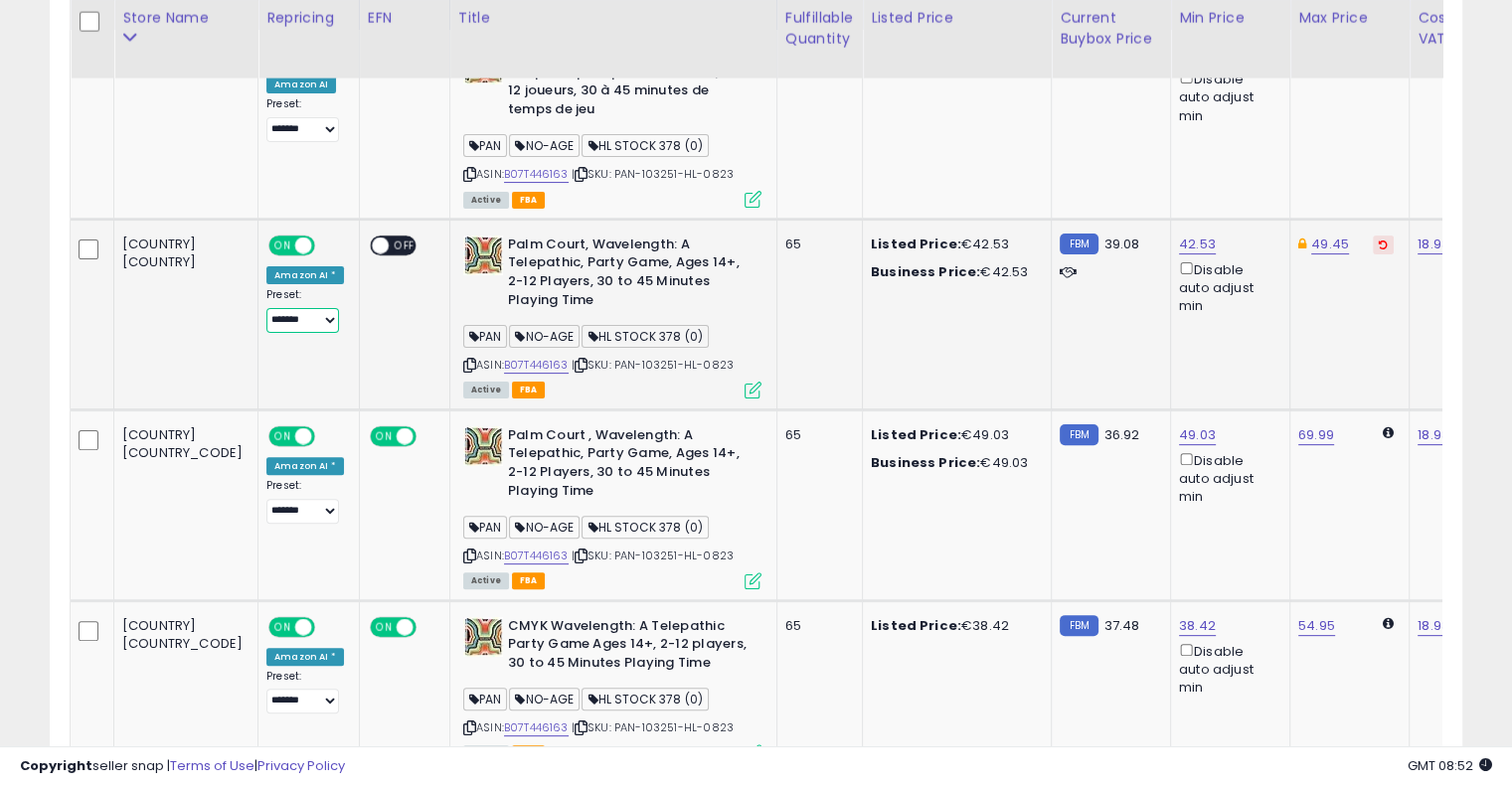 click on "**********" at bounding box center [302, 320] 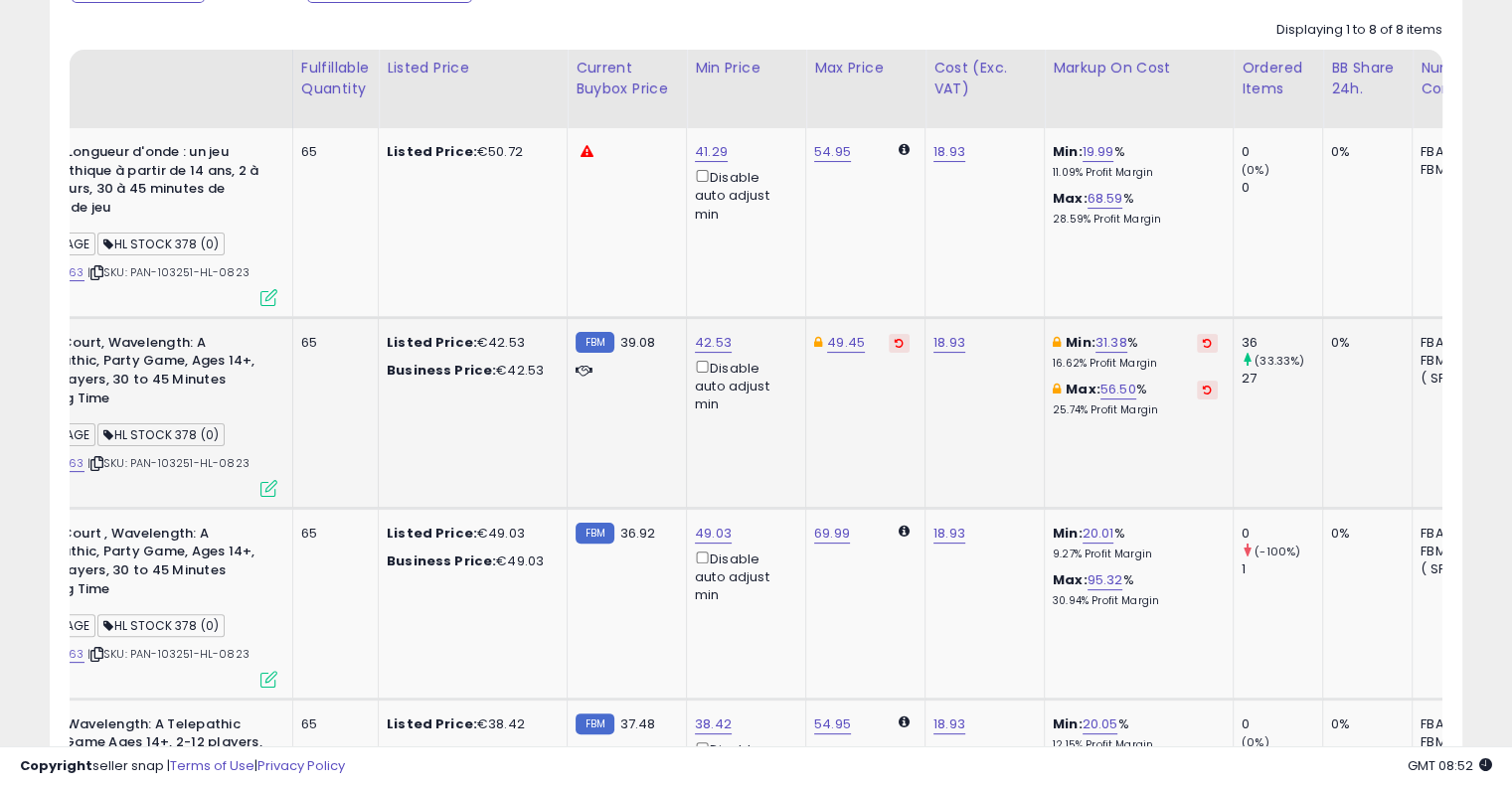click at bounding box center (1207, 343) 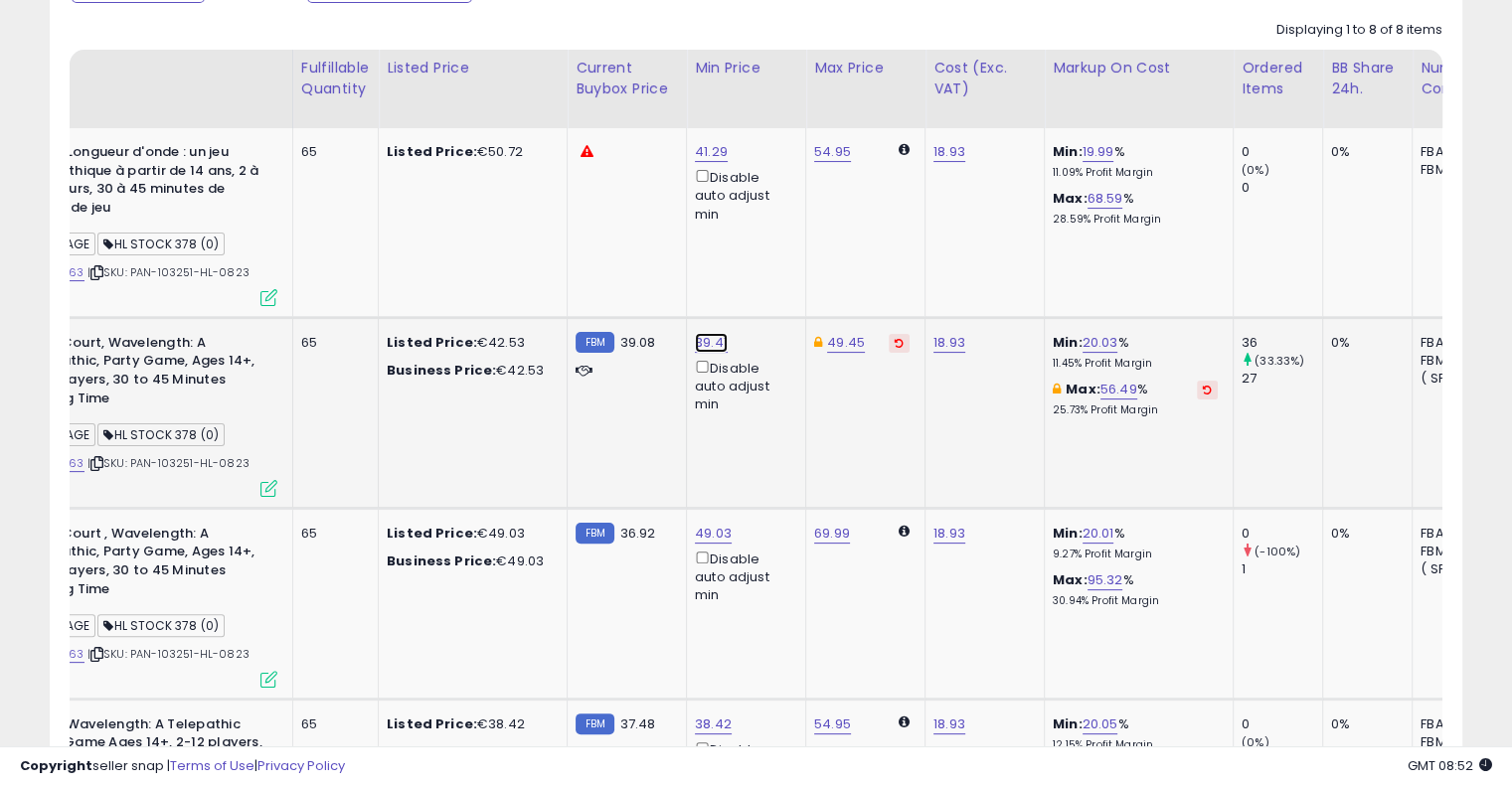 click on "39.41" at bounding box center [711, 152] 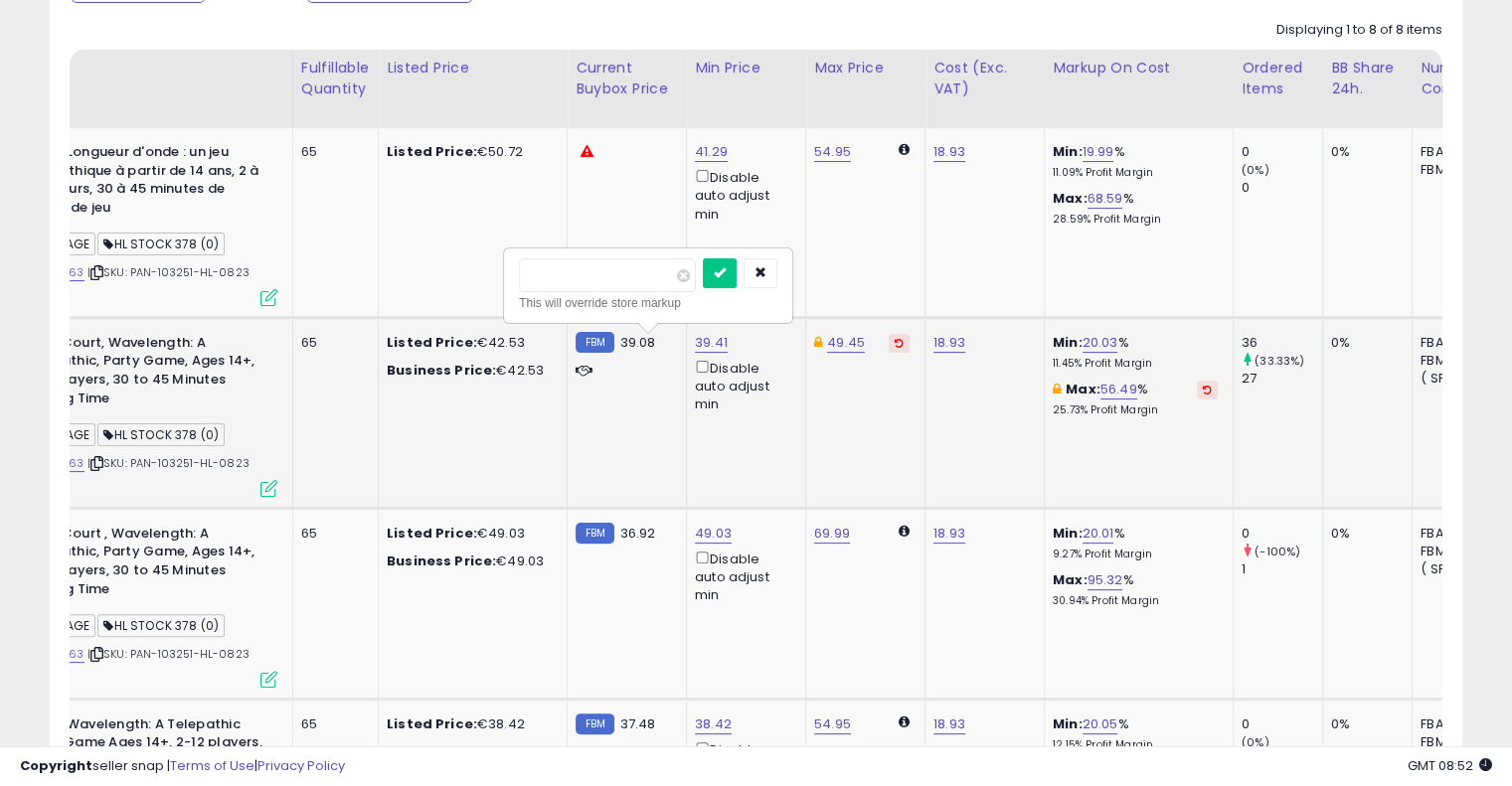 click on "*****" at bounding box center [607, 275] 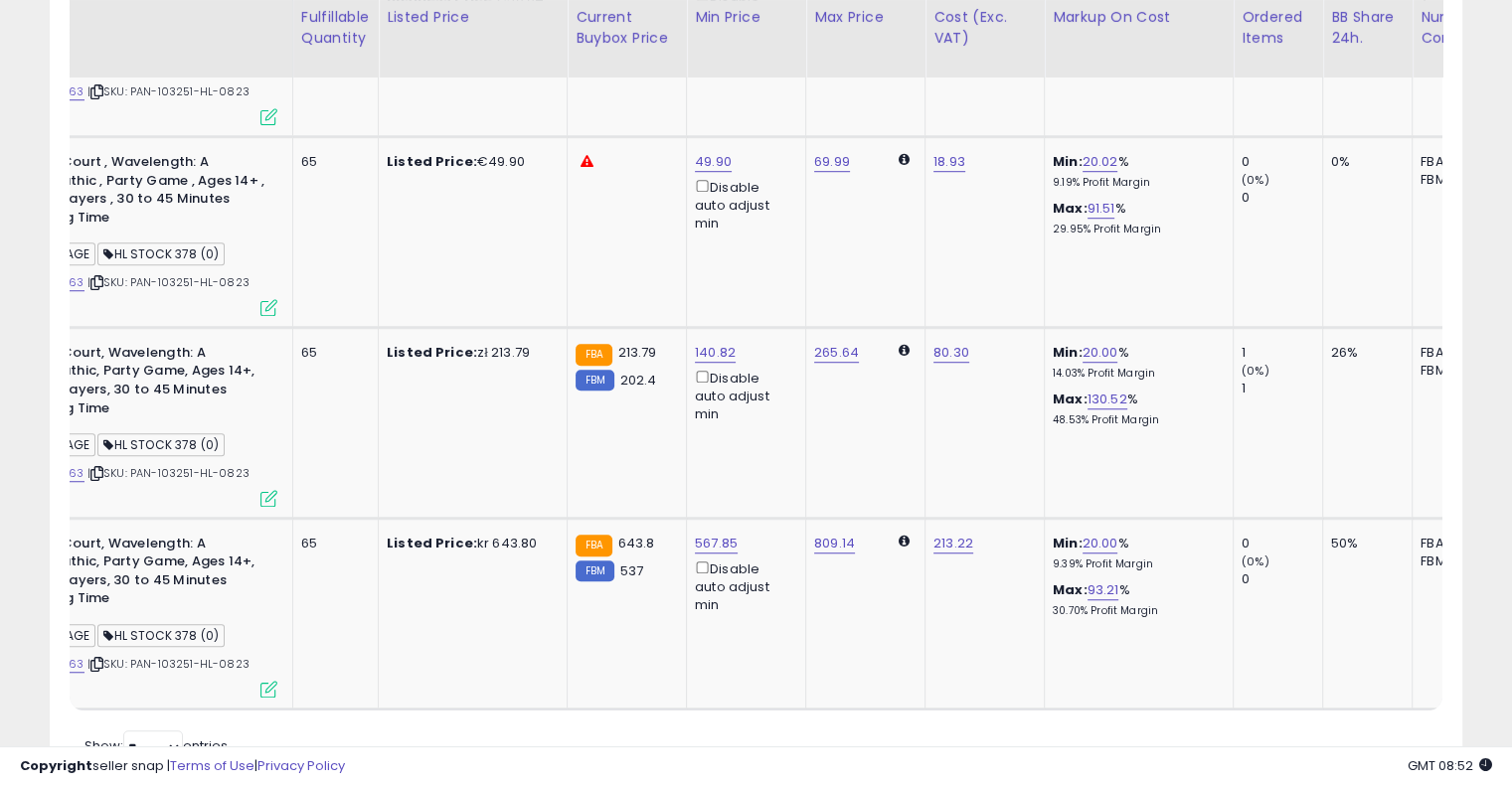 scroll, scrollTop: 1329, scrollLeft: 0, axis: vertical 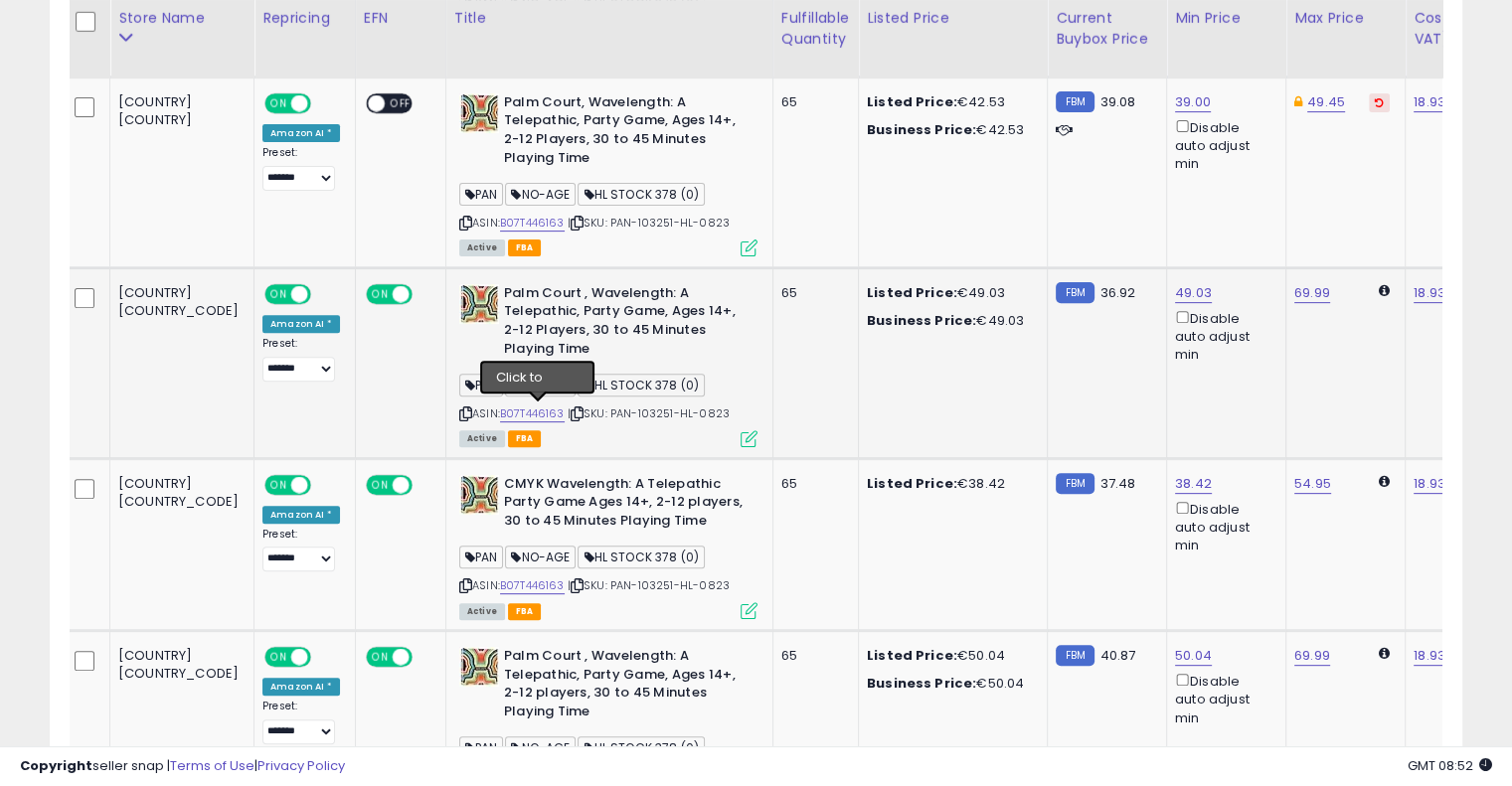 click at bounding box center [577, 413] 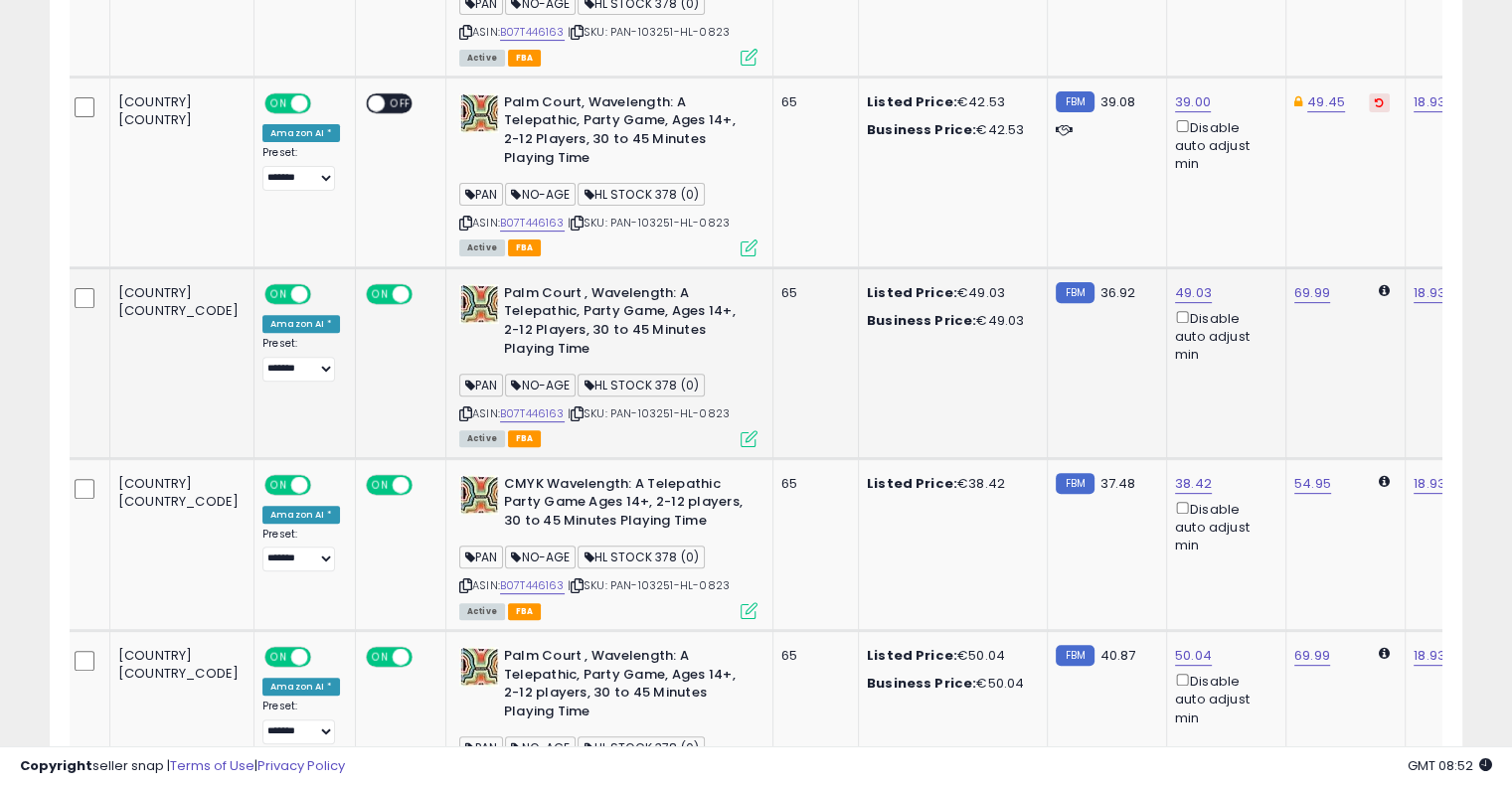scroll, scrollTop: 0, scrollLeft: 0, axis: both 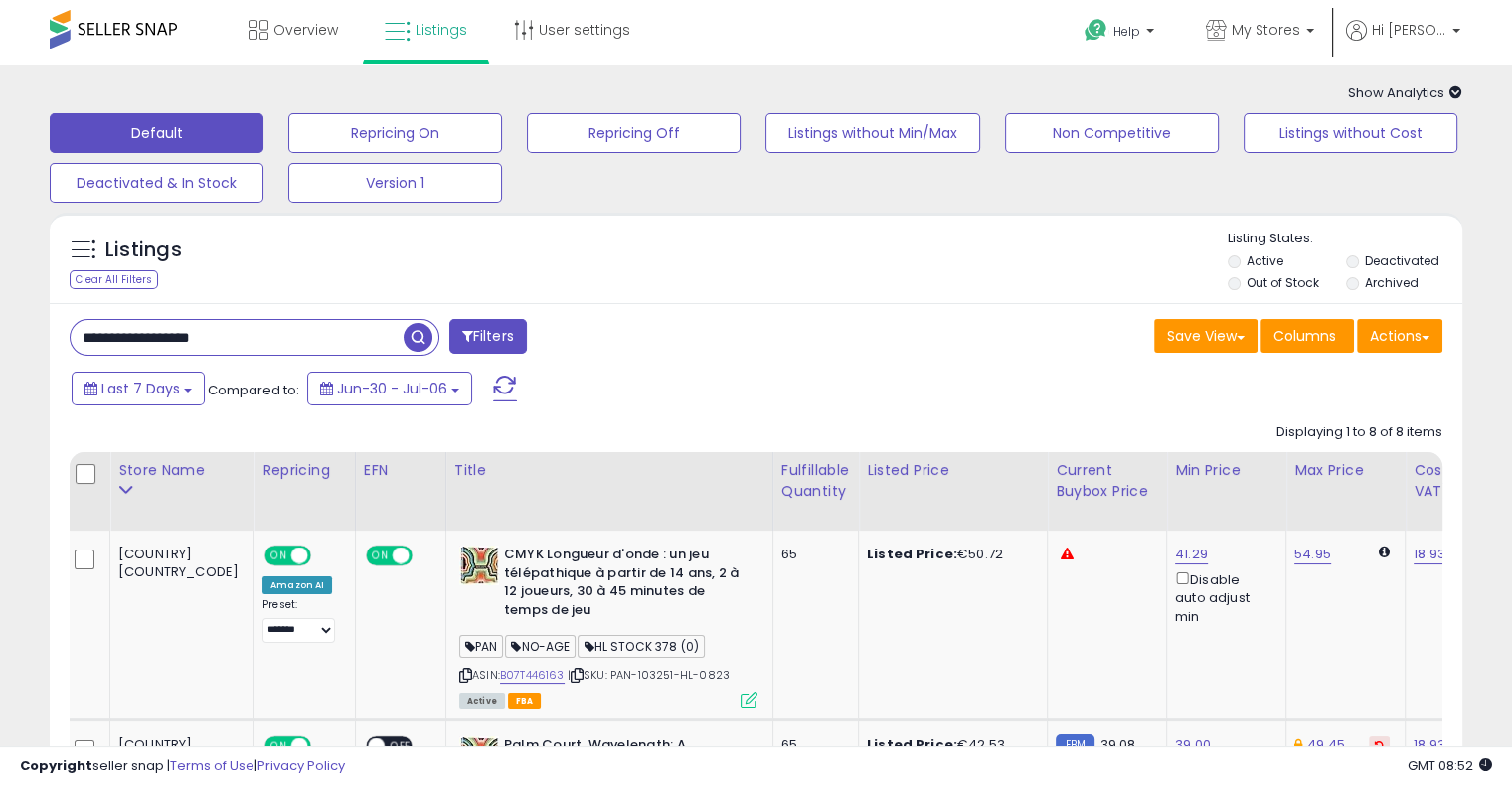 click on "**********" at bounding box center (237, 337) 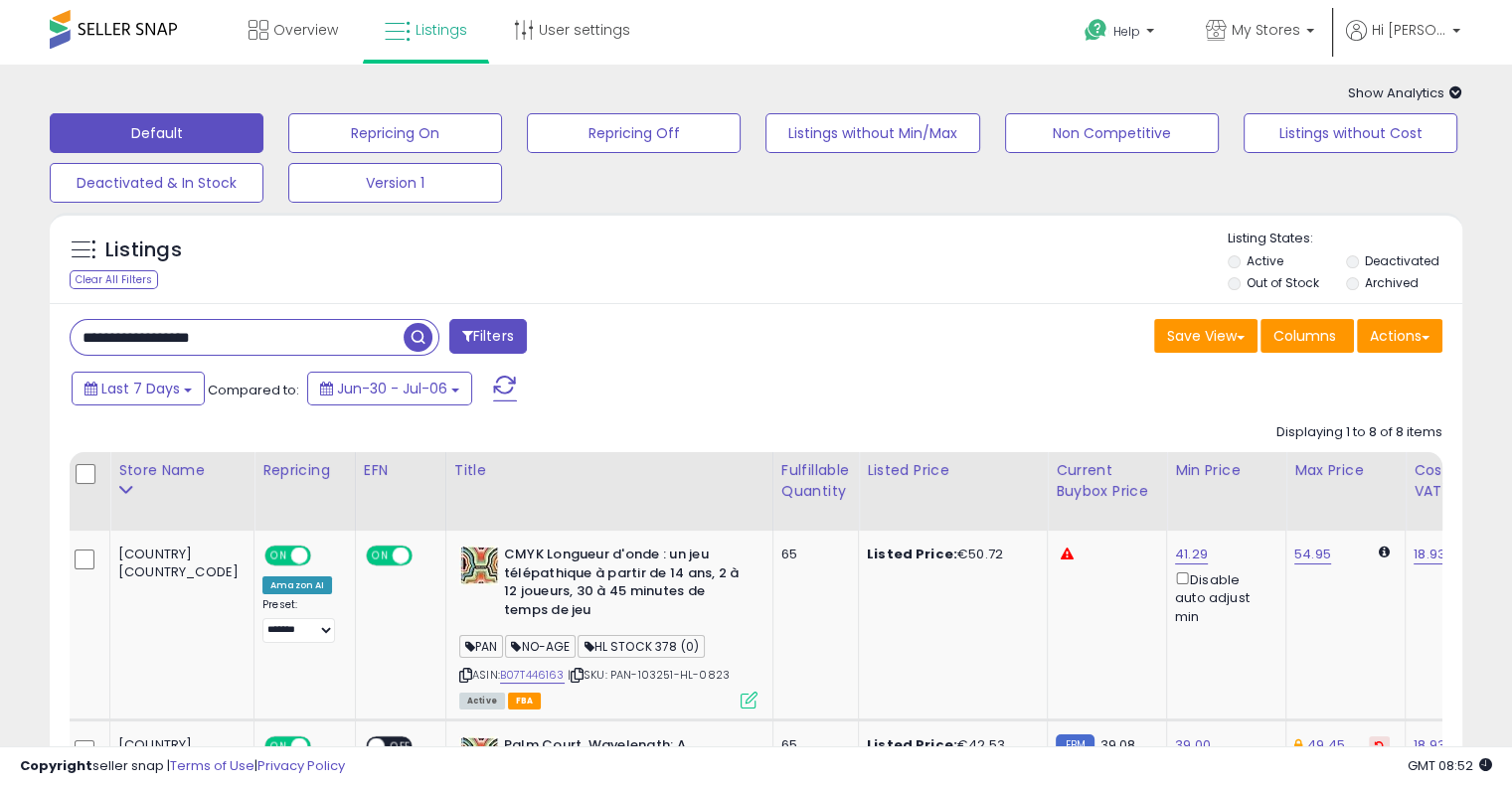 click on "**********" at bounding box center [237, 337] 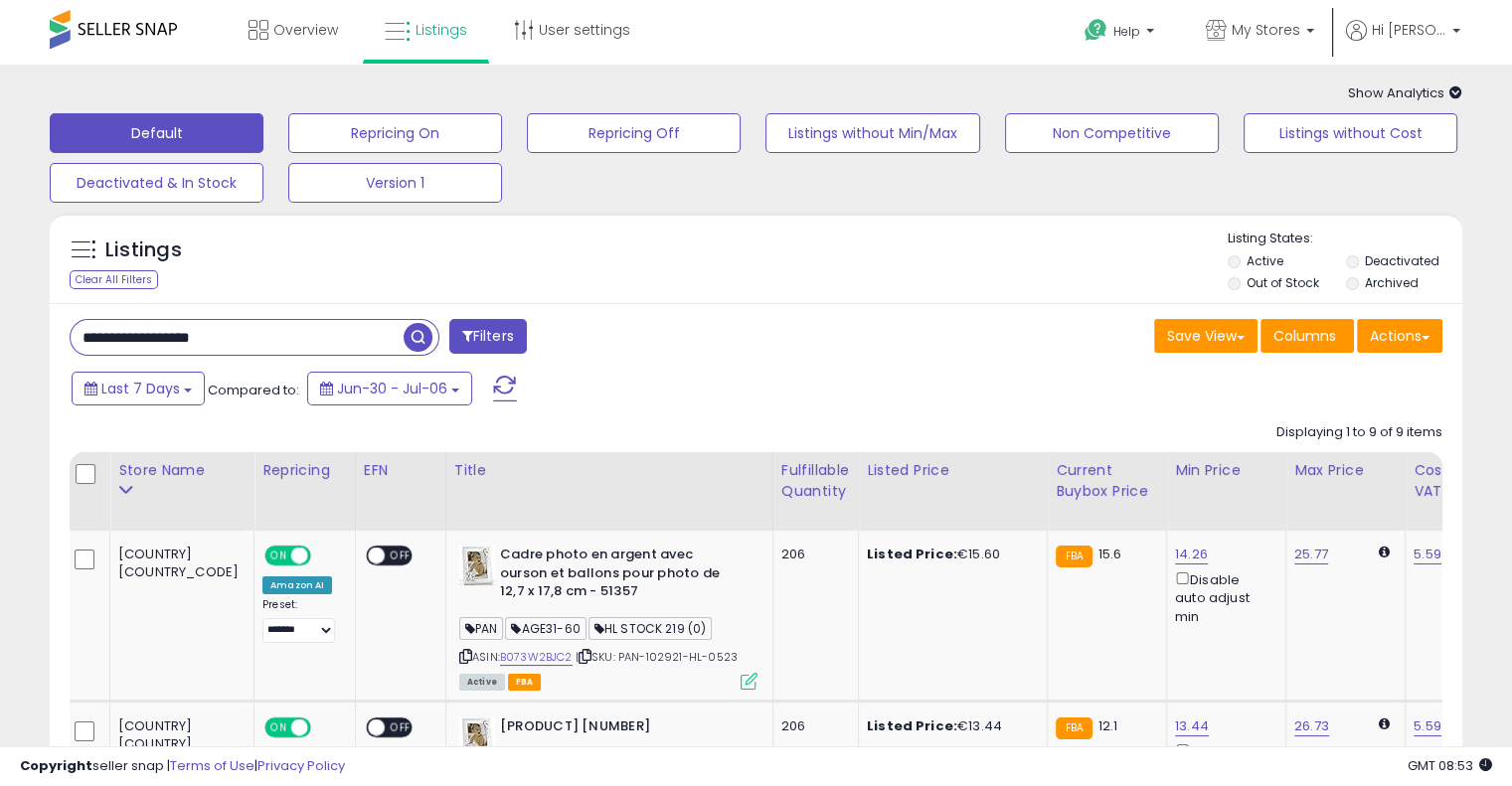 click on "**********" at bounding box center (406, 339) 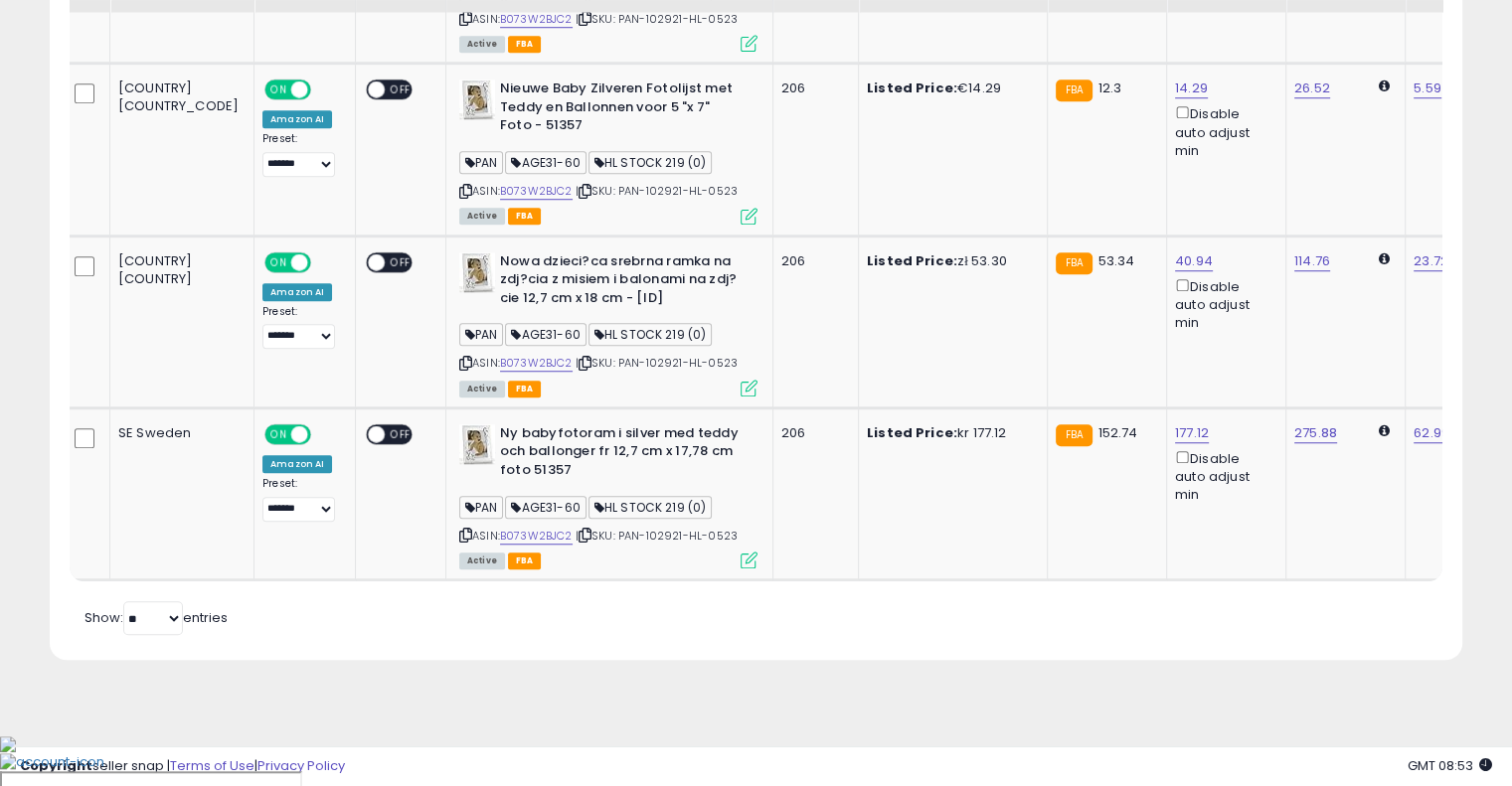 scroll, scrollTop: 1511, scrollLeft: 0, axis: vertical 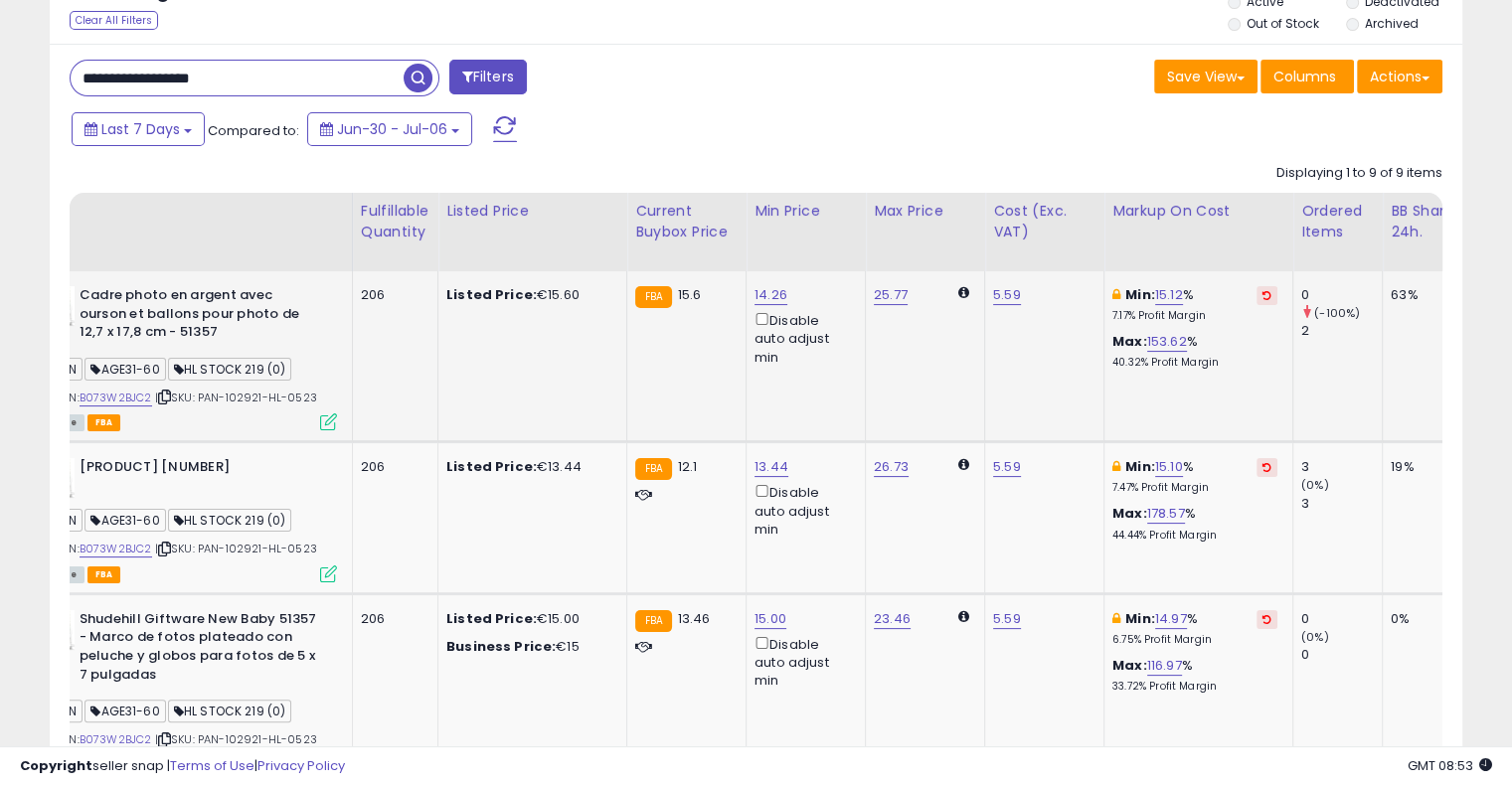click at bounding box center [1266, 295] 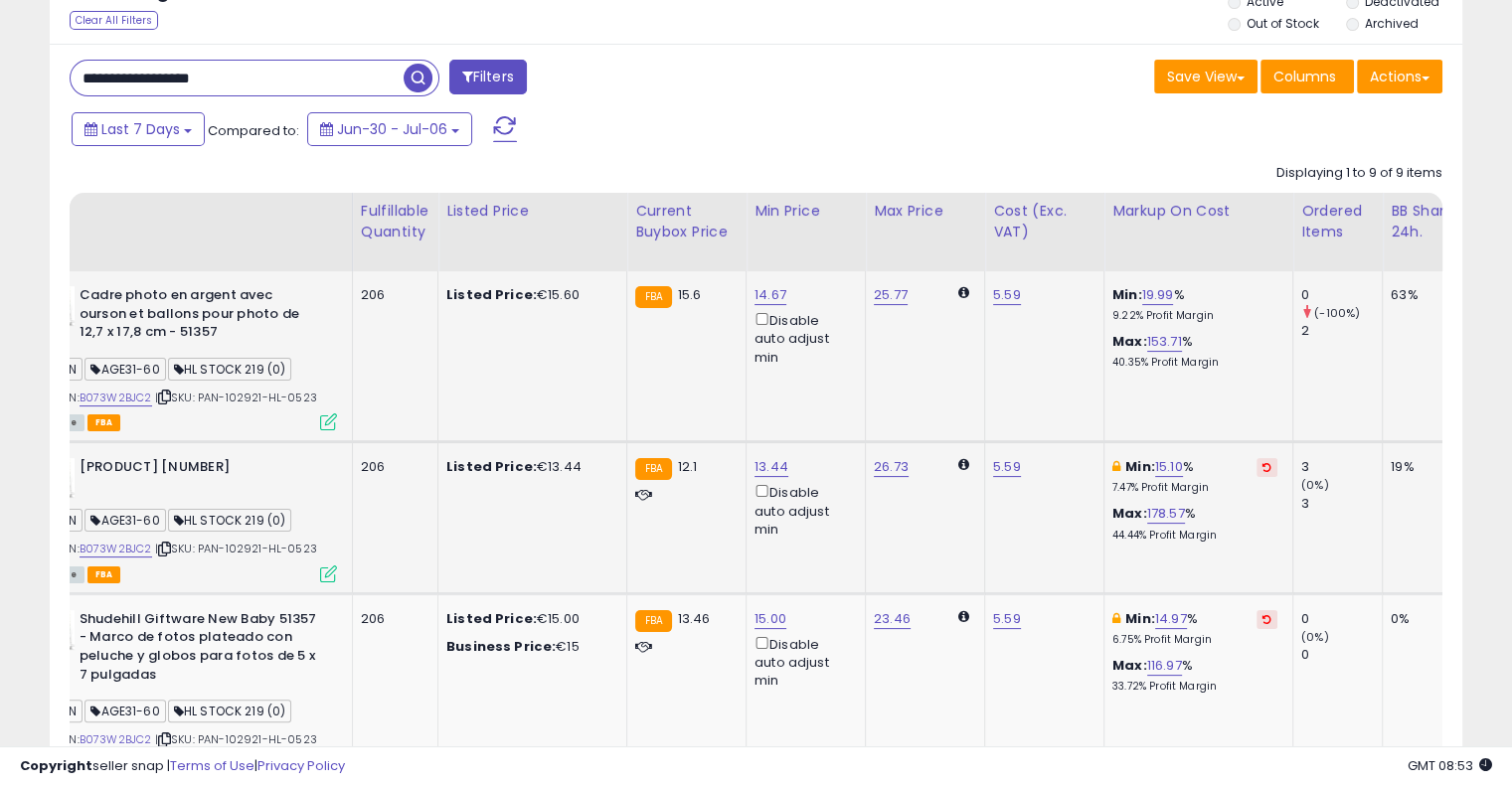 click at bounding box center [1266, 467] 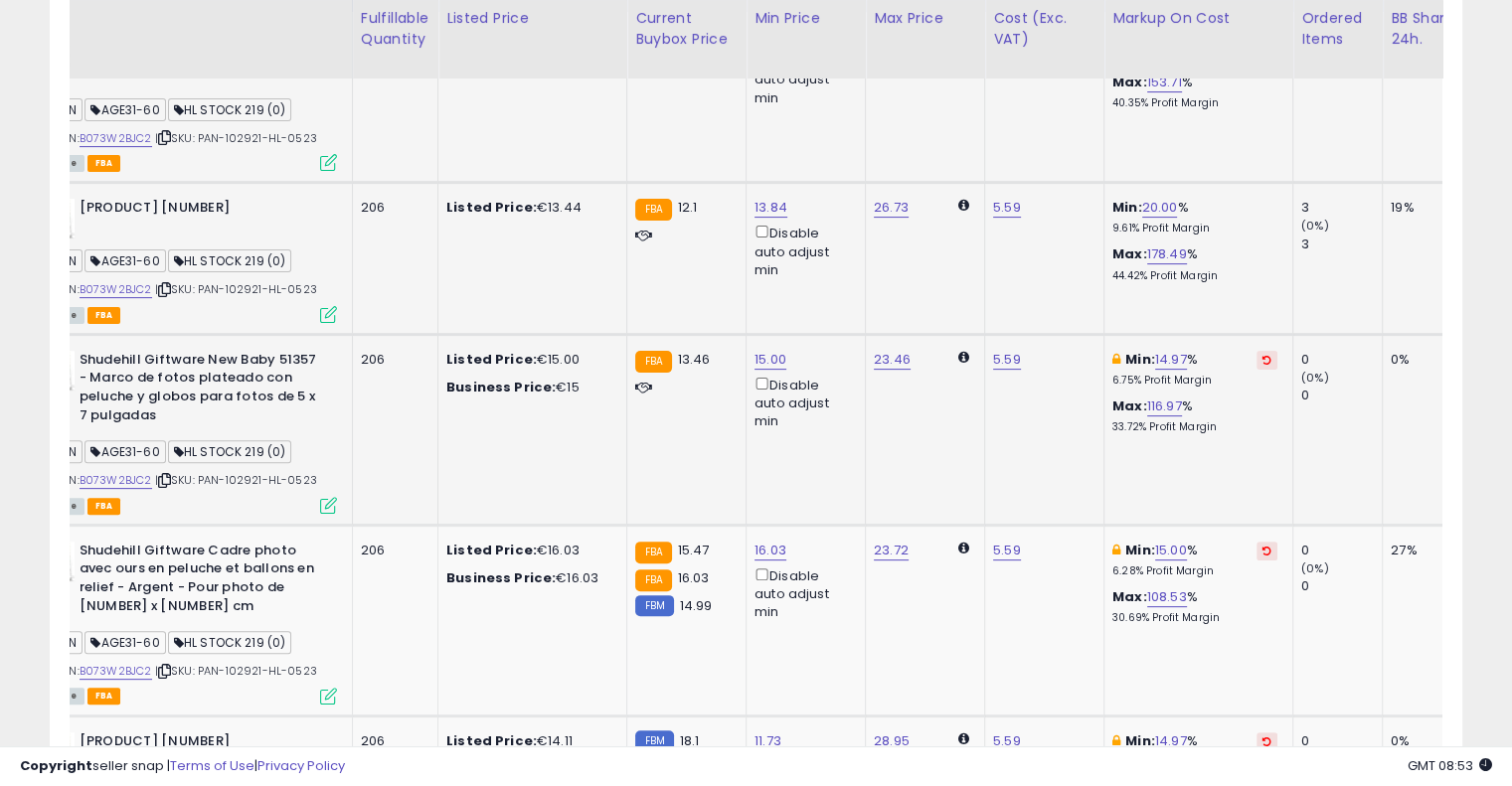 click at bounding box center (1266, 360) 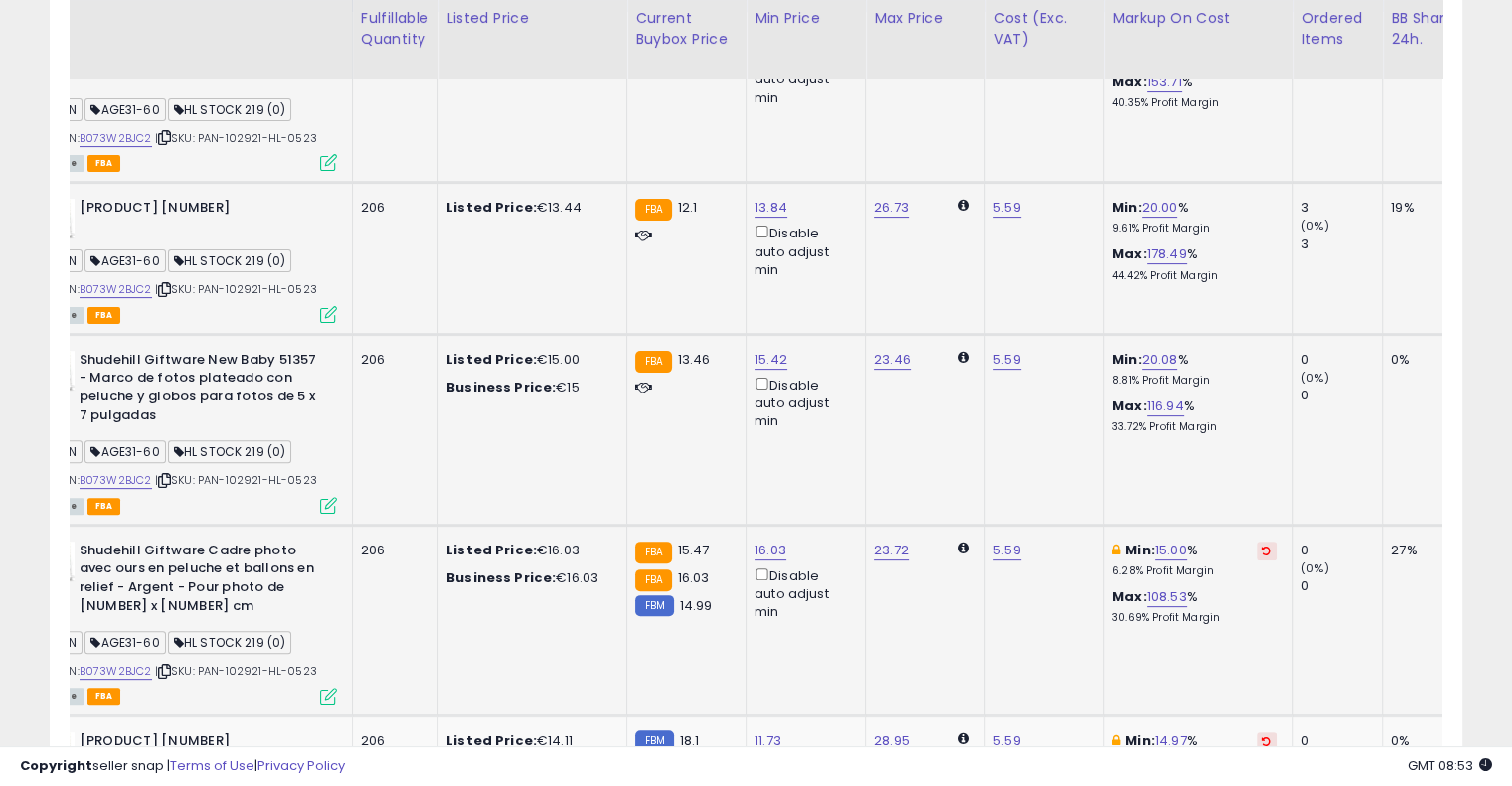 click at bounding box center (1266, 550) 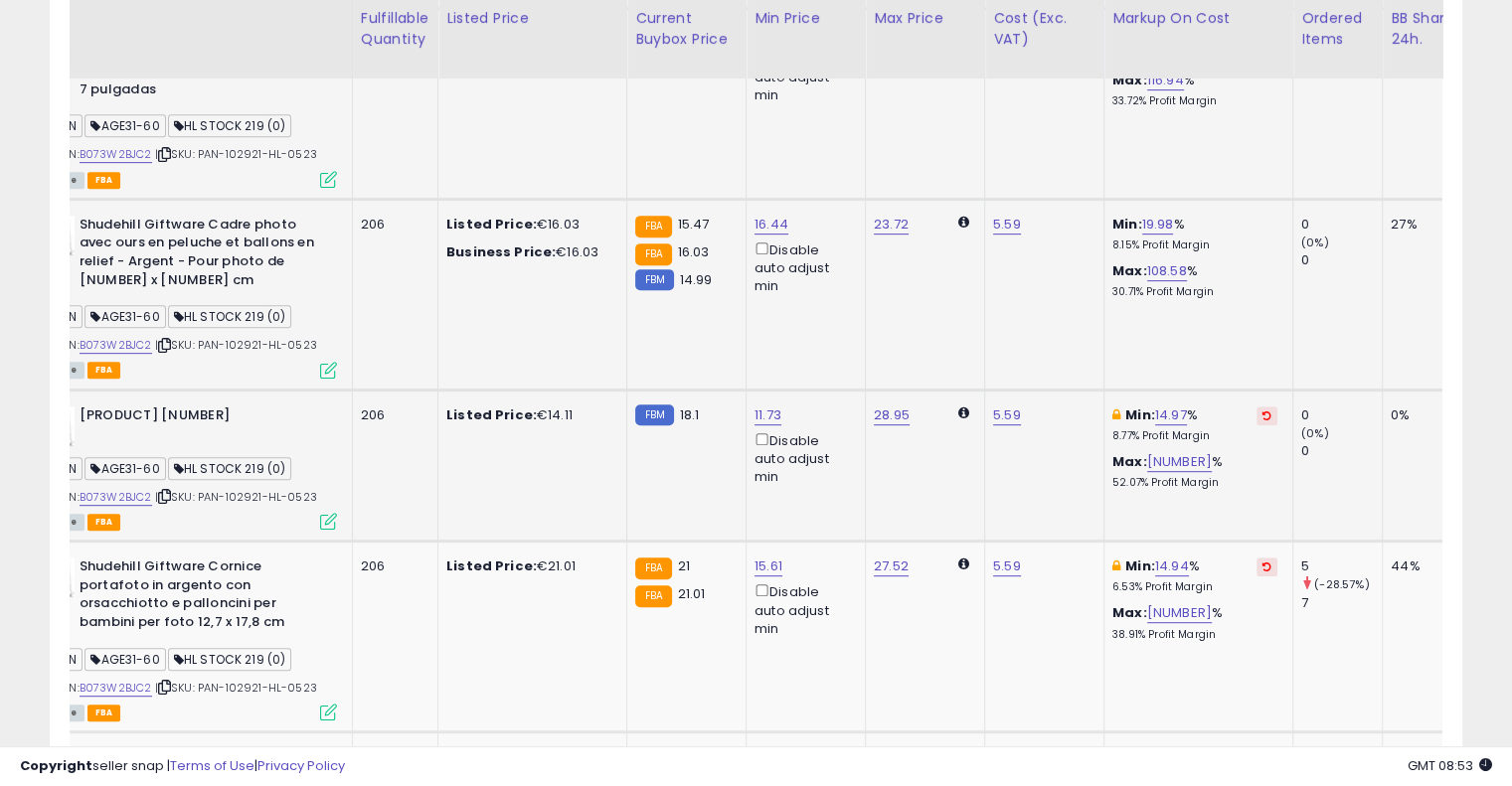 click at bounding box center [1266, 415] 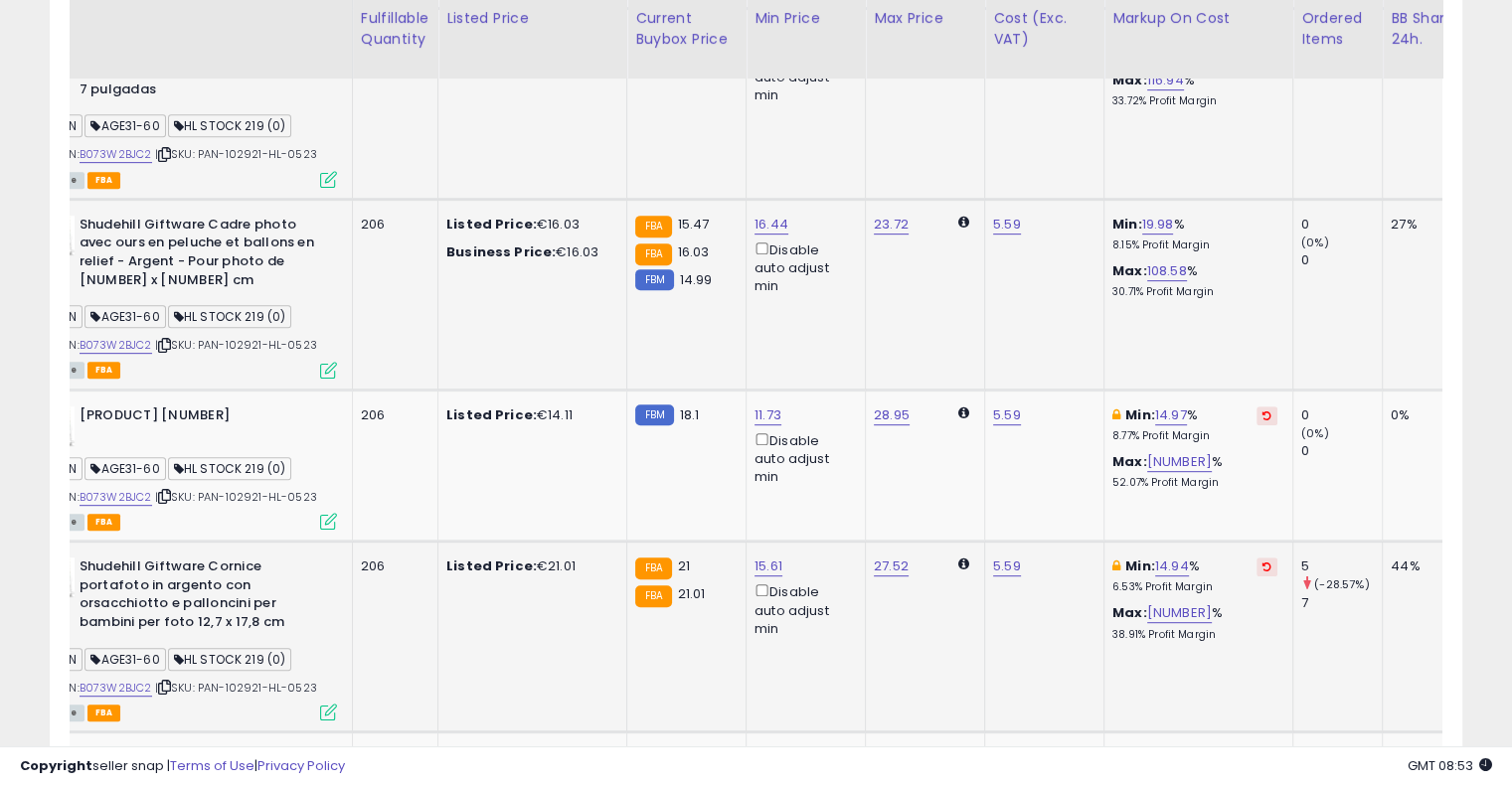 click at bounding box center [1266, 566] 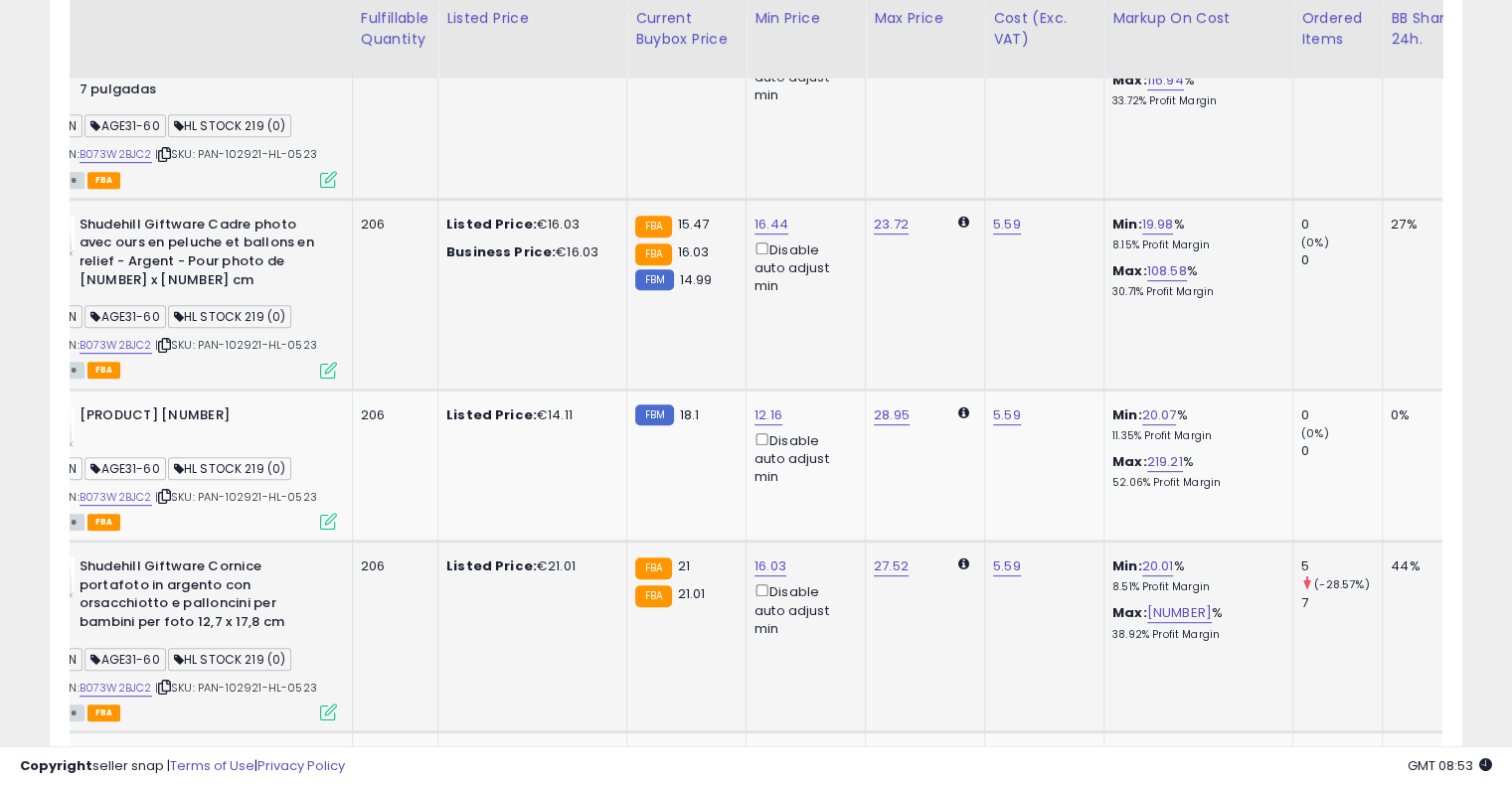 scroll, scrollTop: 0, scrollLeft: 409, axis: horizontal 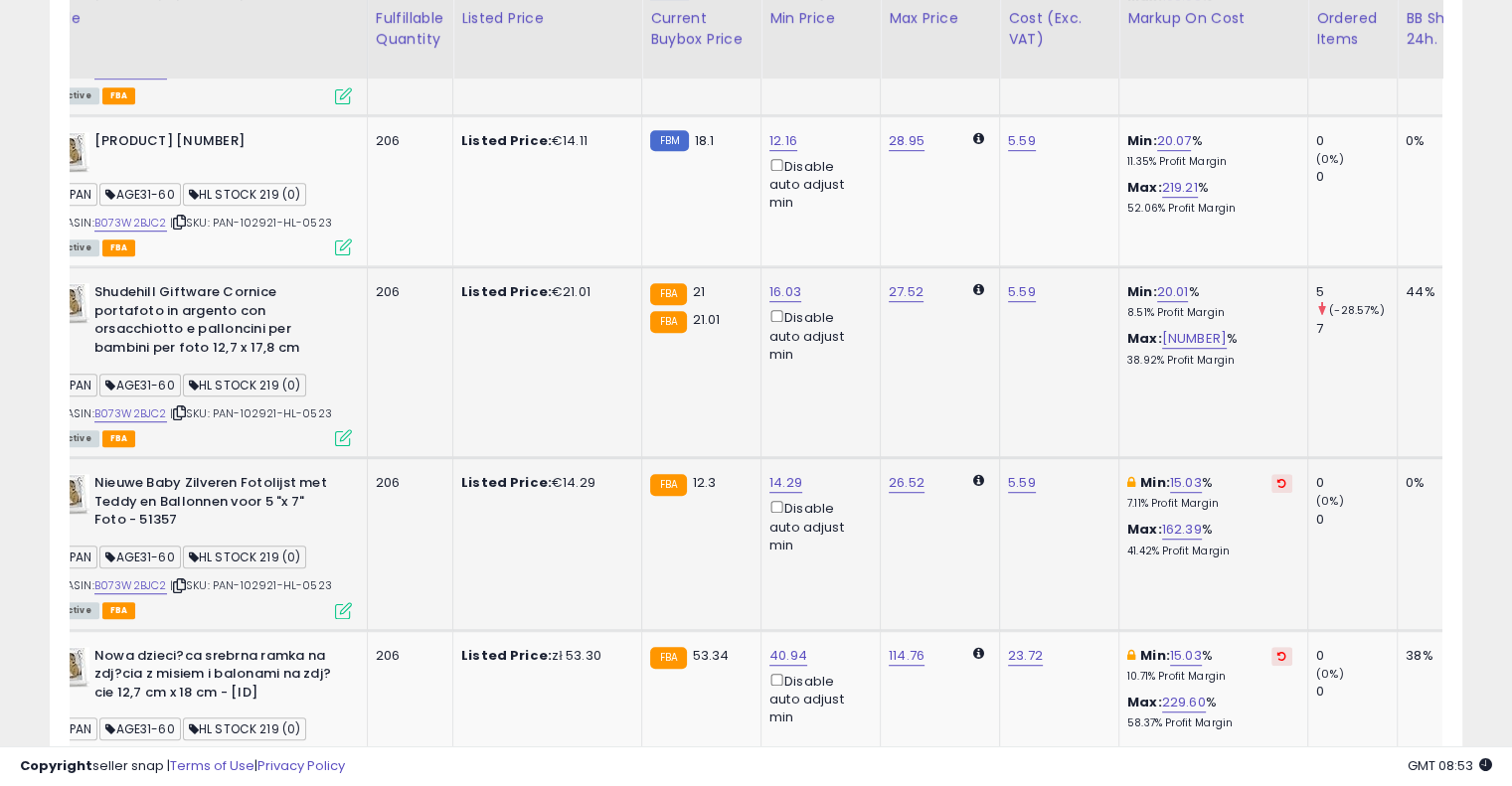 click at bounding box center [1281, 483] 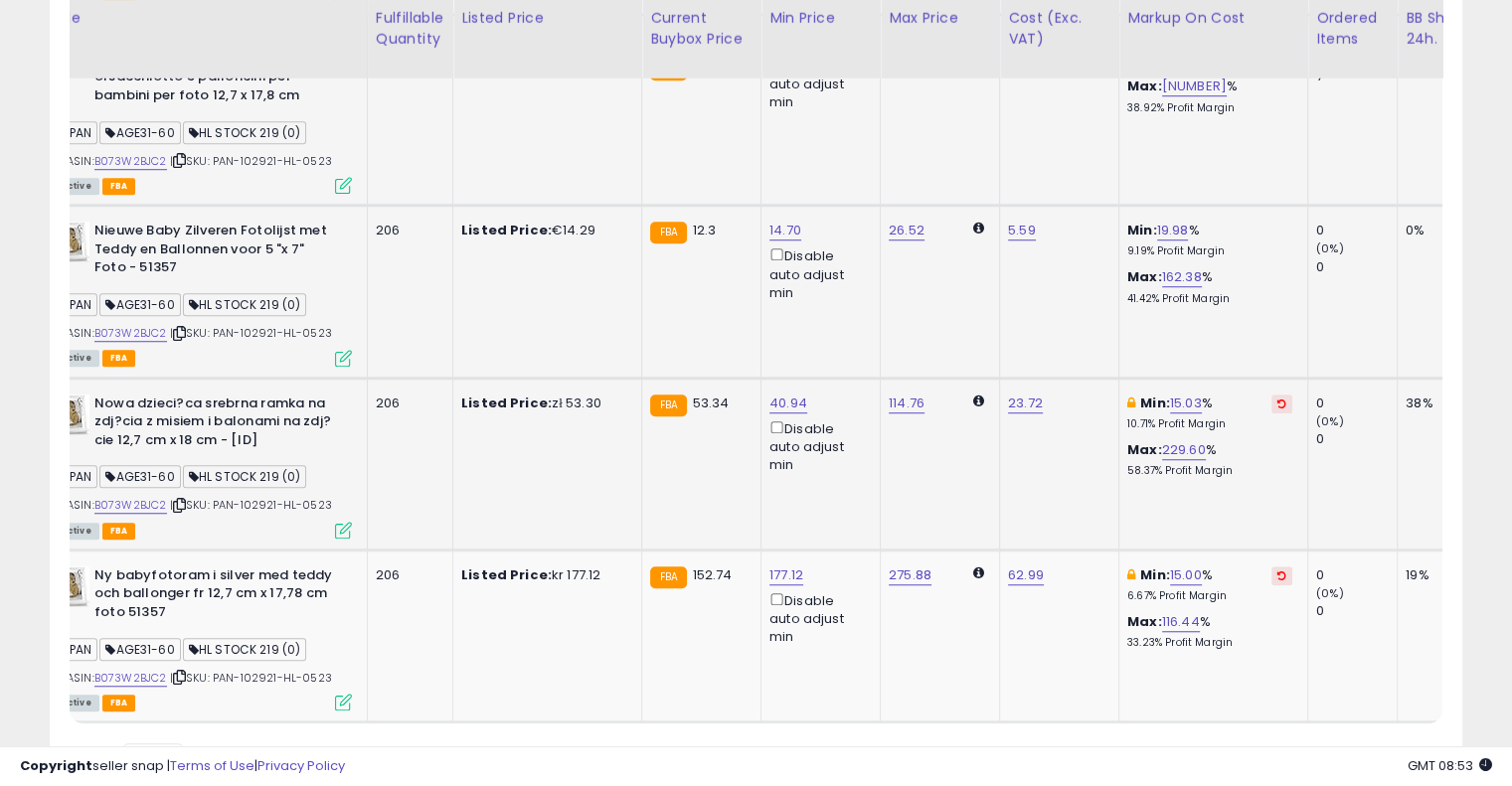 click at bounding box center (1281, 403) 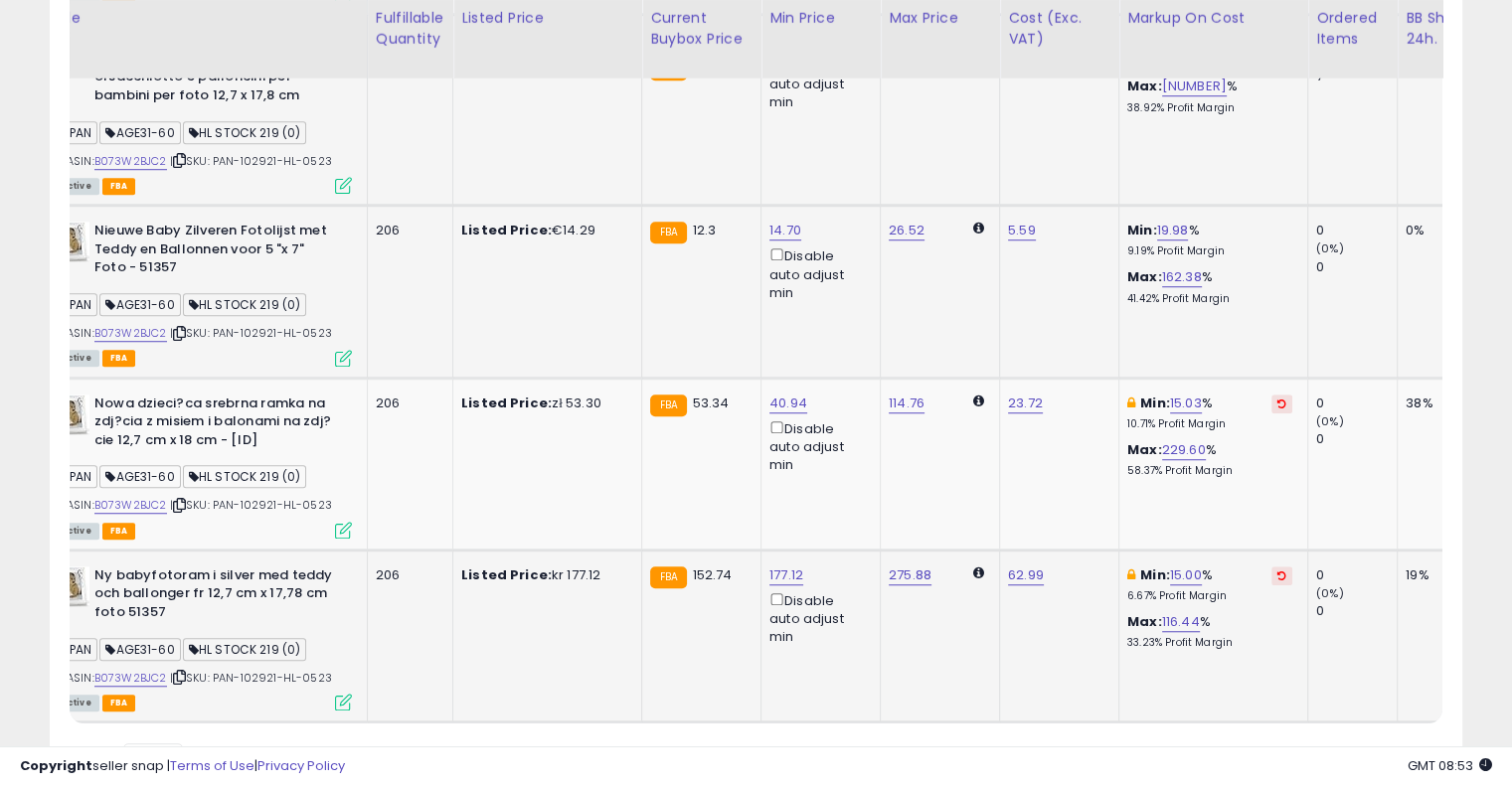 click at bounding box center (1281, 575) 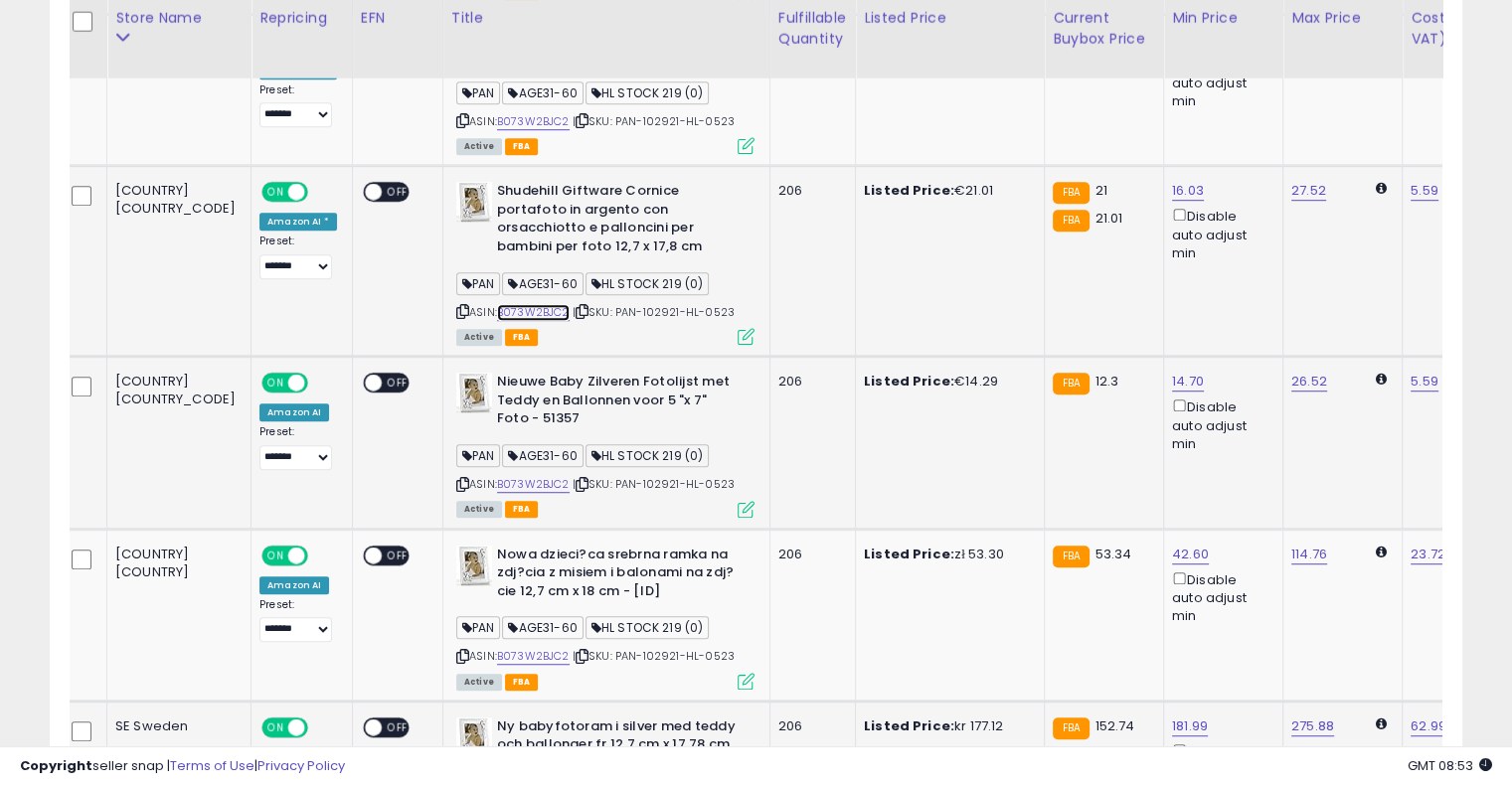 click on "B073W2BJC2" at bounding box center (533, 312) 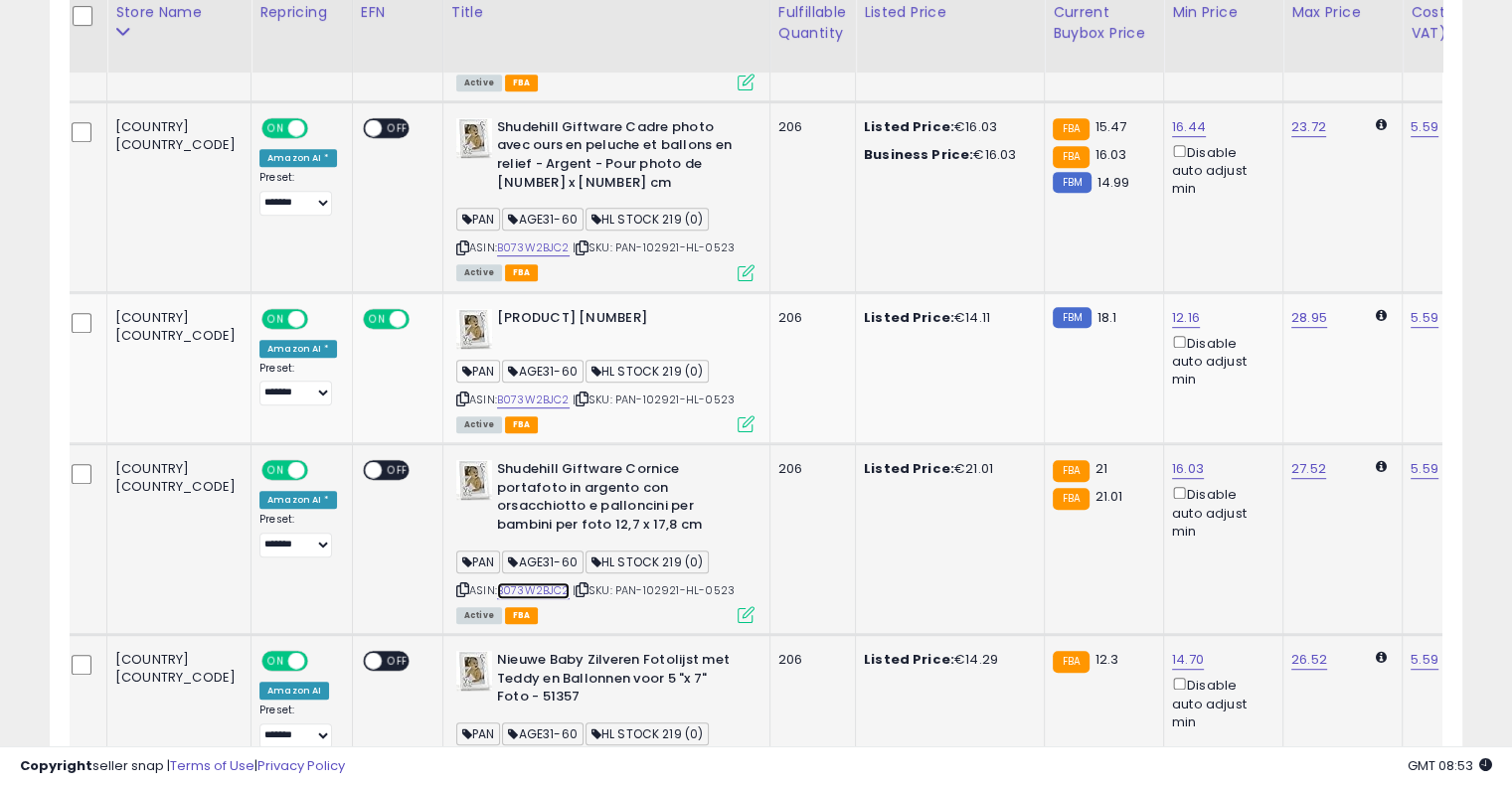 scroll, scrollTop: 937, scrollLeft: 0, axis: vertical 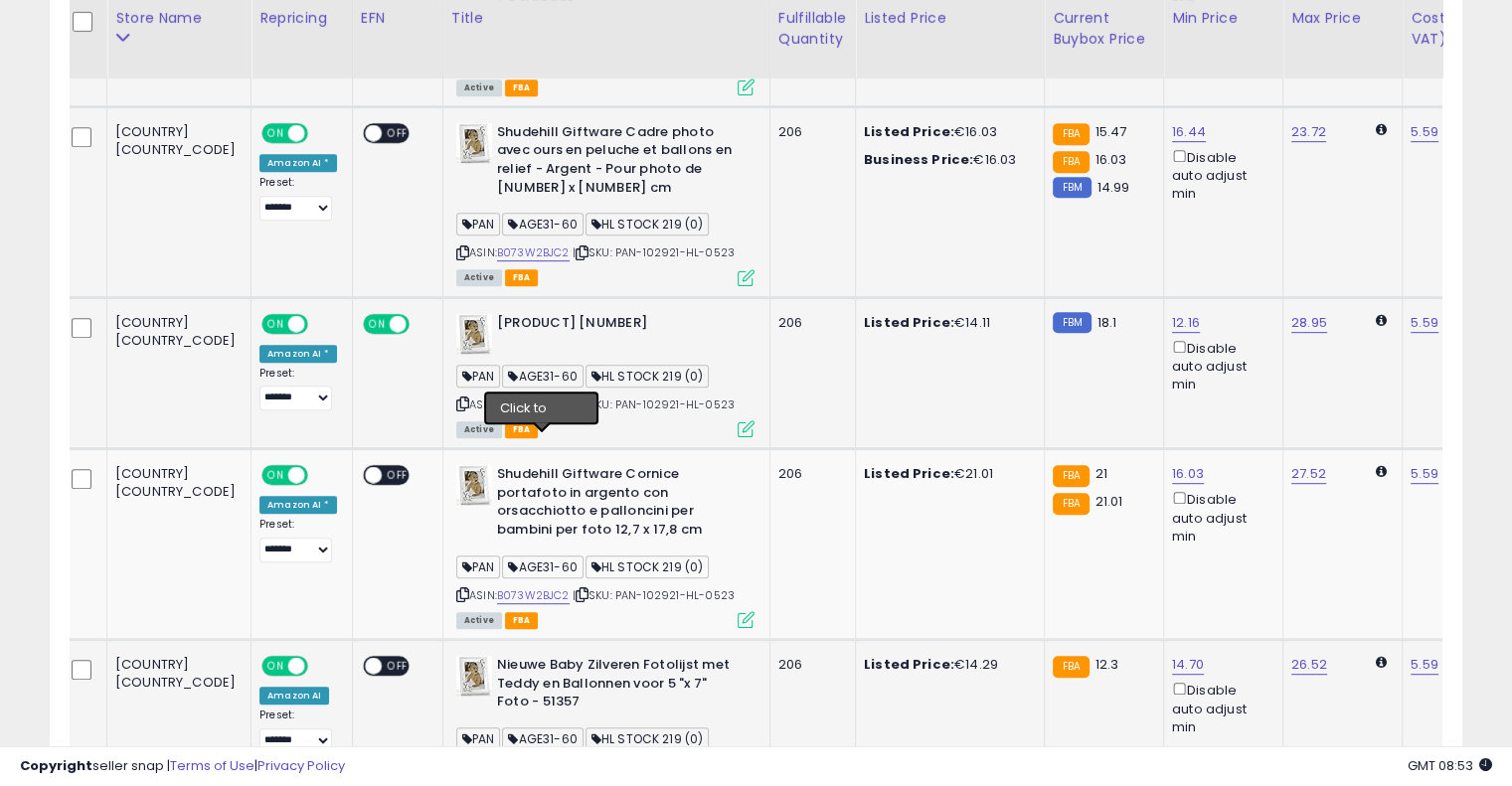 click at bounding box center [582, 403] 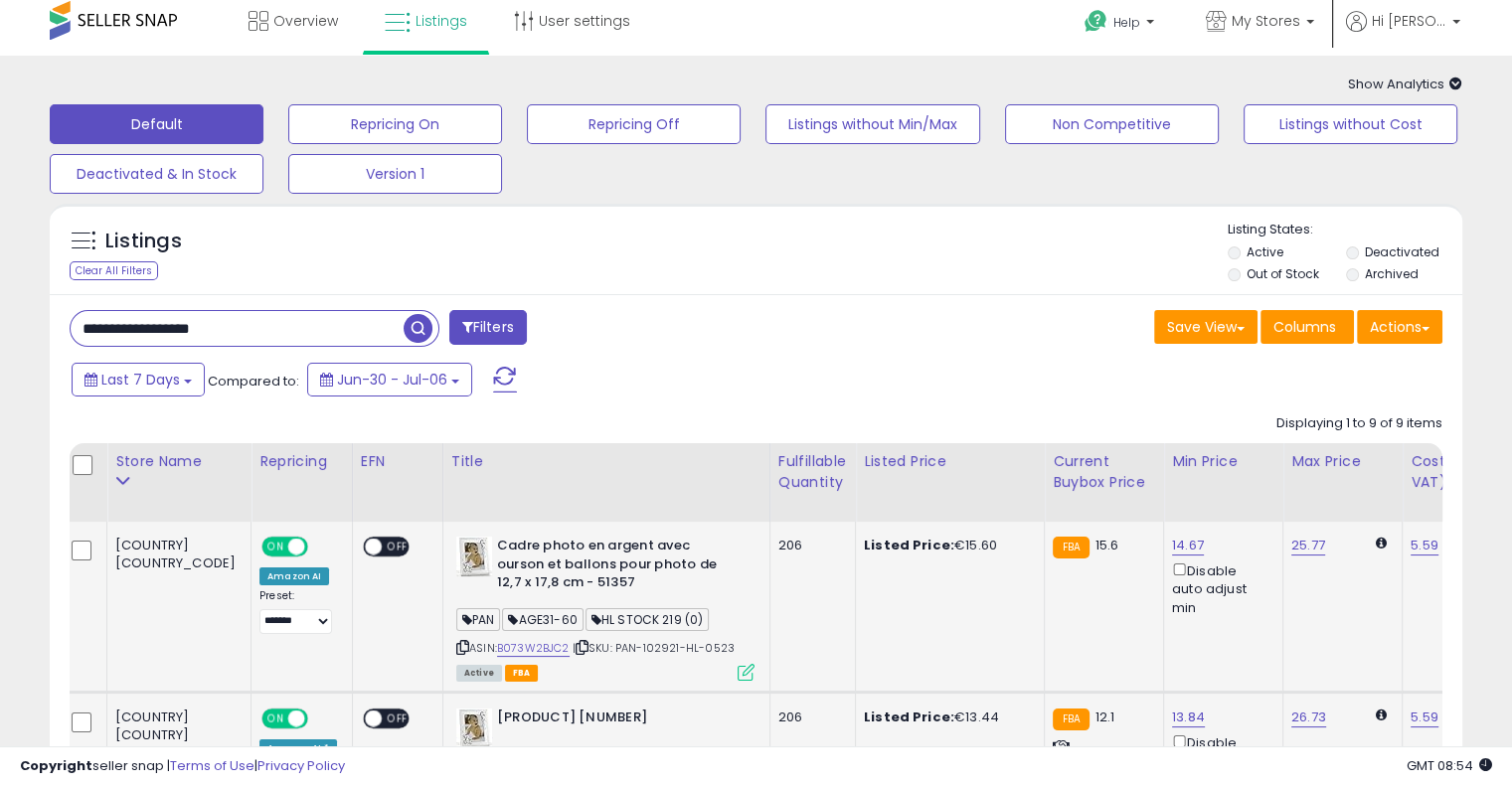 scroll, scrollTop: 0, scrollLeft: 0, axis: both 